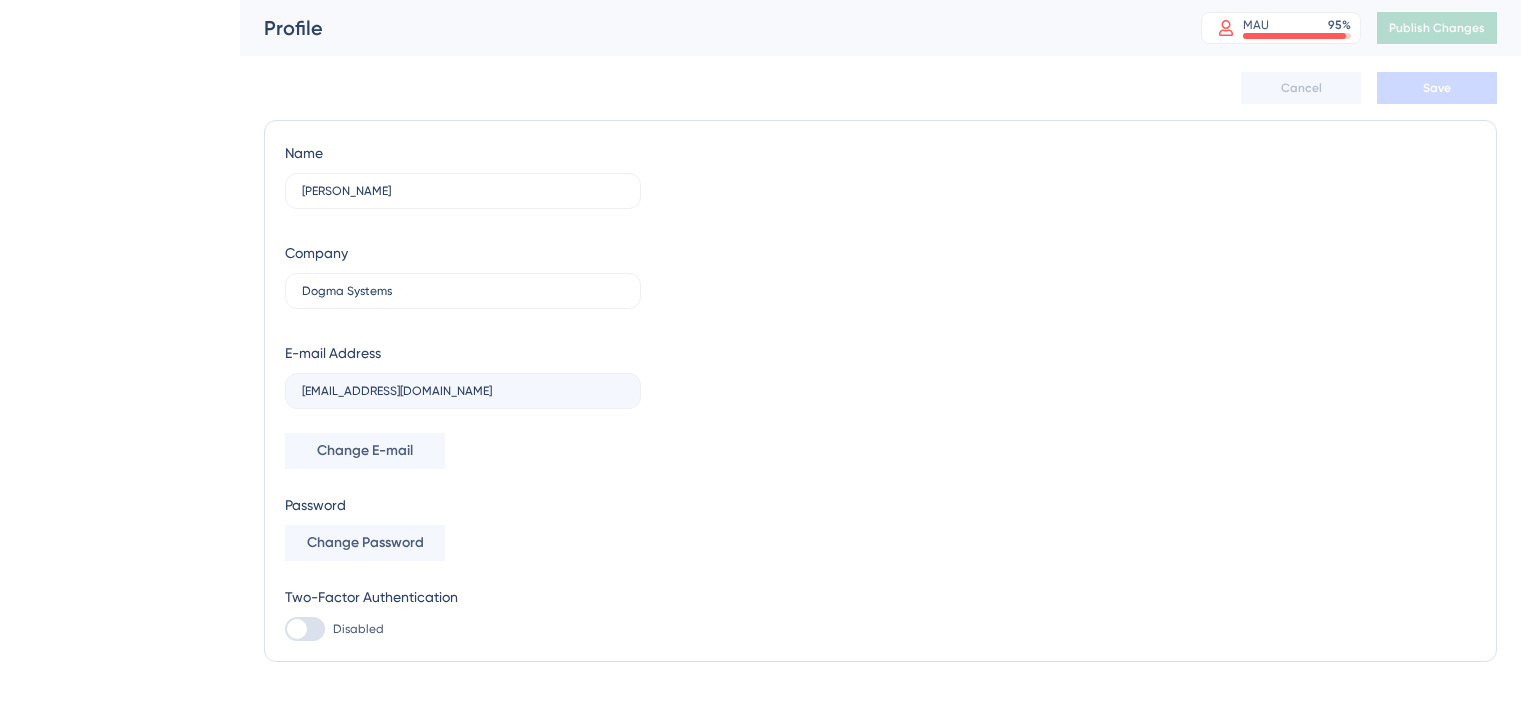 scroll, scrollTop: 0, scrollLeft: 0, axis: both 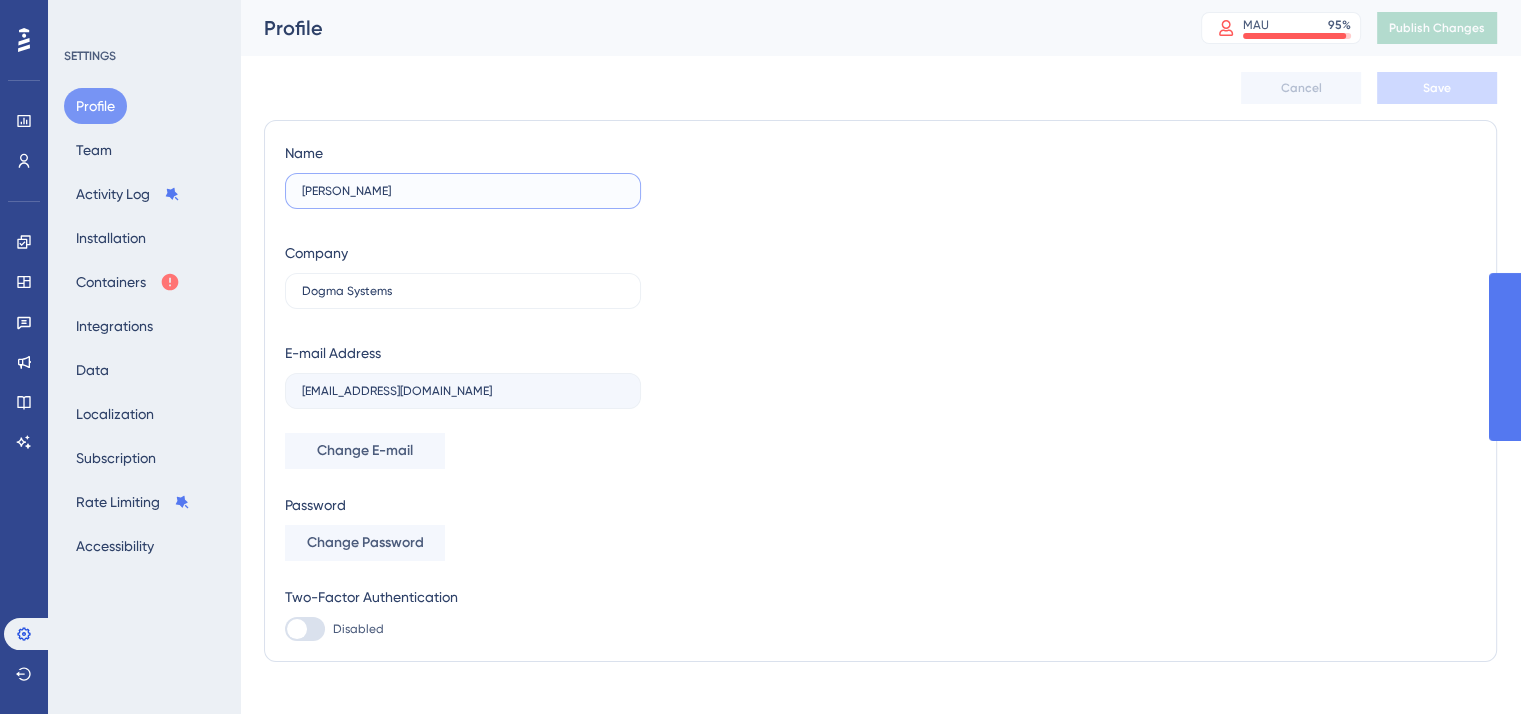 click on "[PERSON_NAME]" at bounding box center [463, 191] 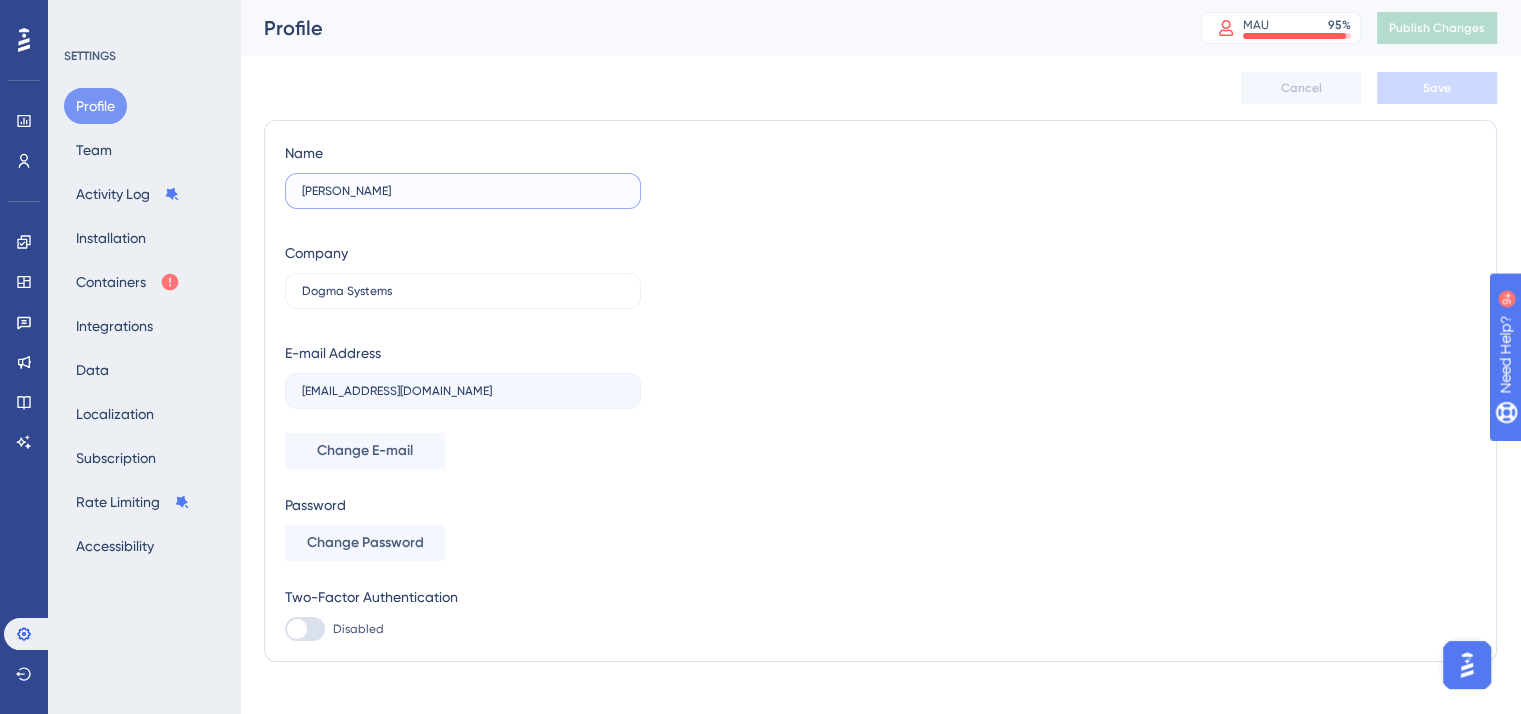 scroll, scrollTop: 0, scrollLeft: 0, axis: both 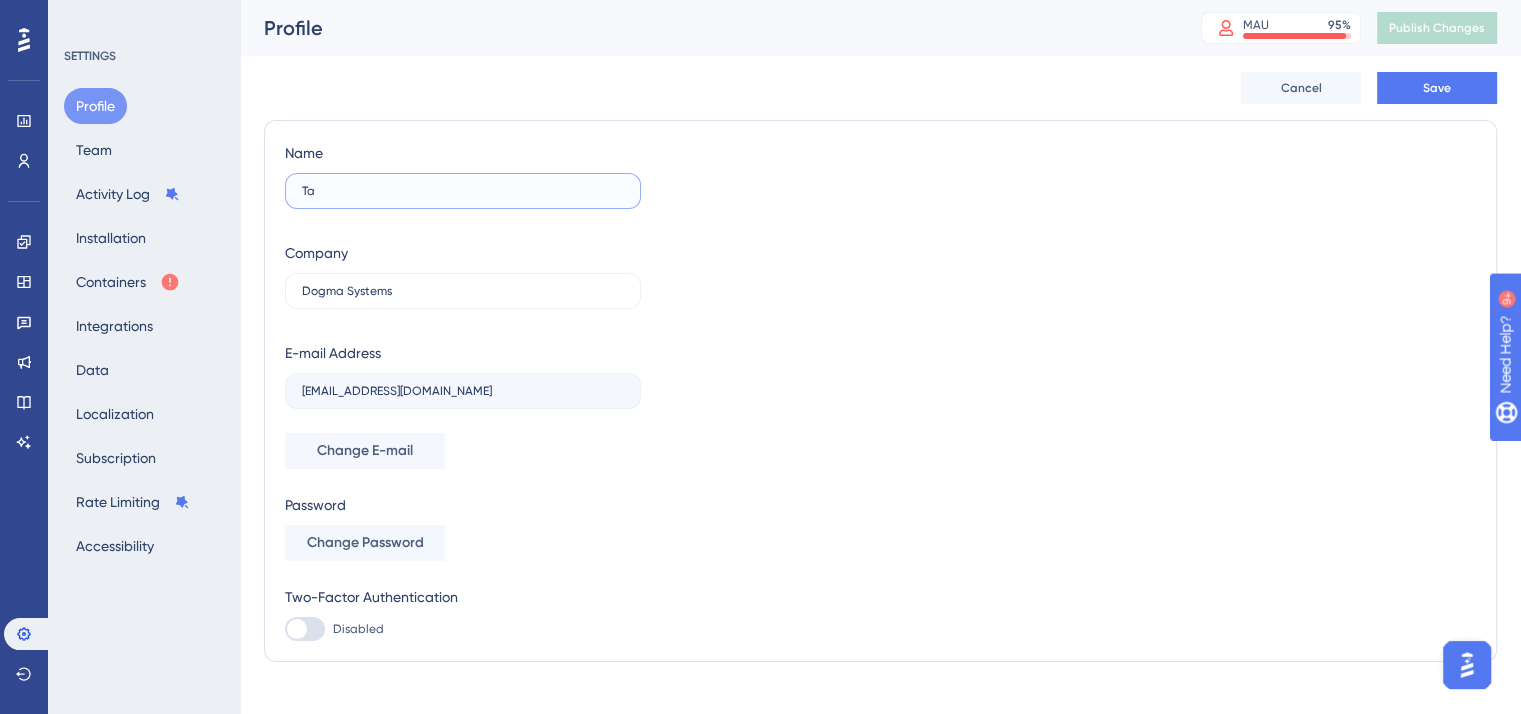 type on "T" 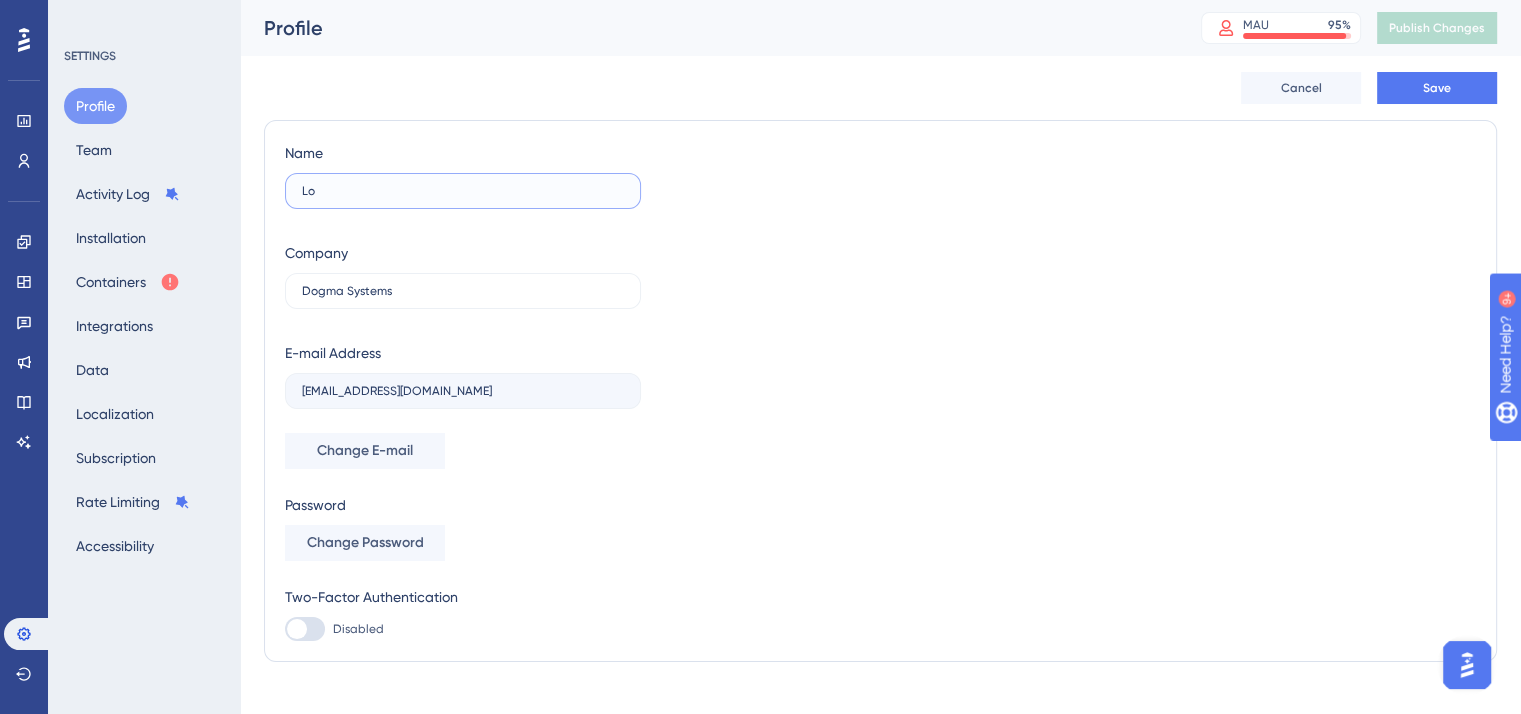 type on "L" 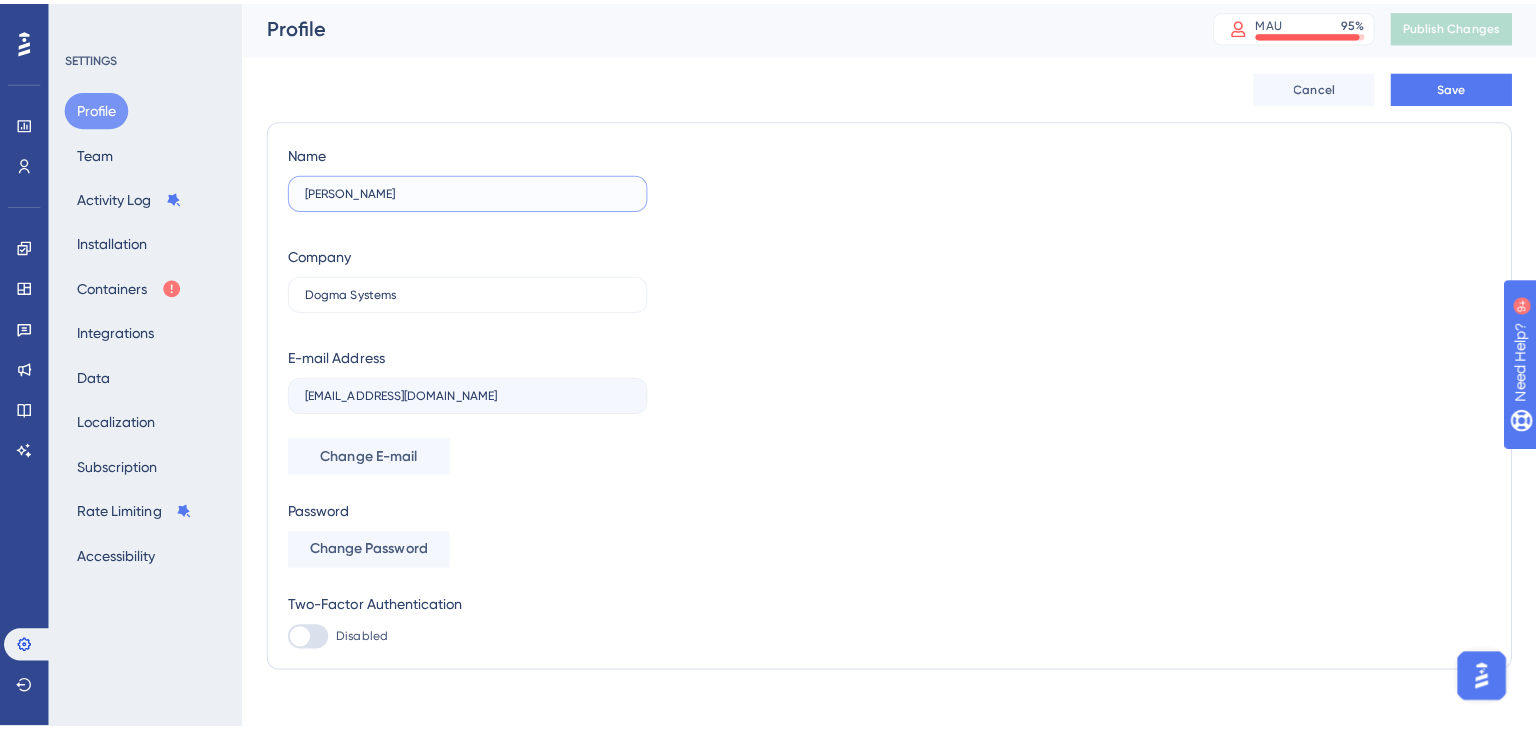 scroll, scrollTop: 0, scrollLeft: 0, axis: both 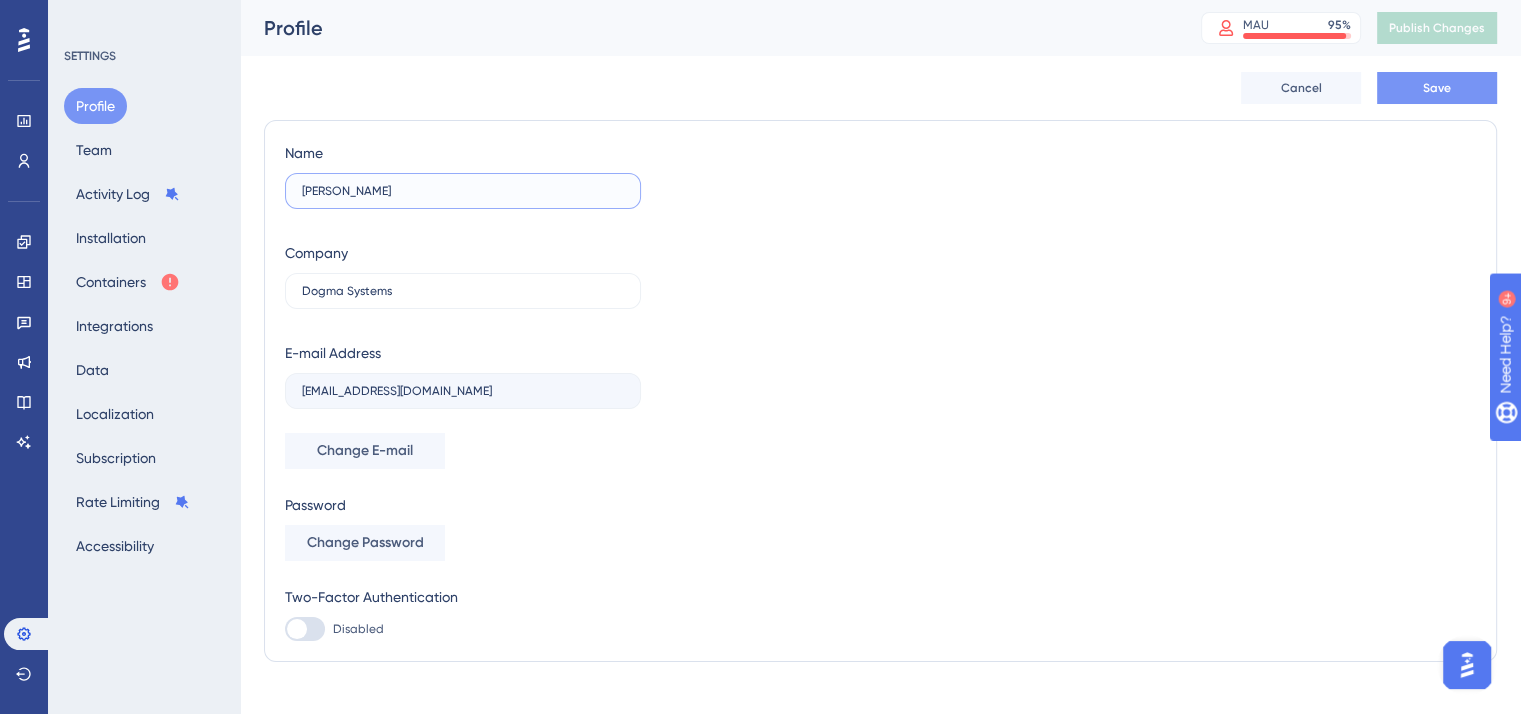 type on "[PERSON_NAME]" 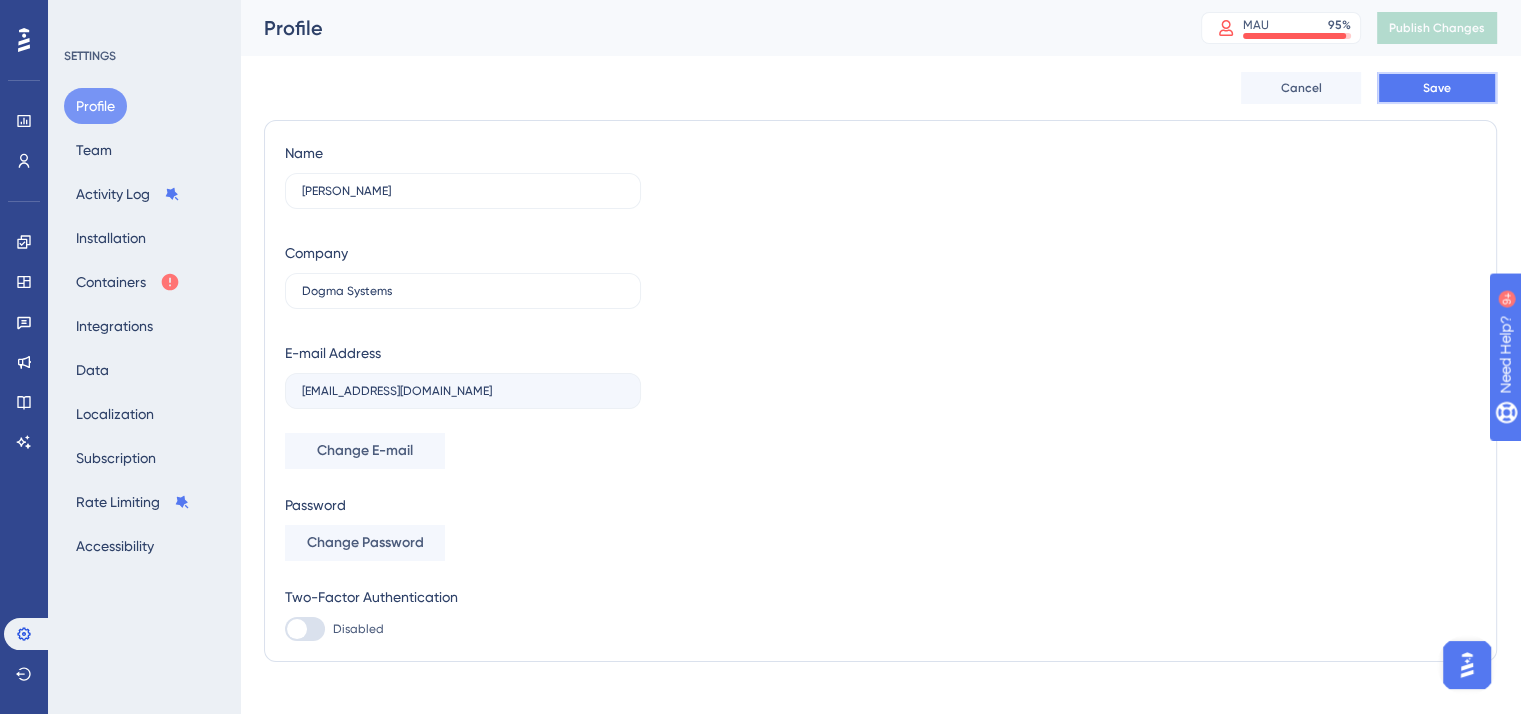 click on "Save" at bounding box center (1437, 88) 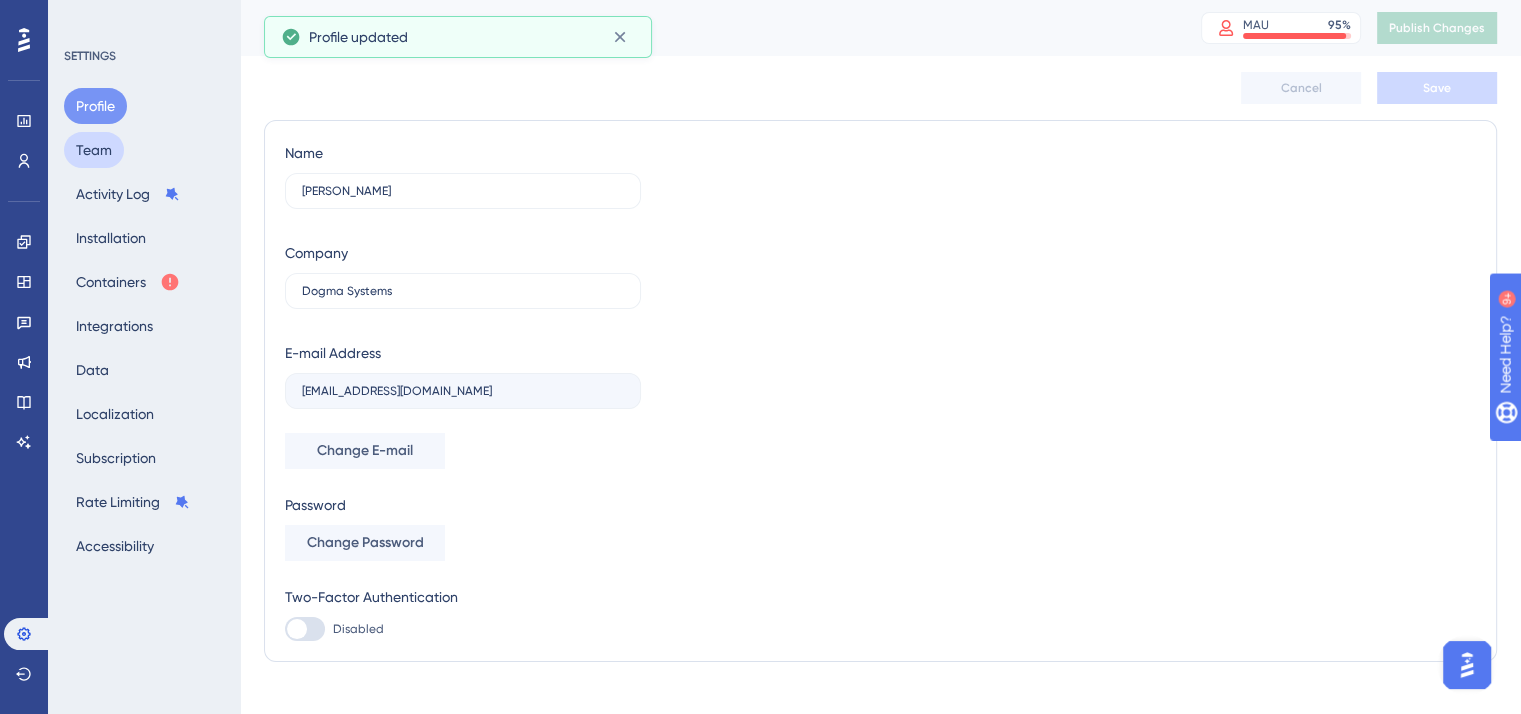 click on "Team" at bounding box center (94, 150) 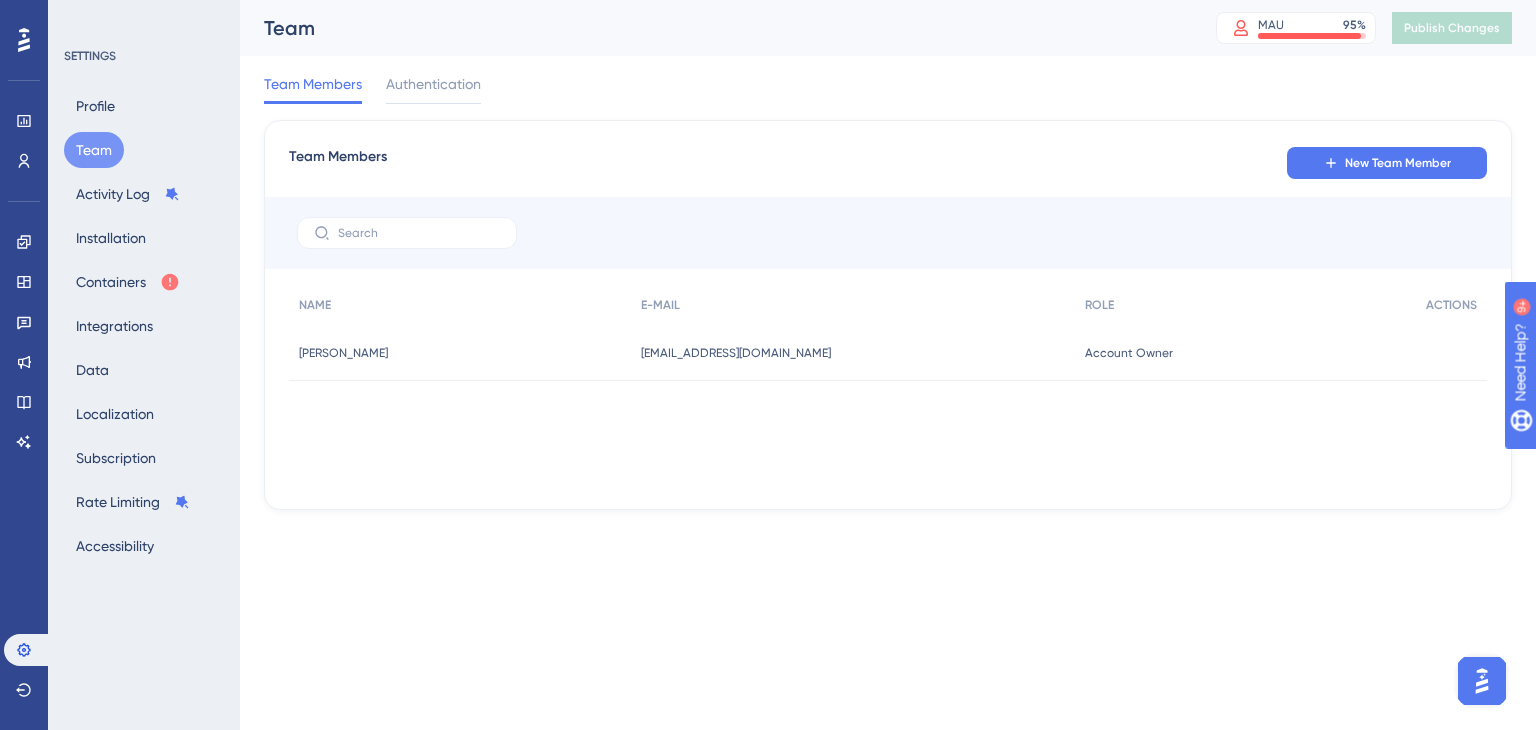 click at bounding box center [1482, 681] 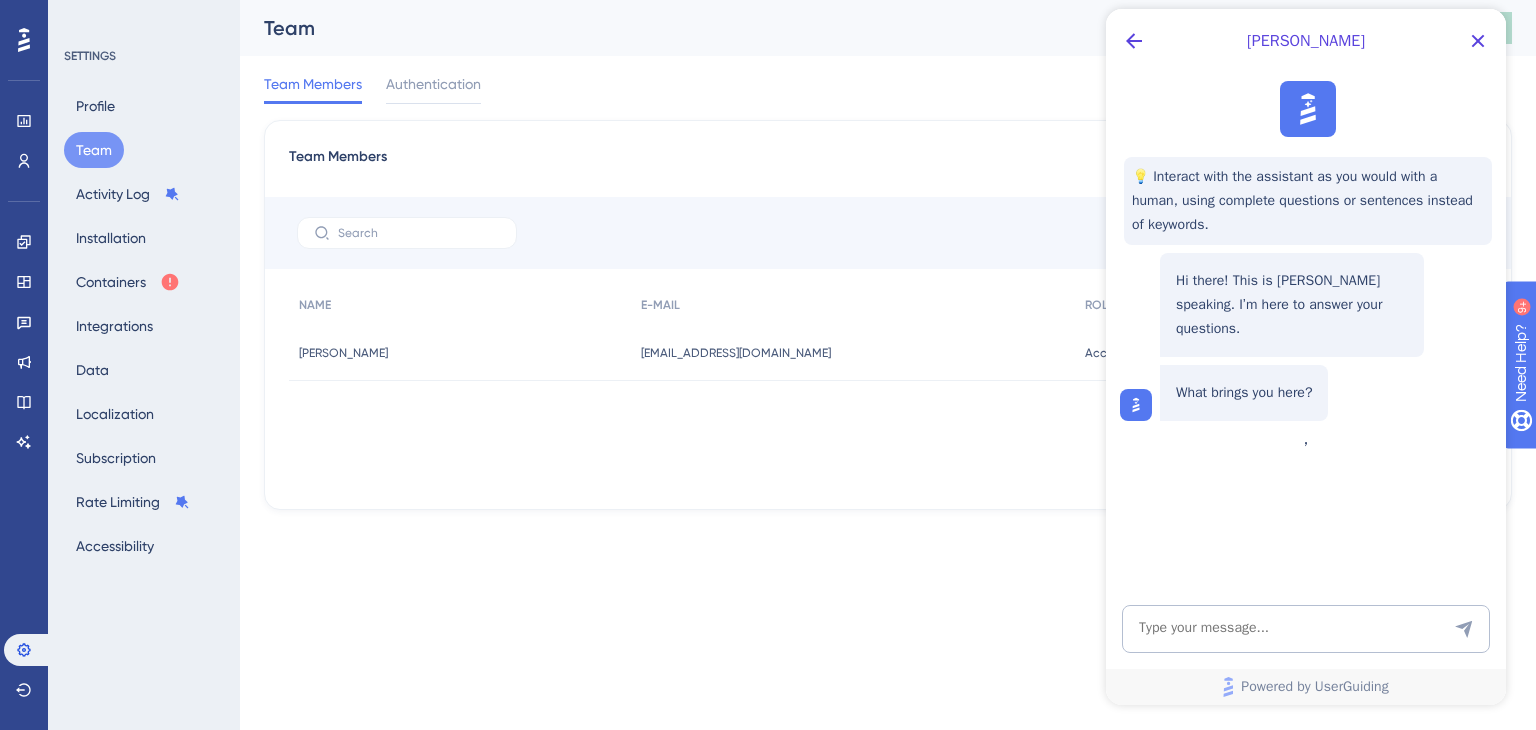 scroll, scrollTop: 0, scrollLeft: 0, axis: both 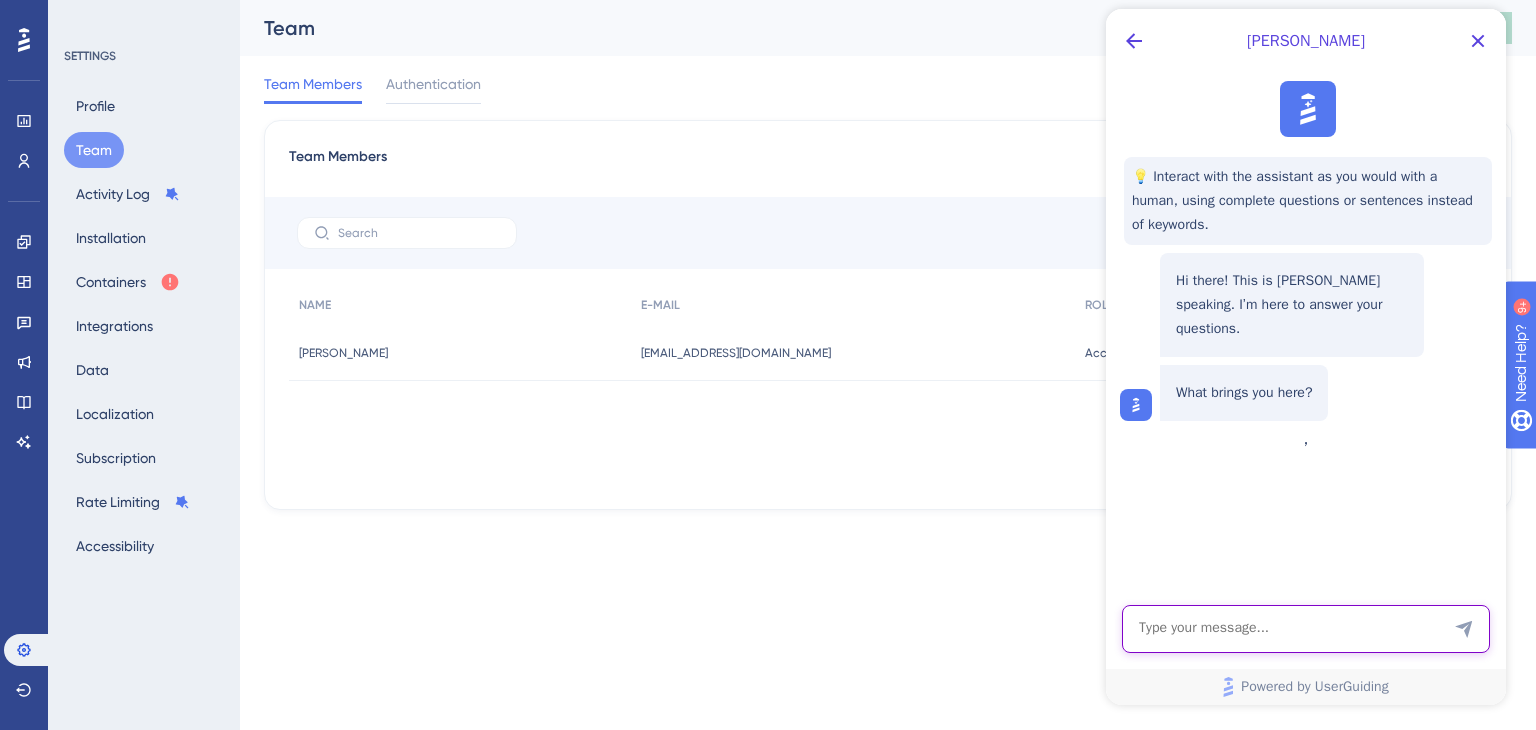 click at bounding box center [1306, 629] 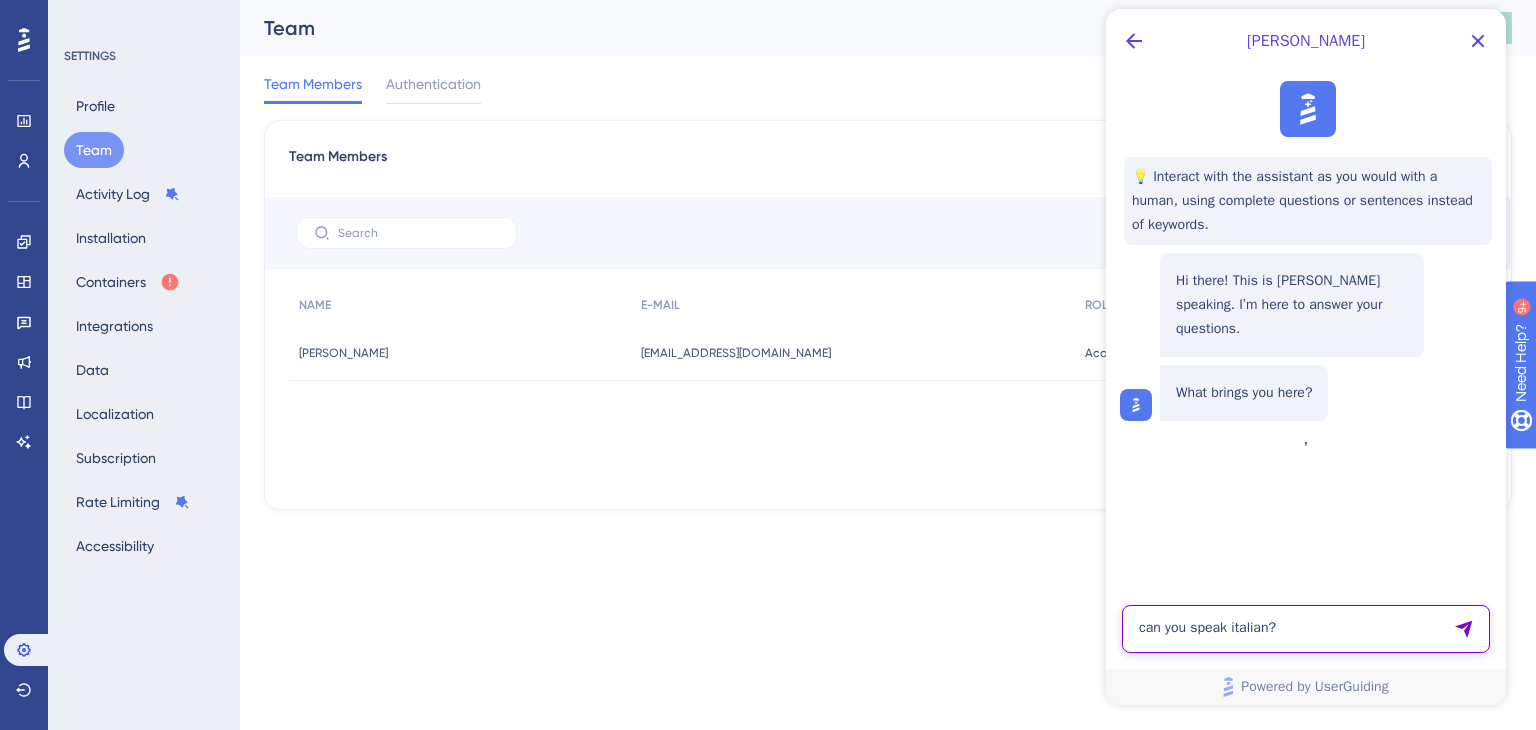 type on "can you speak italian?" 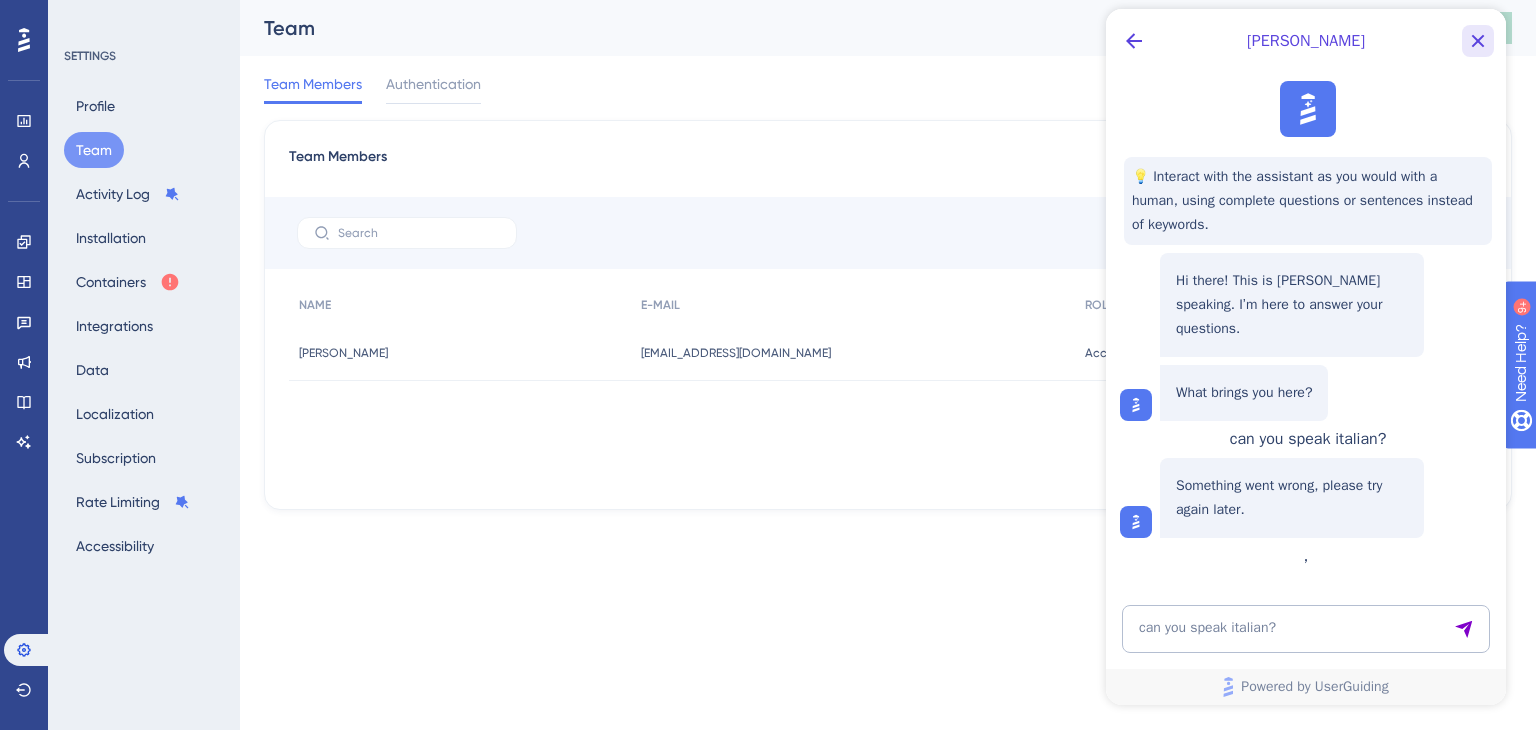 click 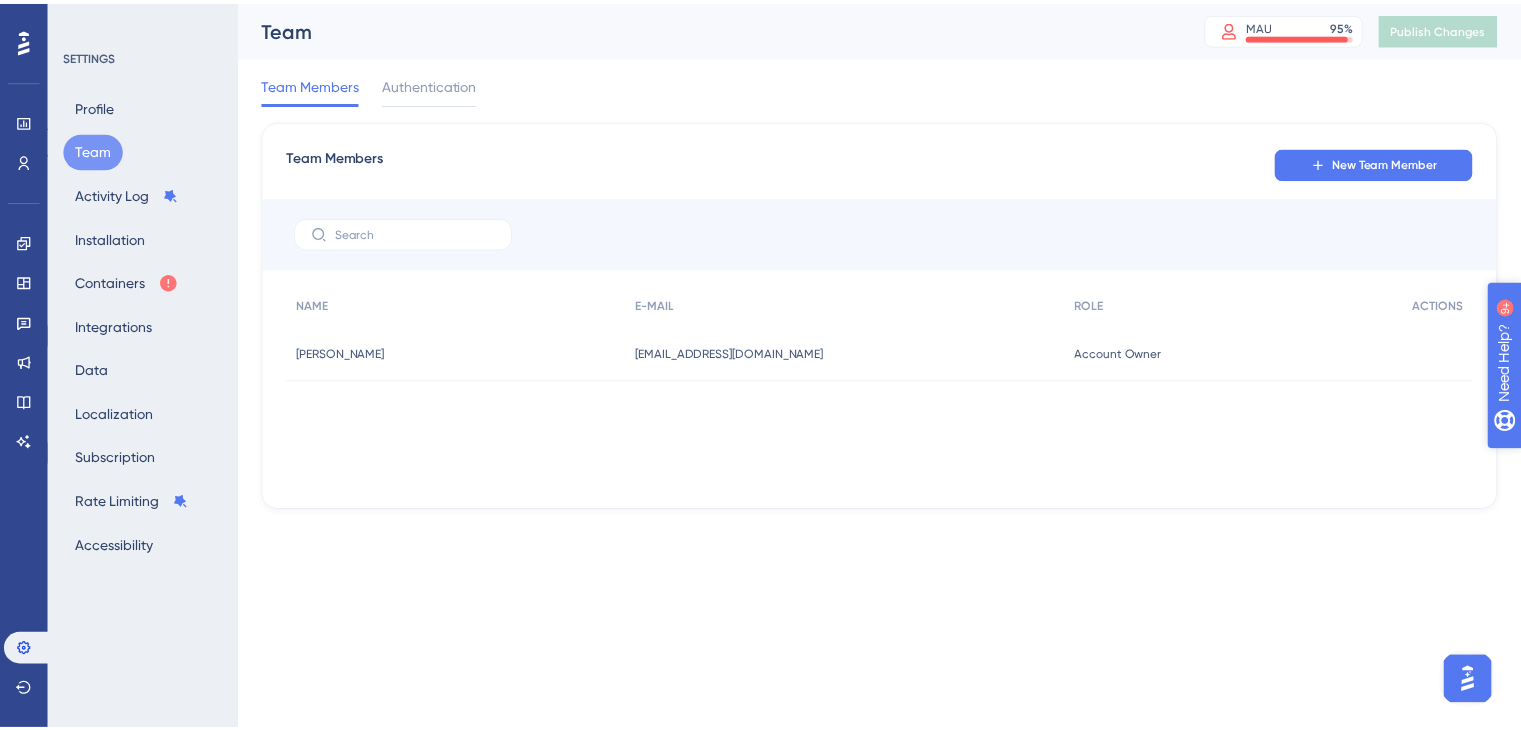 scroll, scrollTop: 0, scrollLeft: 0, axis: both 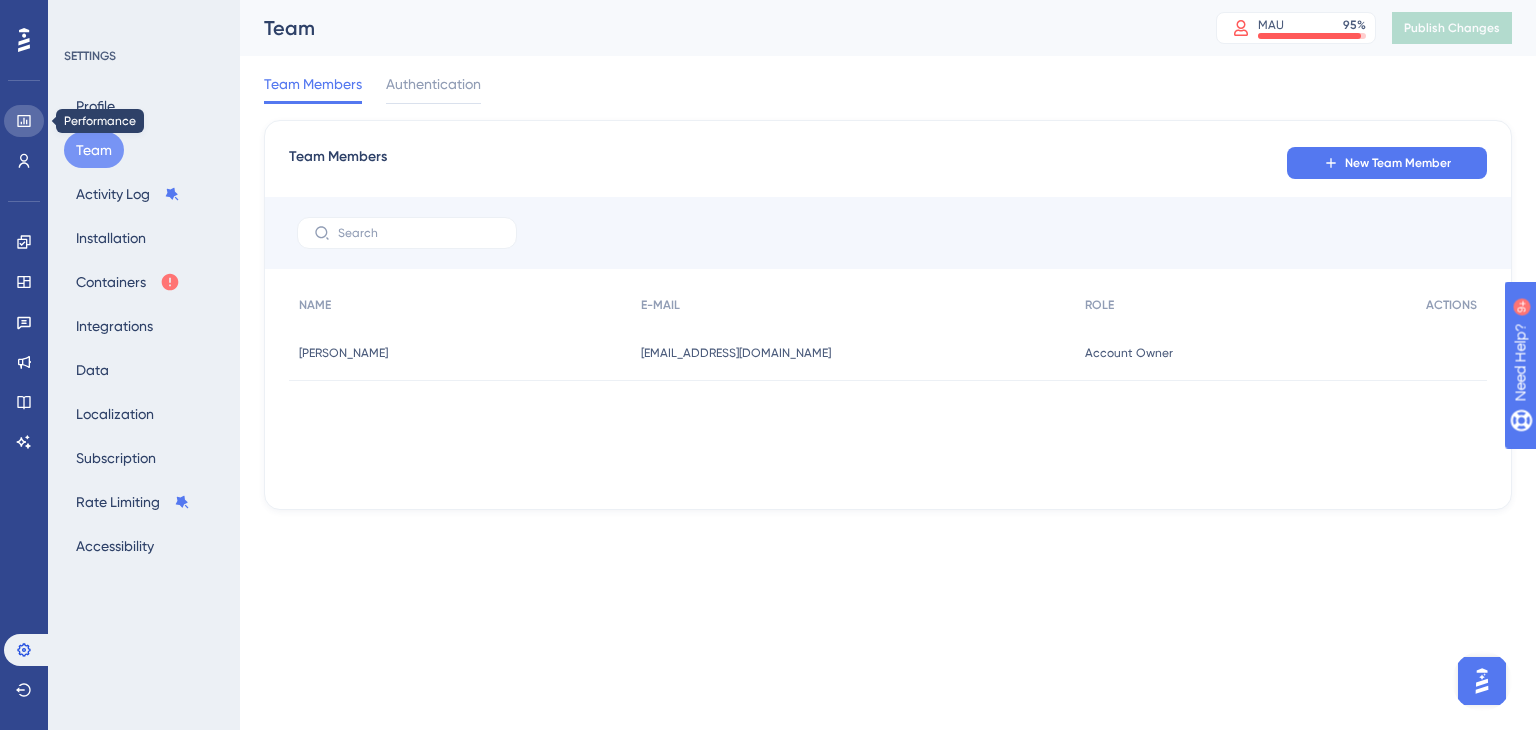 click 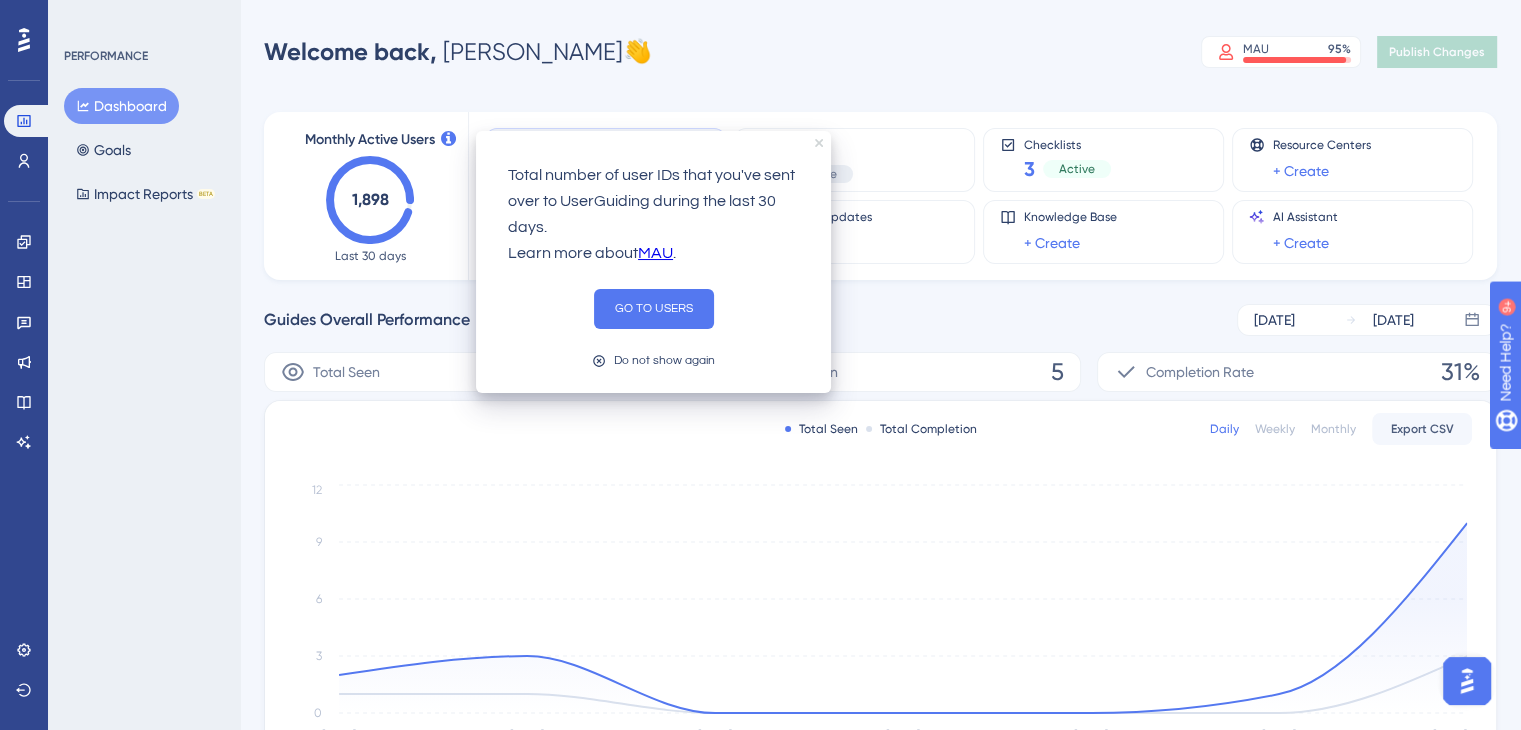 click 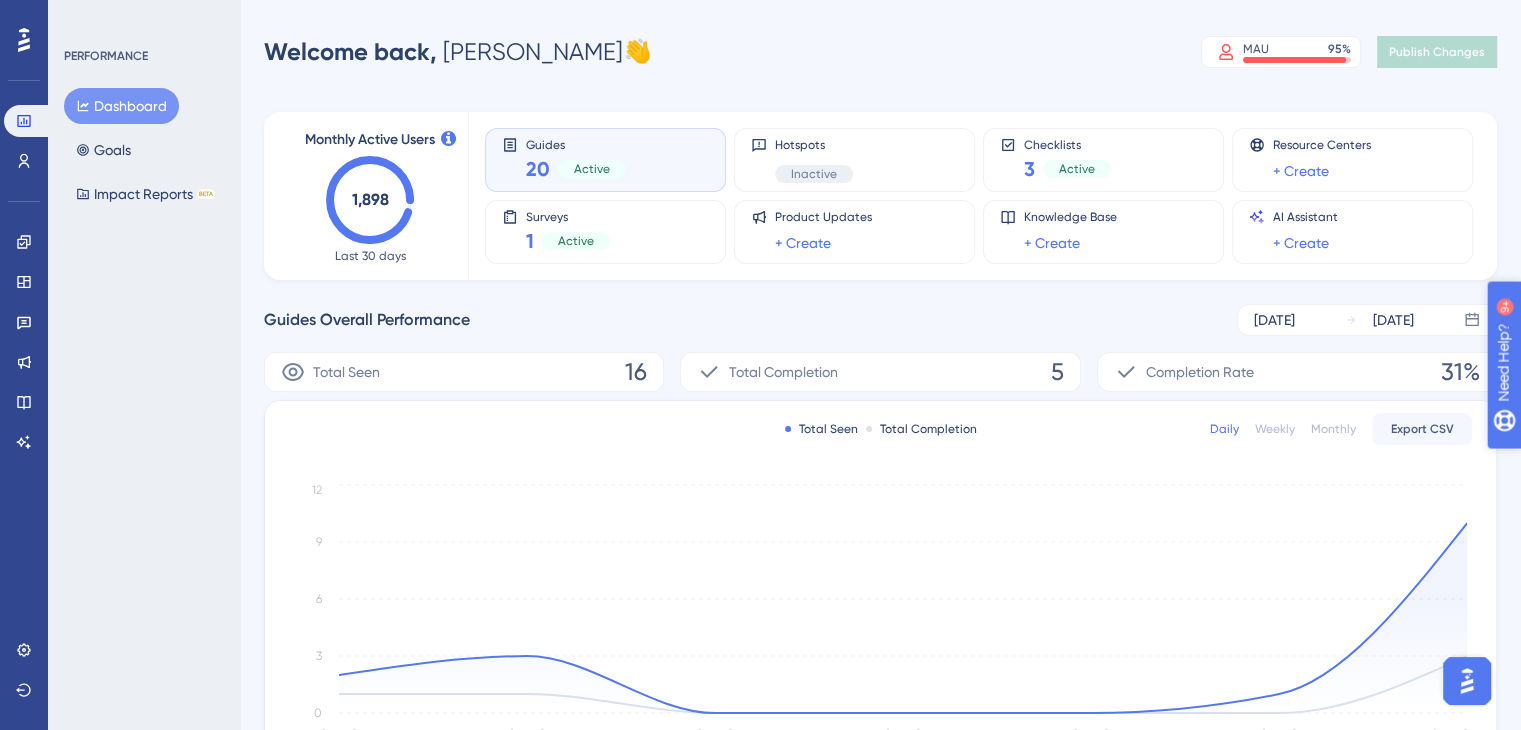 click on "Need Help?" at bounding box center (1573, 465) 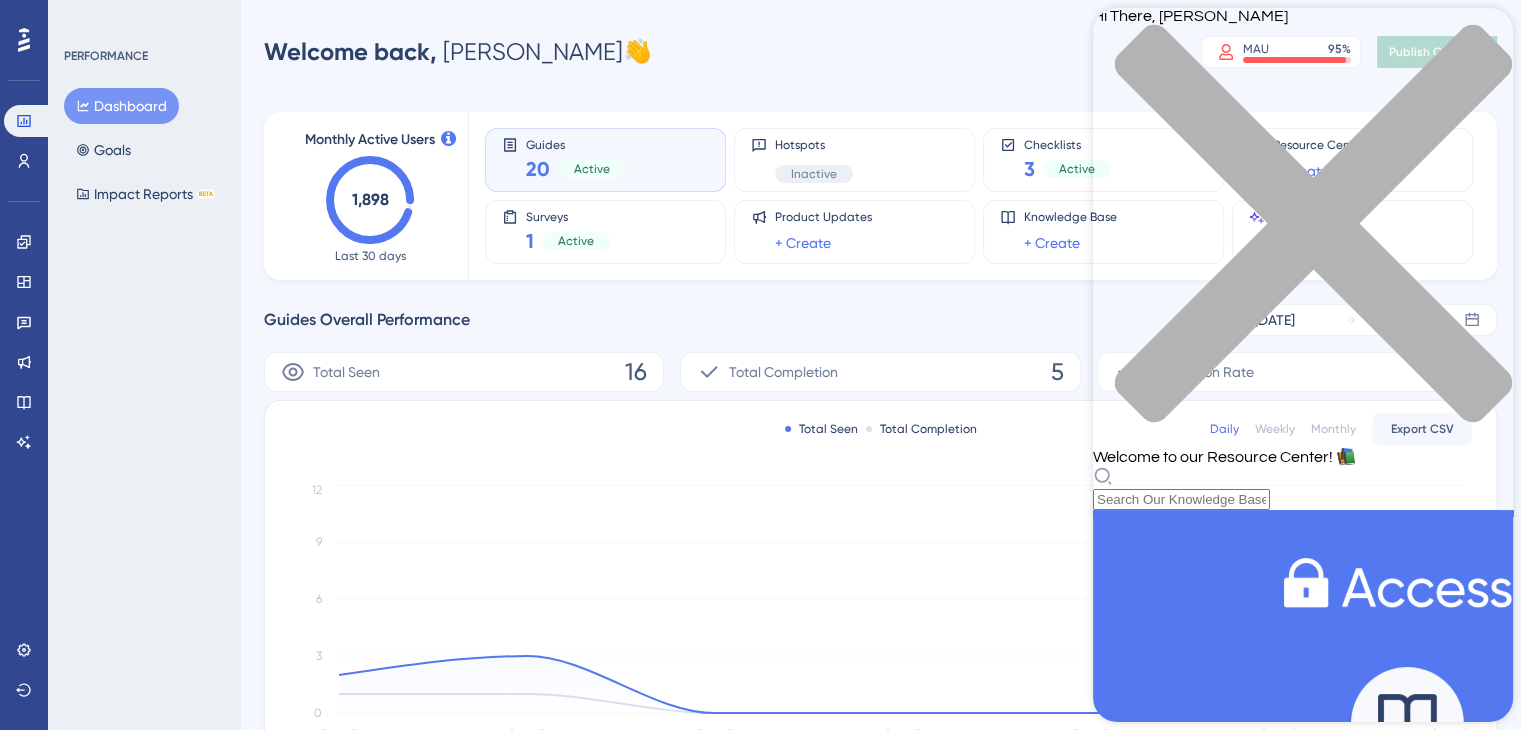 scroll, scrollTop: 0, scrollLeft: 0, axis: both 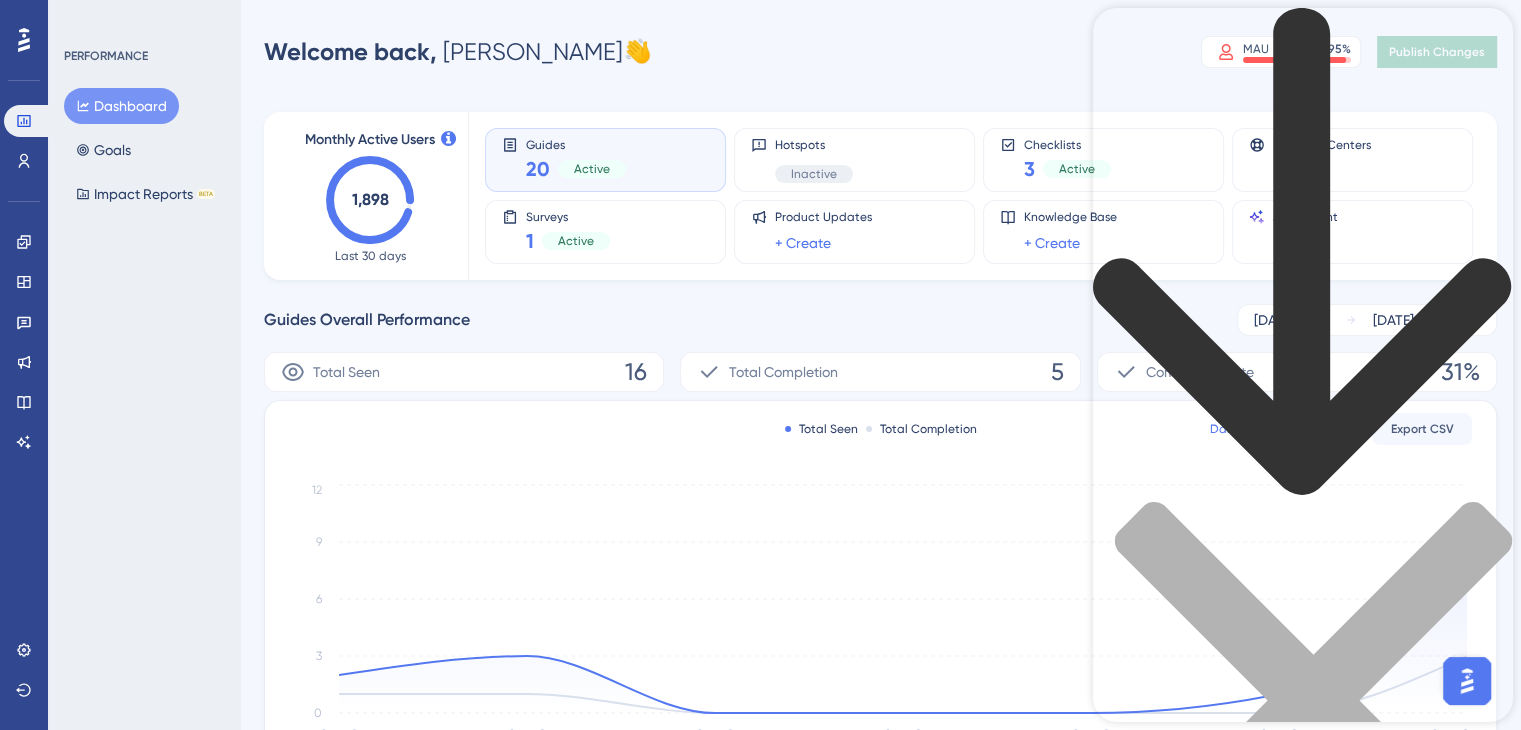 click on "Create a Resource Center" at bounding box center [1303, 1455] 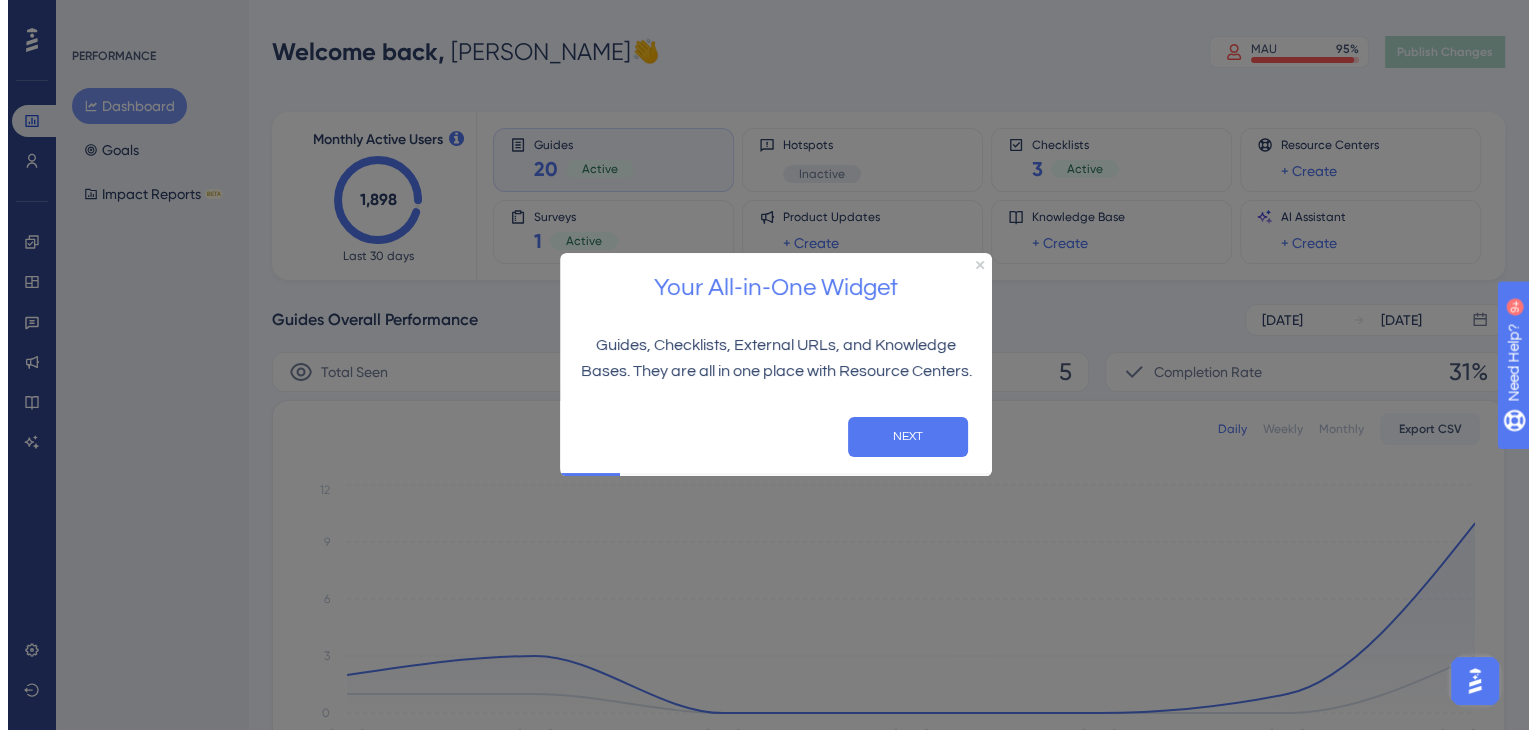 scroll, scrollTop: 0, scrollLeft: 0, axis: both 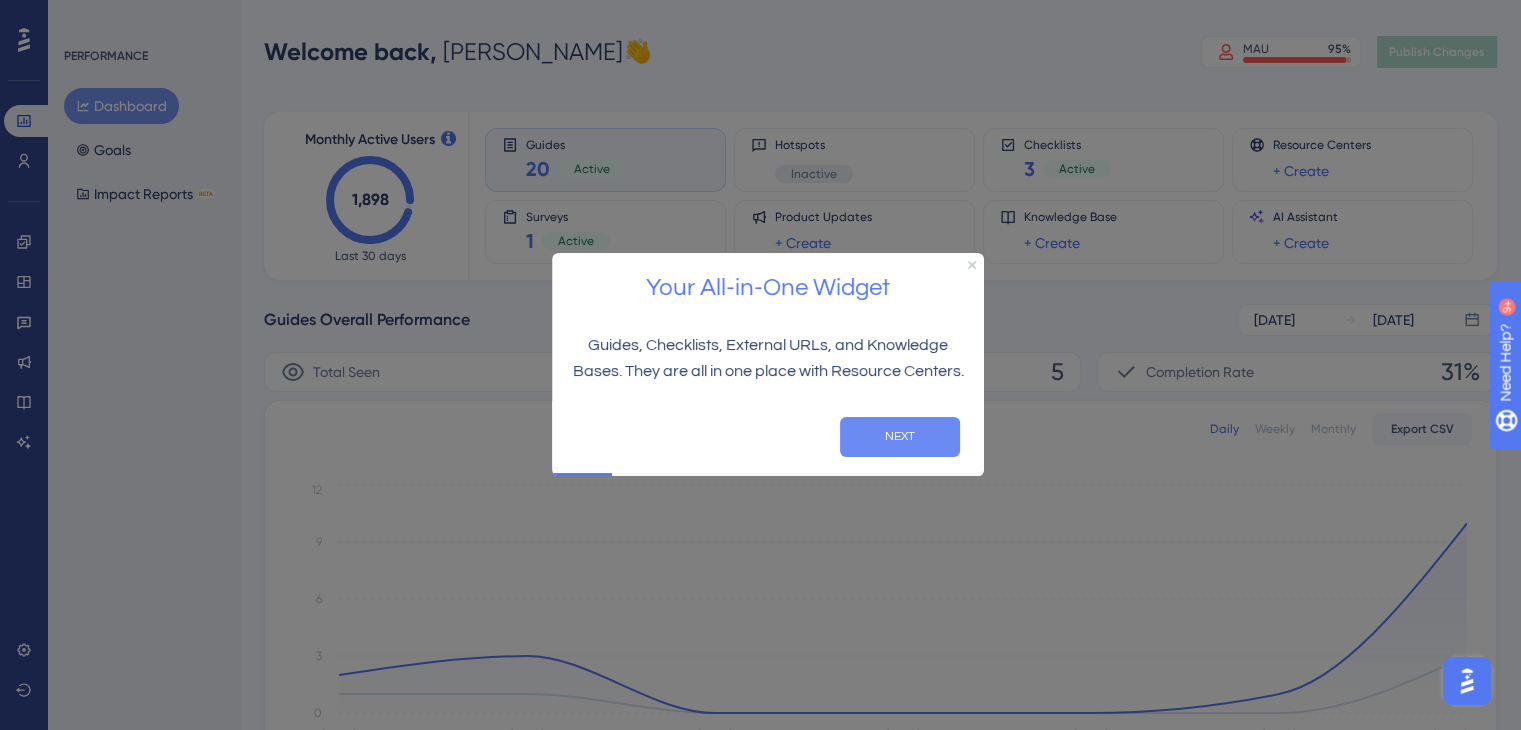 click on "NEXT" at bounding box center (900, 437) 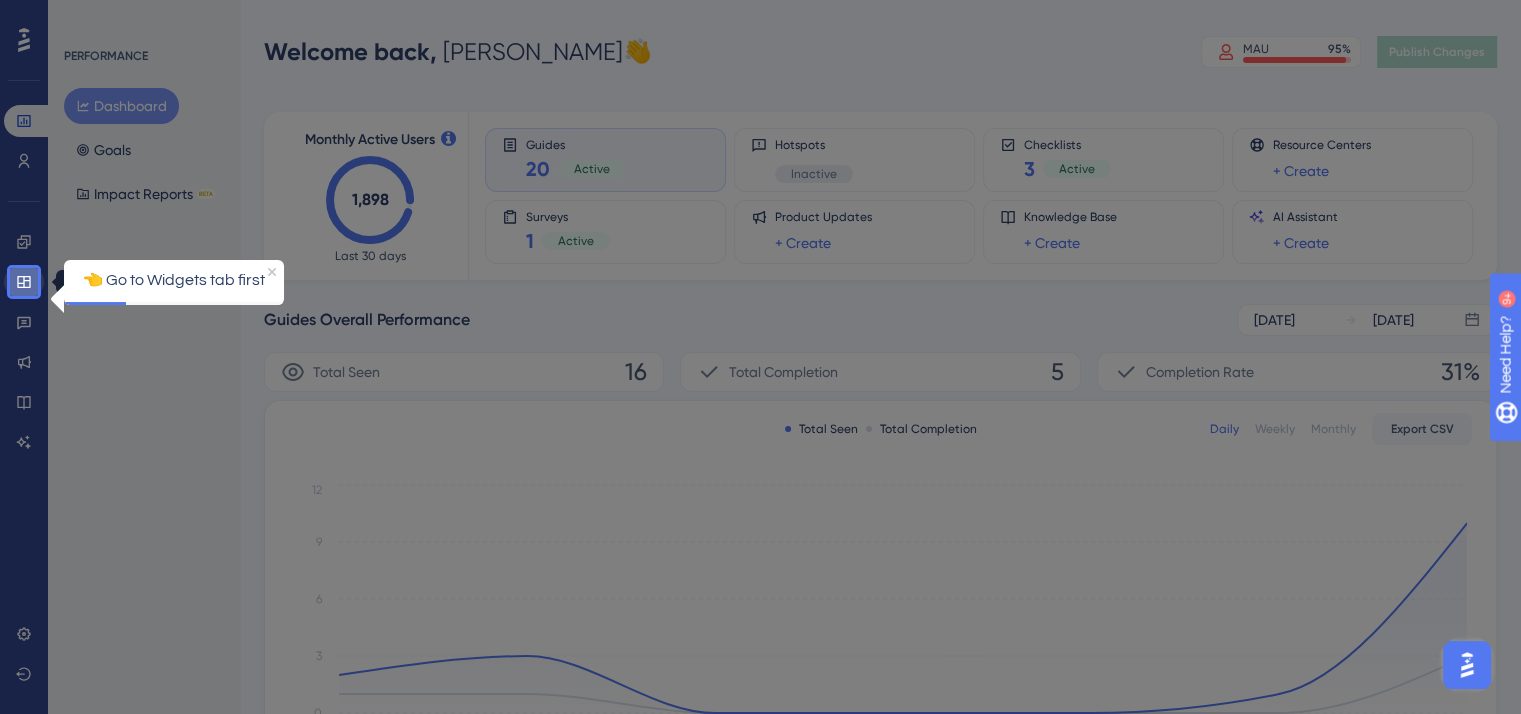 click 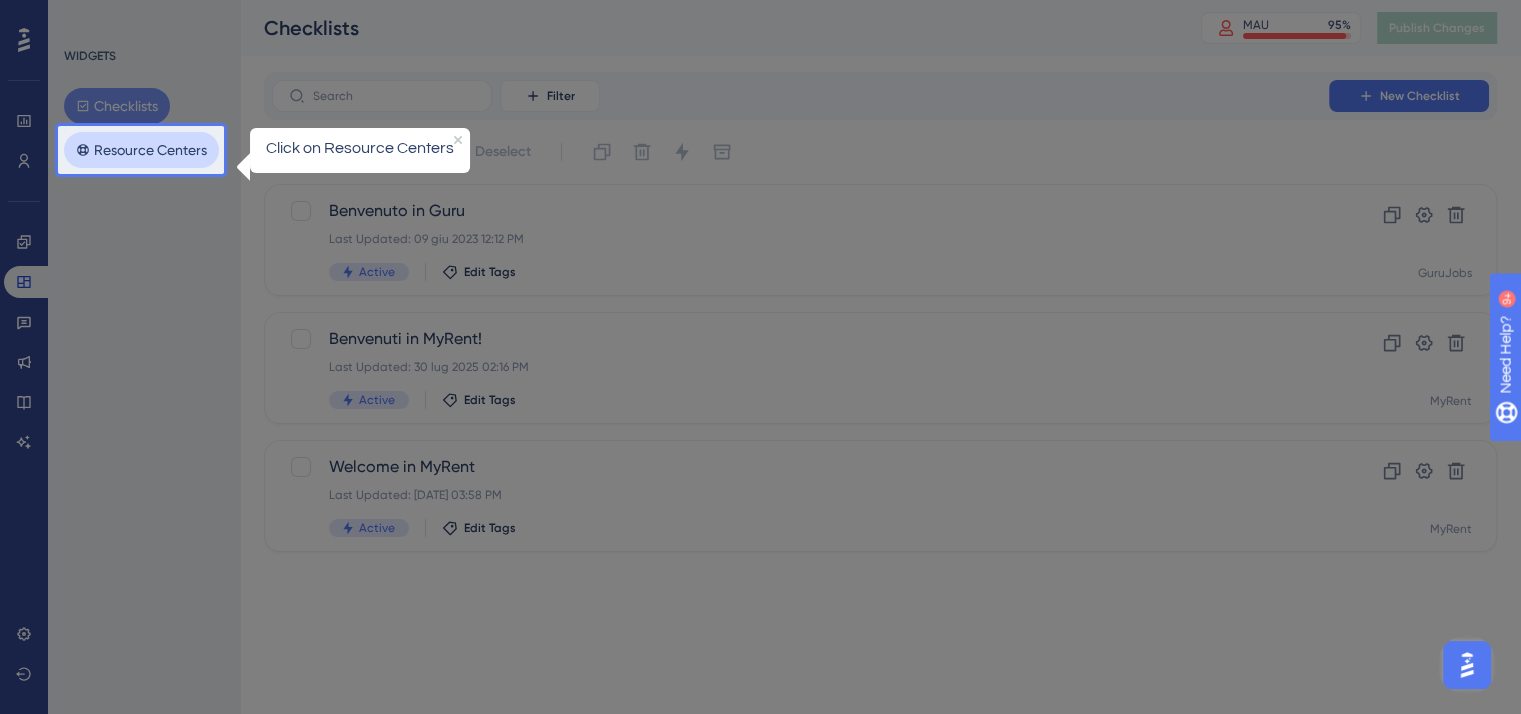 click on "Resource Centers" at bounding box center (141, 150) 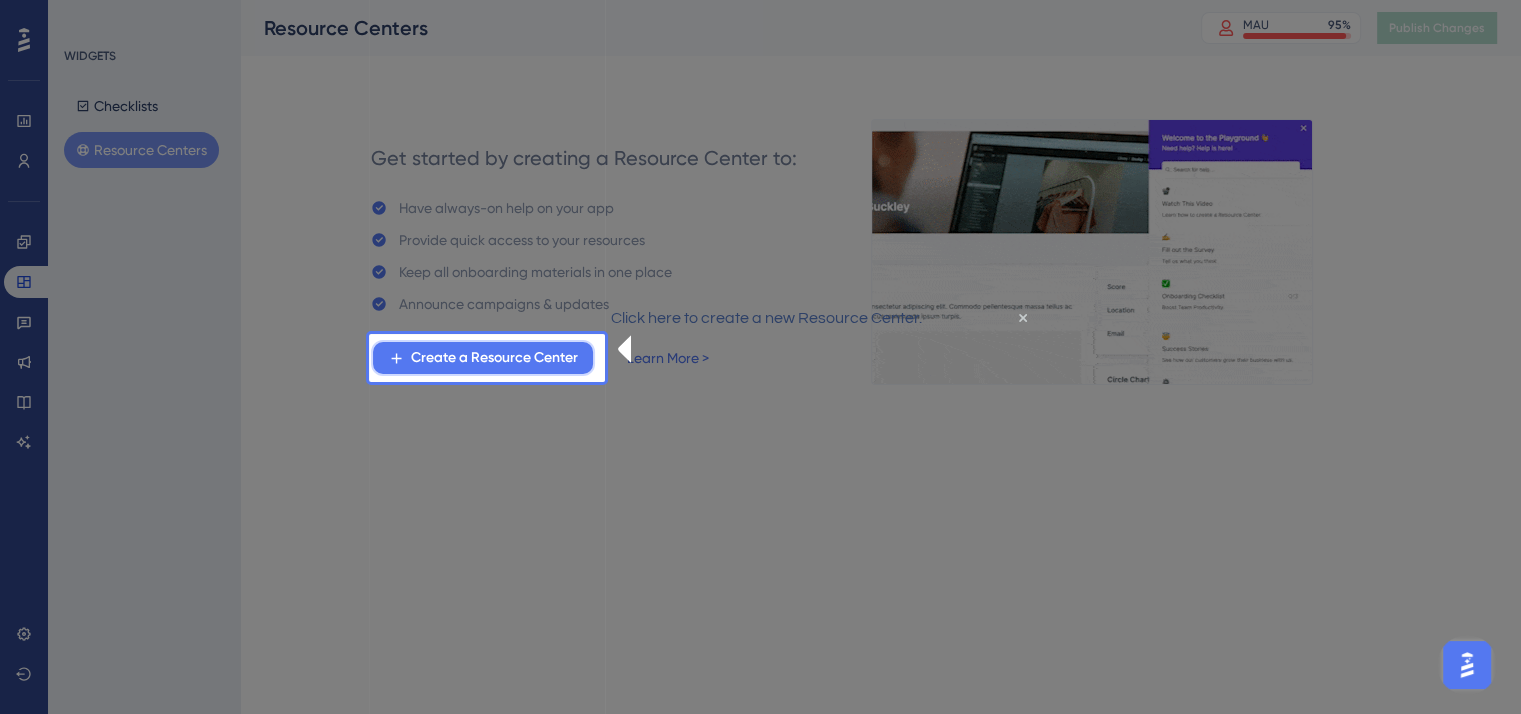 click on "Create a Resource Center" at bounding box center [494, 358] 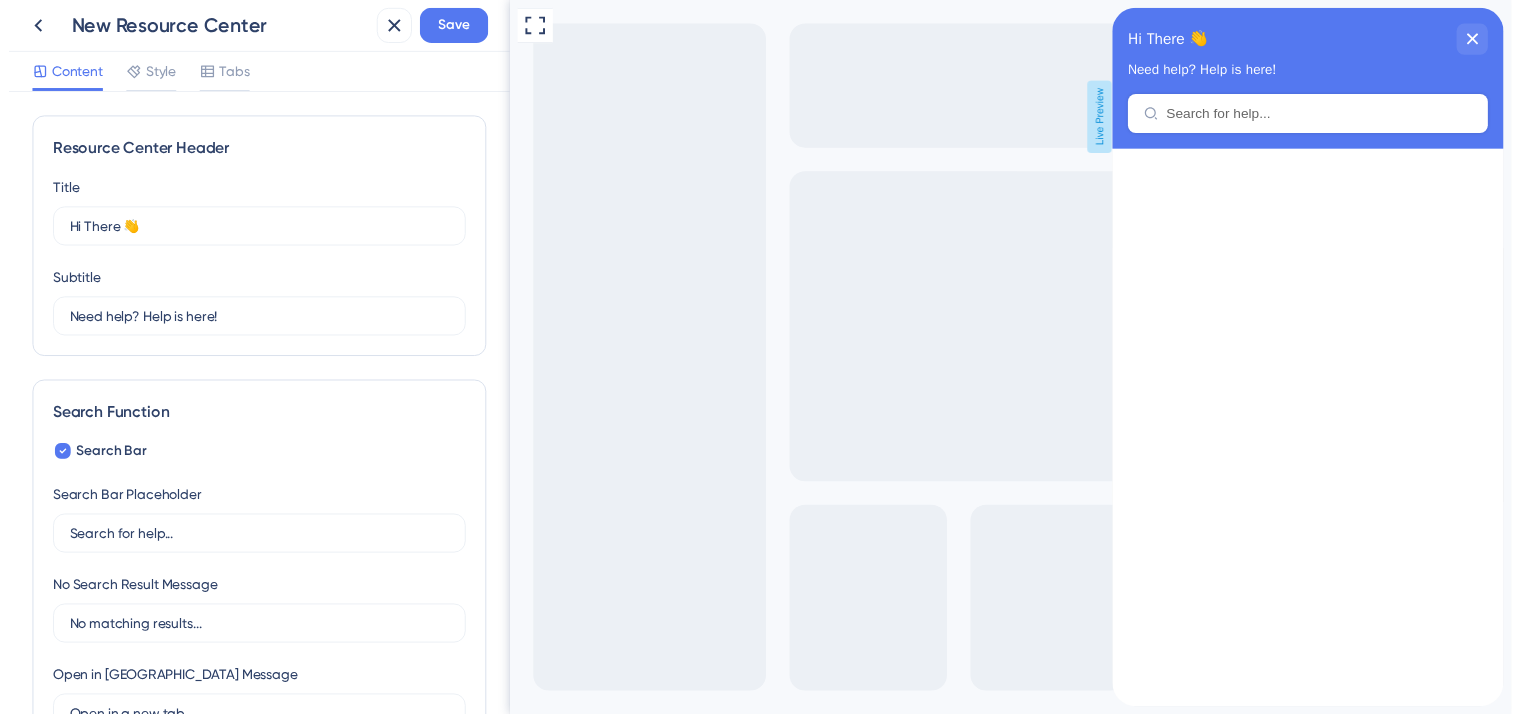 scroll, scrollTop: 0, scrollLeft: 0, axis: both 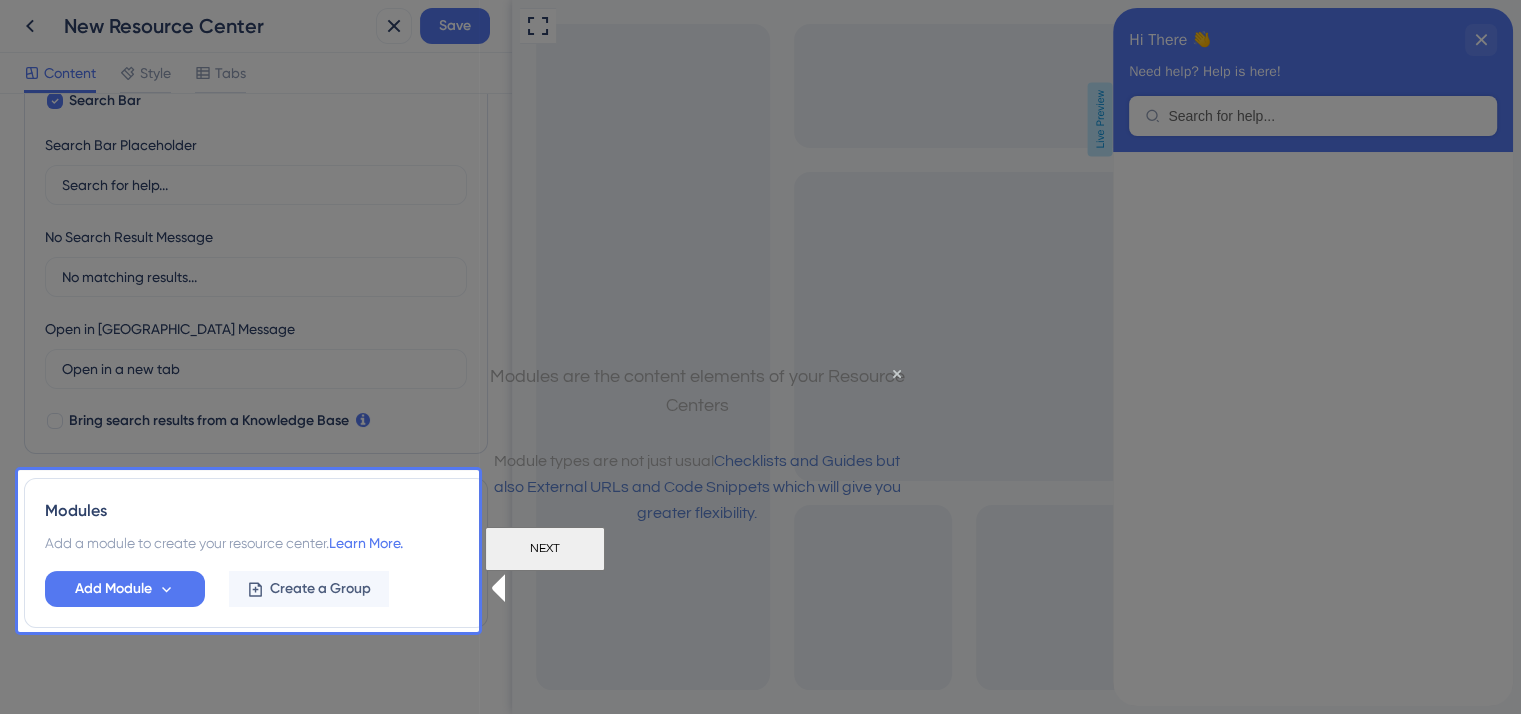 click on "NEXT" at bounding box center (544, 549) 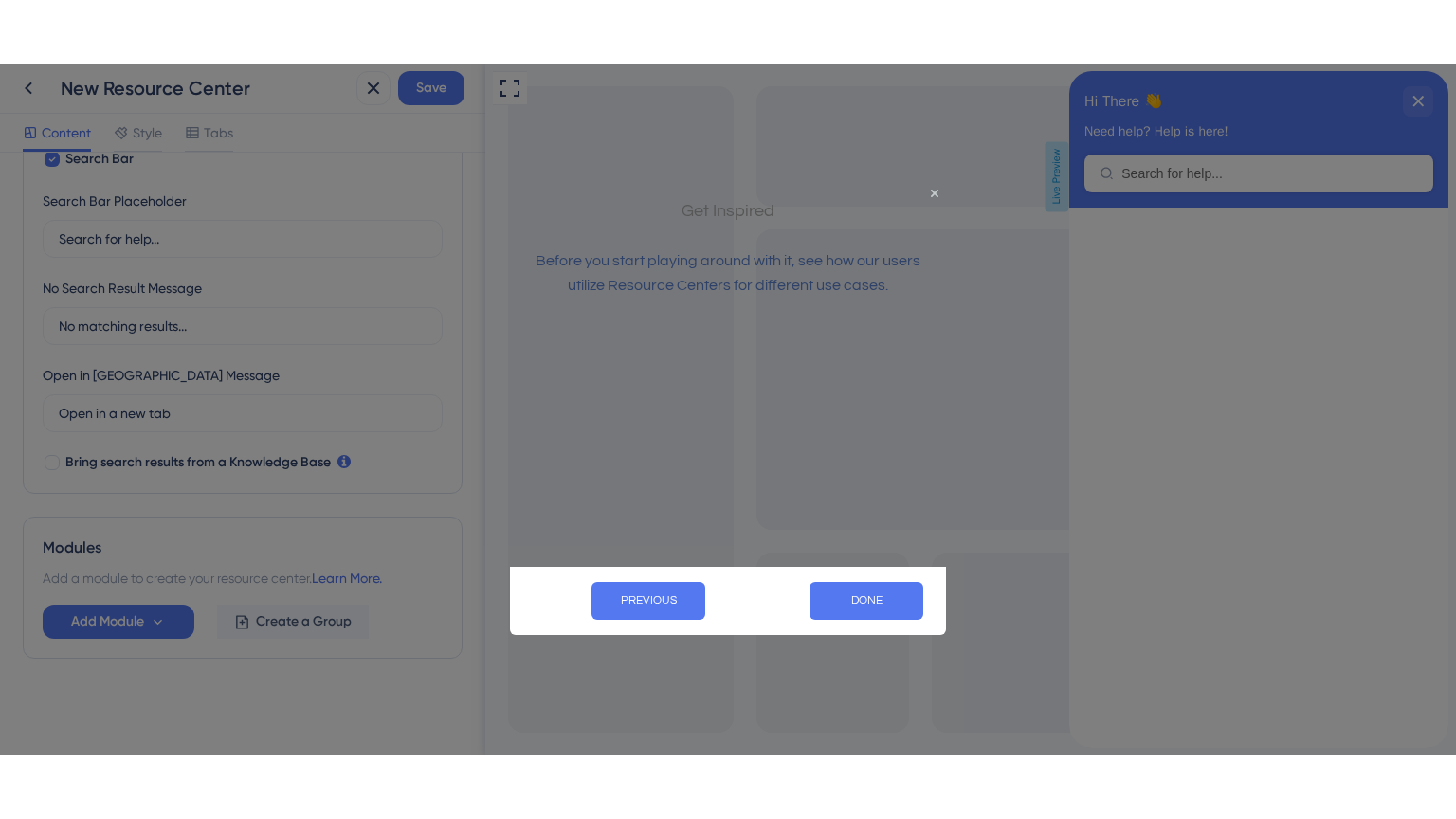 scroll, scrollTop: 0, scrollLeft: 0, axis: both 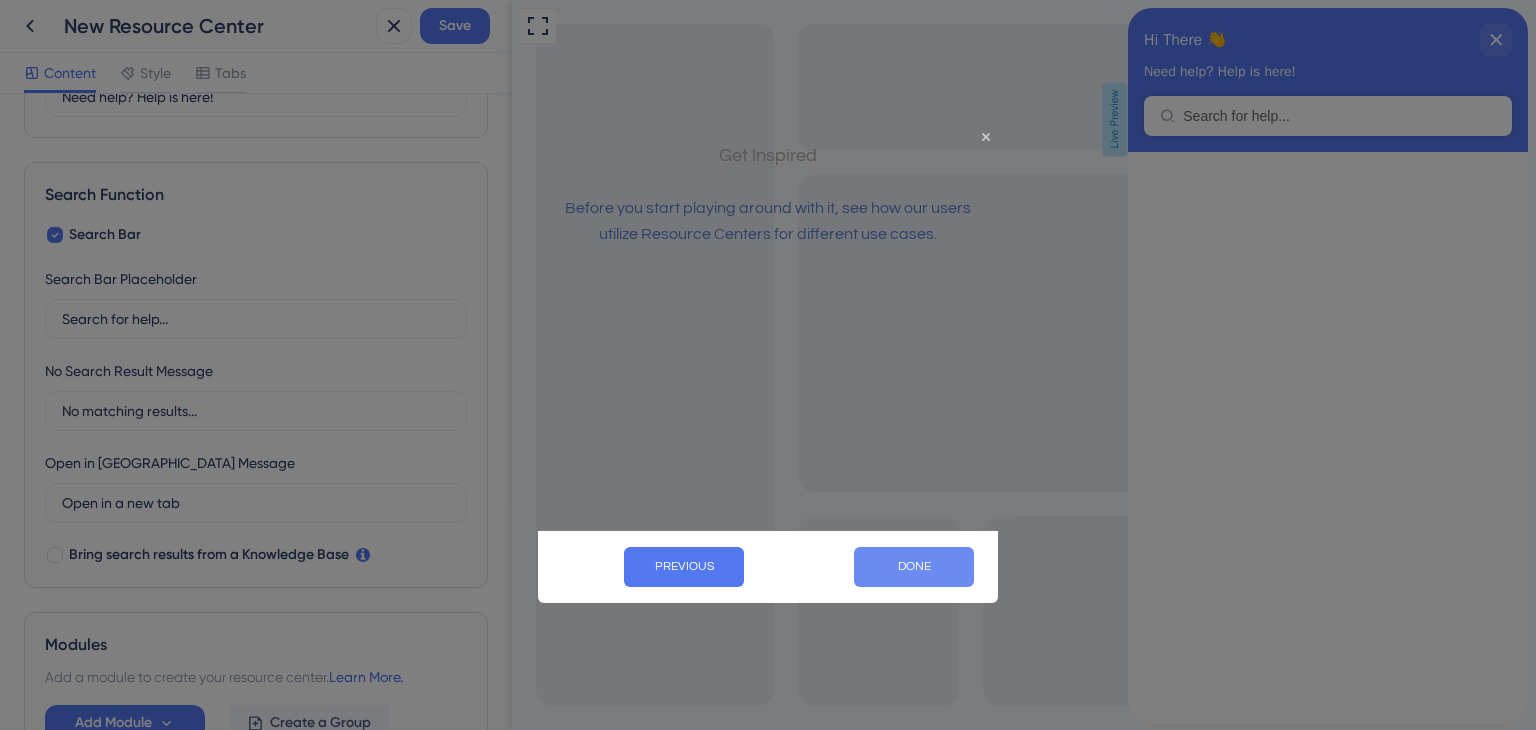 click on "DONE" at bounding box center (914, 566) 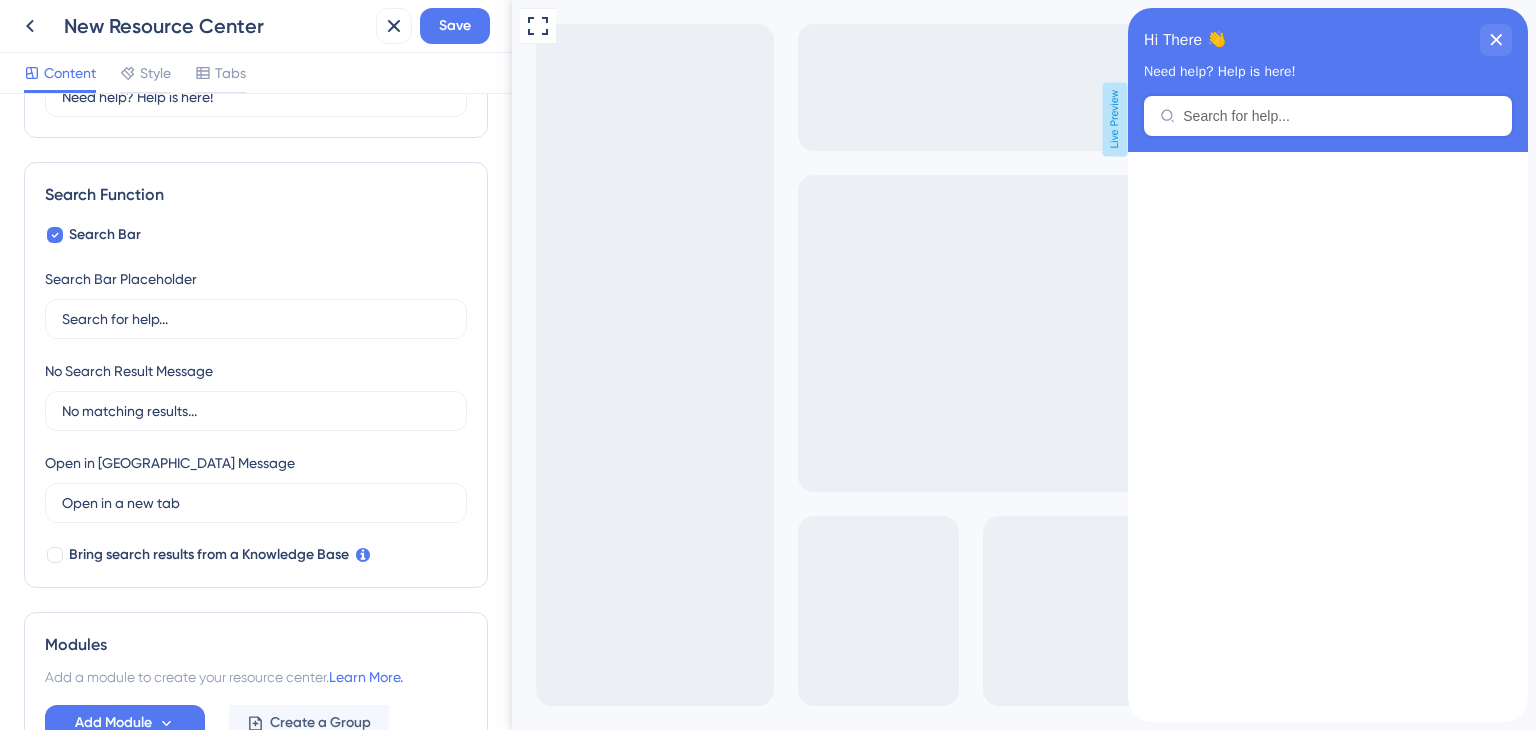 scroll, scrollTop: 0, scrollLeft: 0, axis: both 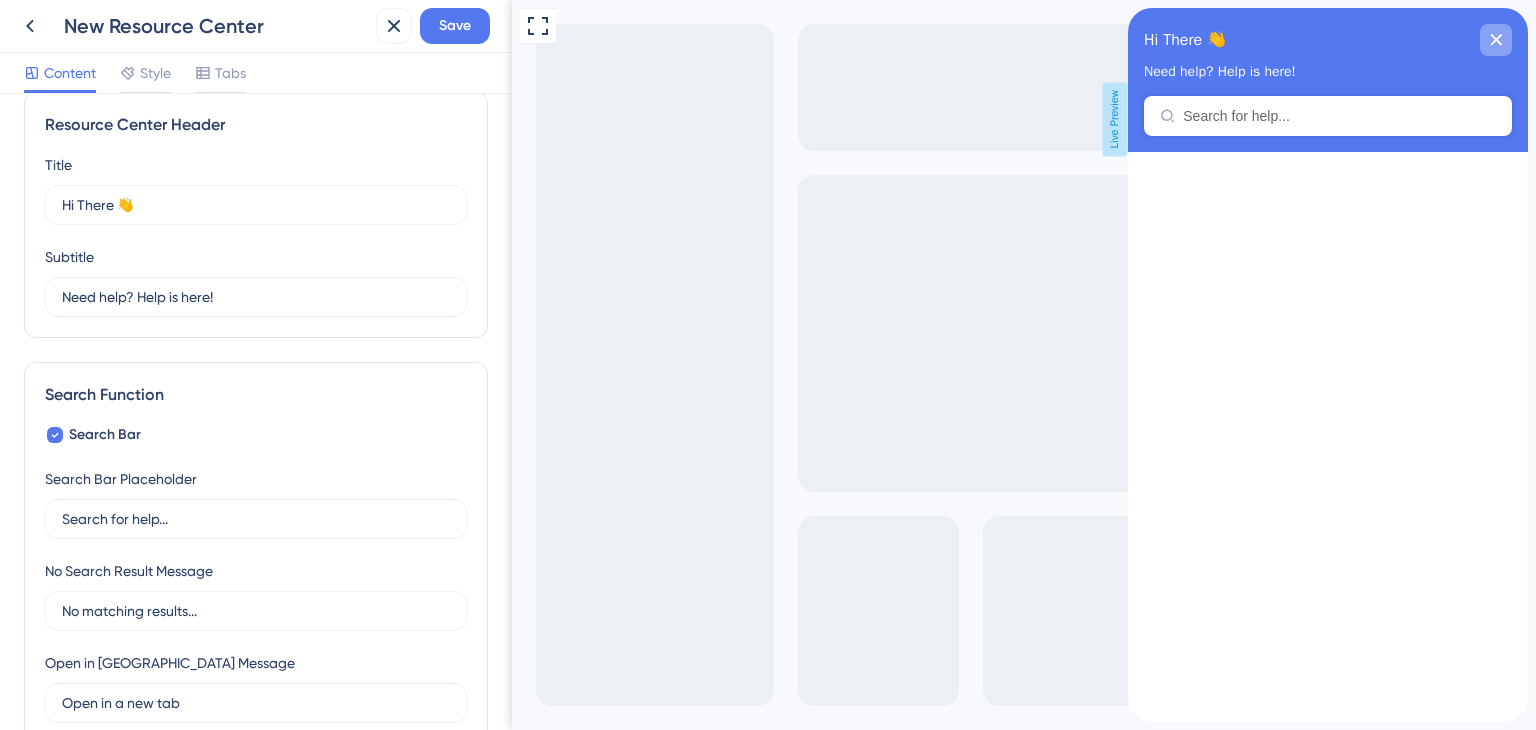 click 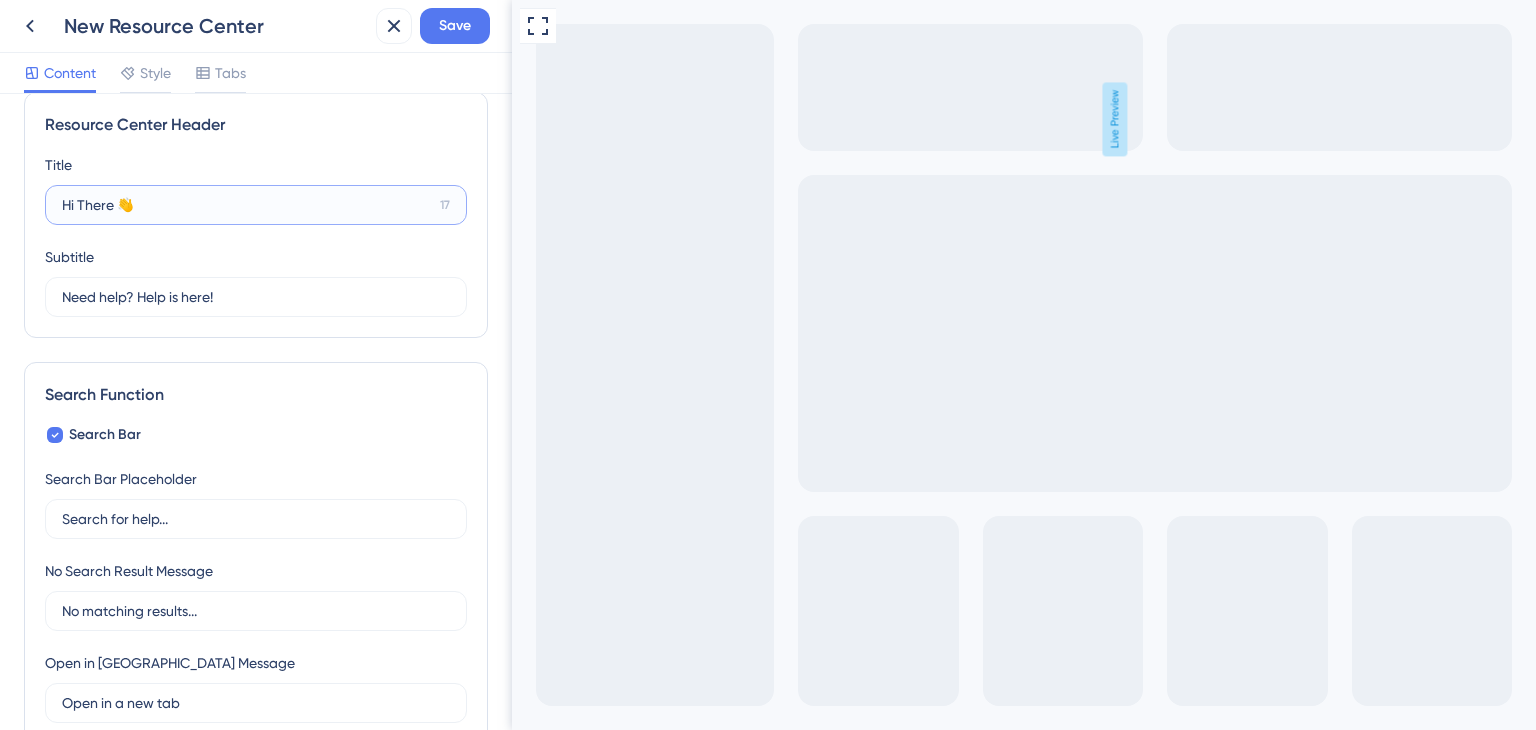 click on "Hi There 👋" at bounding box center [247, 205] 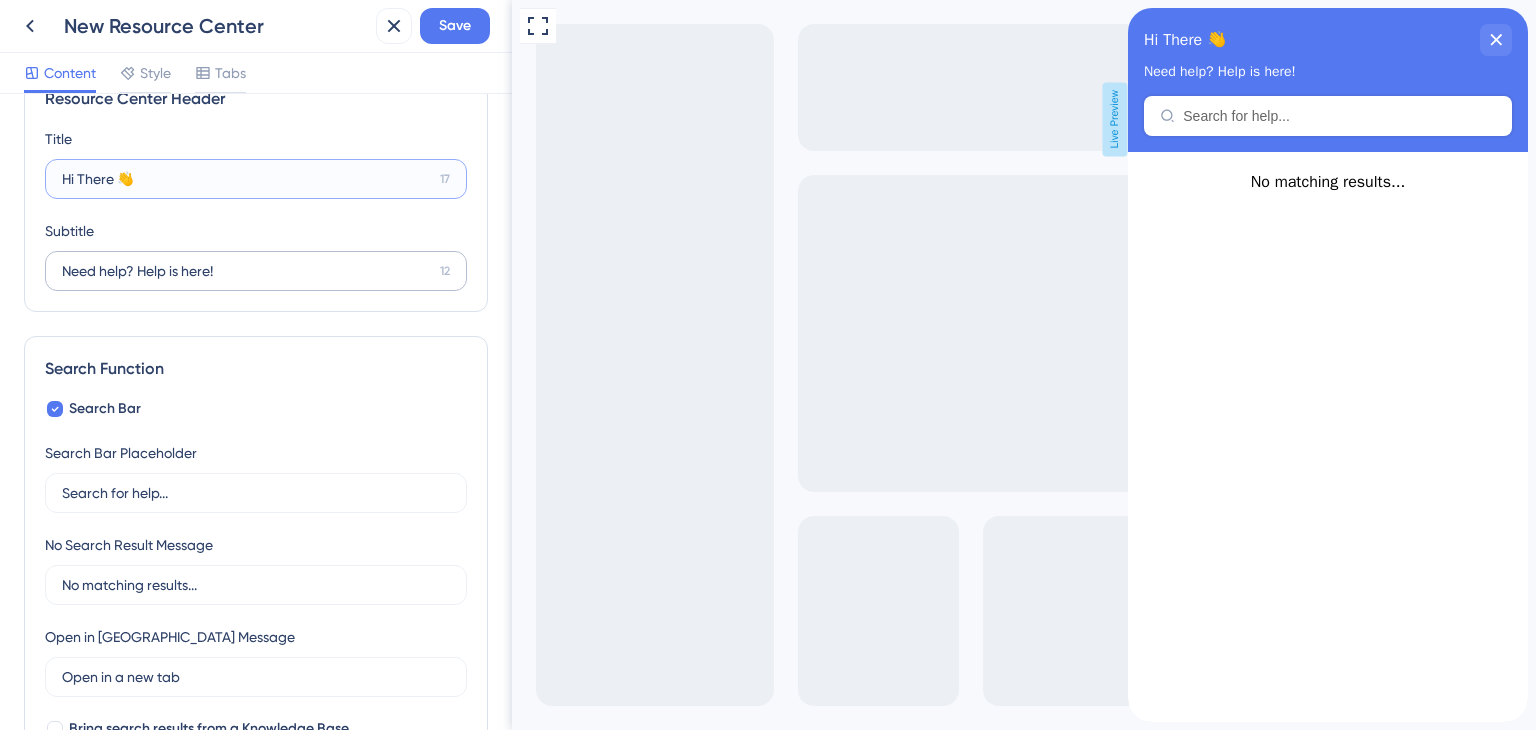 scroll, scrollTop: 126, scrollLeft: 0, axis: vertical 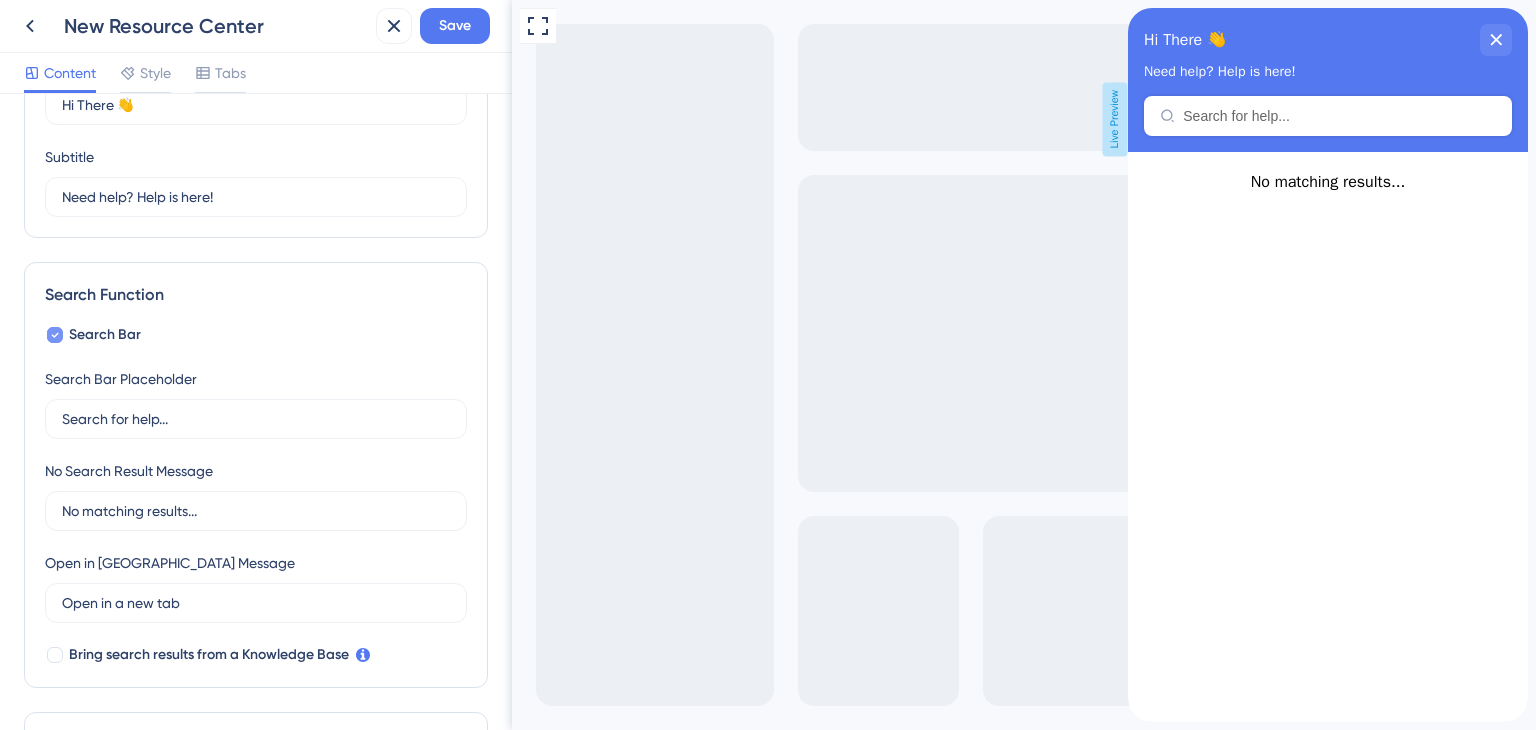 click 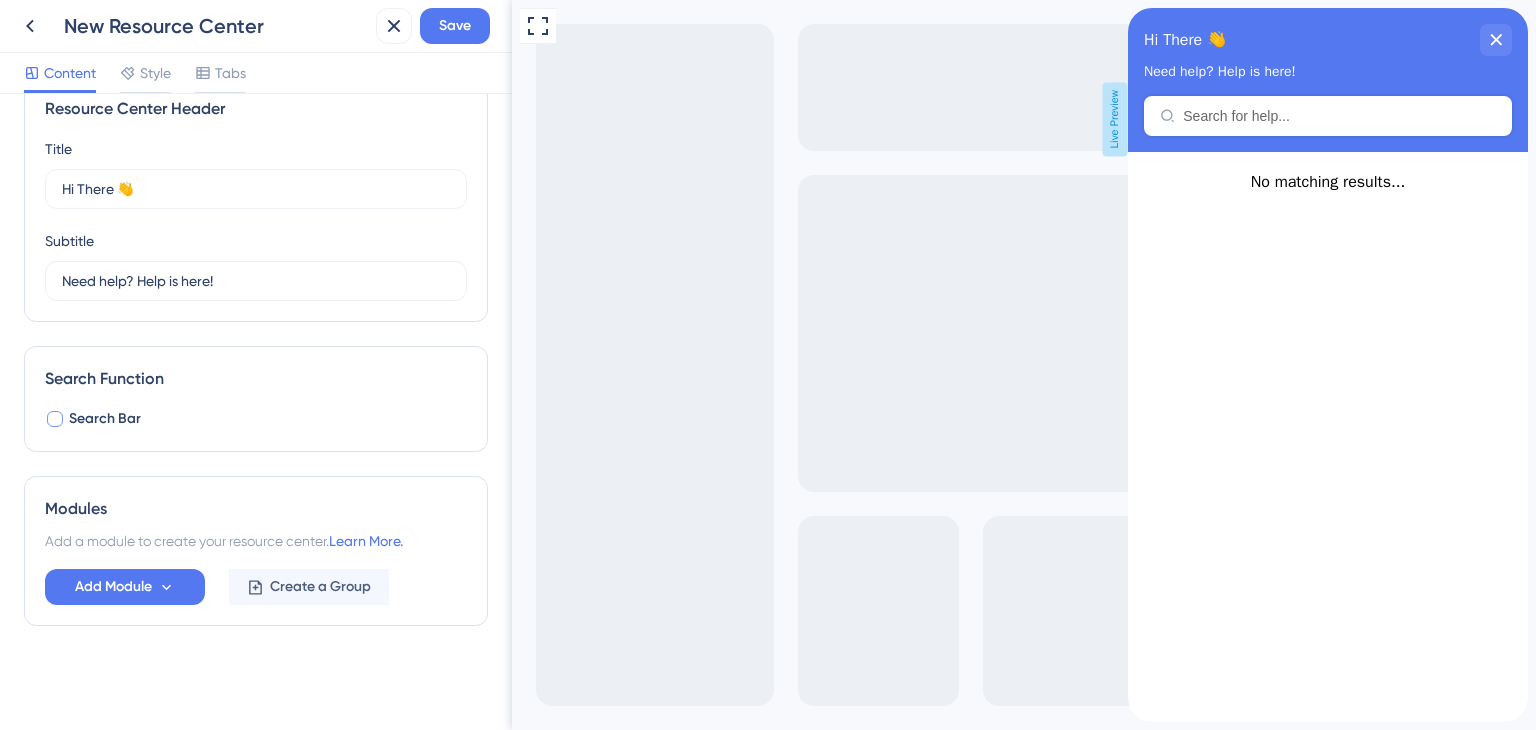 scroll, scrollTop: 40, scrollLeft: 0, axis: vertical 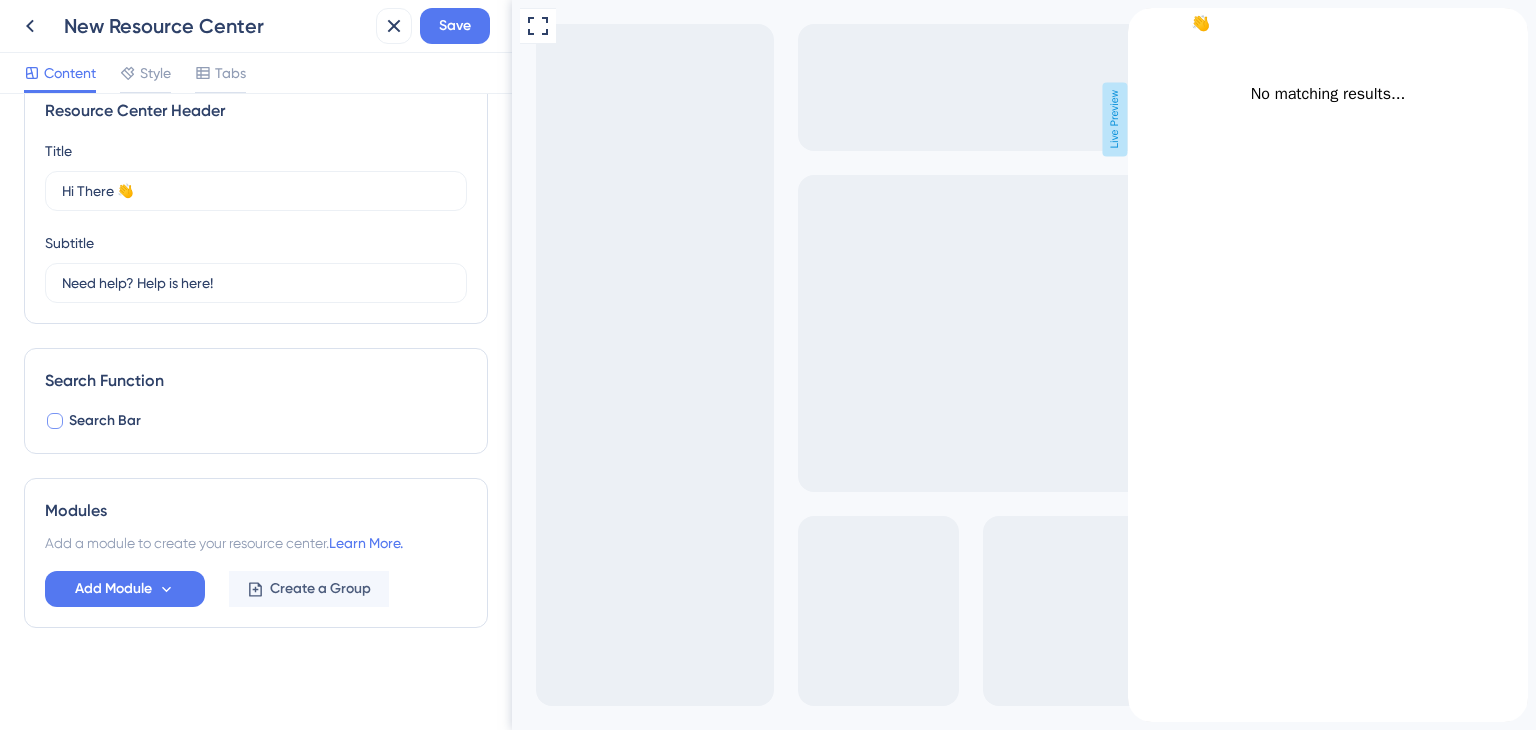 click on "Search Bar" at bounding box center (93, 421) 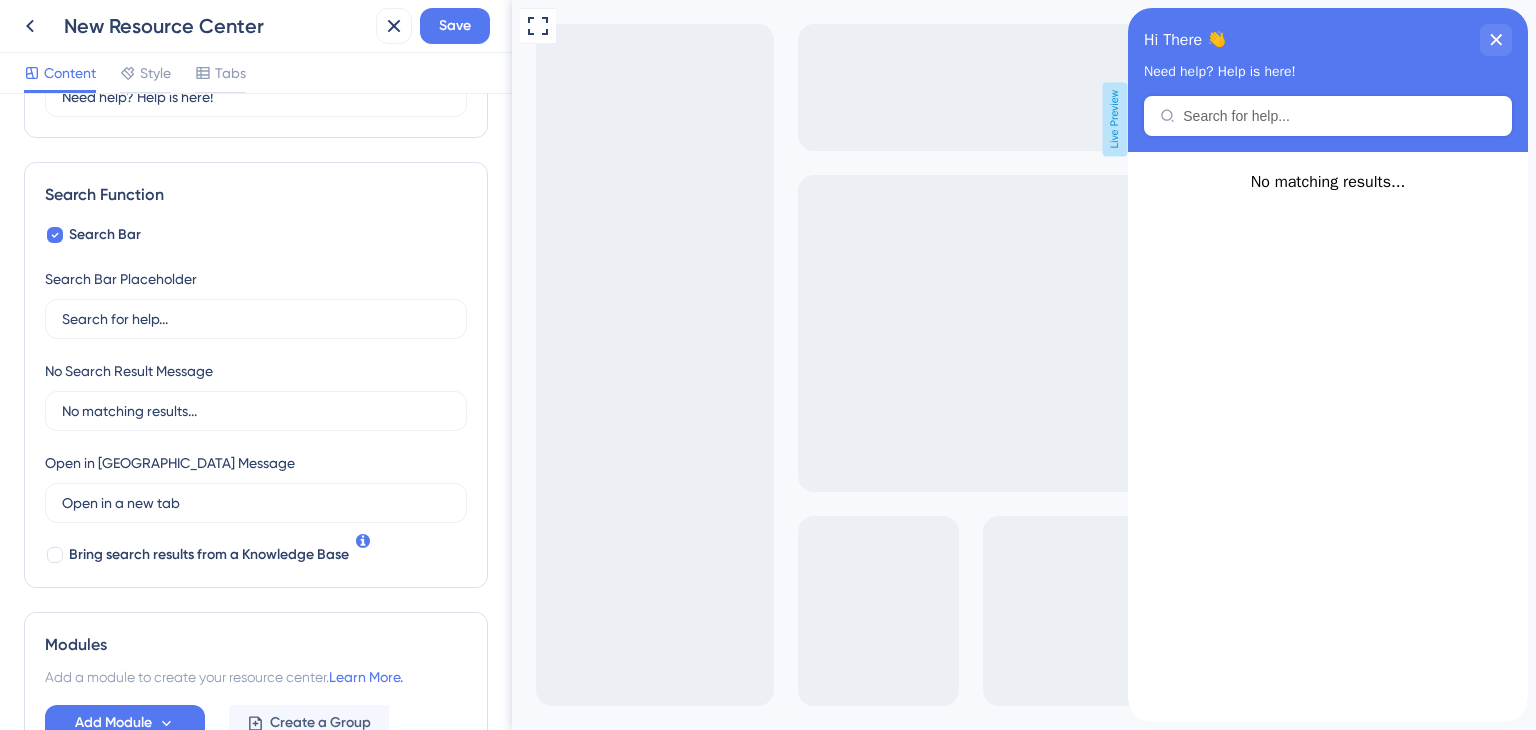 scroll, scrollTop: 326, scrollLeft: 0, axis: vertical 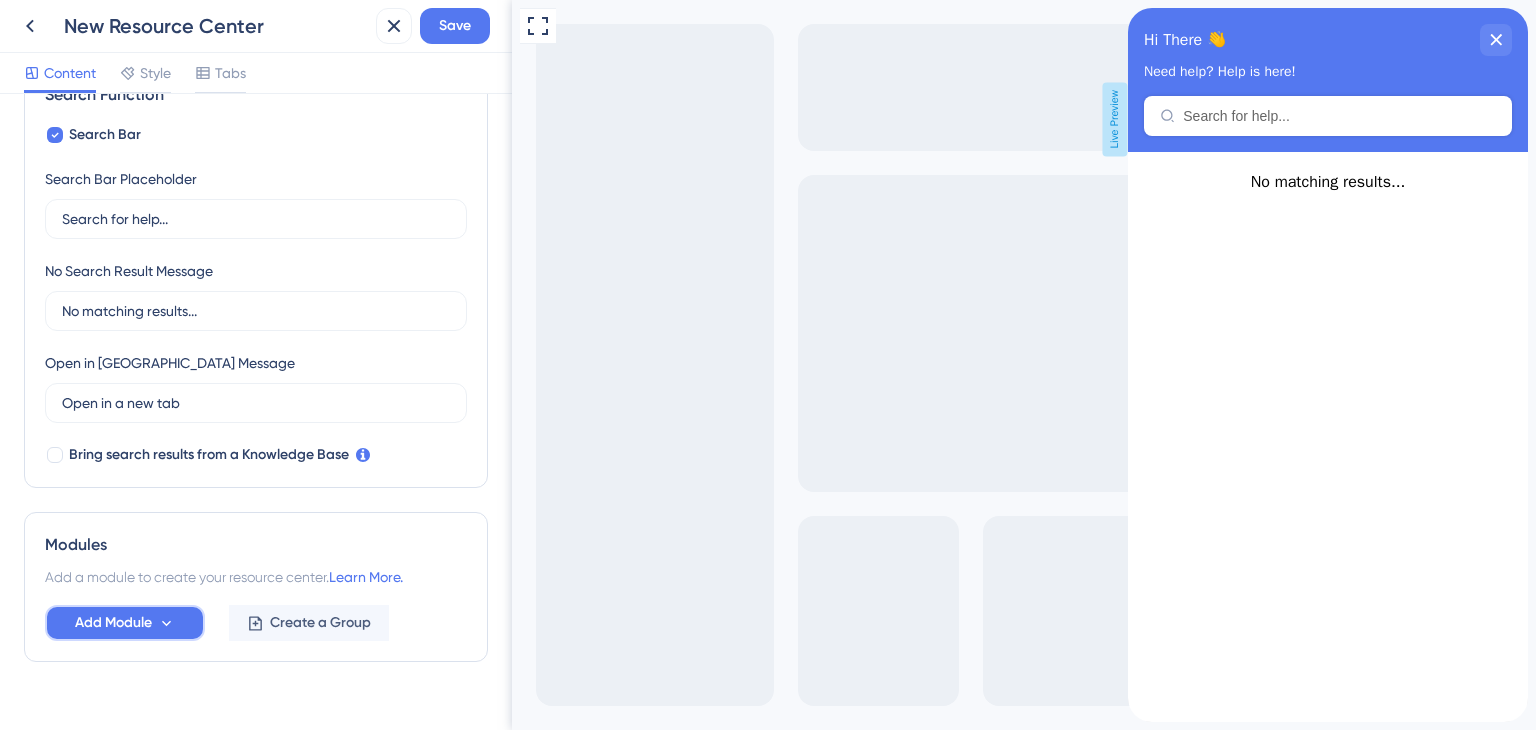 click on "Add Module" at bounding box center (113, 623) 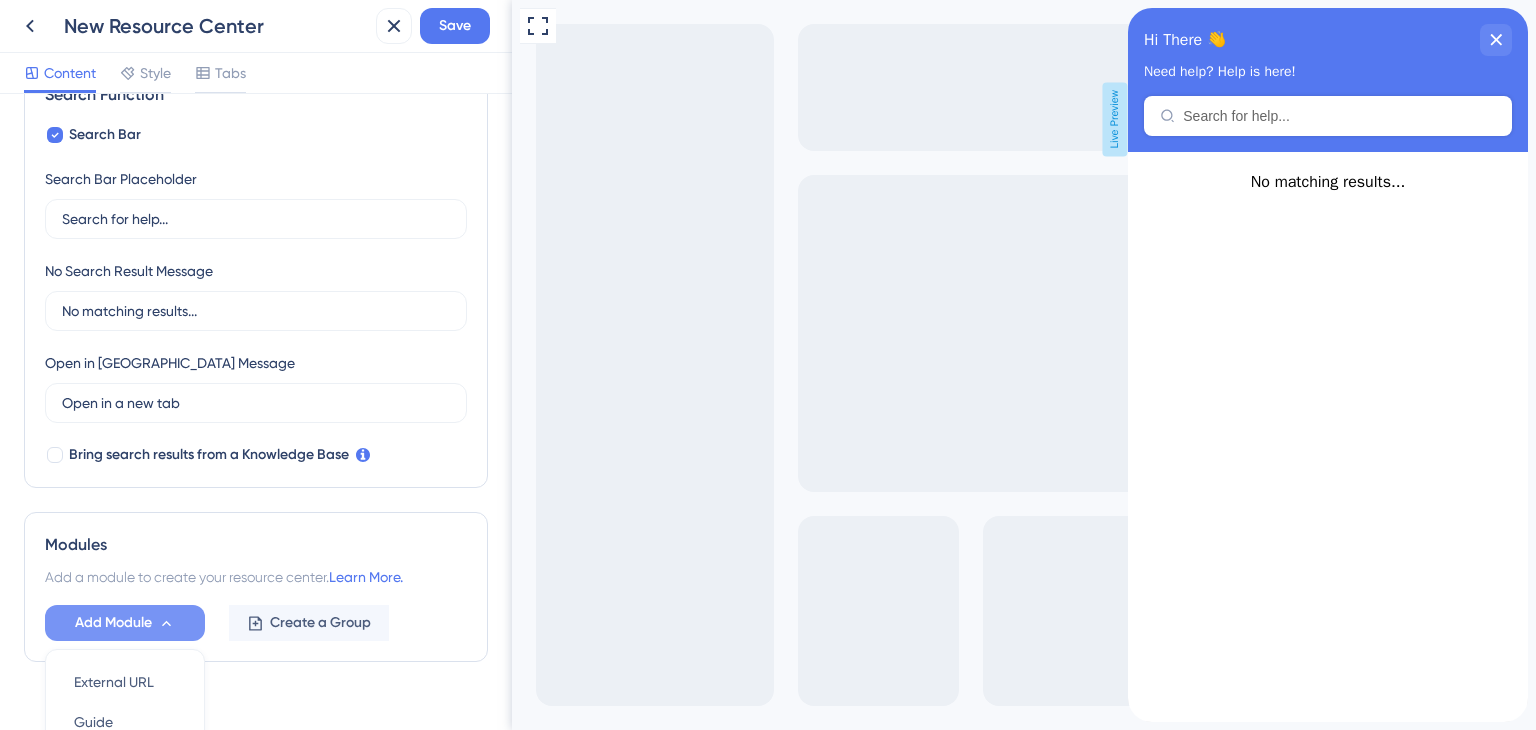 scroll, scrollTop: 549, scrollLeft: 0, axis: vertical 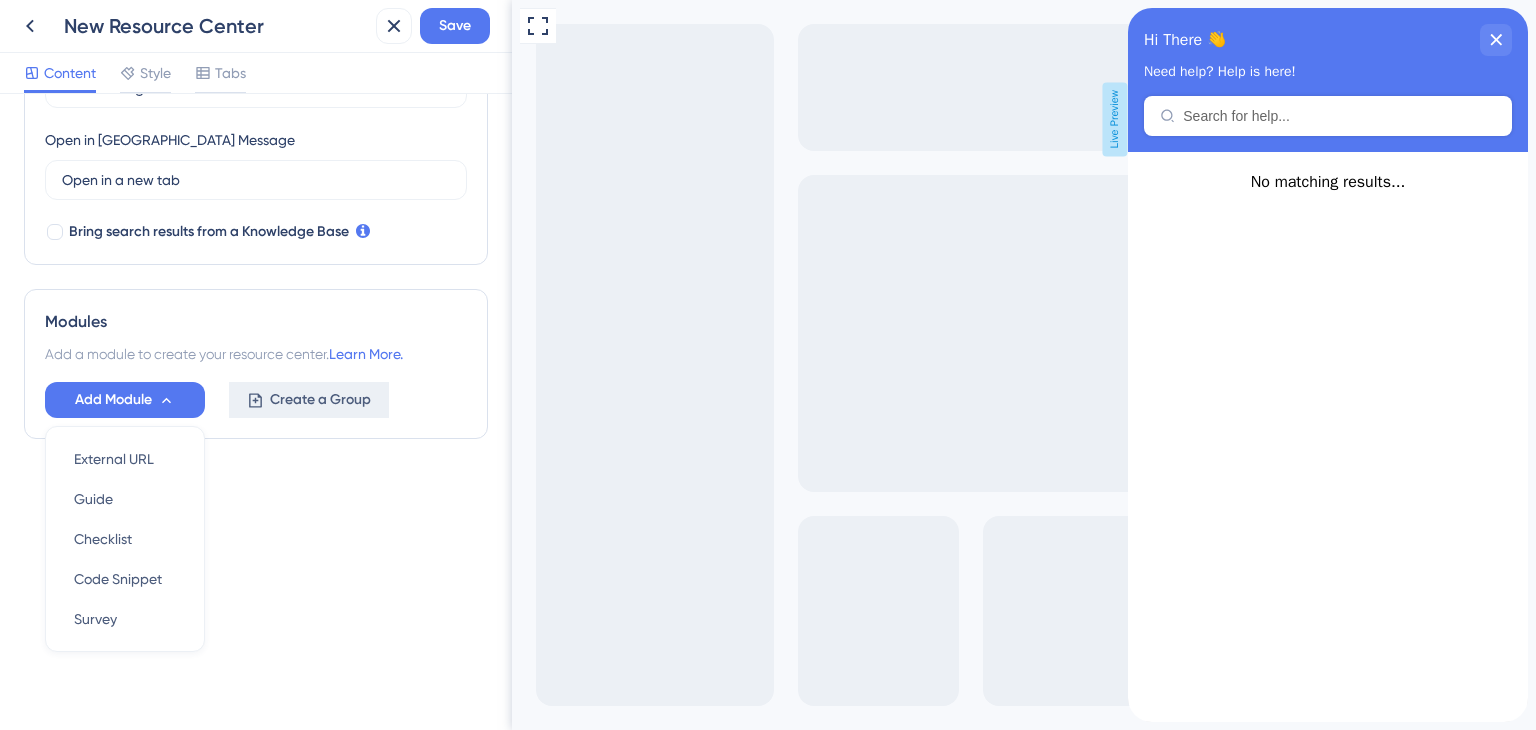 click on "Create a Group" at bounding box center [320, 400] 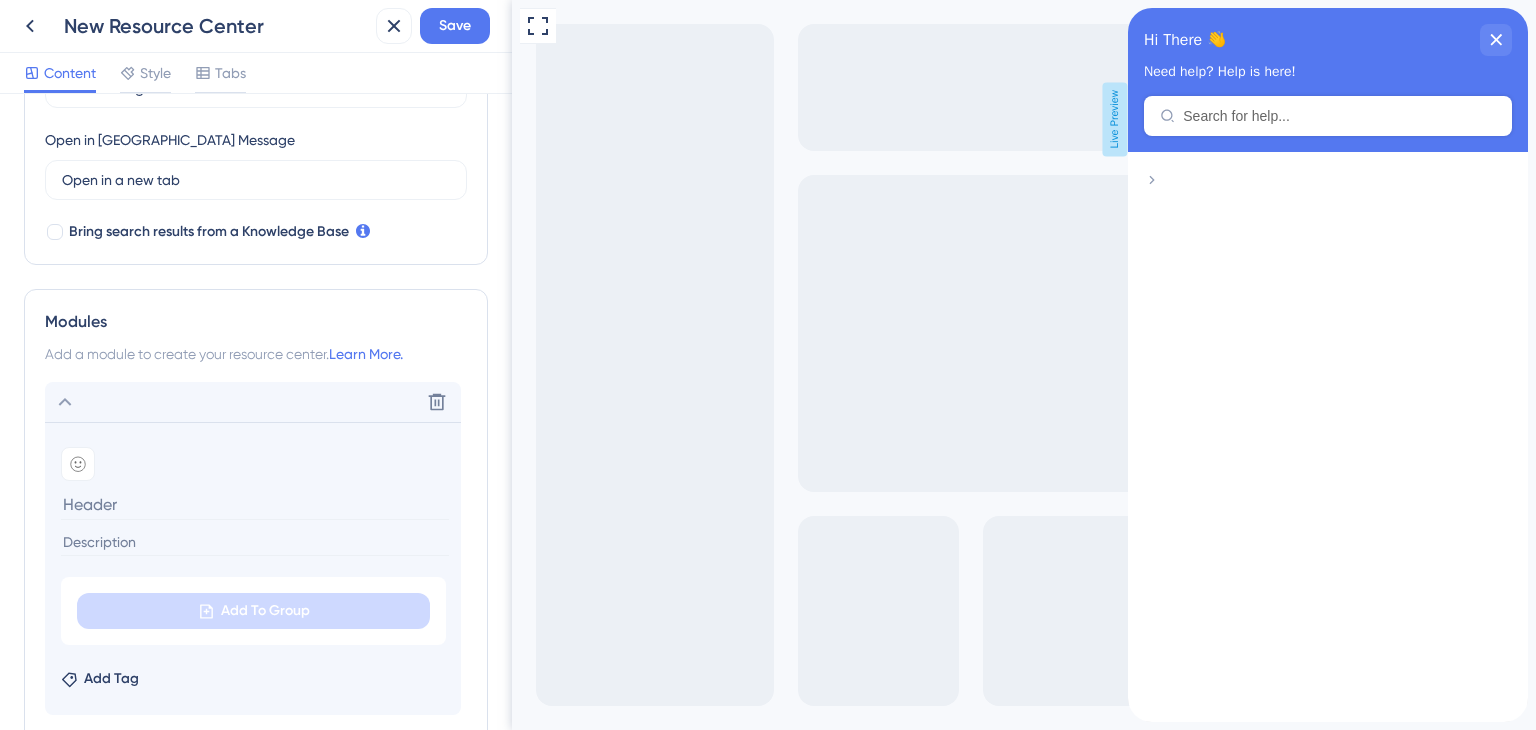 click at bounding box center (255, 504) 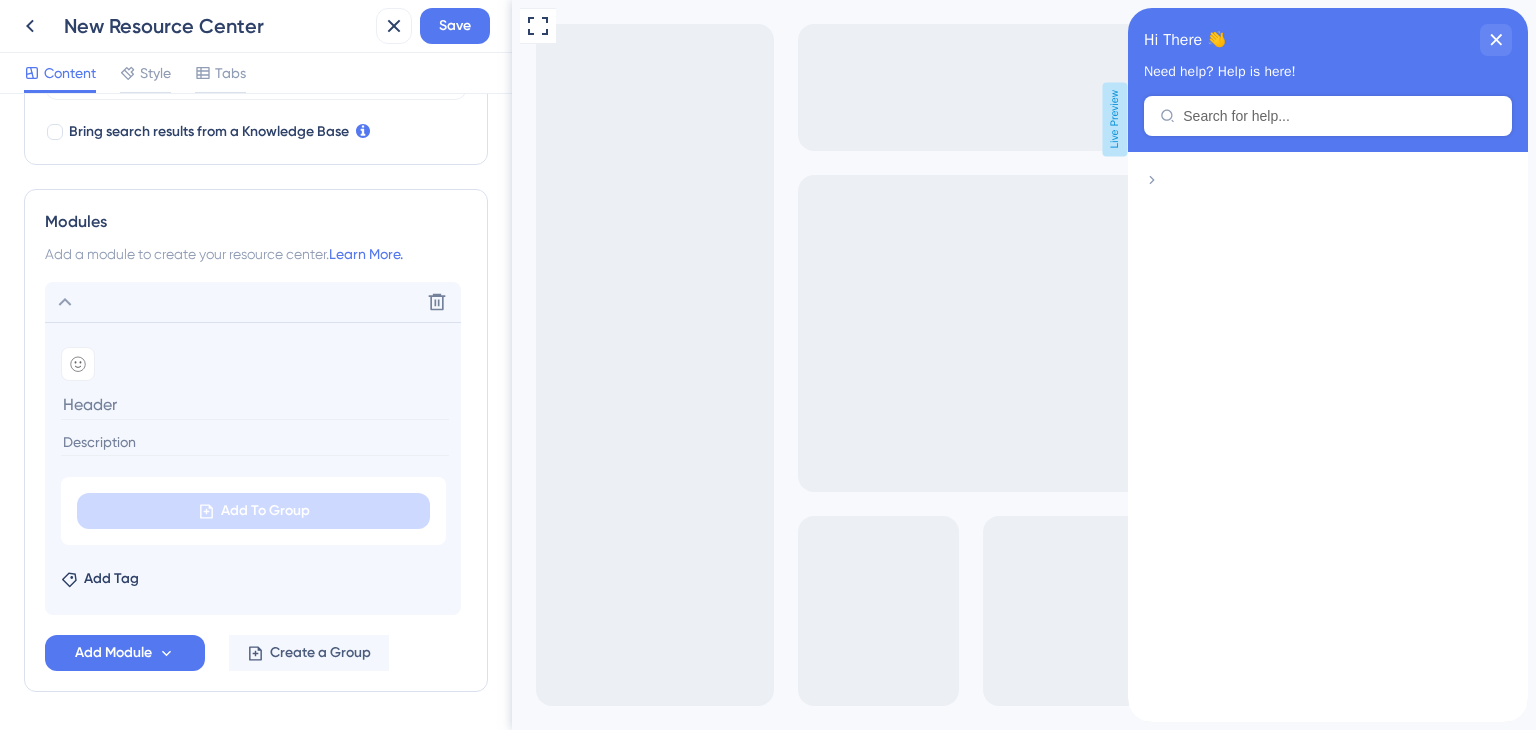 click at bounding box center (255, 404) 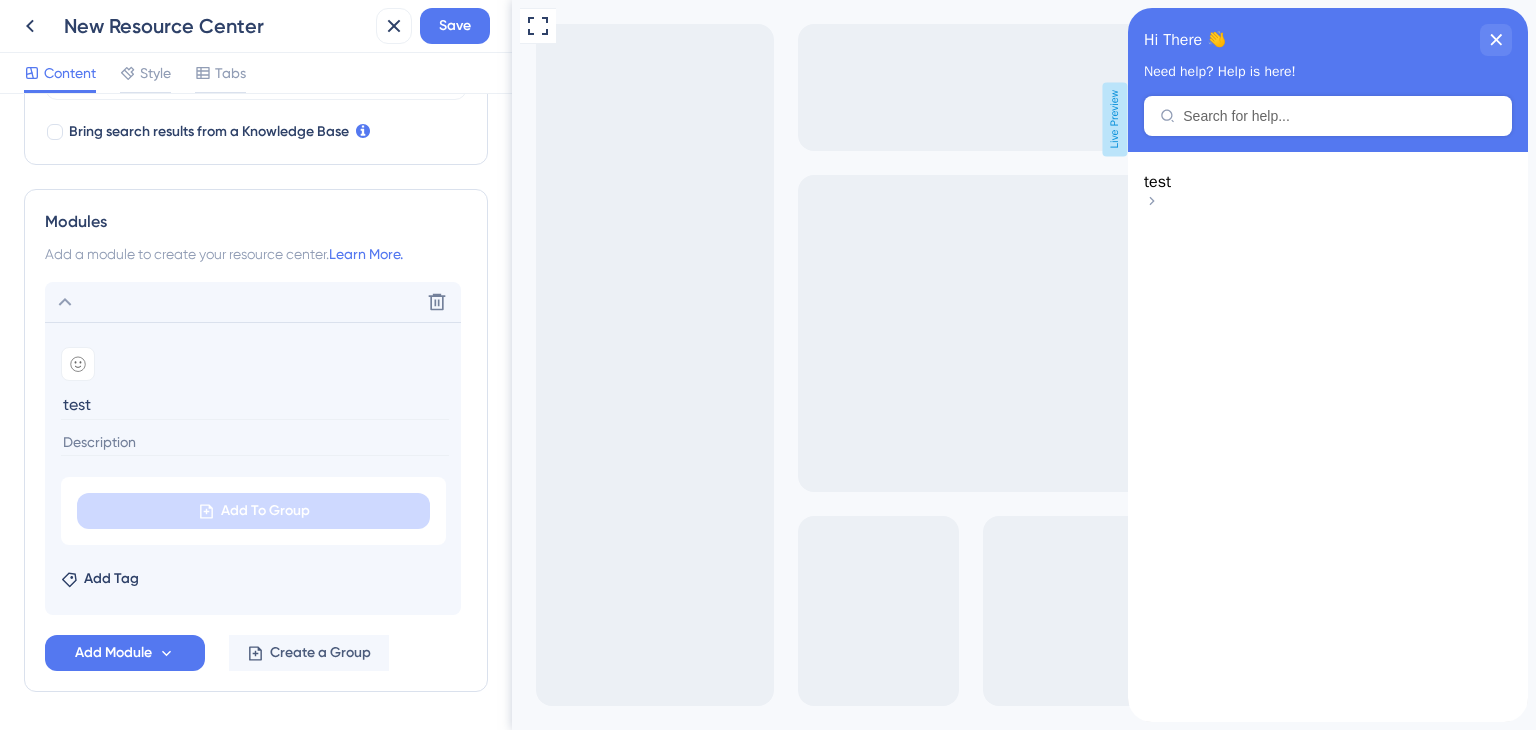 type on "test" 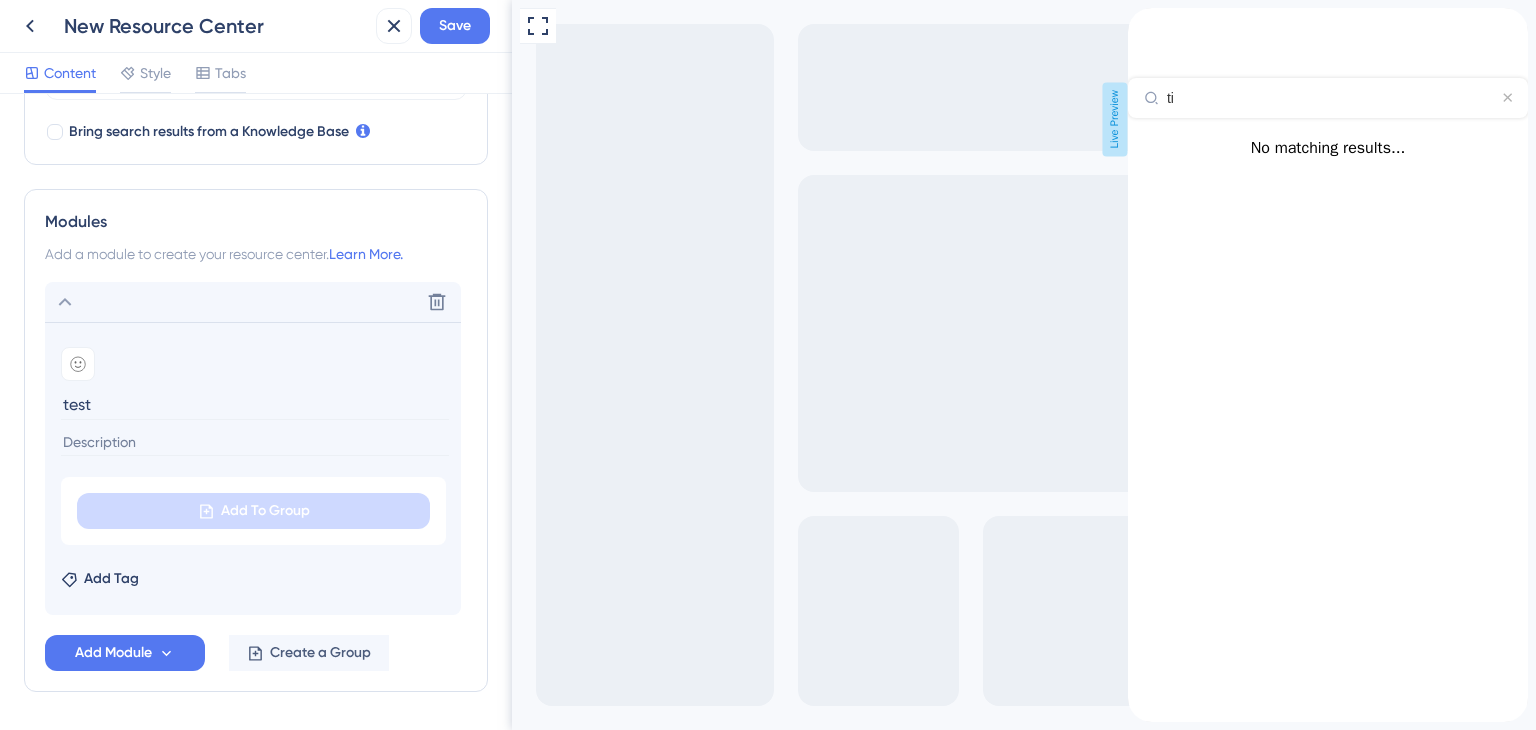 type on "t" 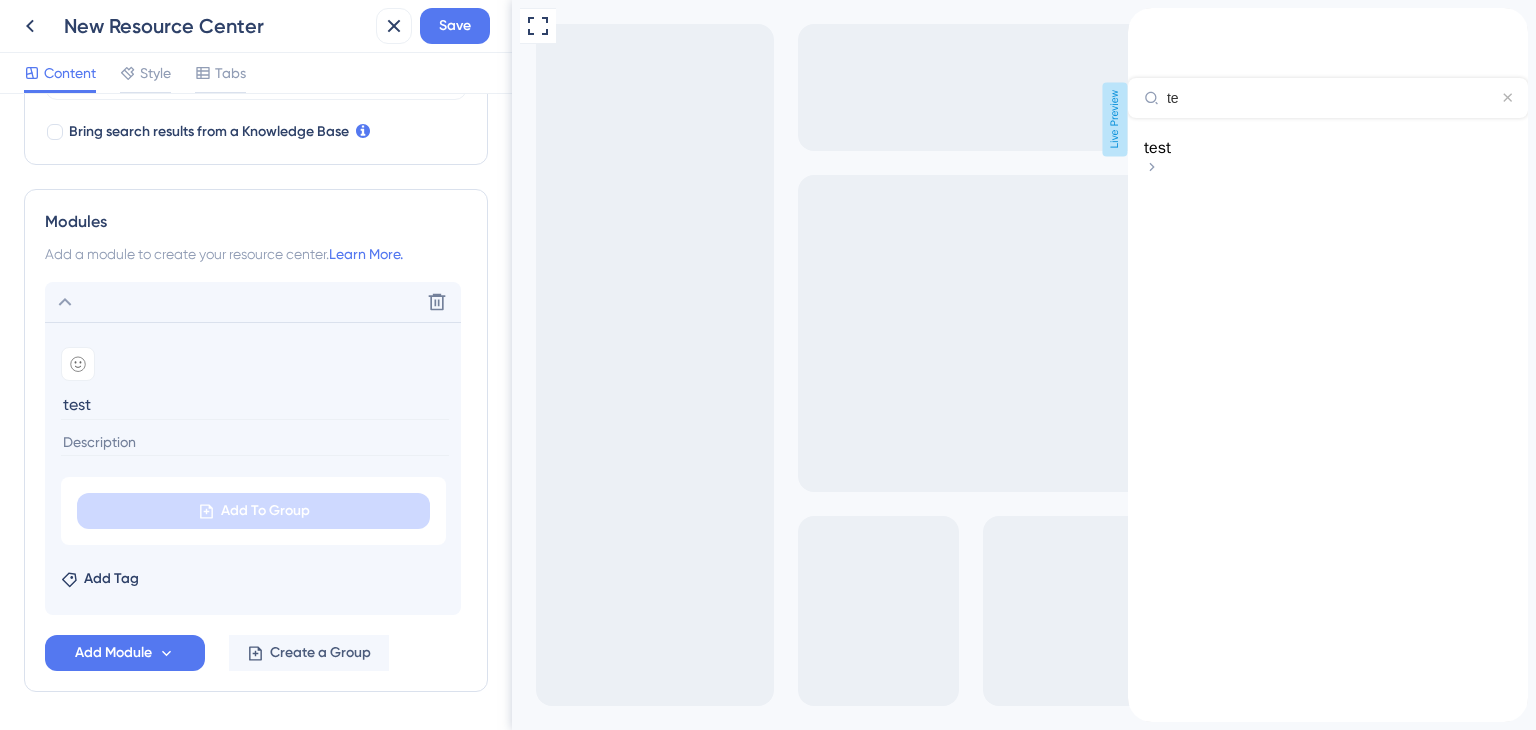 type on "t" 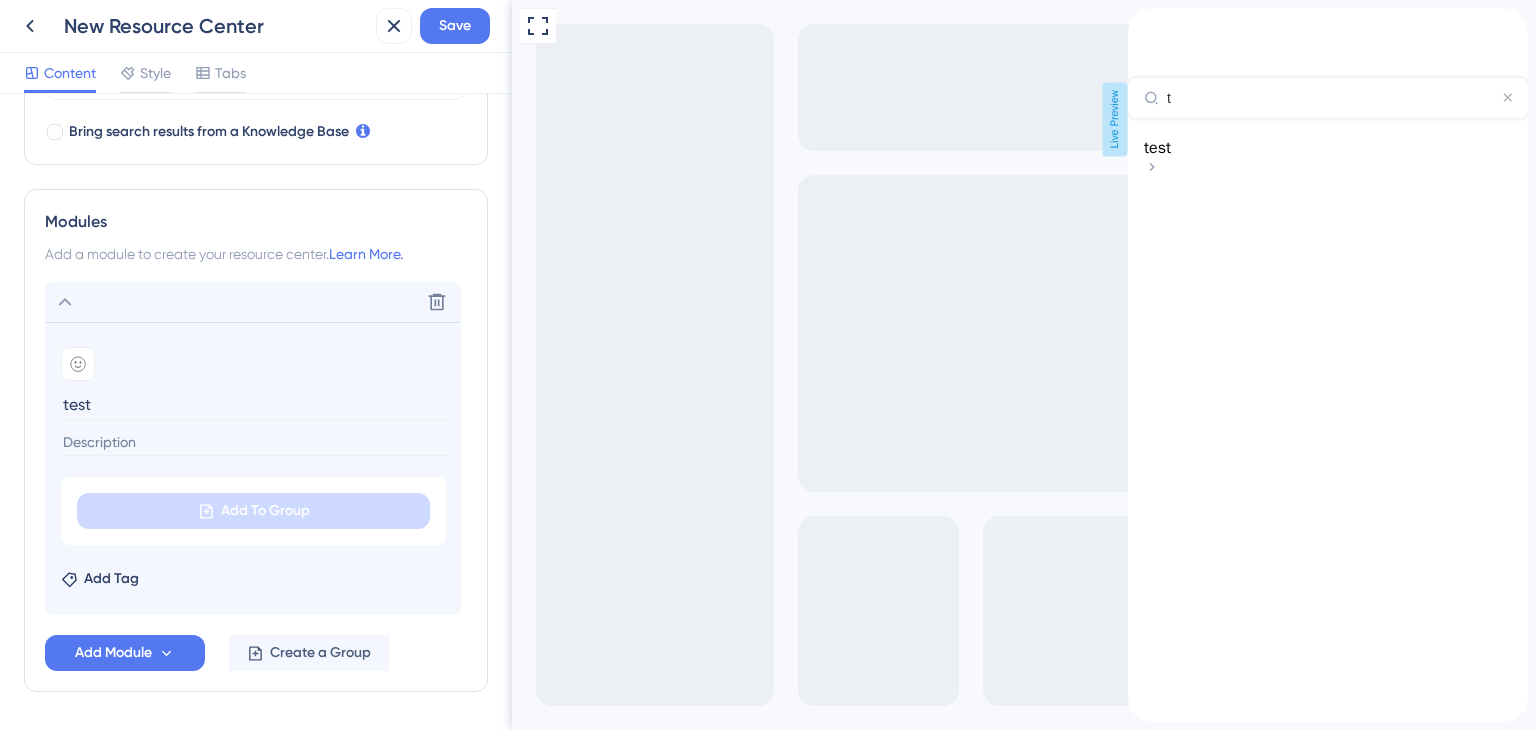 type 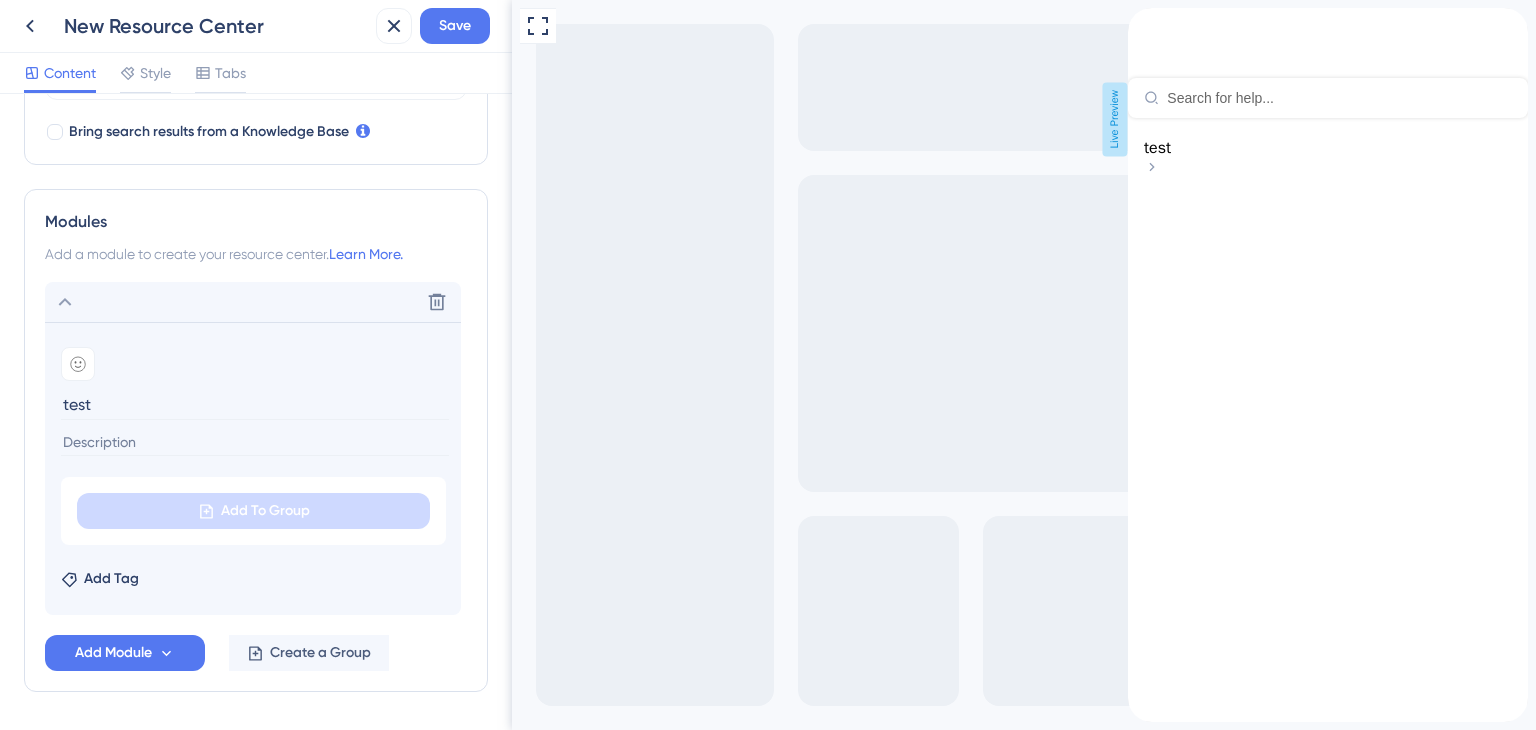 click on "test" at bounding box center (1157, 148) 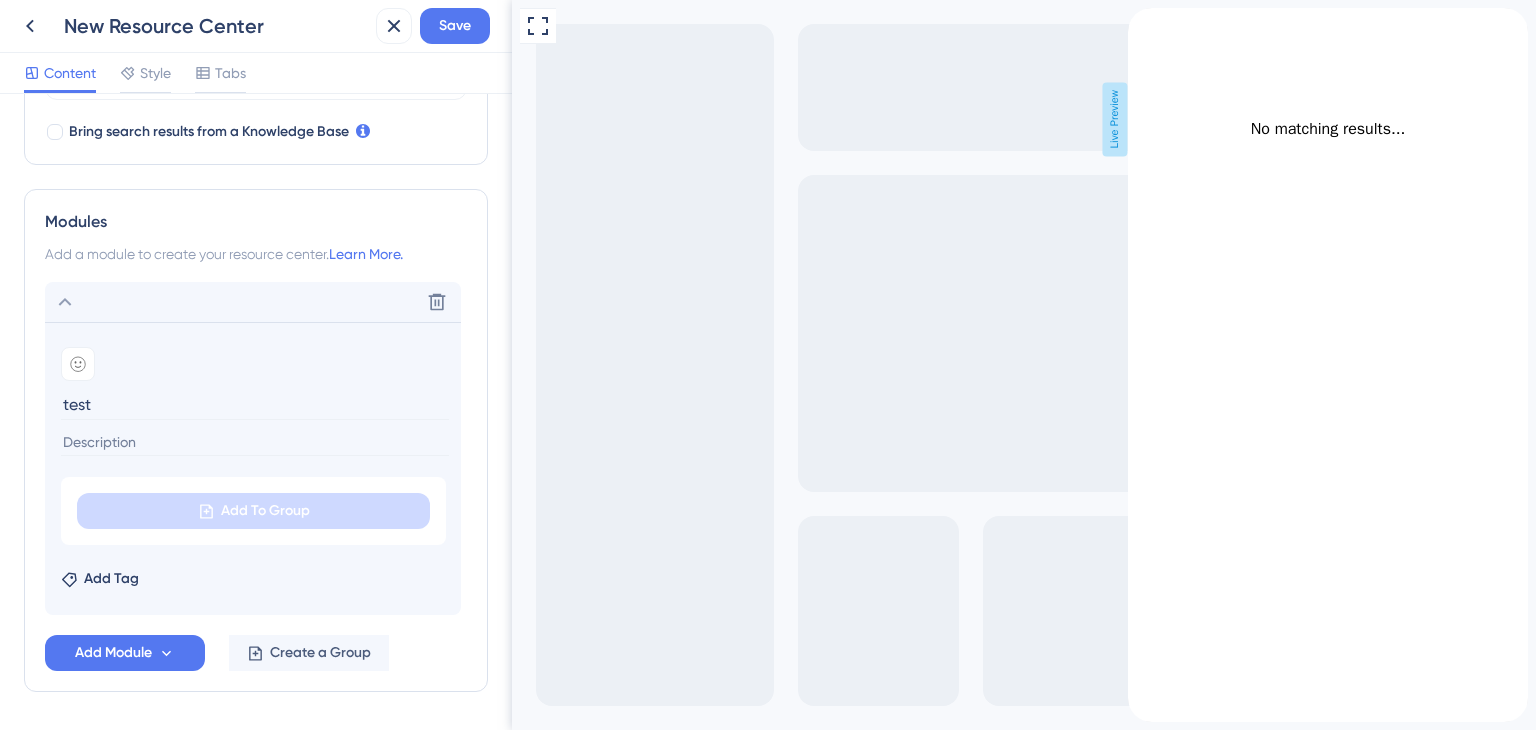 click 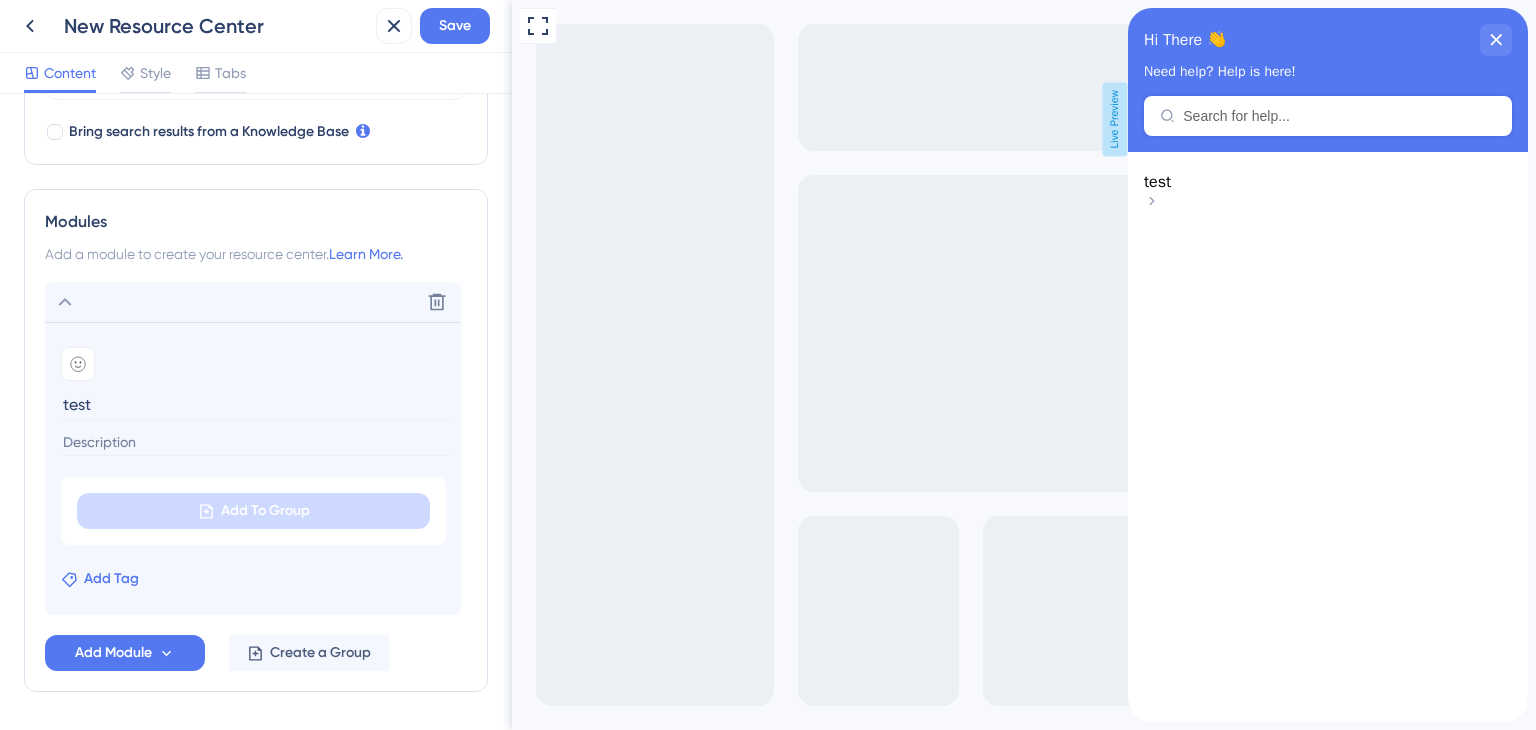 click on "Add Tag" at bounding box center (111, 579) 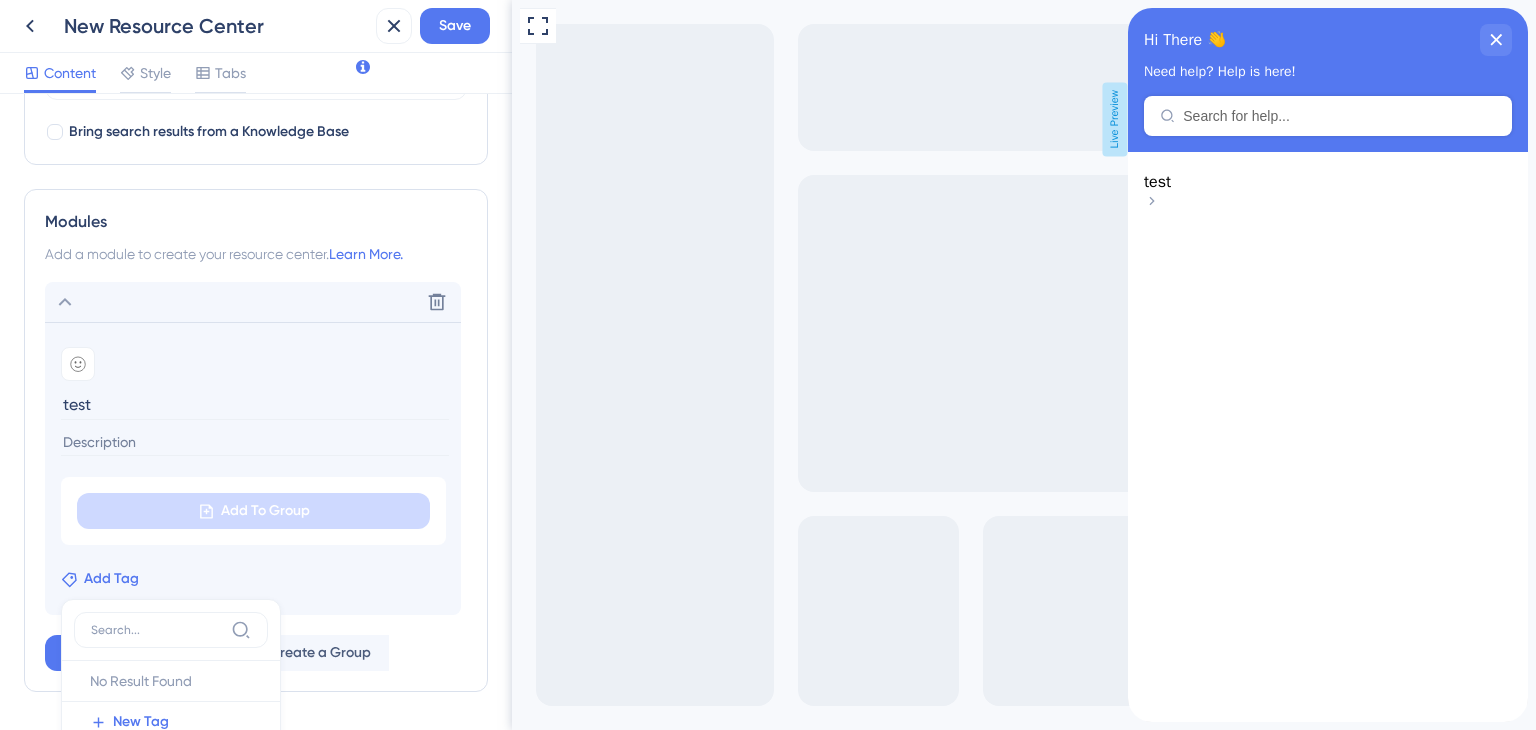 scroll, scrollTop: 713, scrollLeft: 0, axis: vertical 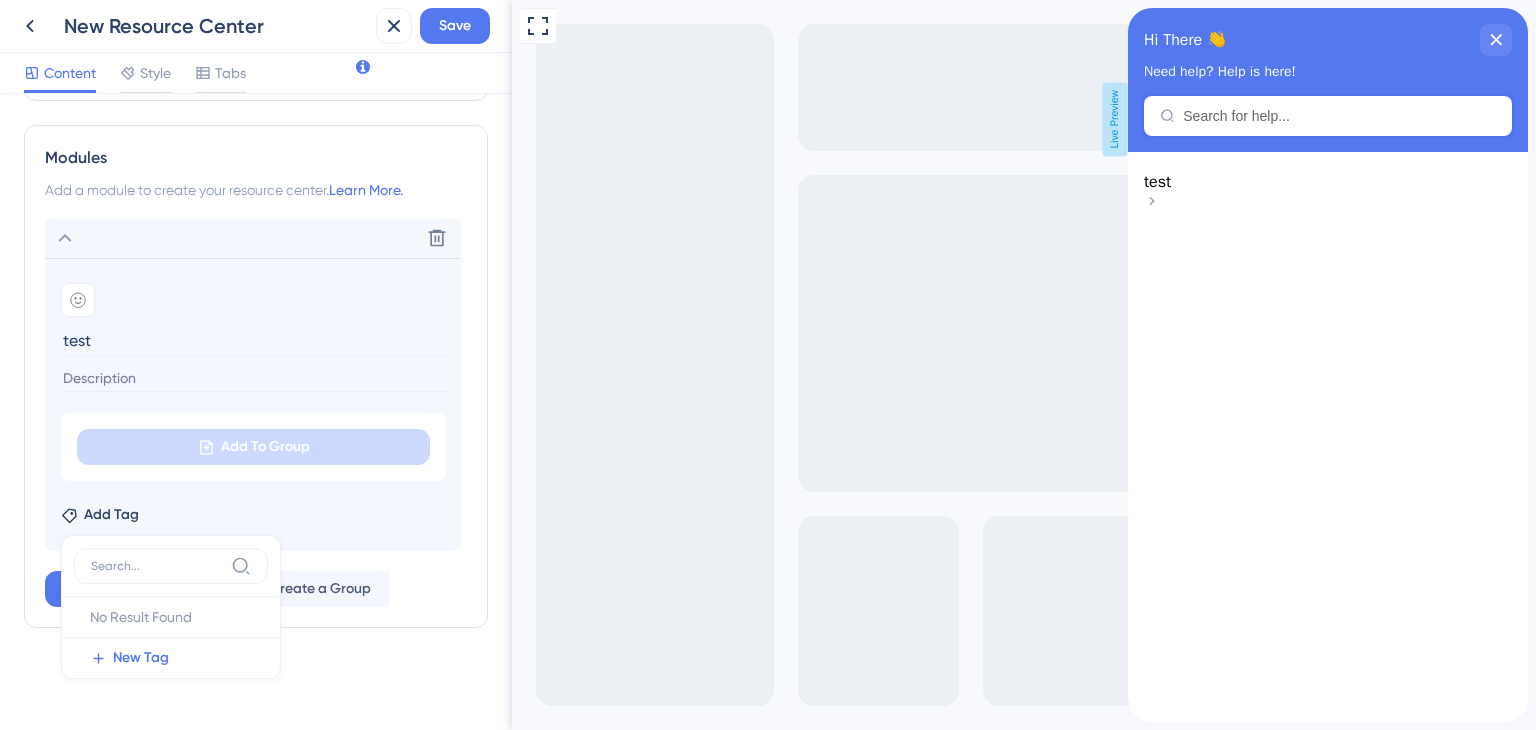 click on "Add Tag No Result Found No Result Found New Tag" at bounding box center [253, 511] 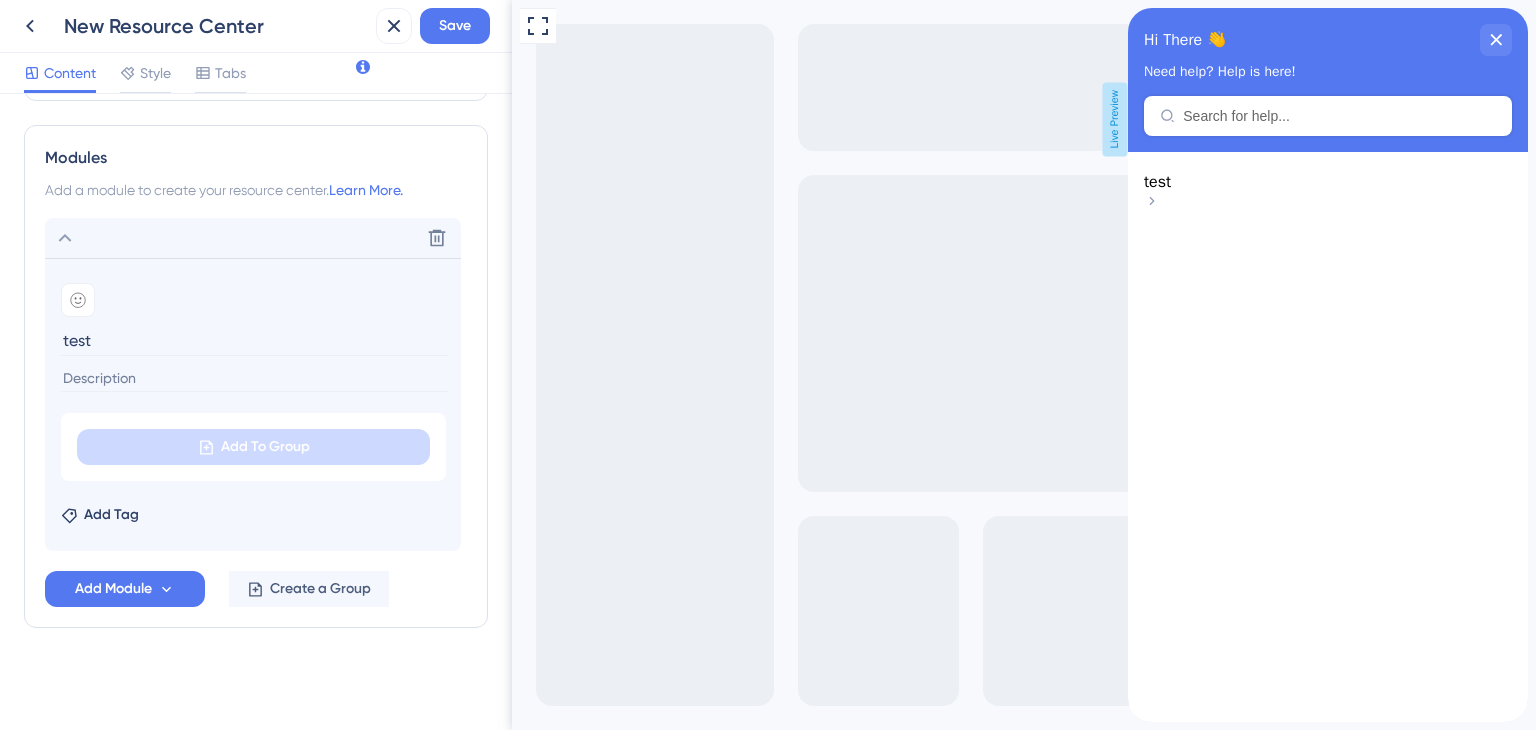 click at bounding box center [255, 378] 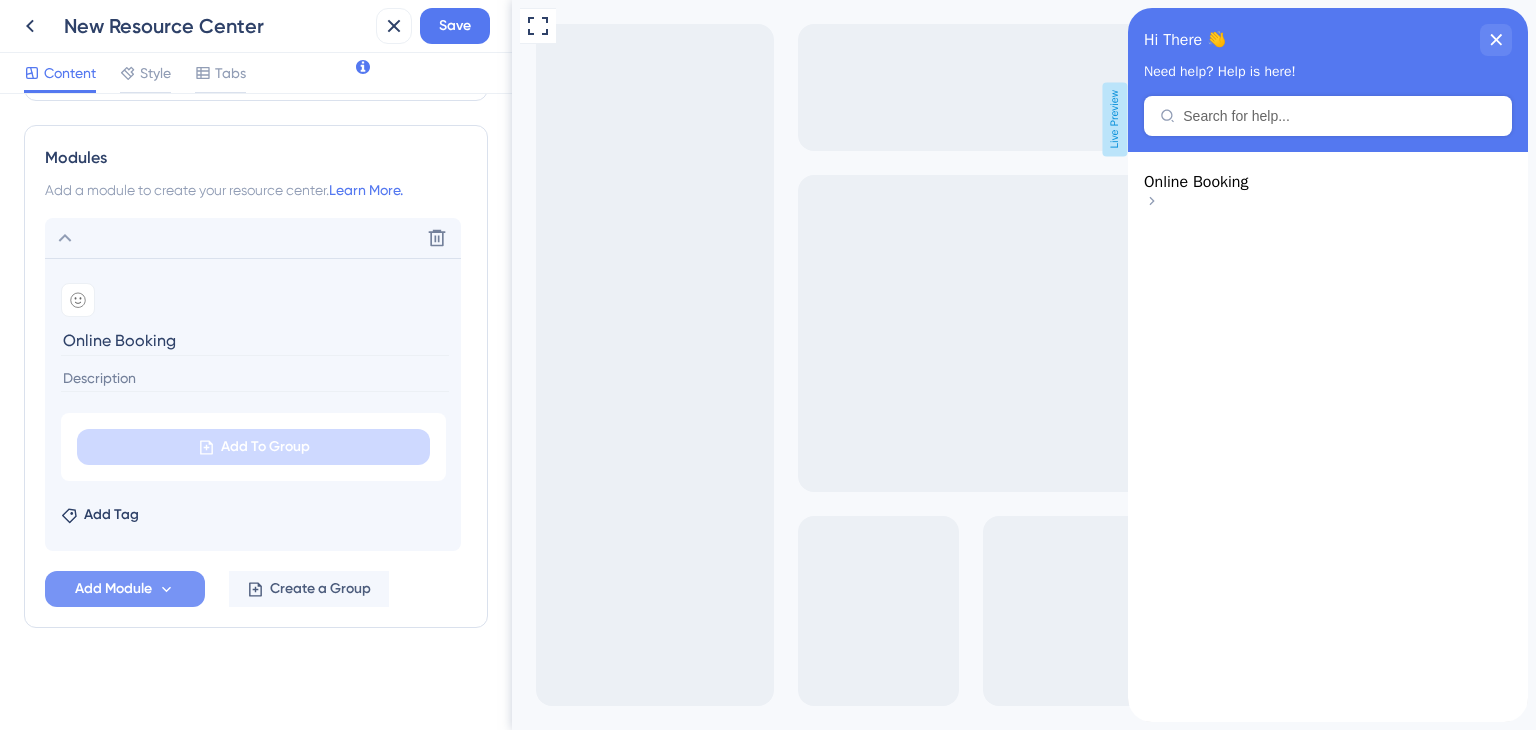 type on "Online Booking" 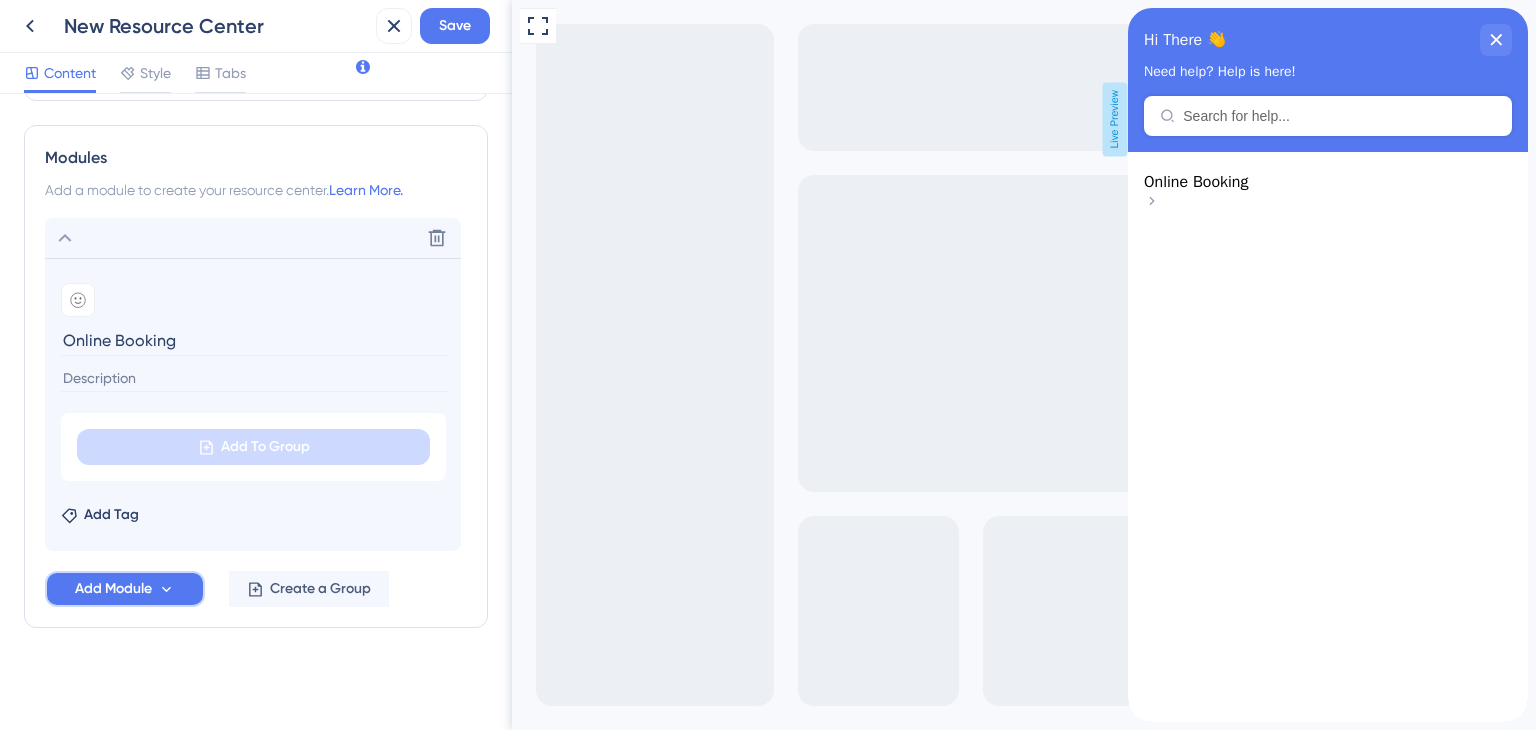 click on "Add Module" at bounding box center (125, 589) 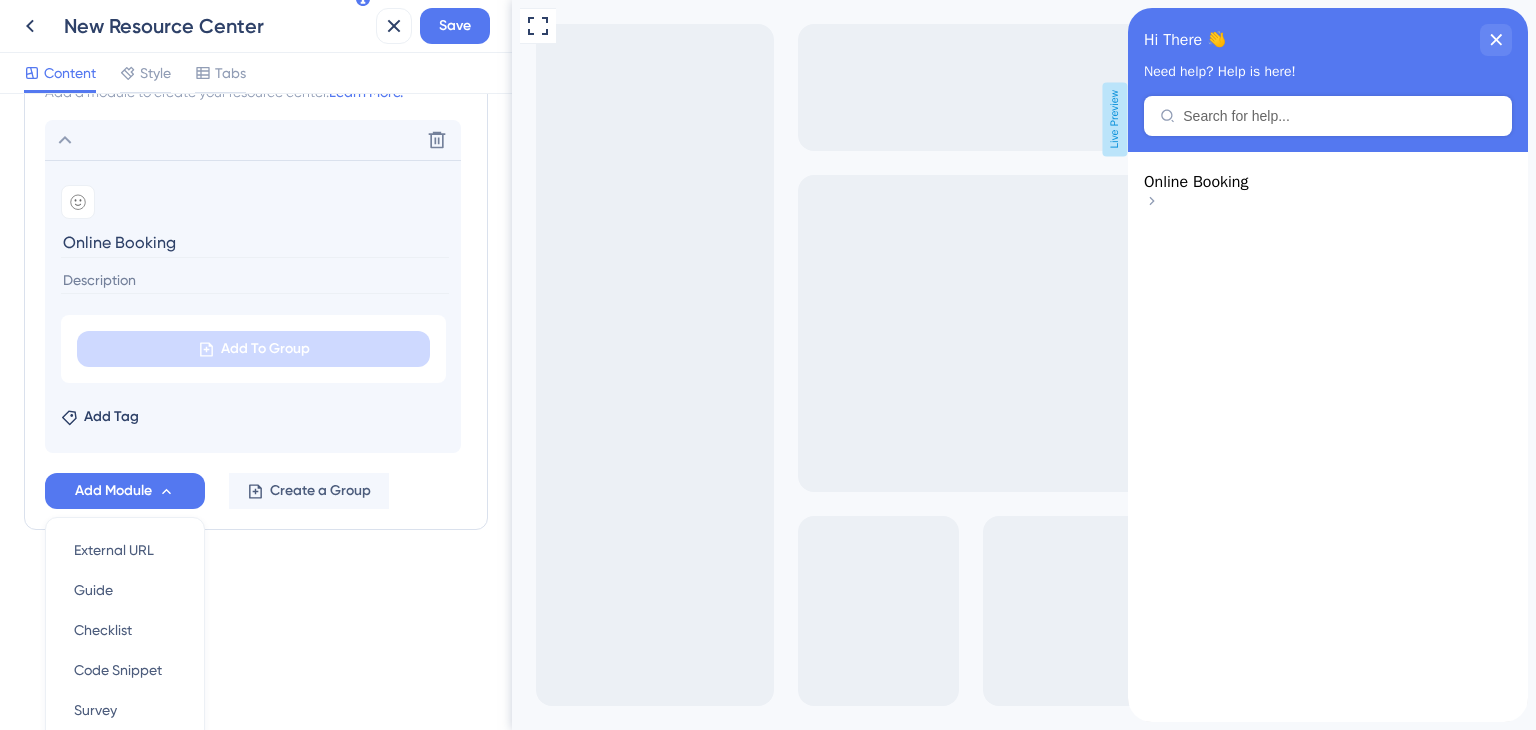 scroll, scrollTop: 702, scrollLeft: 0, axis: vertical 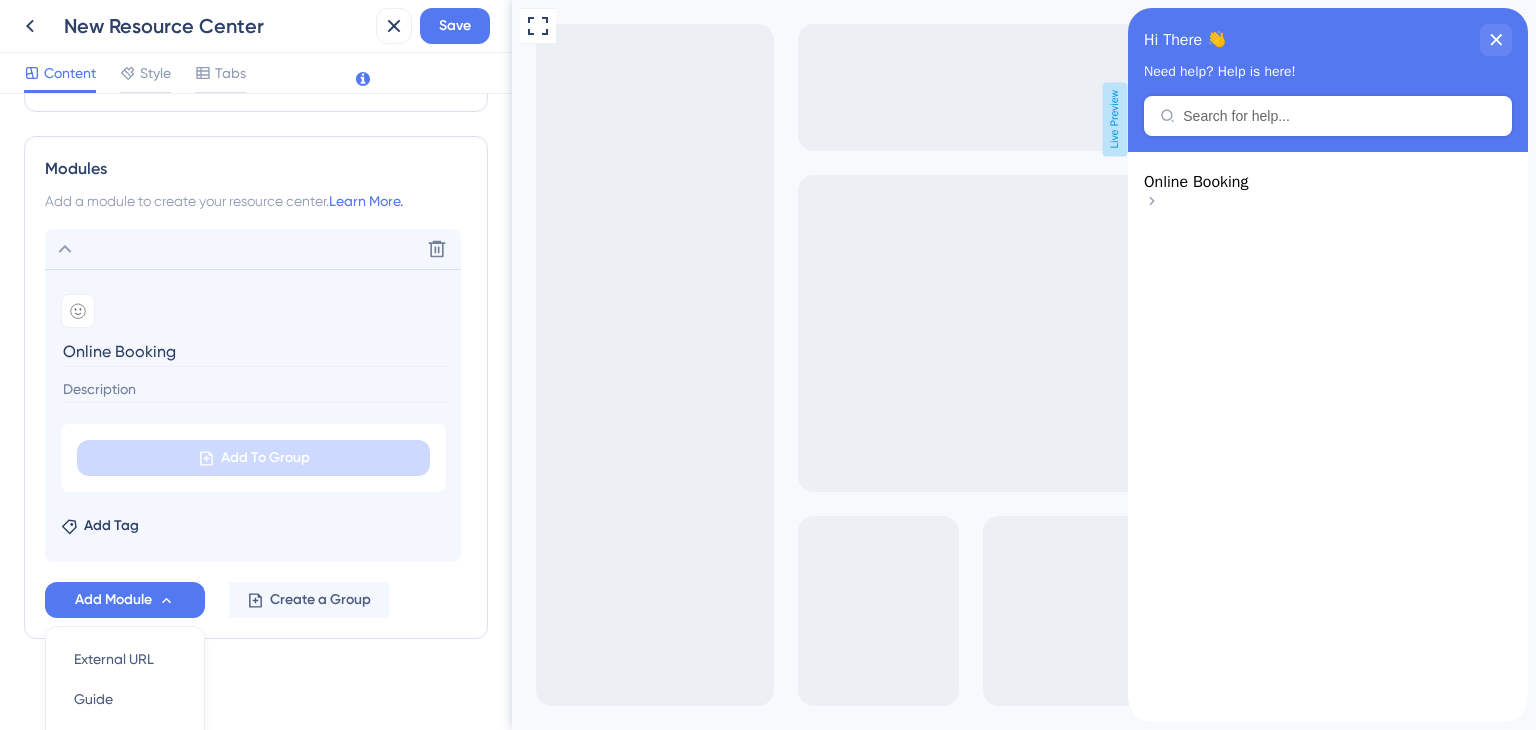 click on "Add Module External URL External URL Guide Guide Checklist Checklist Code Snippet Code Snippet Survey Survey Create a Group" at bounding box center (256, 600) 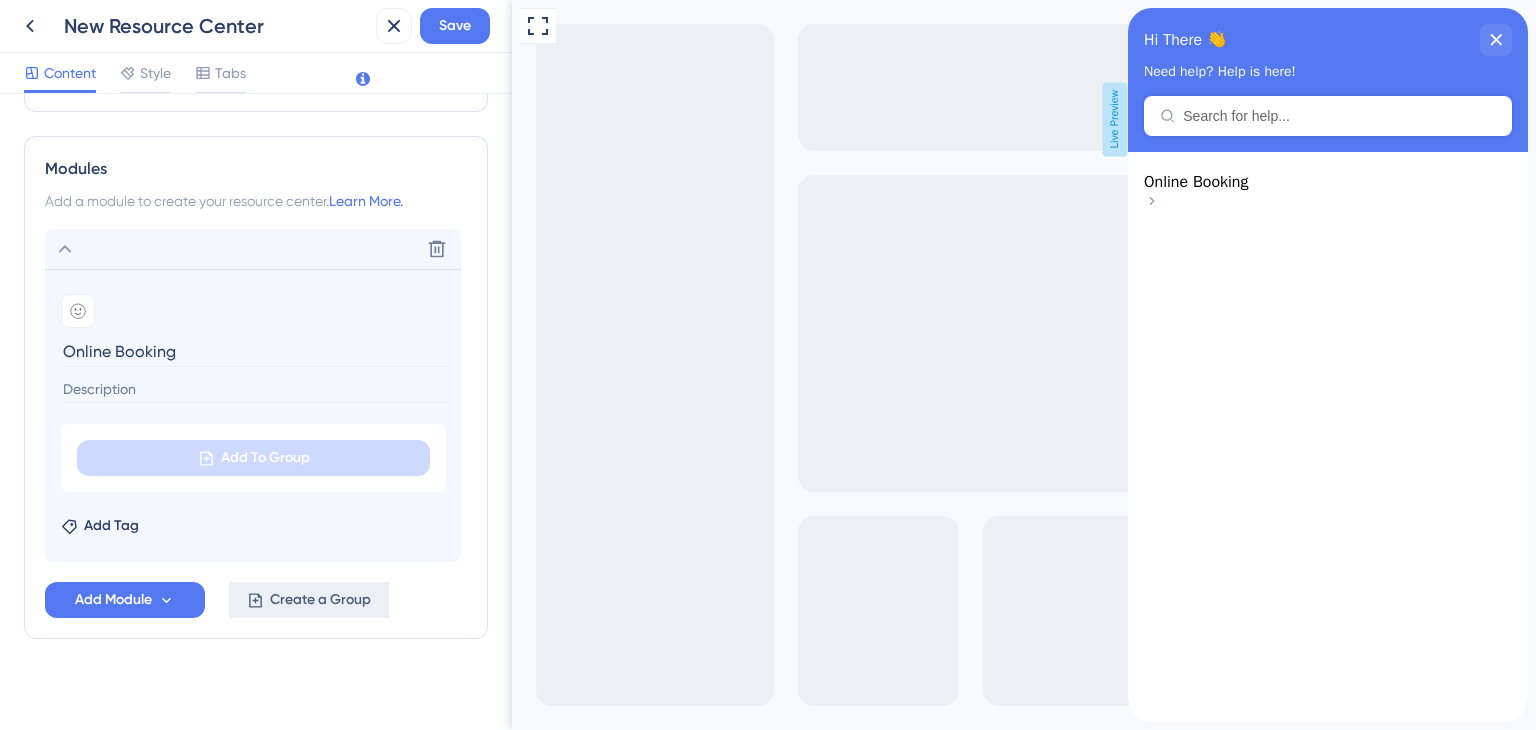 click on "Create a Group" at bounding box center (320, 600) 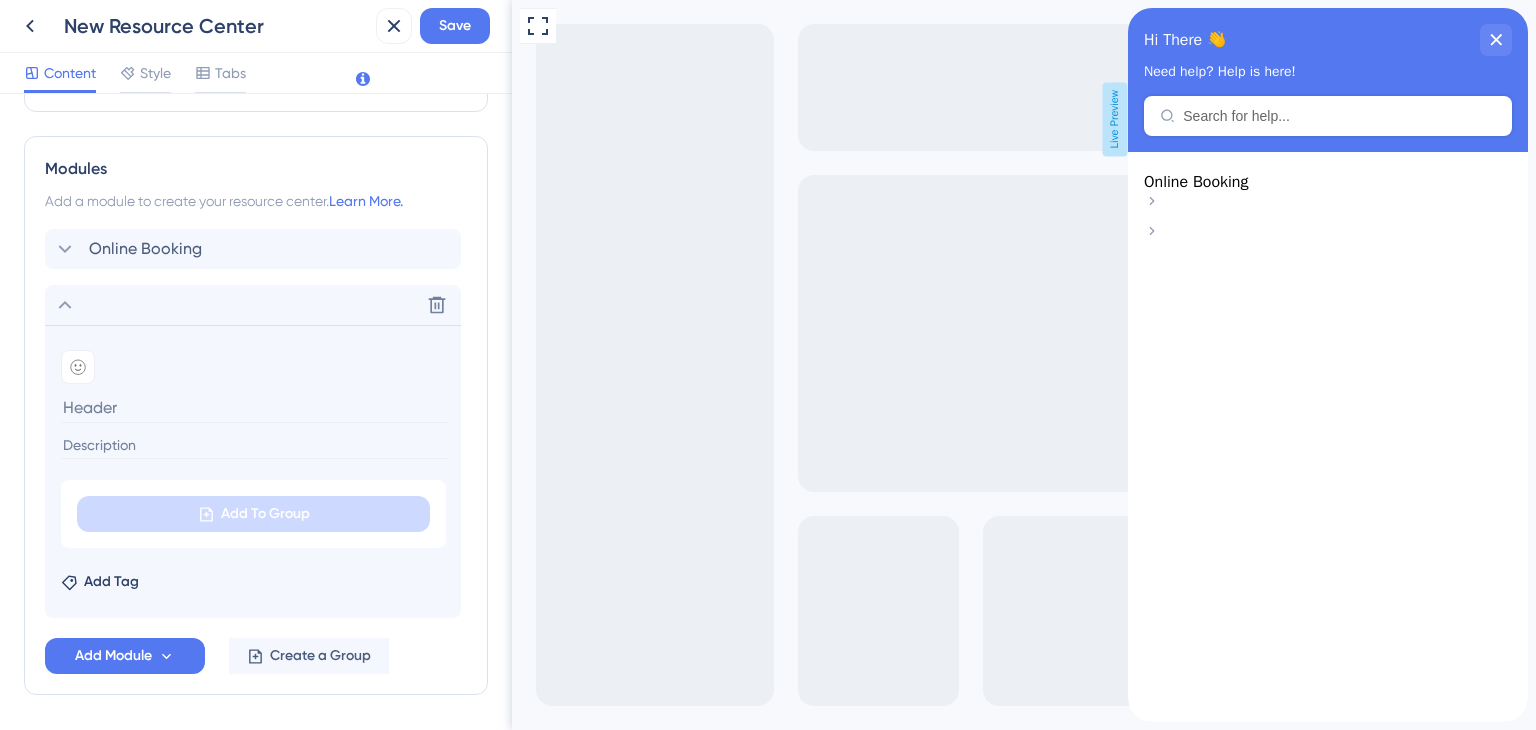 click on "Online Booking" at bounding box center (1328, 193) 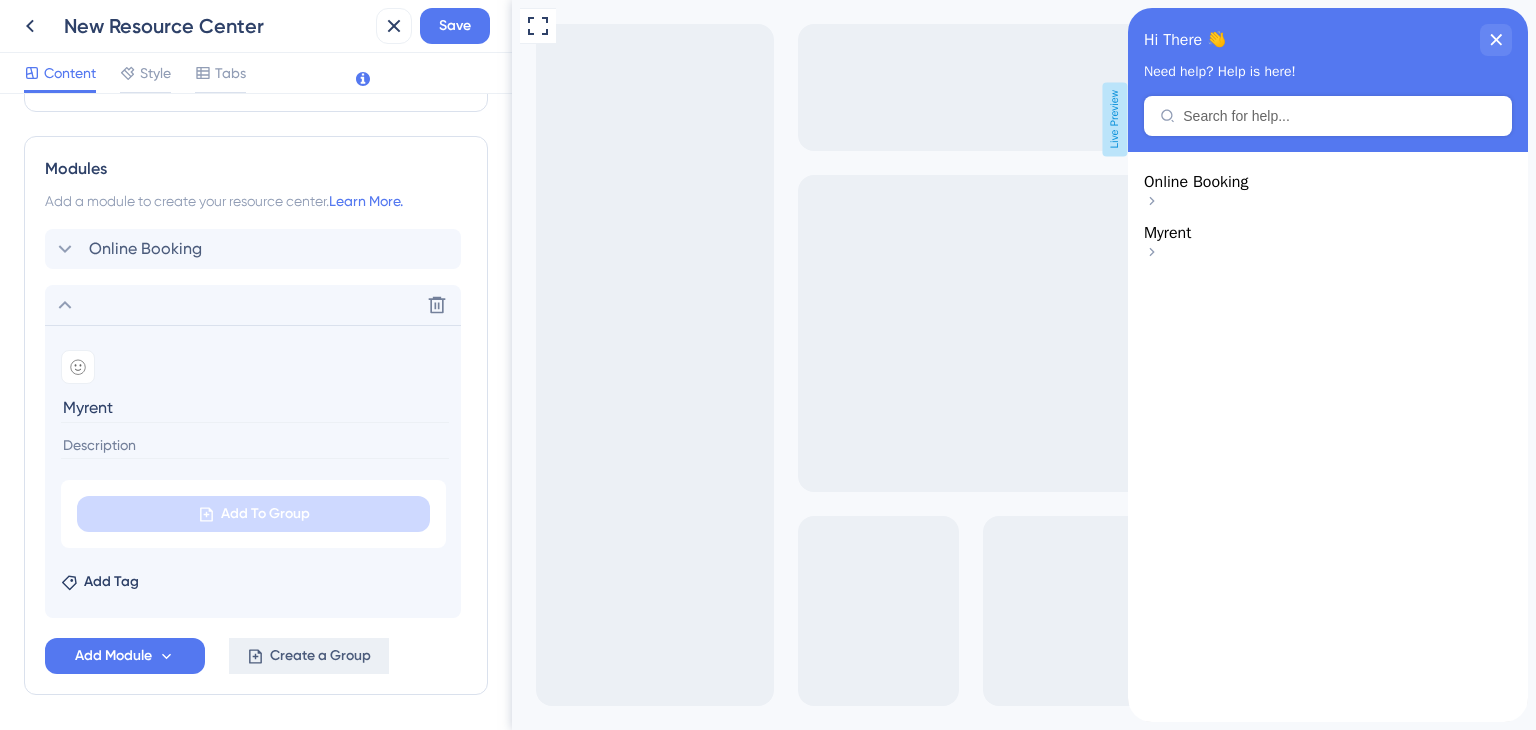 type on "Myrent" 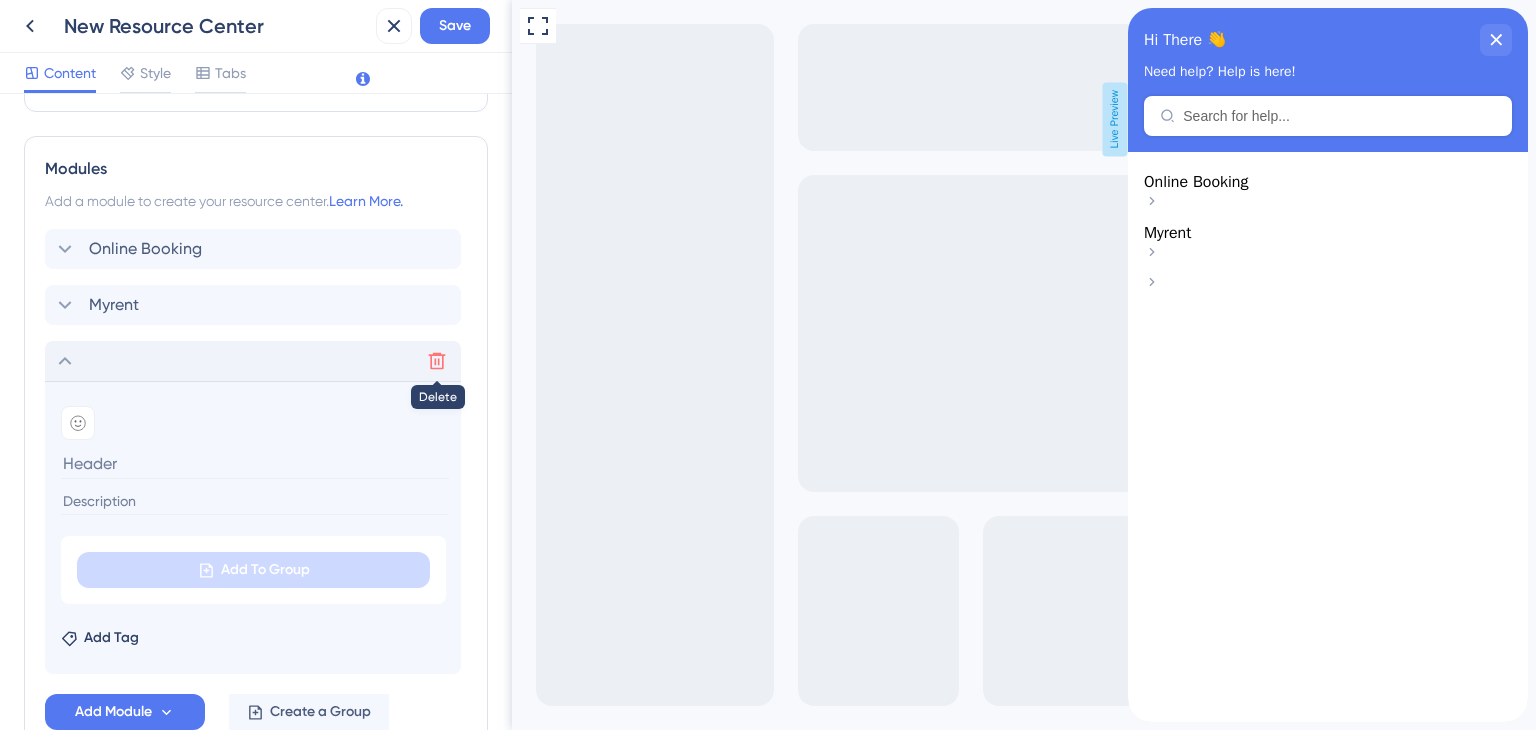 click 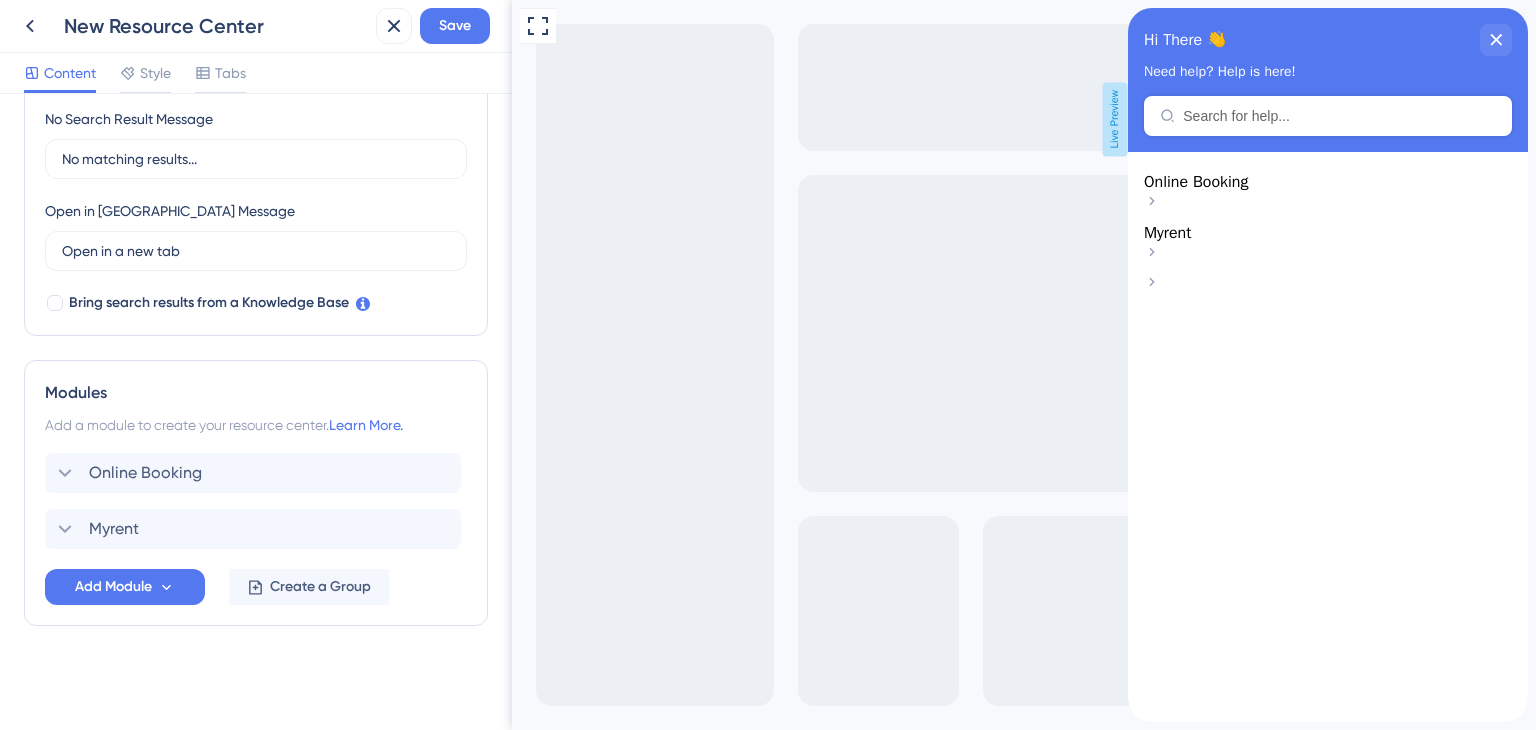 scroll, scrollTop: 476, scrollLeft: 0, axis: vertical 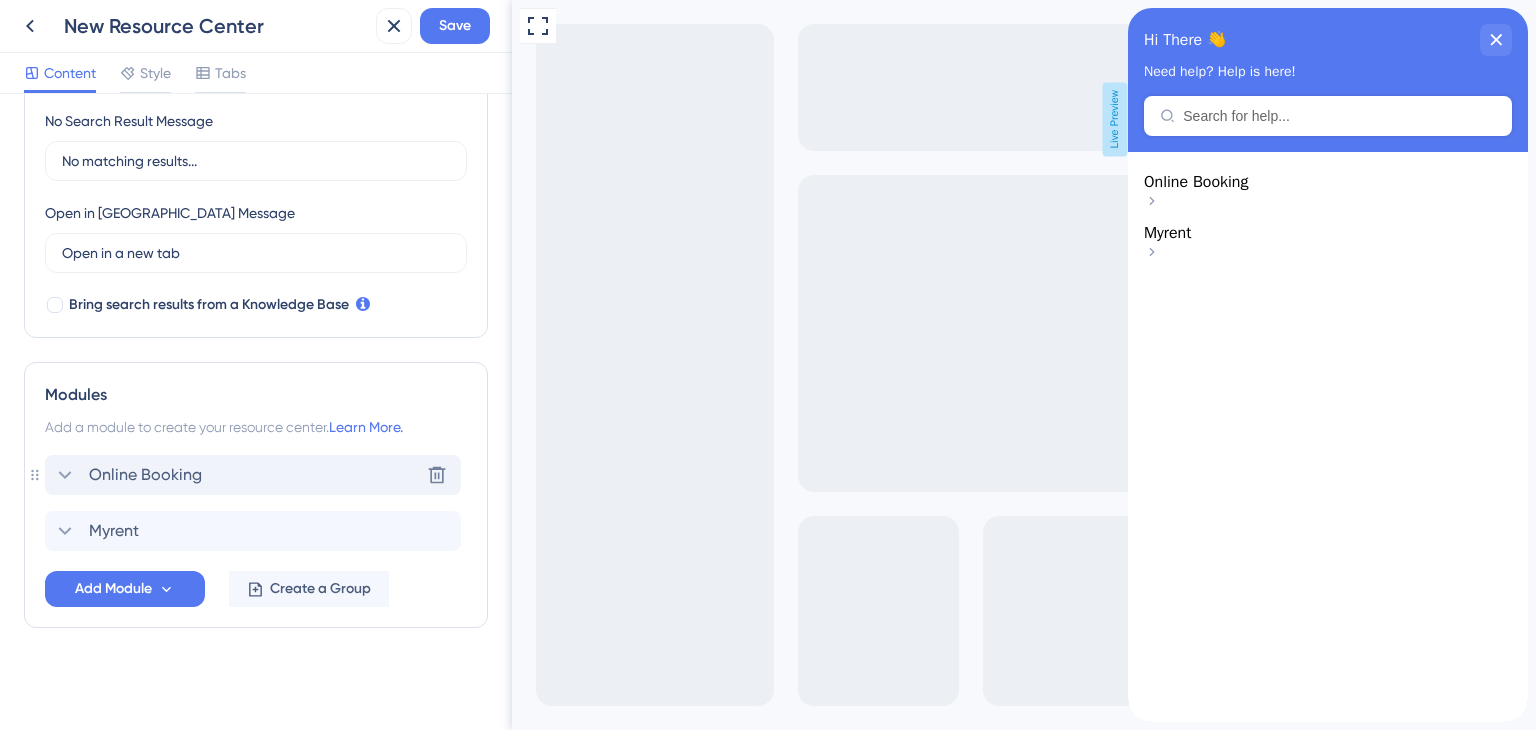 click 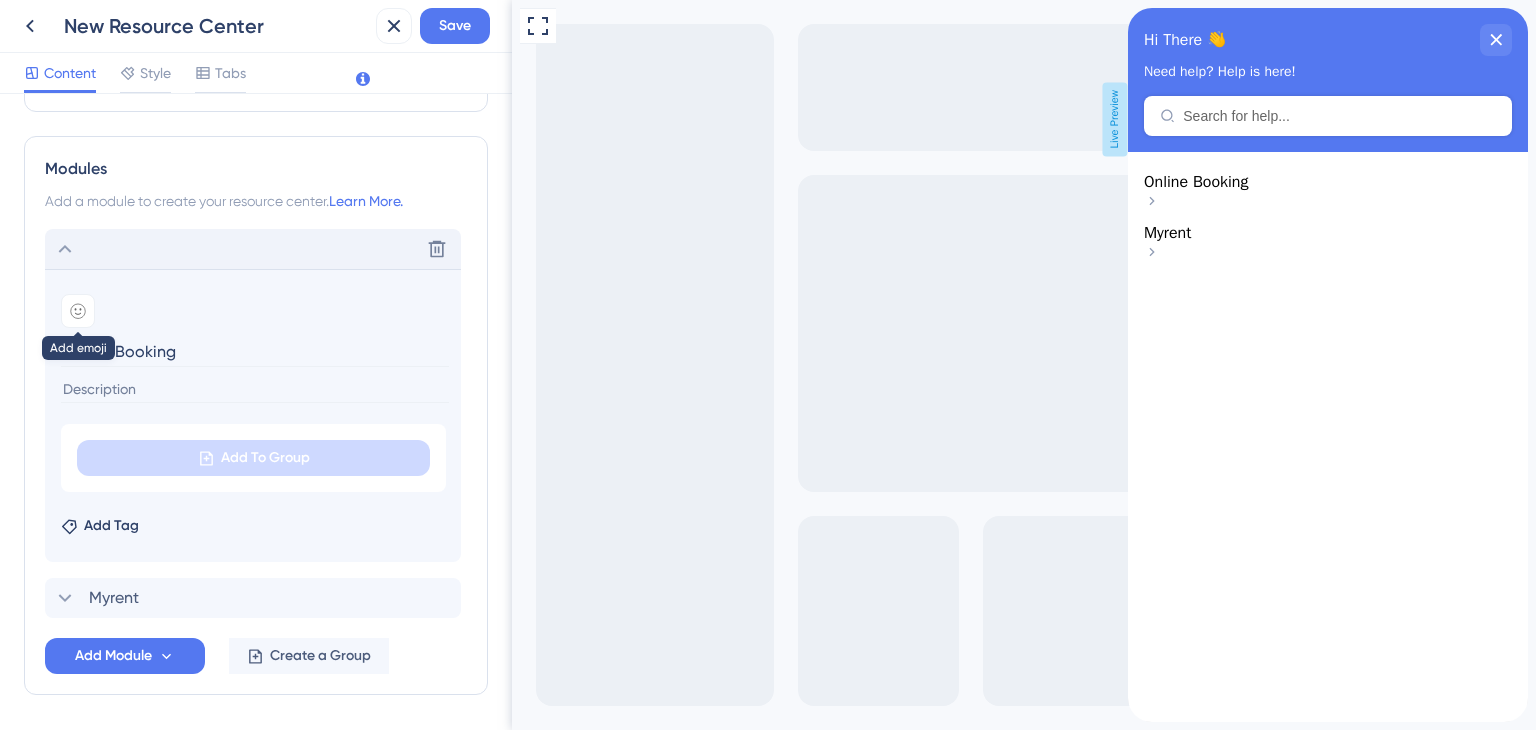 click 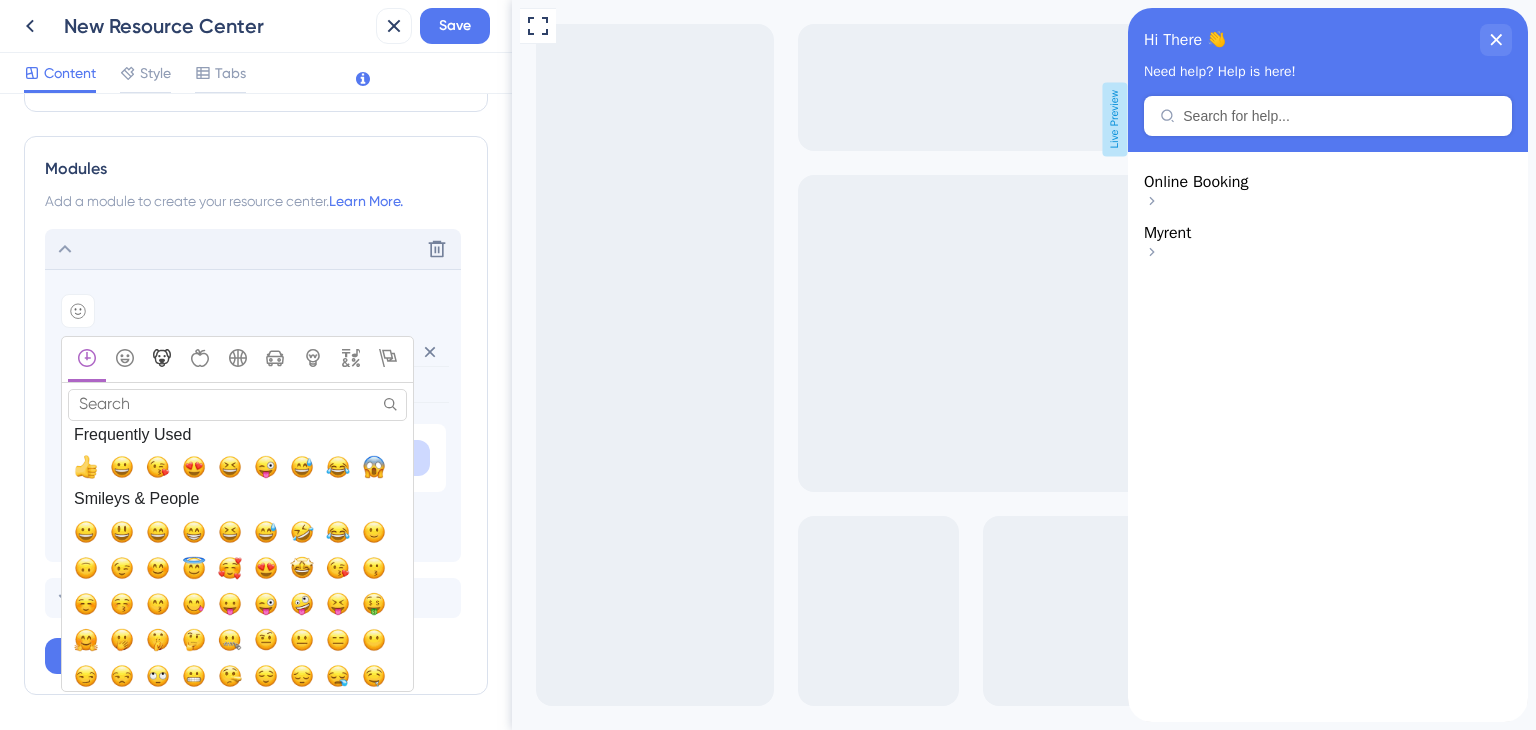 click 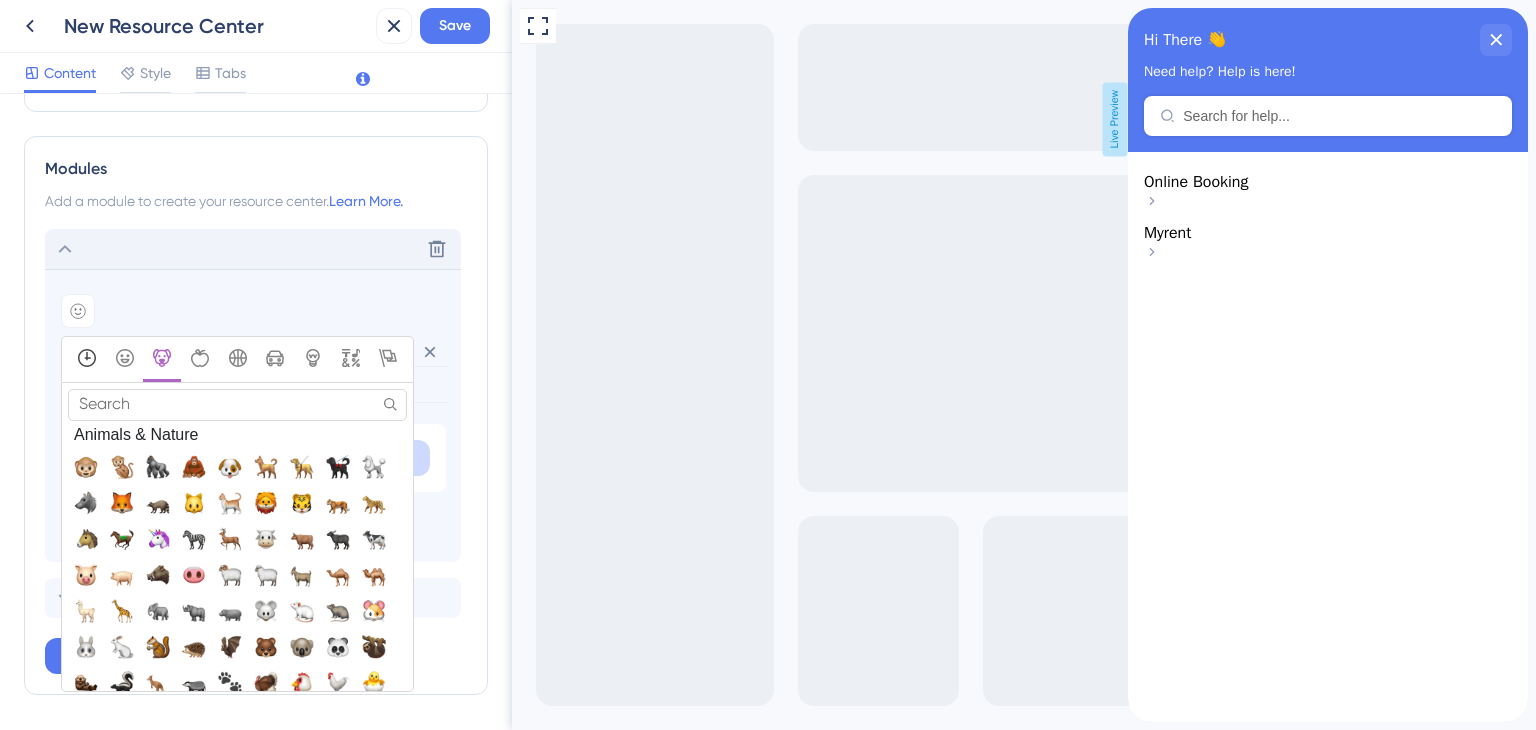 click 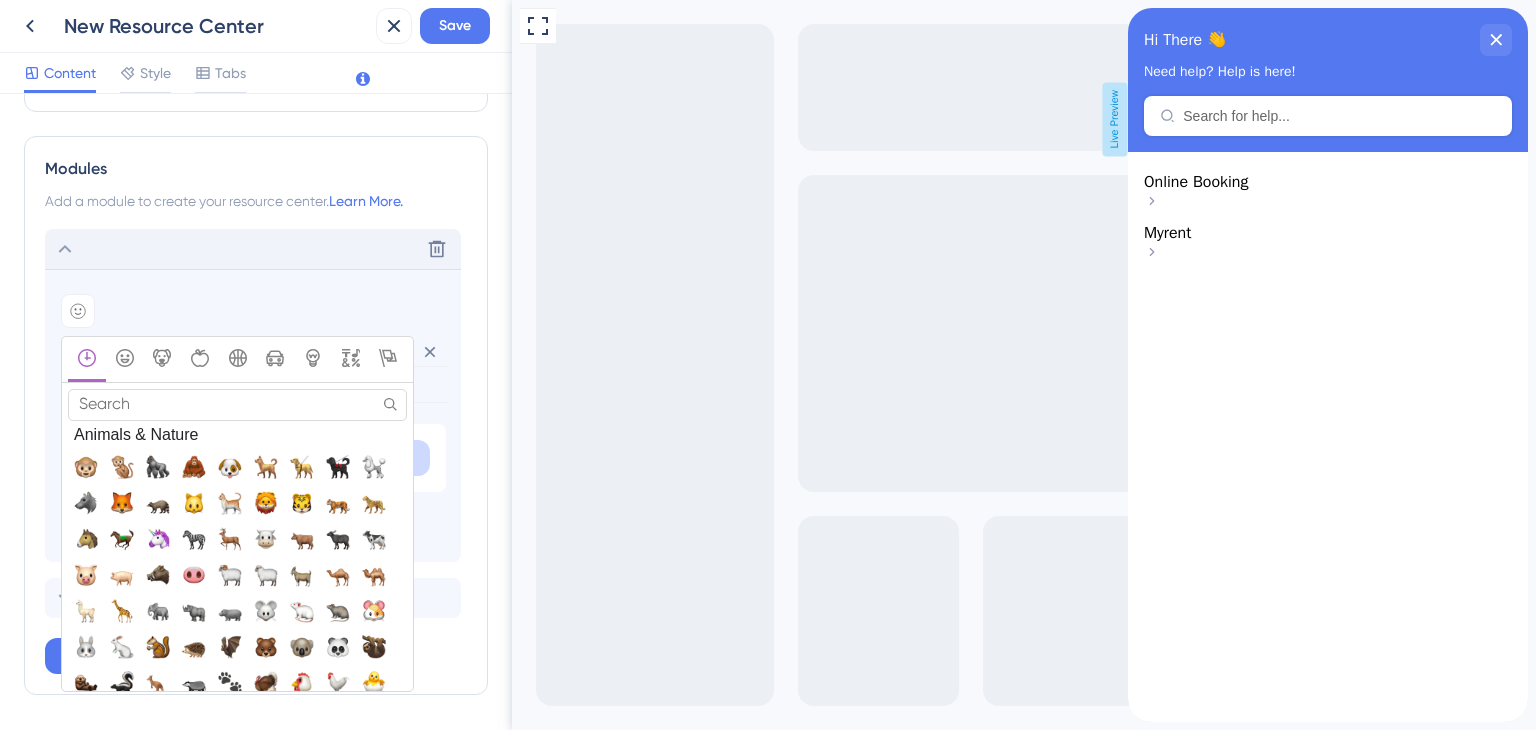 scroll, scrollTop: 0, scrollLeft: 0, axis: both 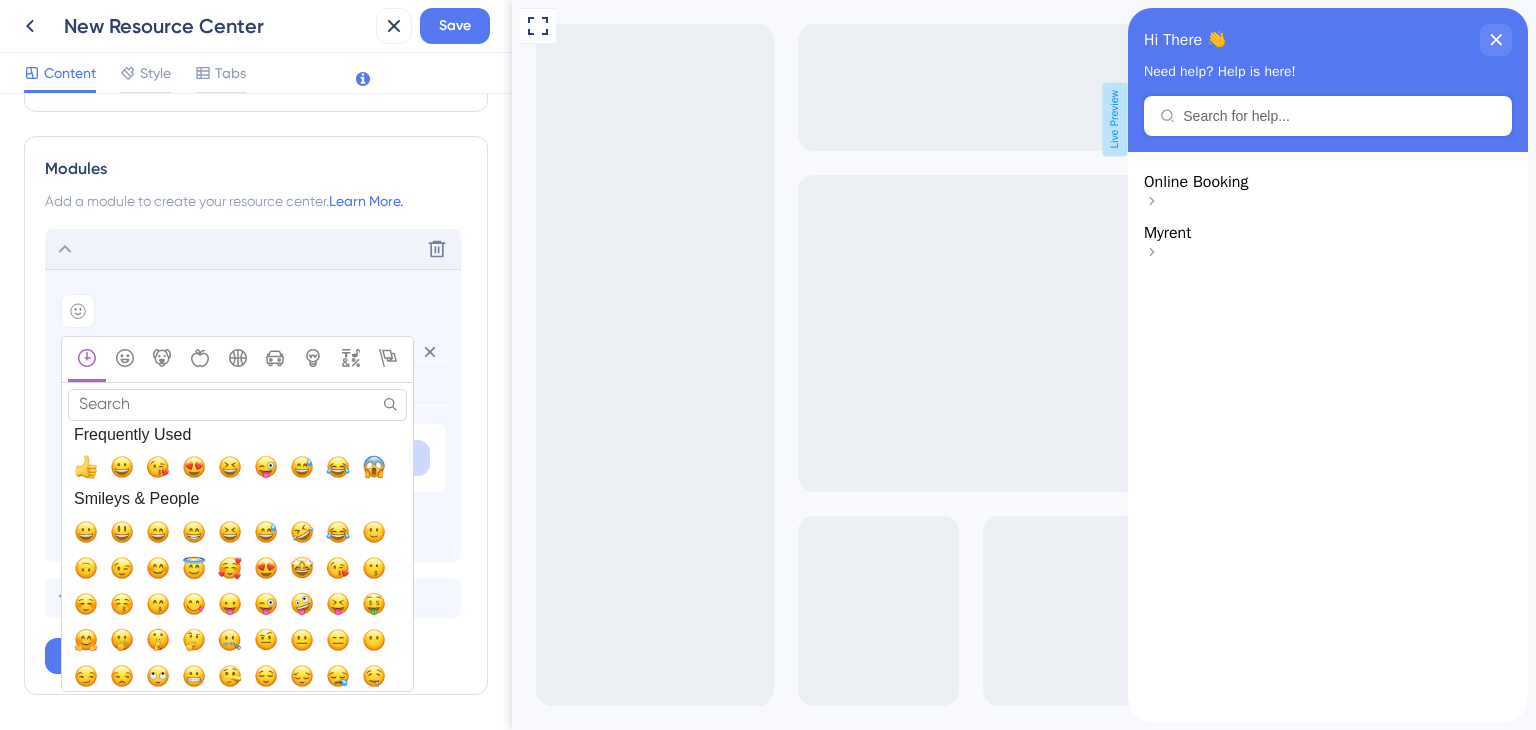 click on "Modules Add a module to create your resource center.  Learn More. Delete Add emoji Search Search Results Frequently Used Smileys & People Animals & Nature Food & Drink Activity Travel & Places Objects Symbols Flags Emoji Mart™ Close Online Booking Add To Group Add Tag Myrent Add Module Create a Group" at bounding box center [256, 415] 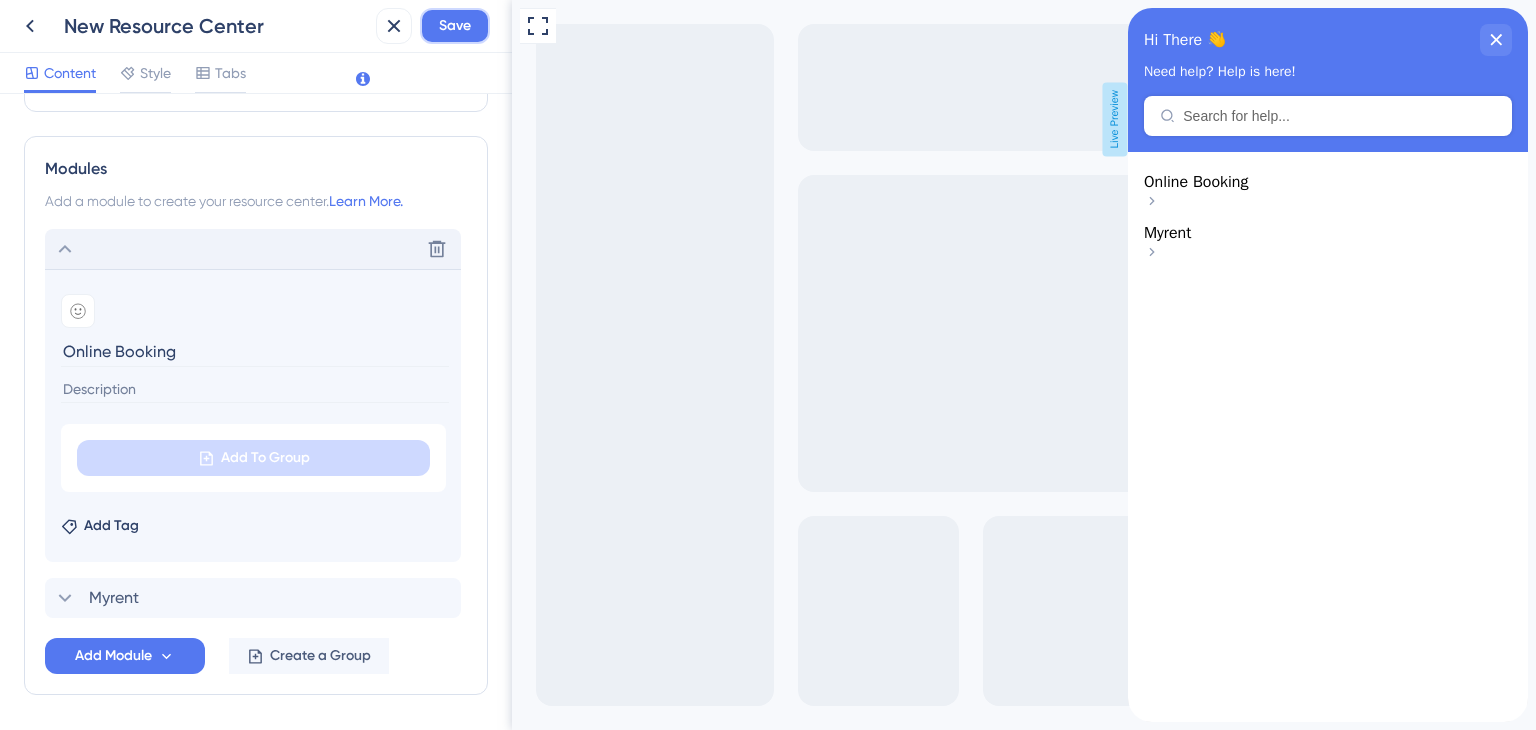 click on "Save" at bounding box center (455, 26) 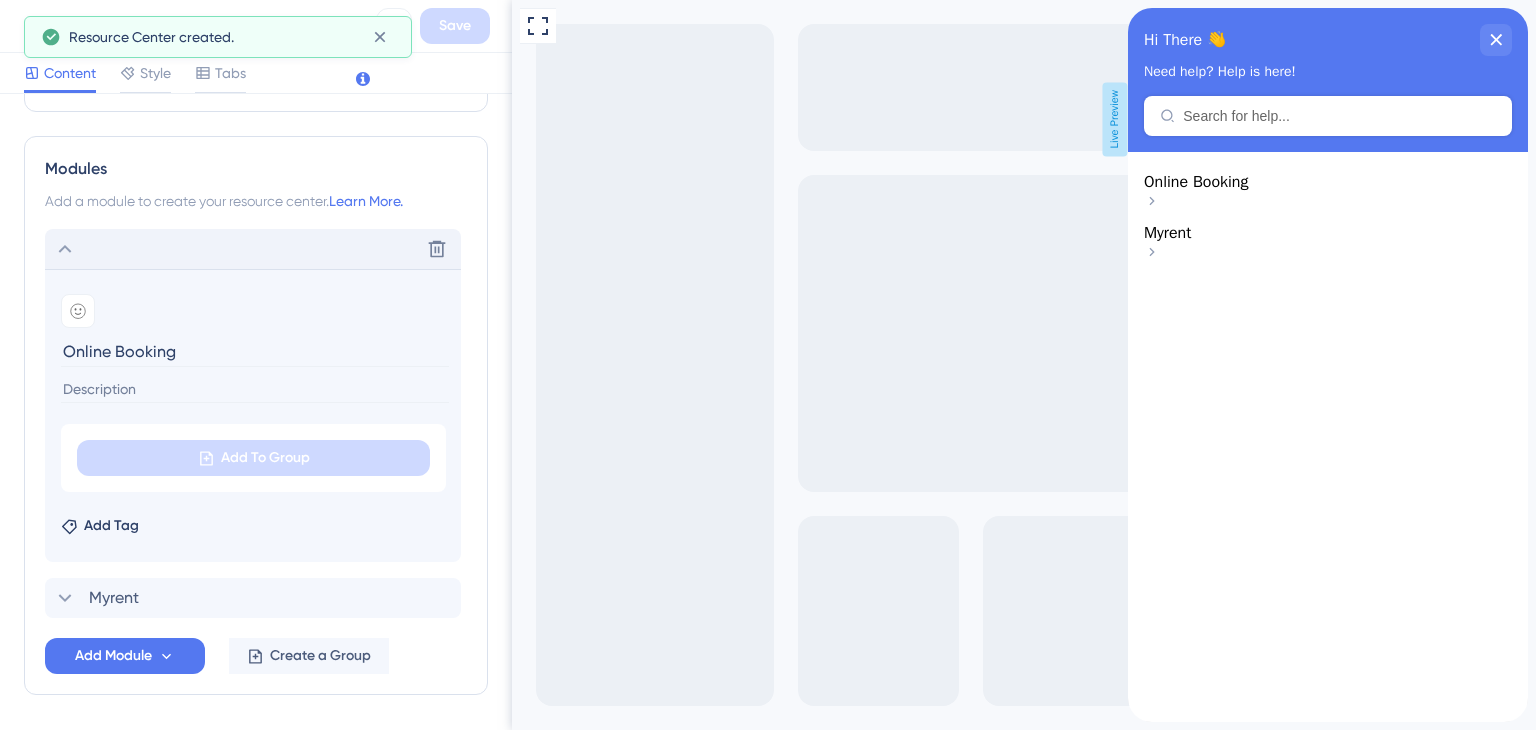 scroll, scrollTop: 0, scrollLeft: 0, axis: both 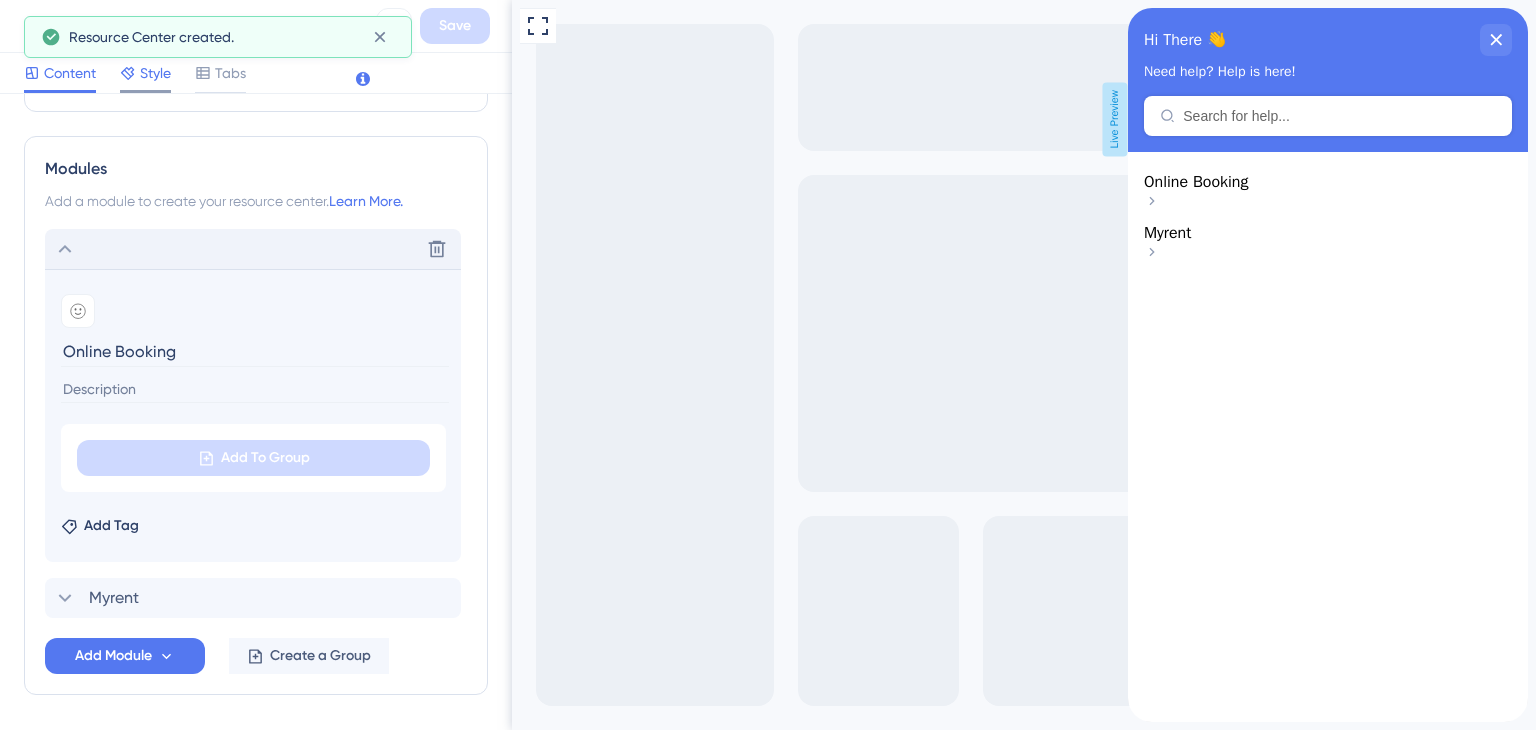 click on "Style" at bounding box center (155, 73) 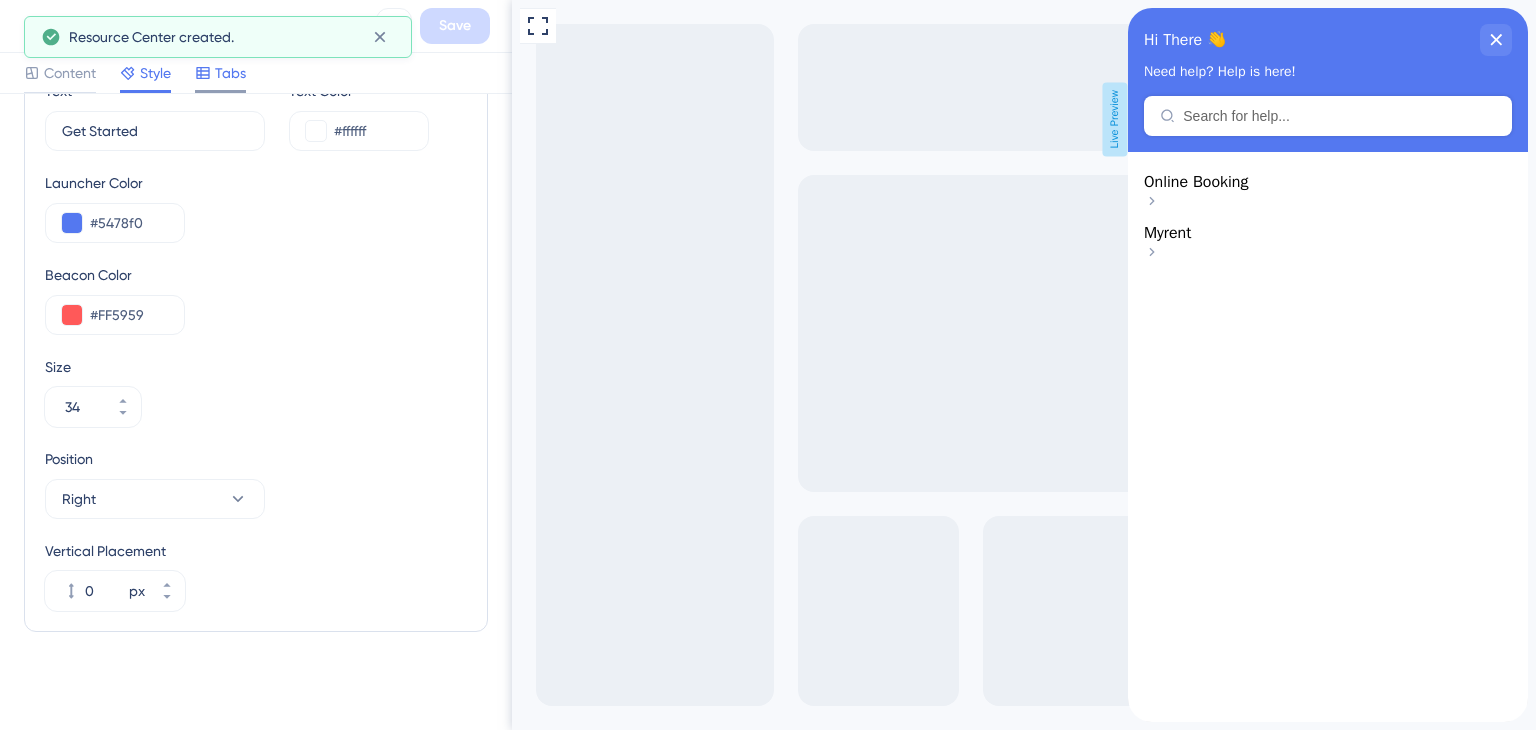 click at bounding box center (203, 73) 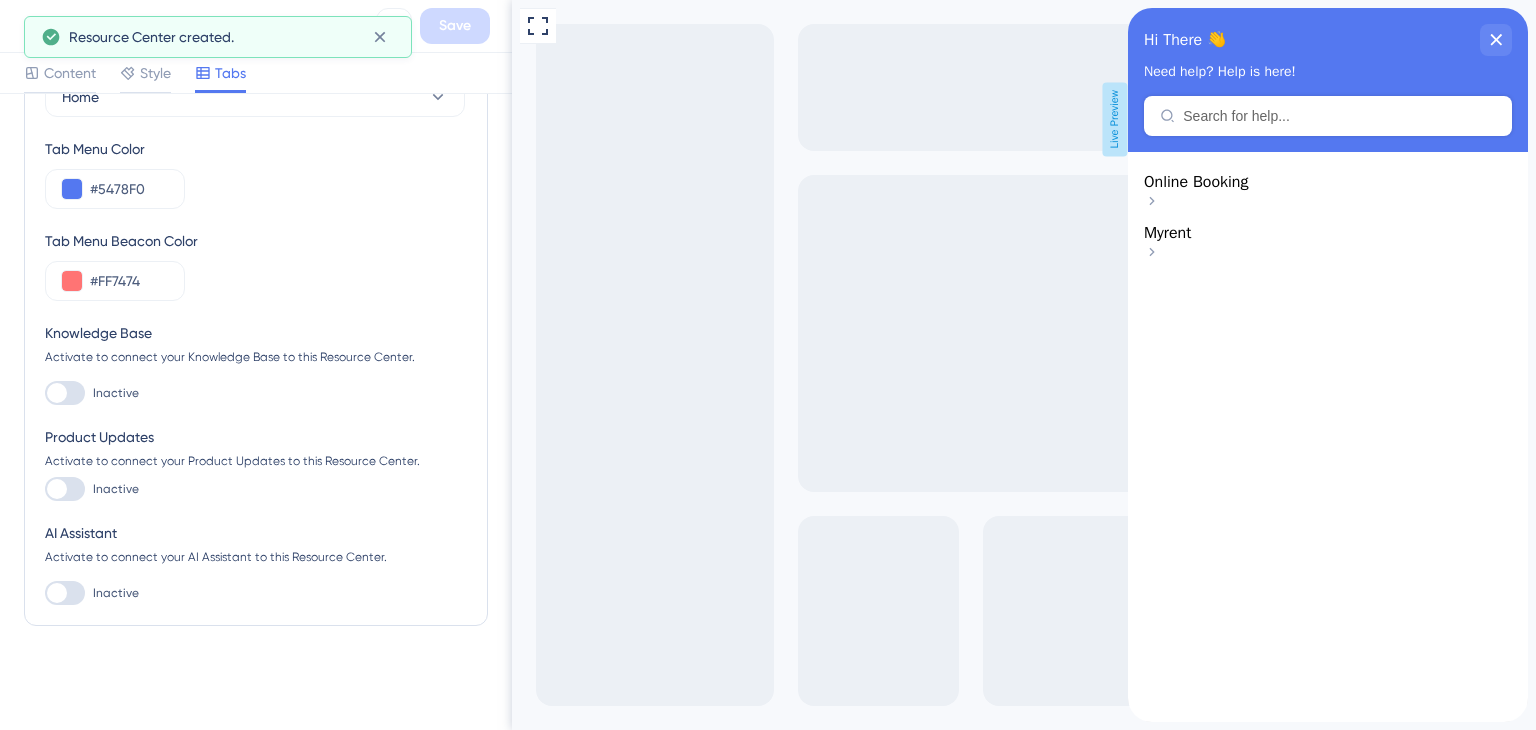 scroll, scrollTop: 93, scrollLeft: 0, axis: vertical 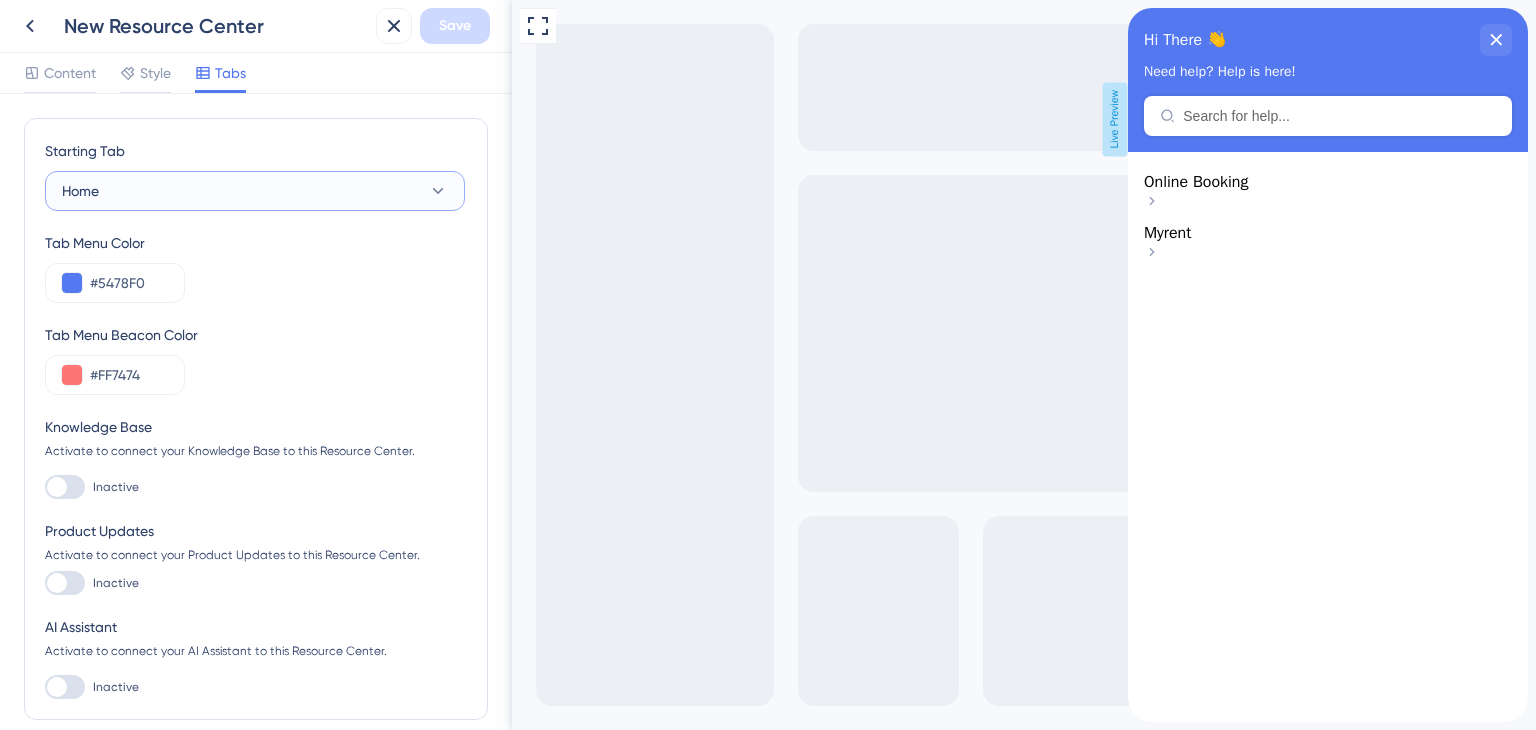click on "Home" at bounding box center (255, 191) 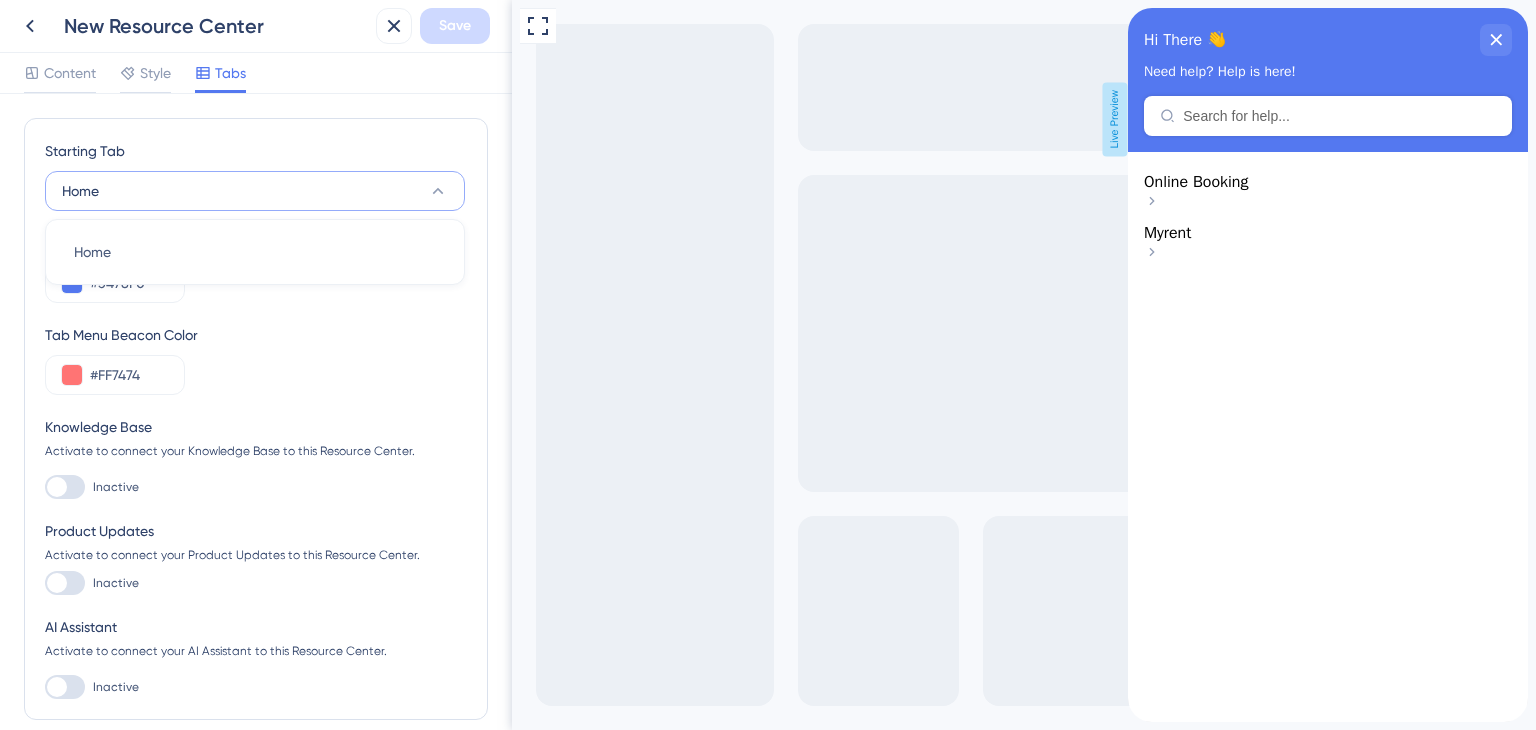 click on "Home" at bounding box center [255, 191] 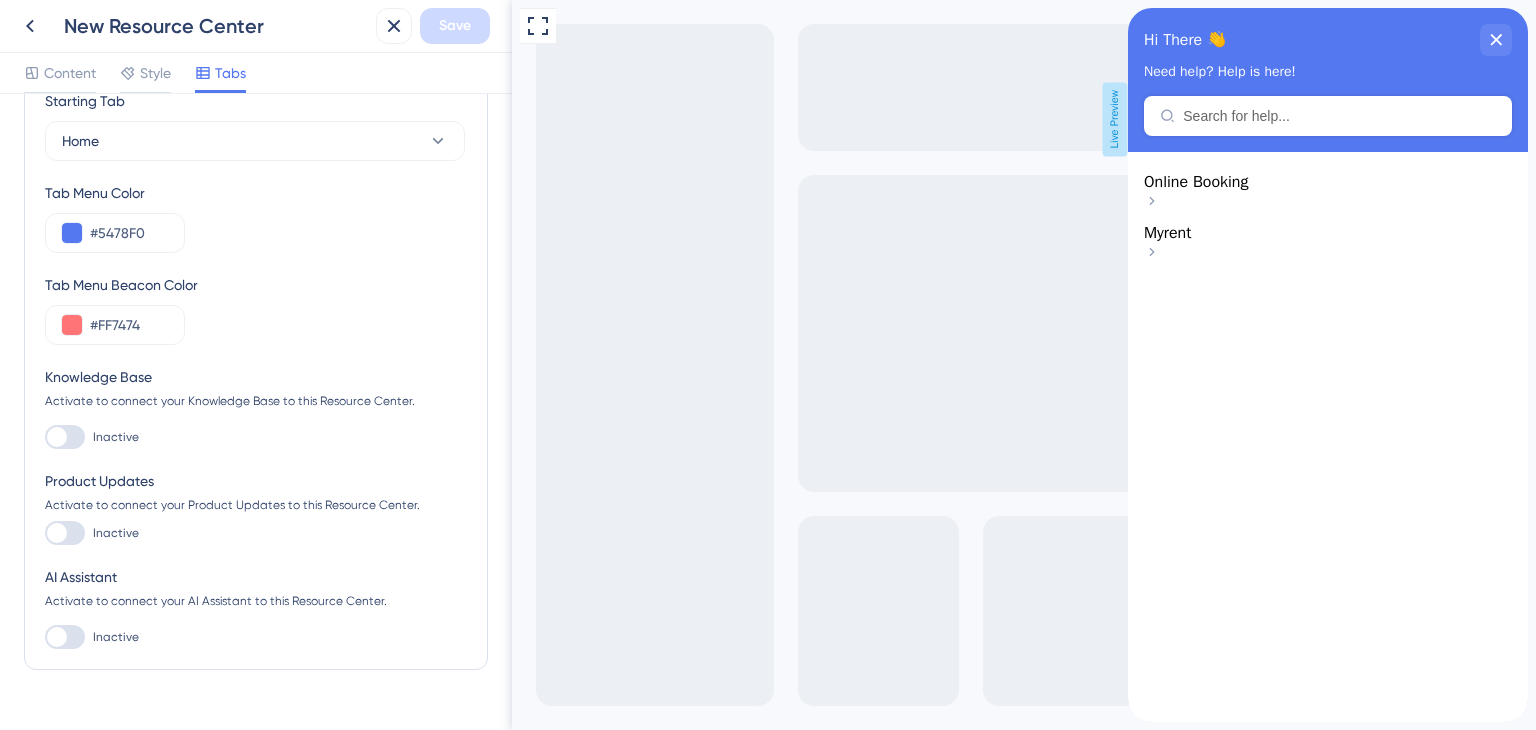 scroll, scrollTop: 93, scrollLeft: 0, axis: vertical 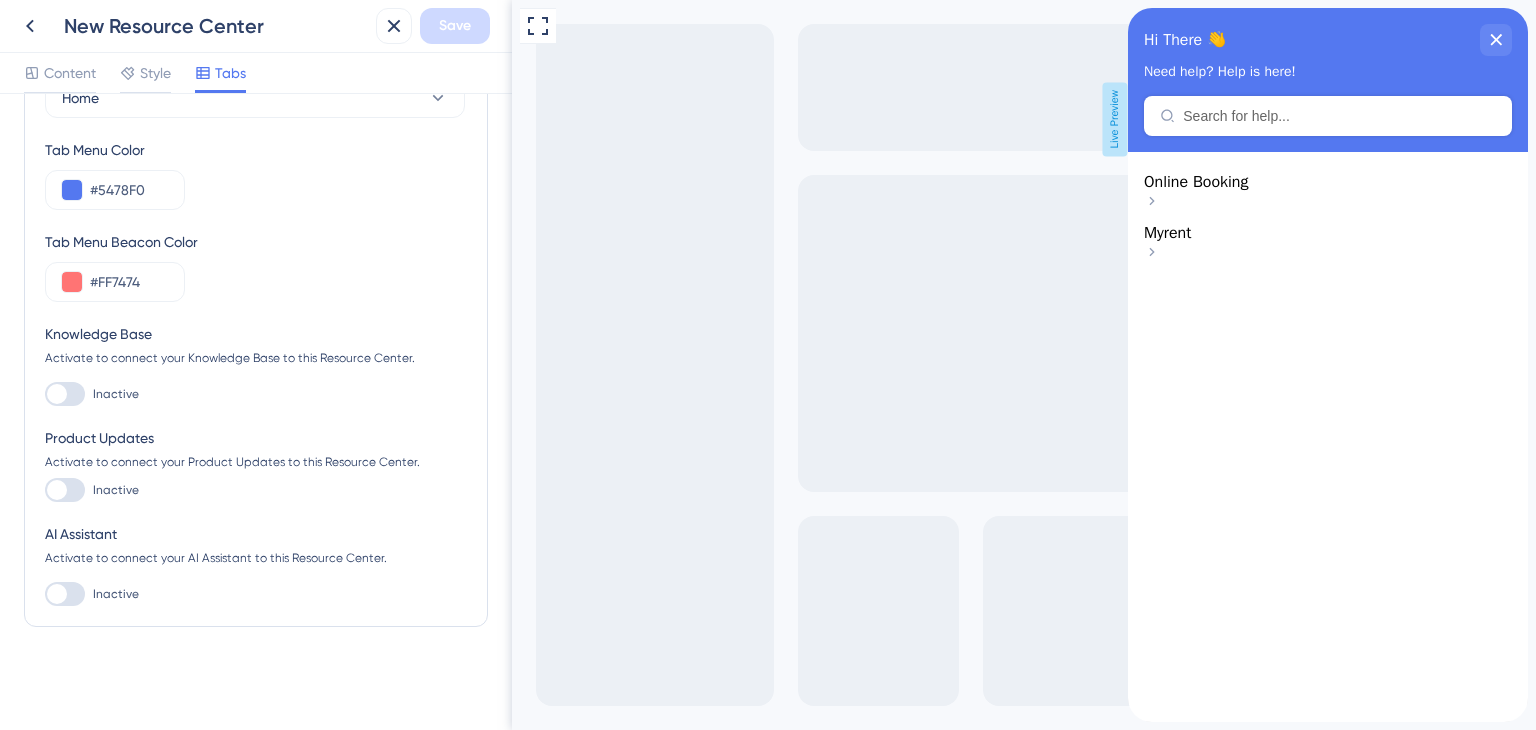 click on "Inactive" at bounding box center (92, 594) 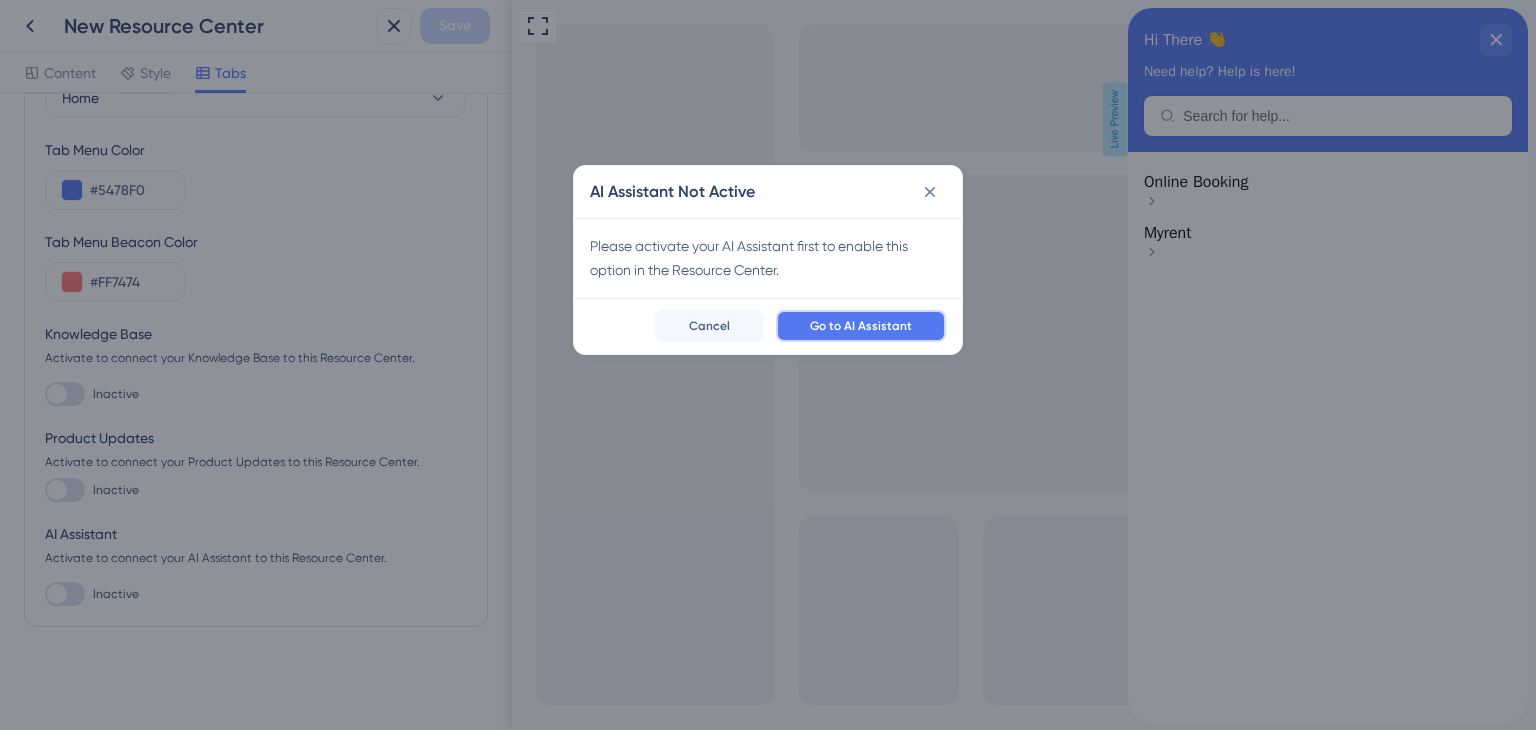 drag, startPoint x: 860, startPoint y: 322, endPoint x: 839, endPoint y: 322, distance: 21 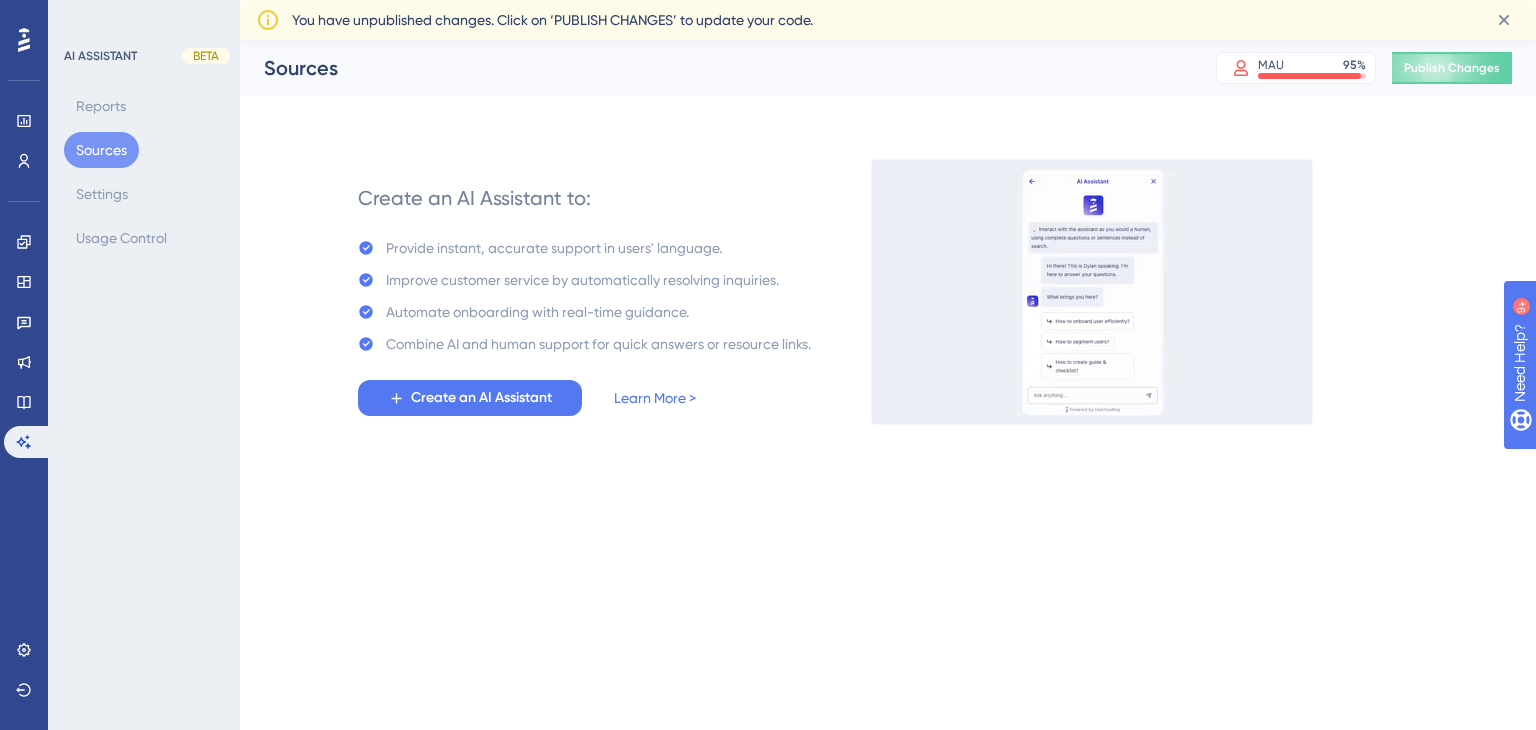 scroll, scrollTop: 0, scrollLeft: 0, axis: both 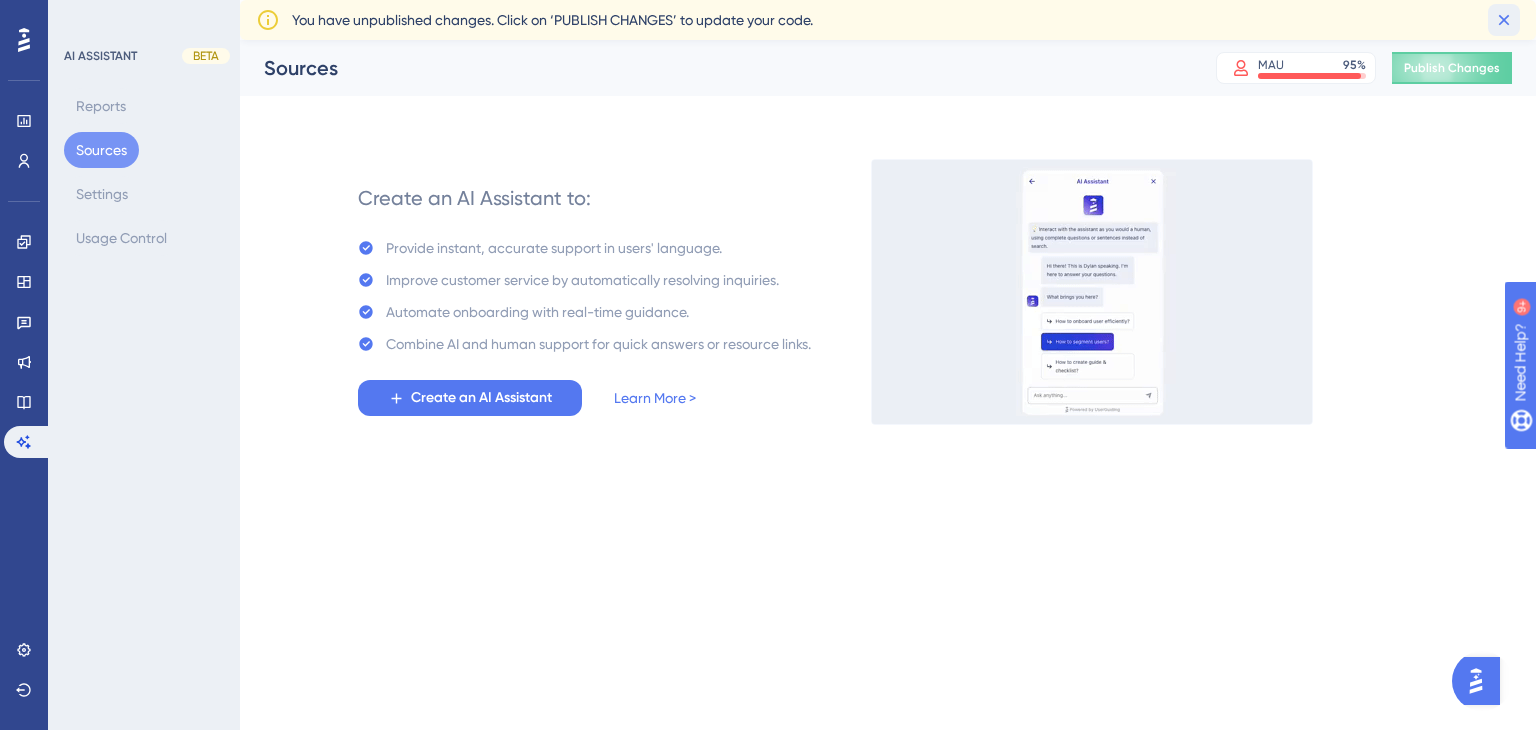click 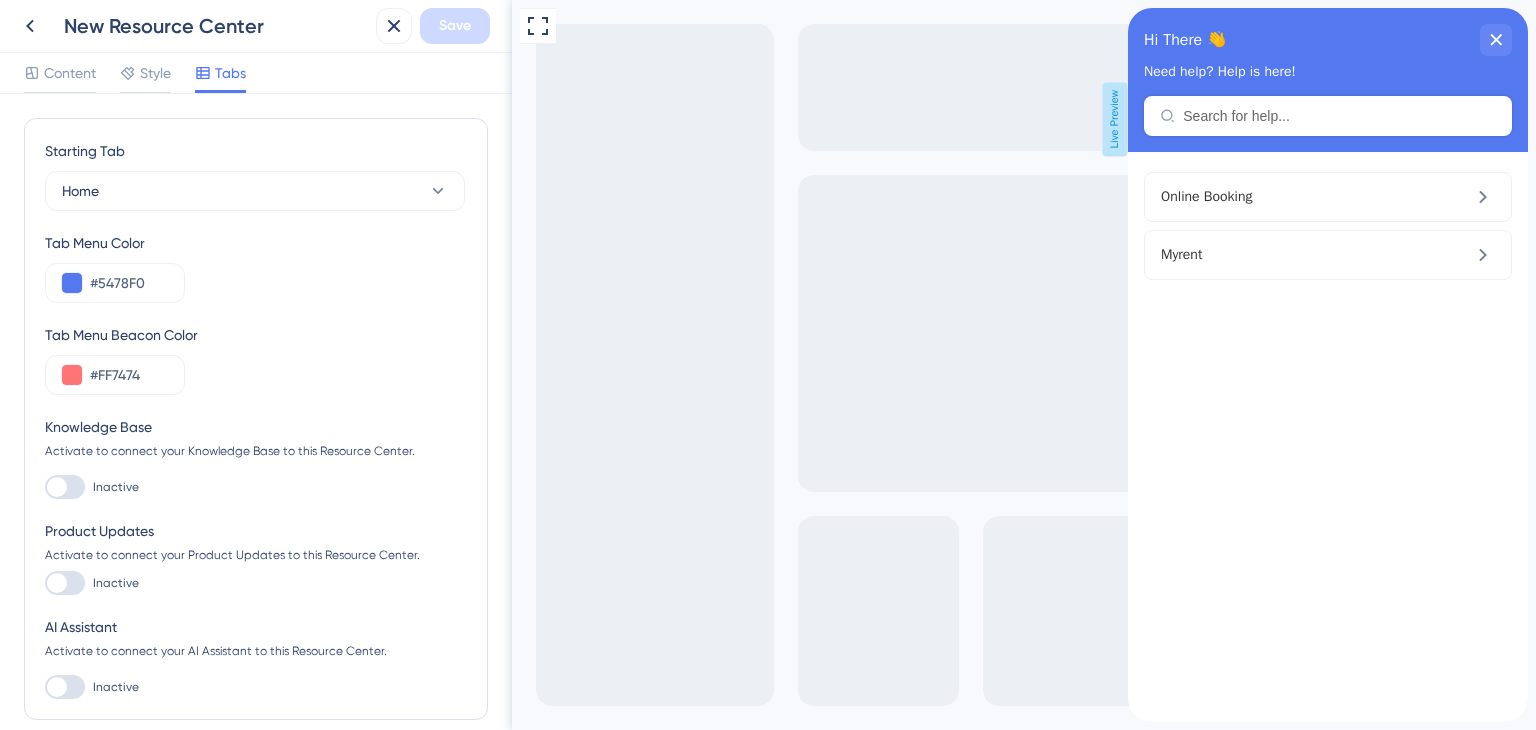 scroll, scrollTop: 0, scrollLeft: 0, axis: both 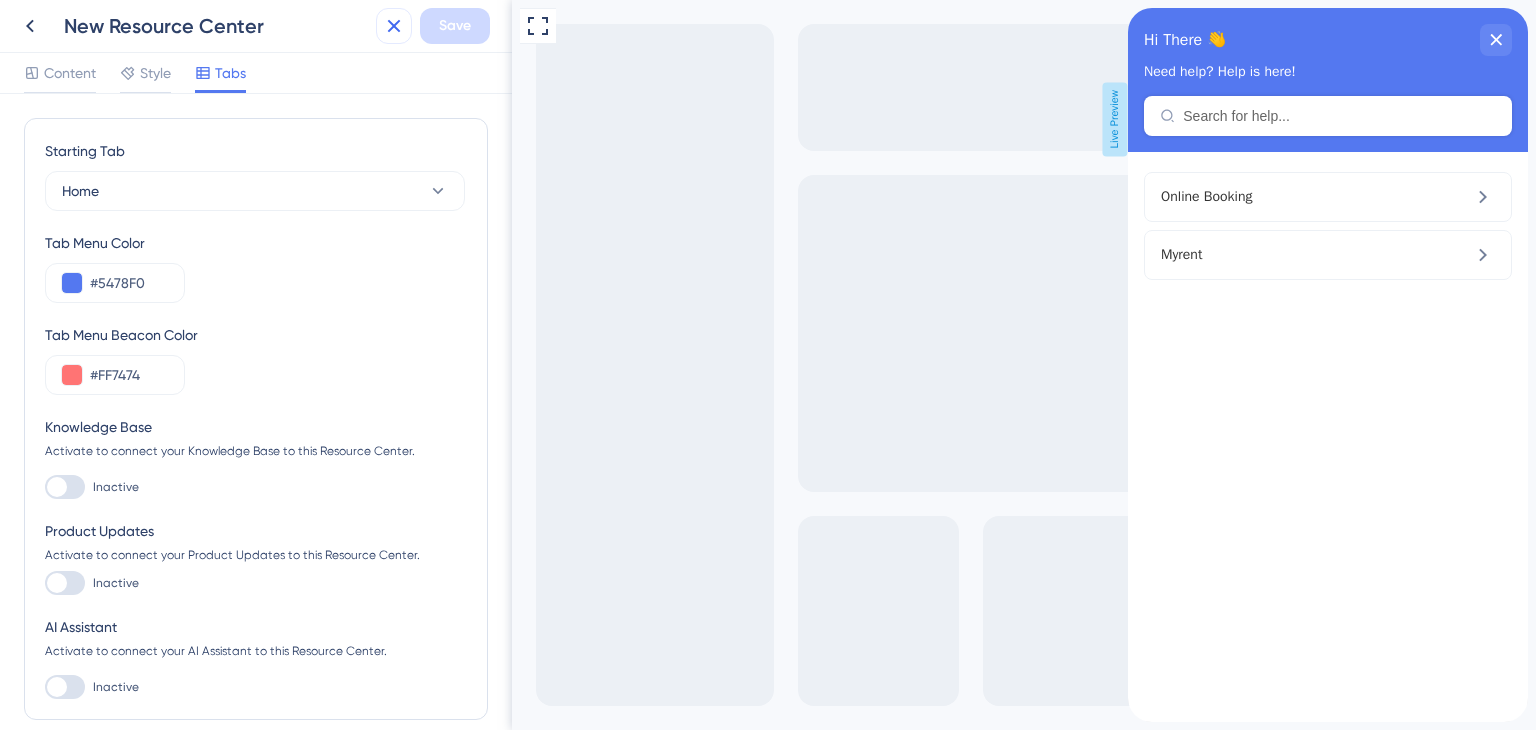 click 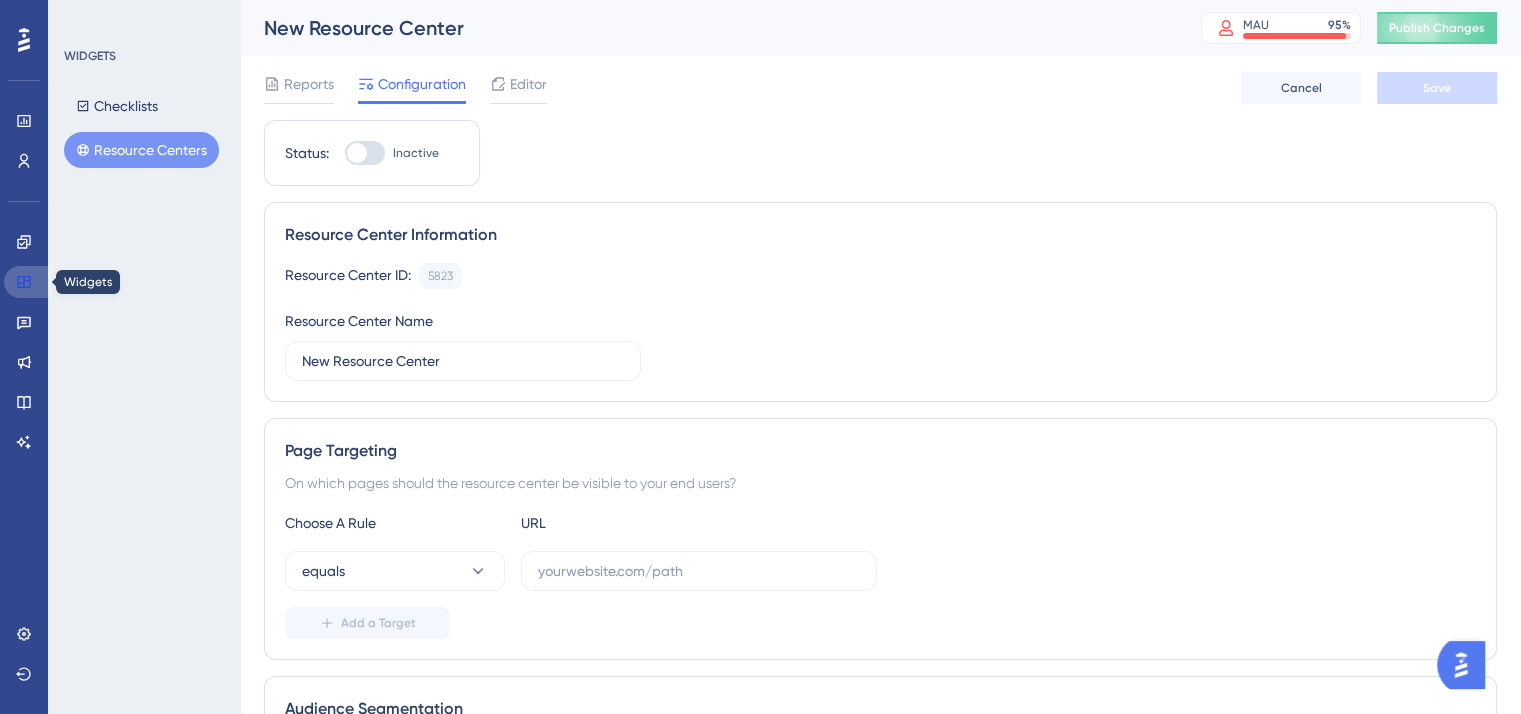 click 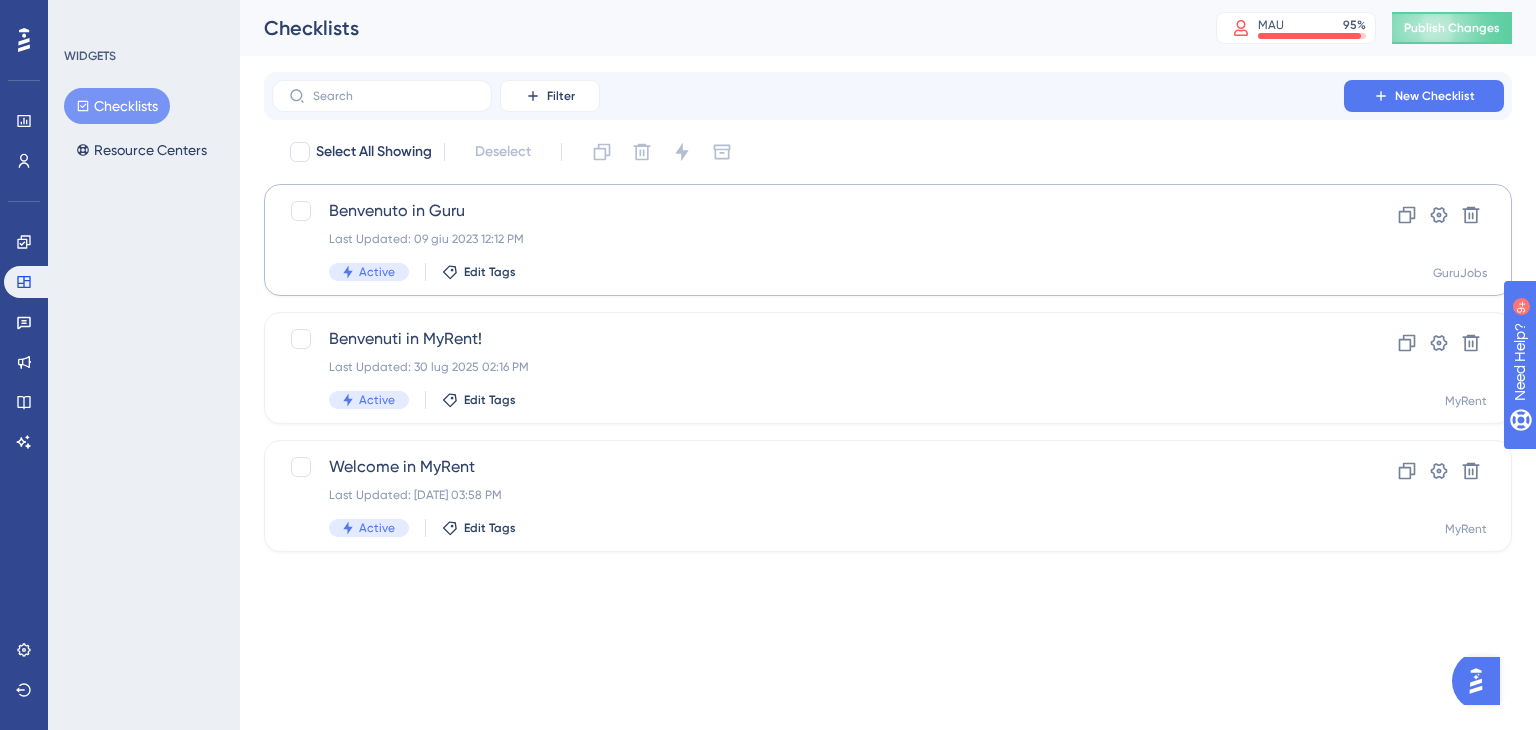 scroll, scrollTop: 0, scrollLeft: 0, axis: both 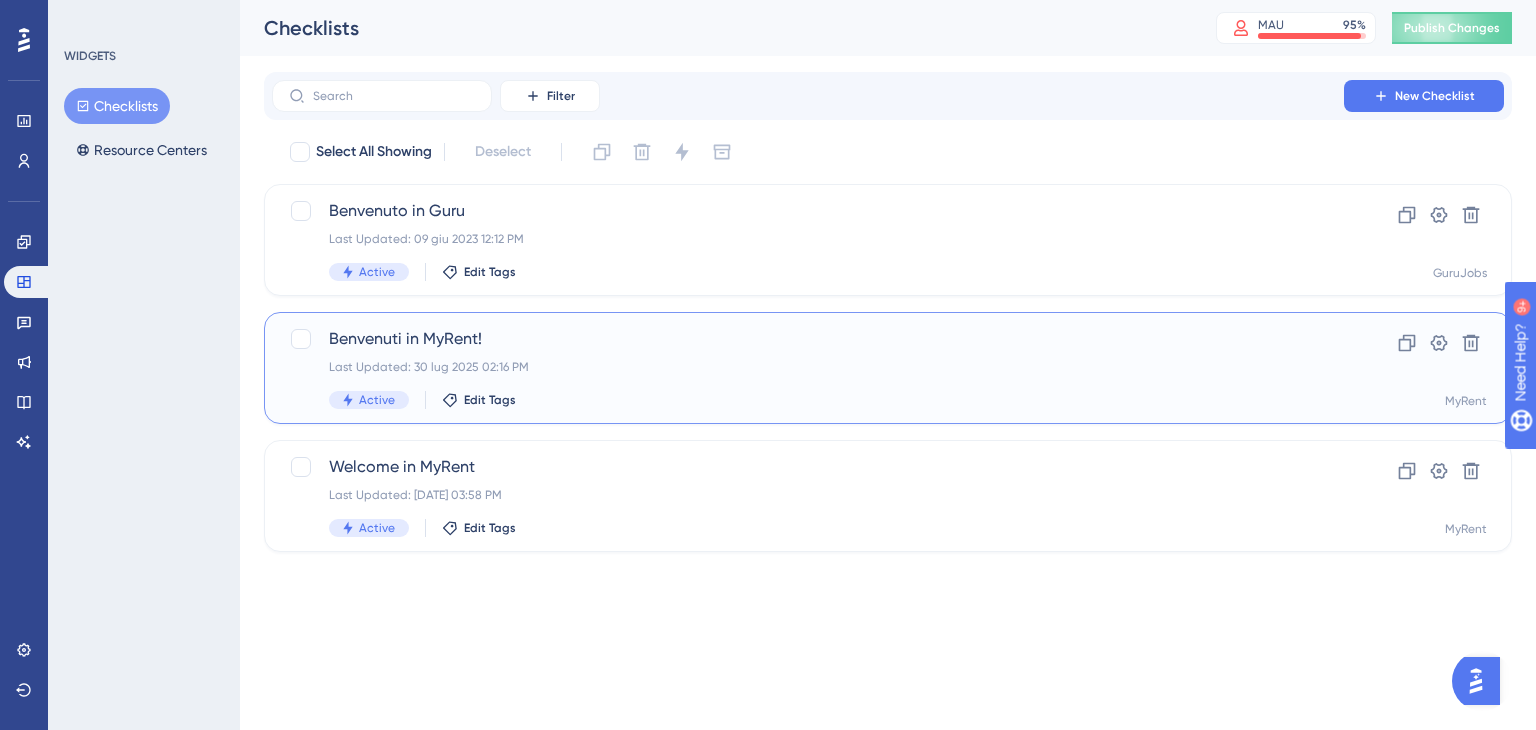 click on "Last Updated: 30 lug 2025 02:16 PM" at bounding box center (808, 367) 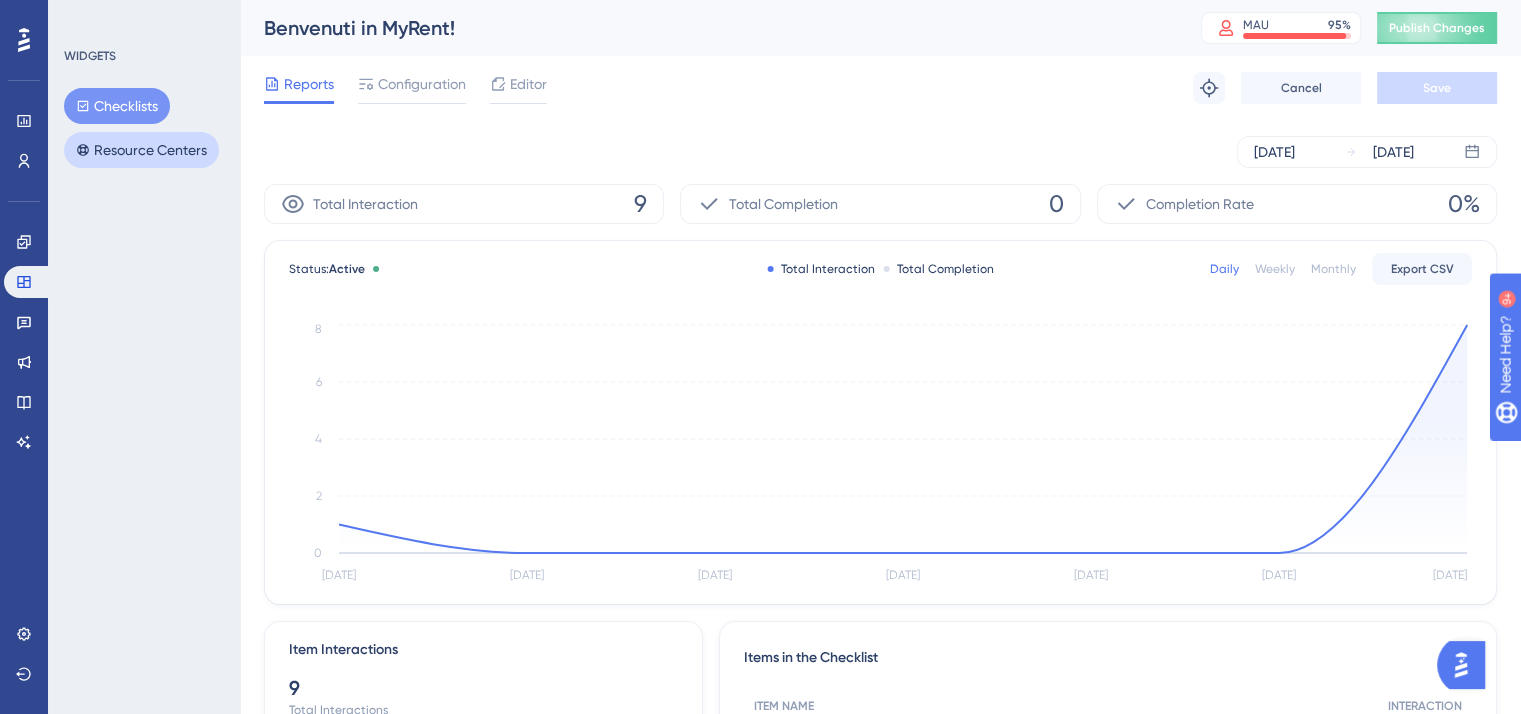 click on "Resource Centers" at bounding box center [141, 150] 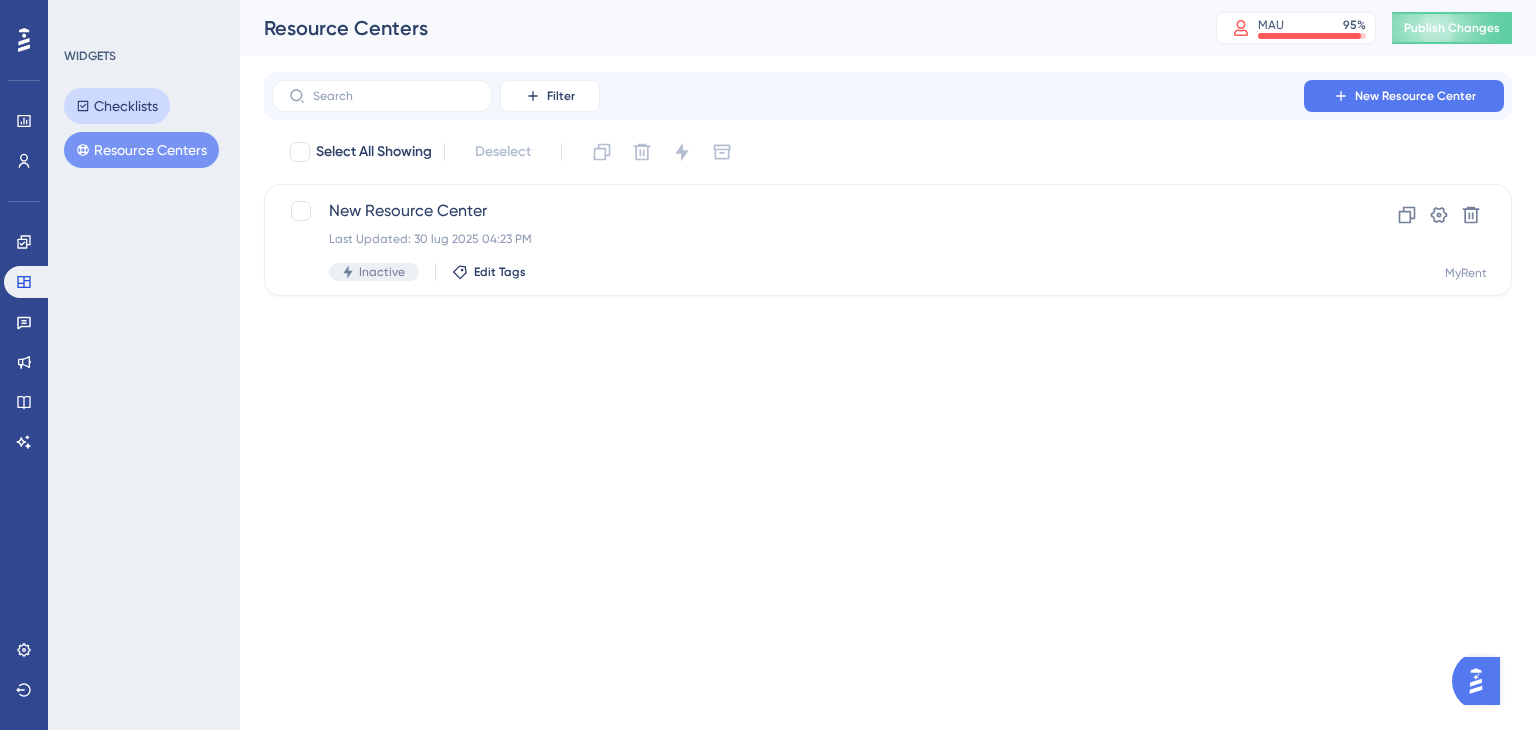 click on "Checklists" at bounding box center (117, 106) 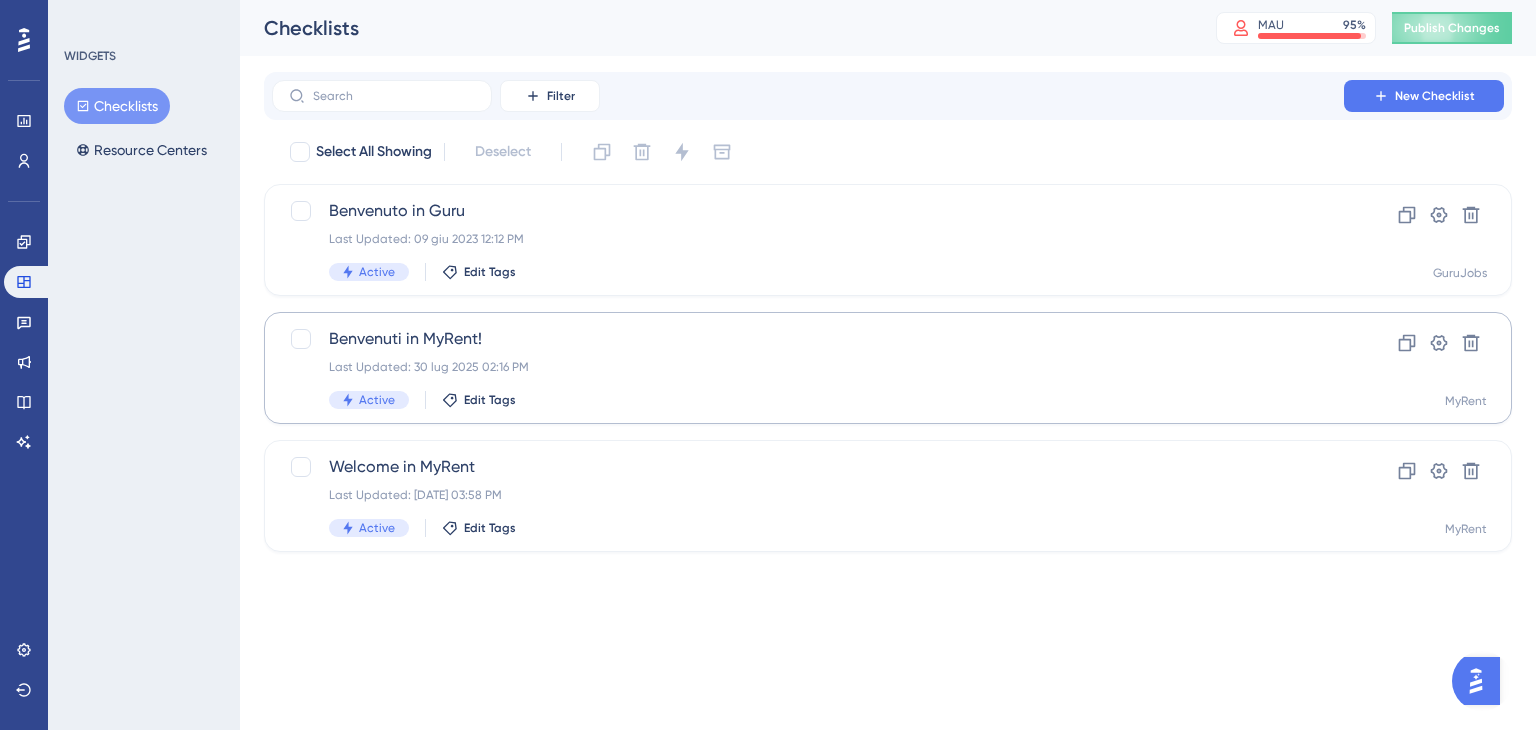 scroll, scrollTop: 0, scrollLeft: 0, axis: both 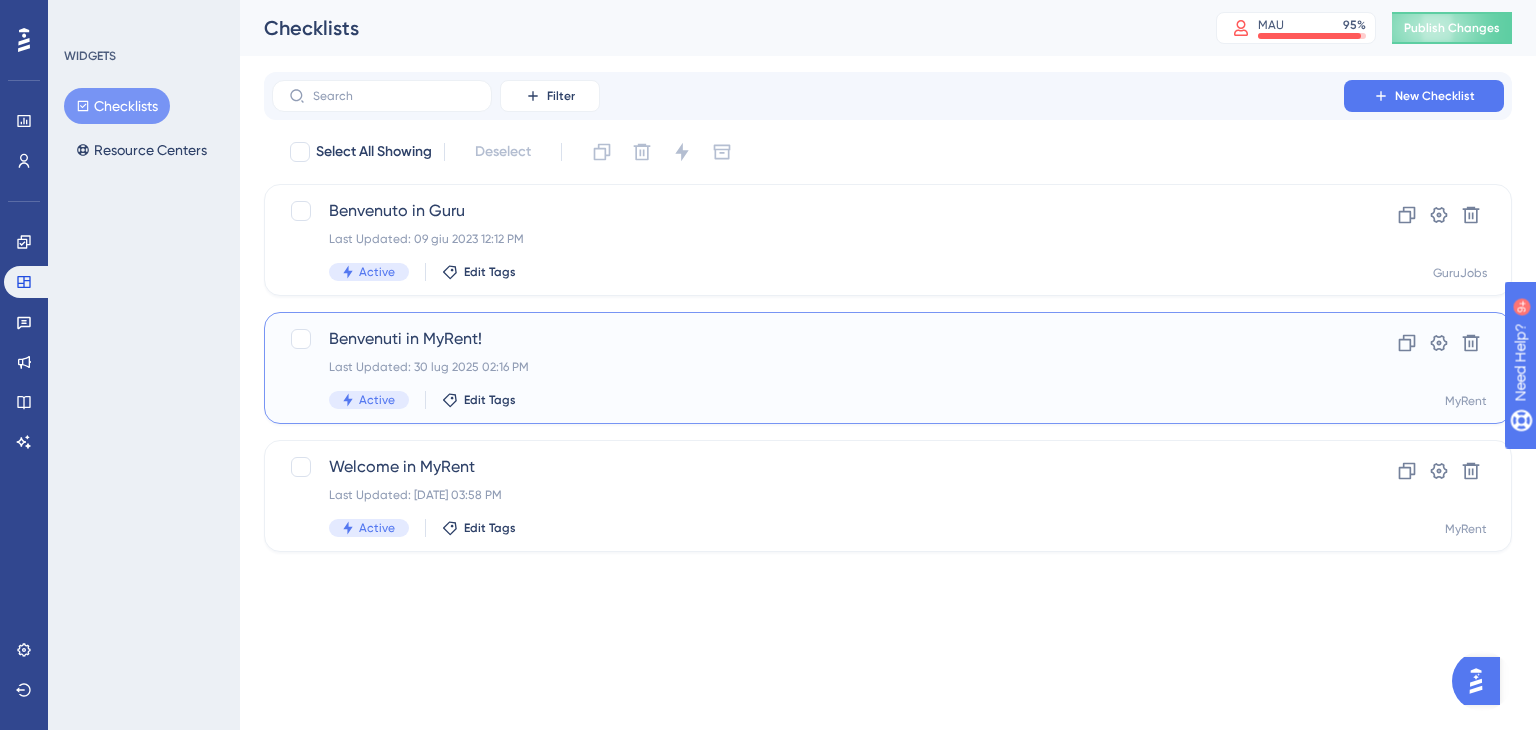 click on "Benvenuti in MyRent!" at bounding box center [808, 339] 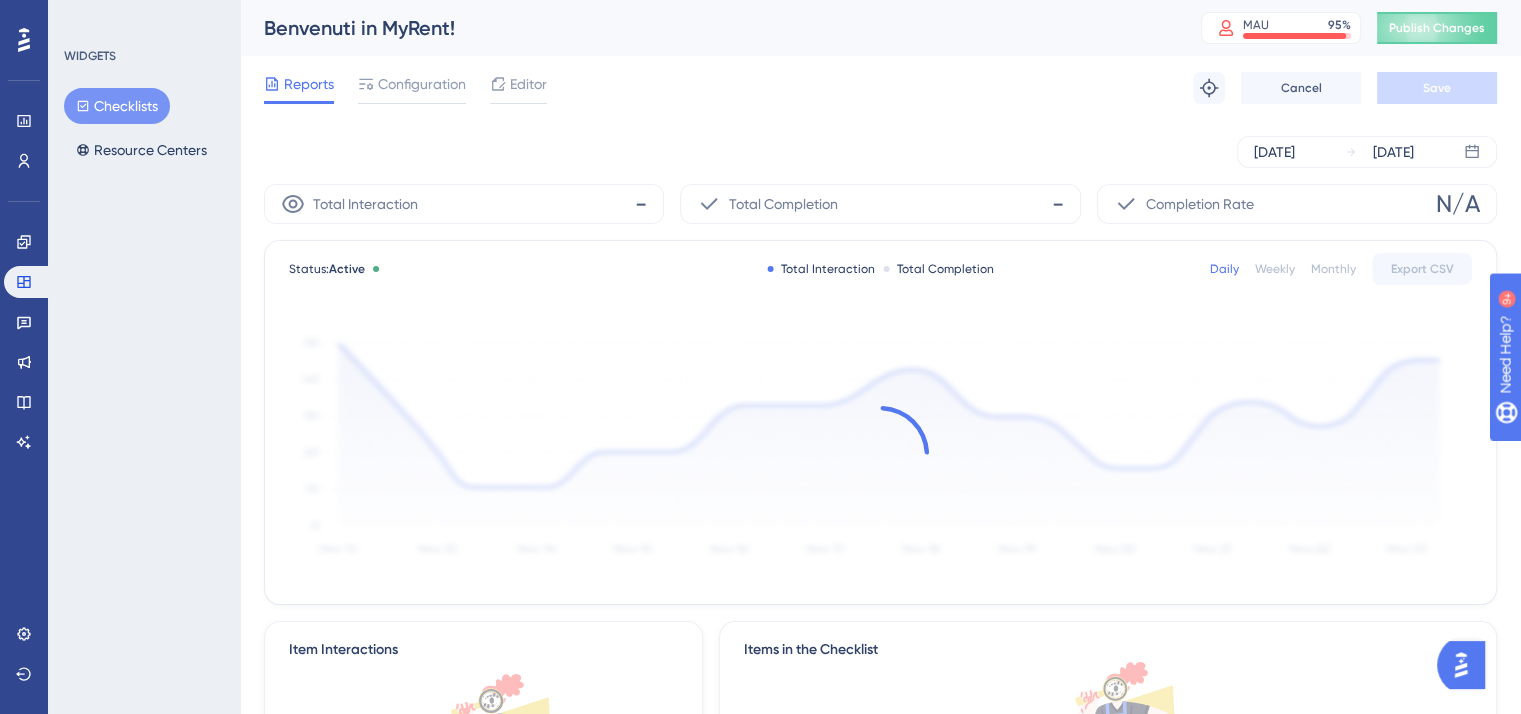 click on "Benvenuti in MyRent!" at bounding box center (707, 28) 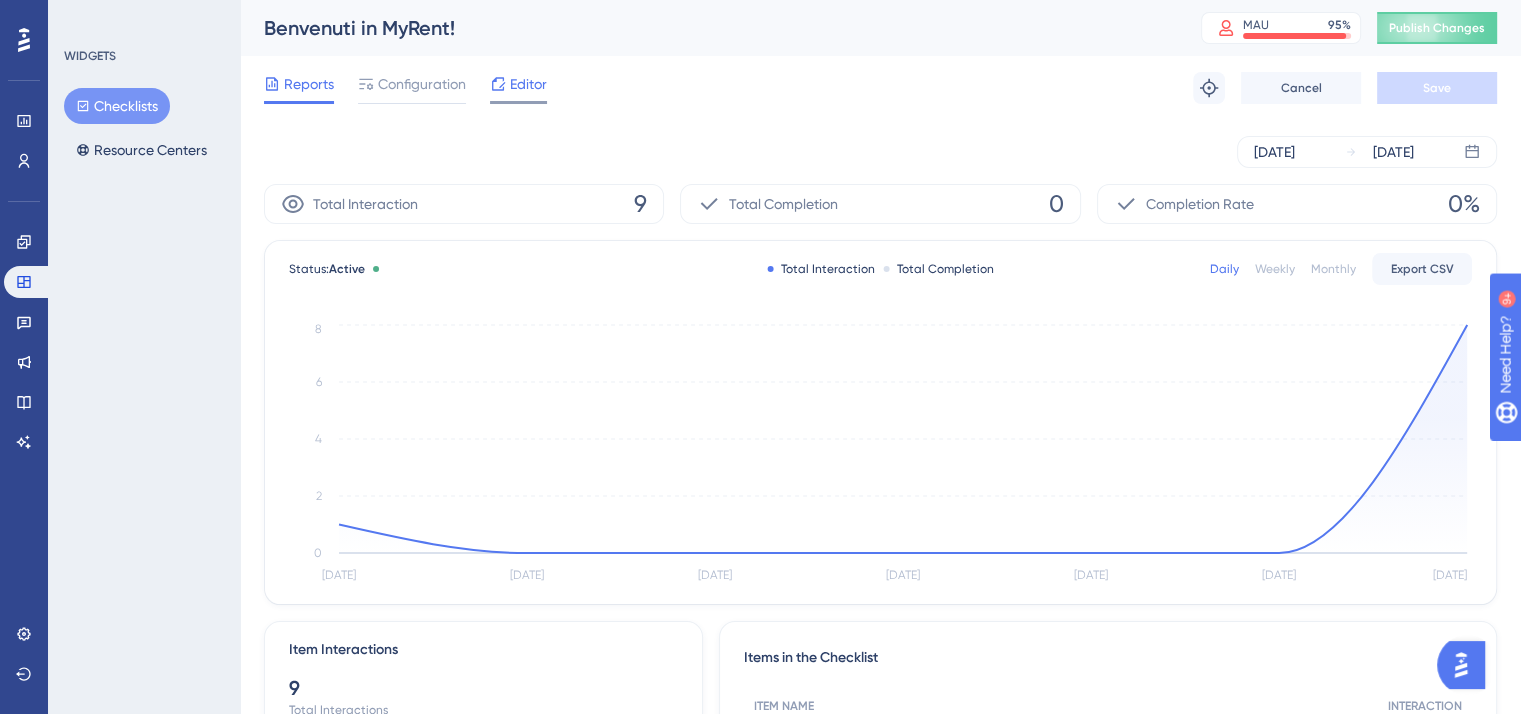 click on "Editor" at bounding box center (518, 84) 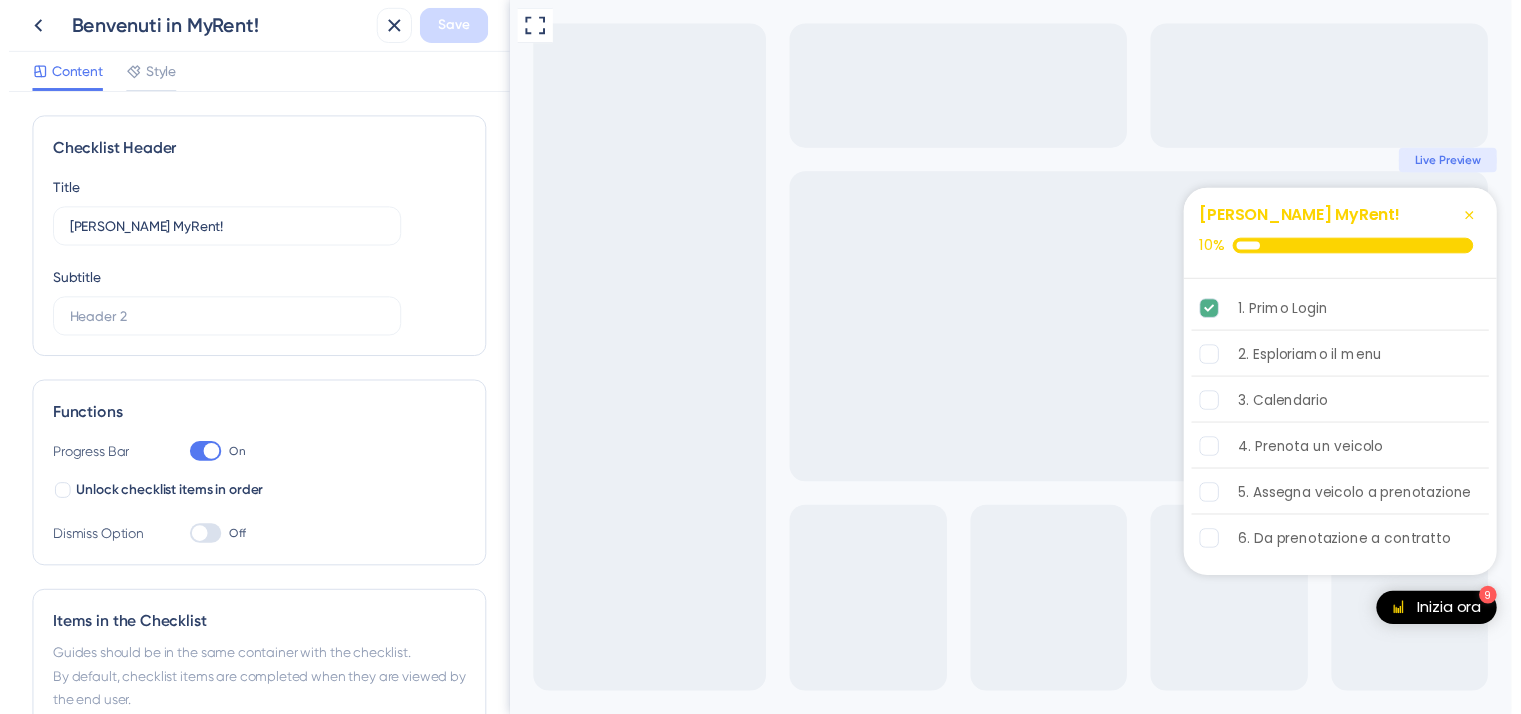 scroll, scrollTop: 0, scrollLeft: 0, axis: both 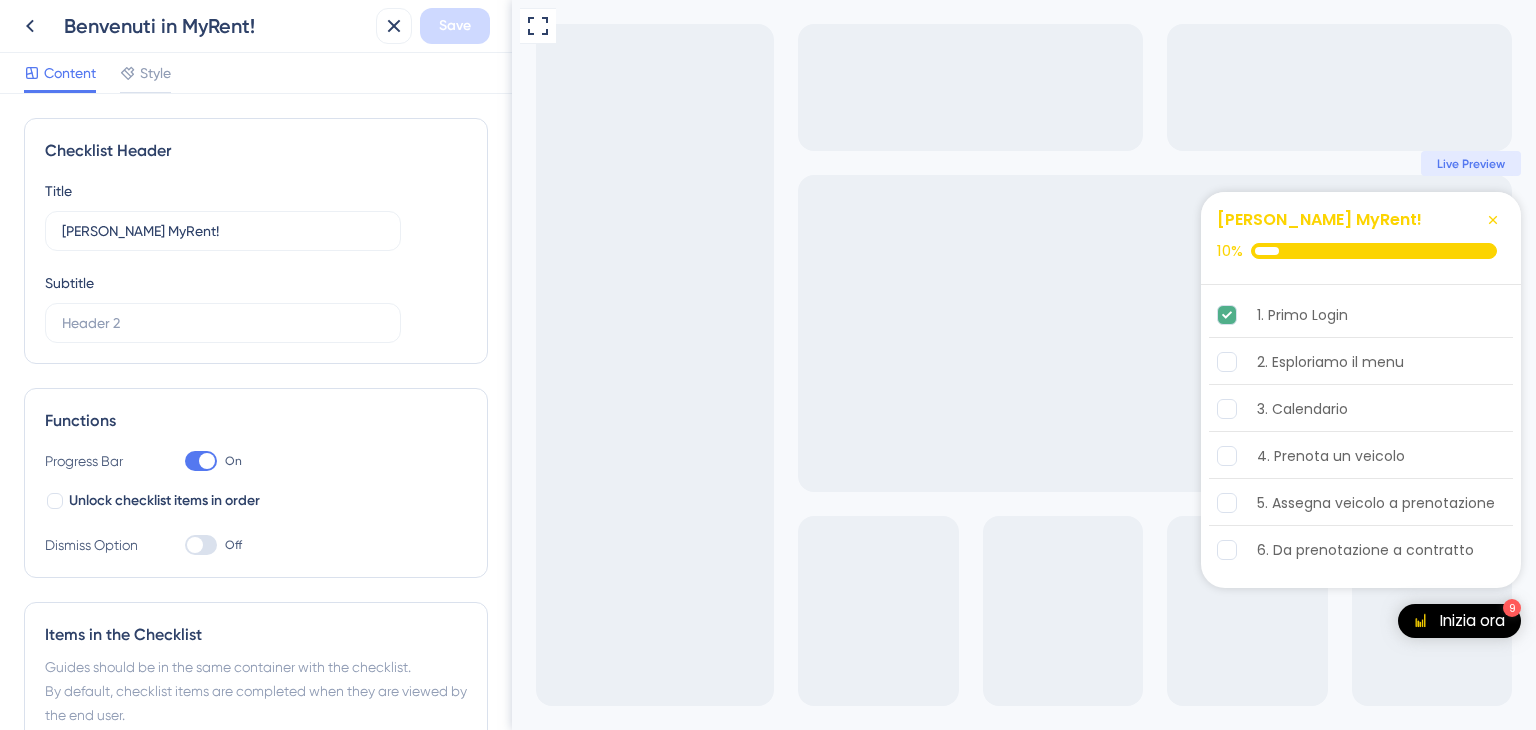 click on "Benvenuti in MyRent!" at bounding box center (216, 26) 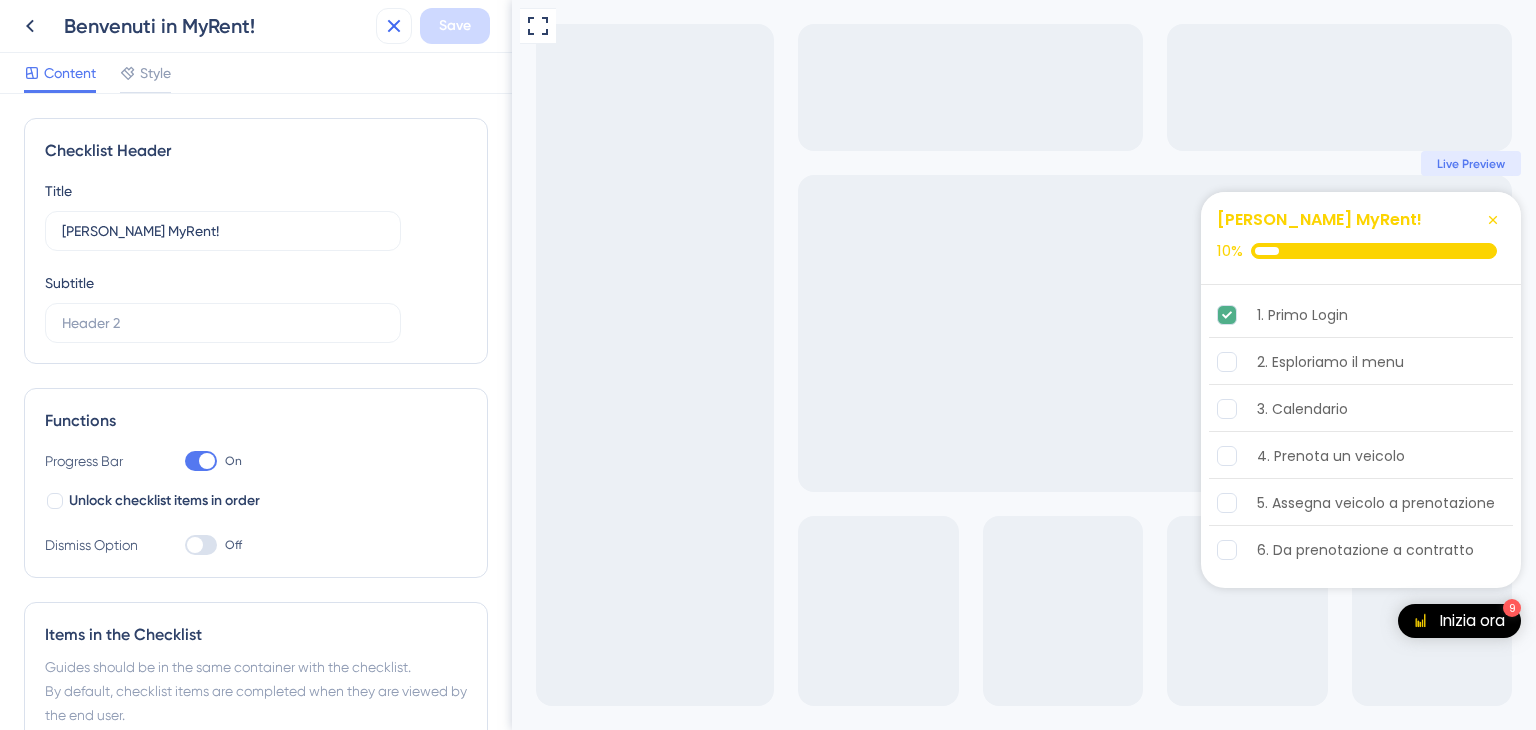 drag, startPoint x: 312, startPoint y: 22, endPoint x: 376, endPoint y: 19, distance: 64.070274 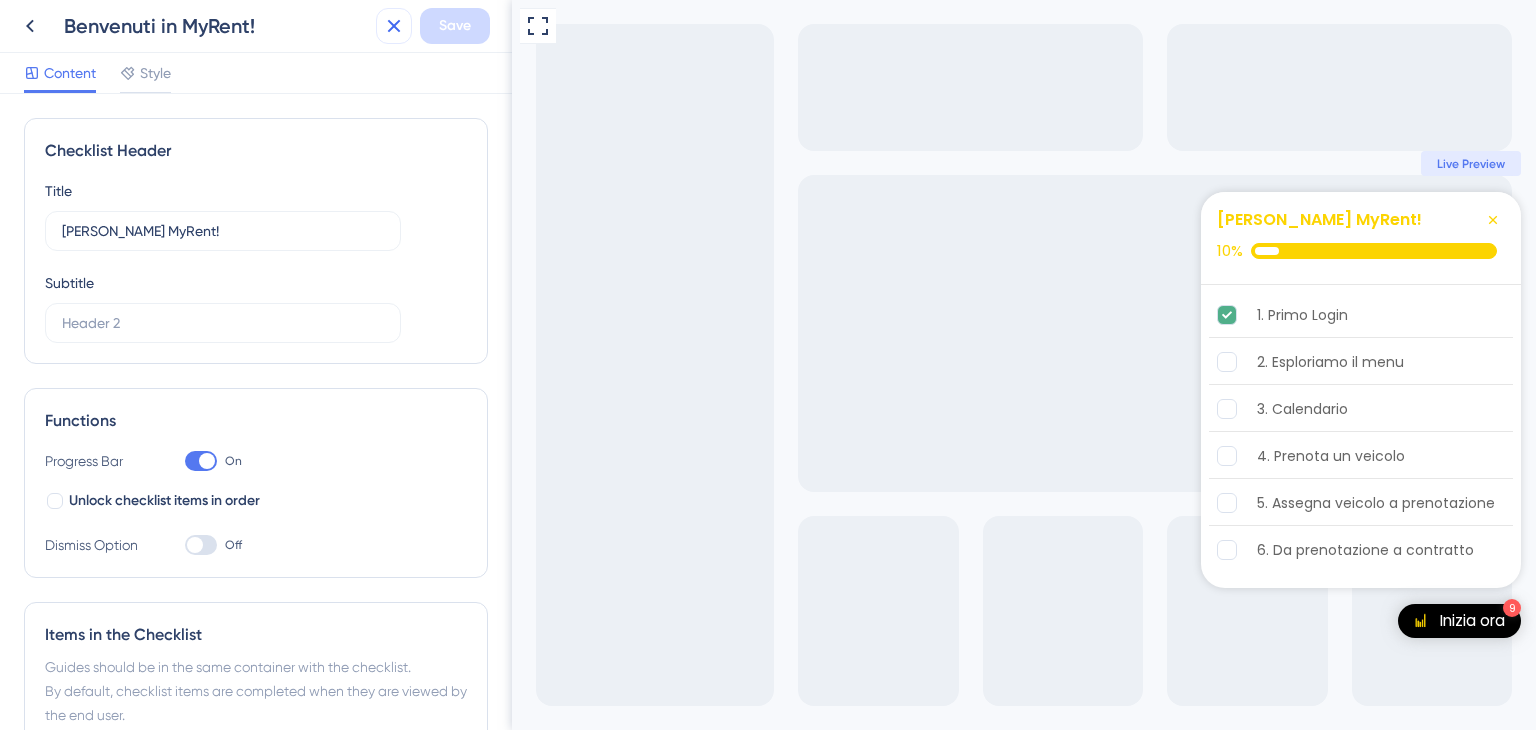 click 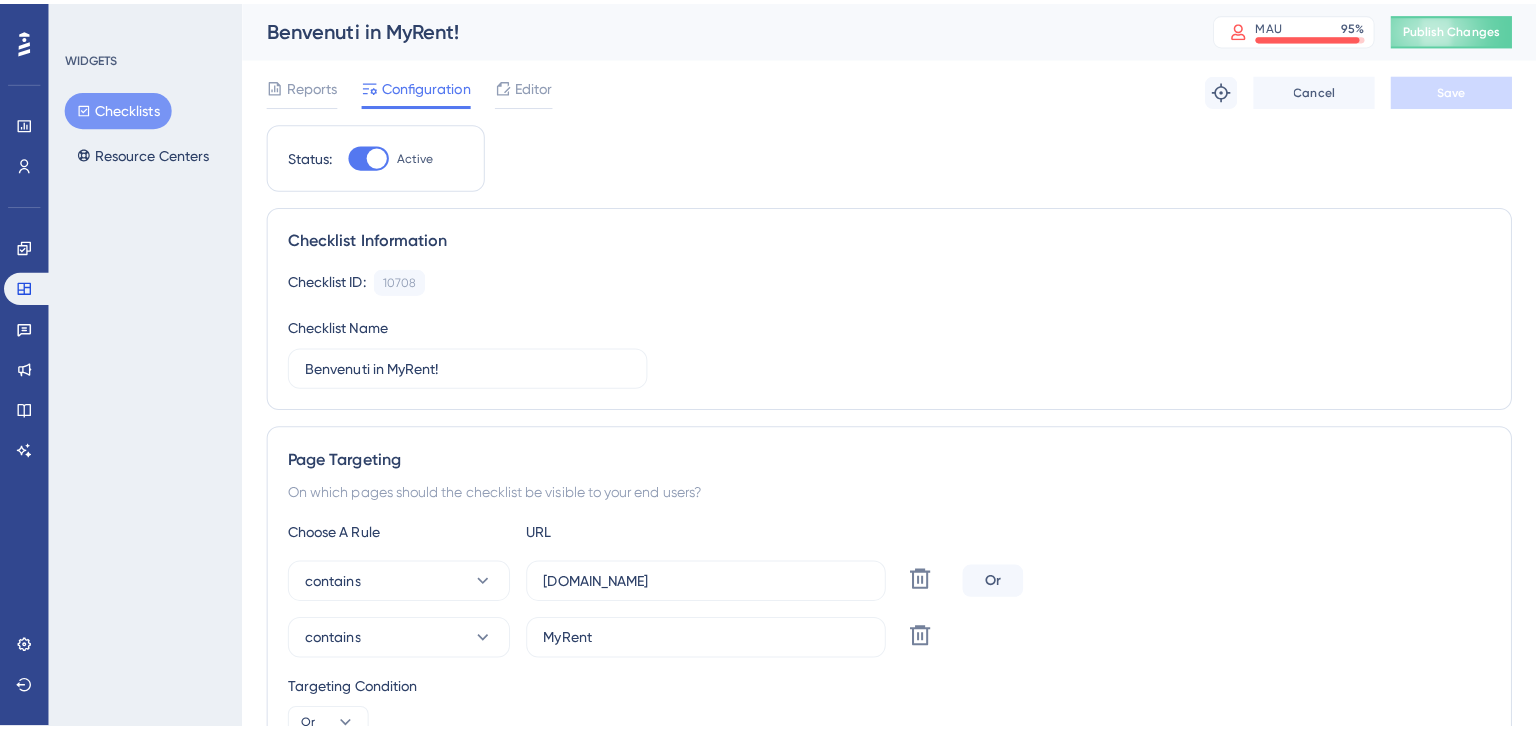 scroll, scrollTop: 0, scrollLeft: 0, axis: both 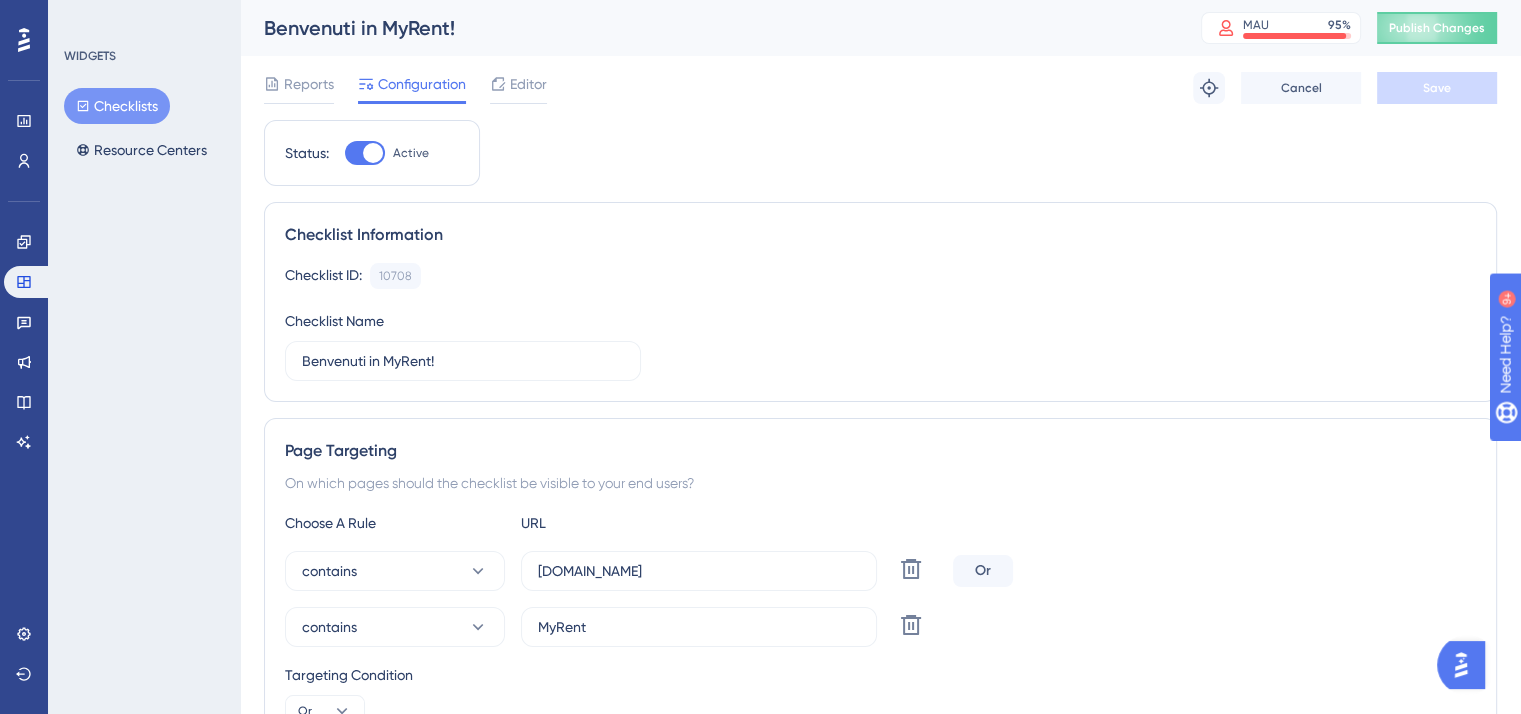 click on "Benvenuti in MyRent!" at bounding box center (707, 28) 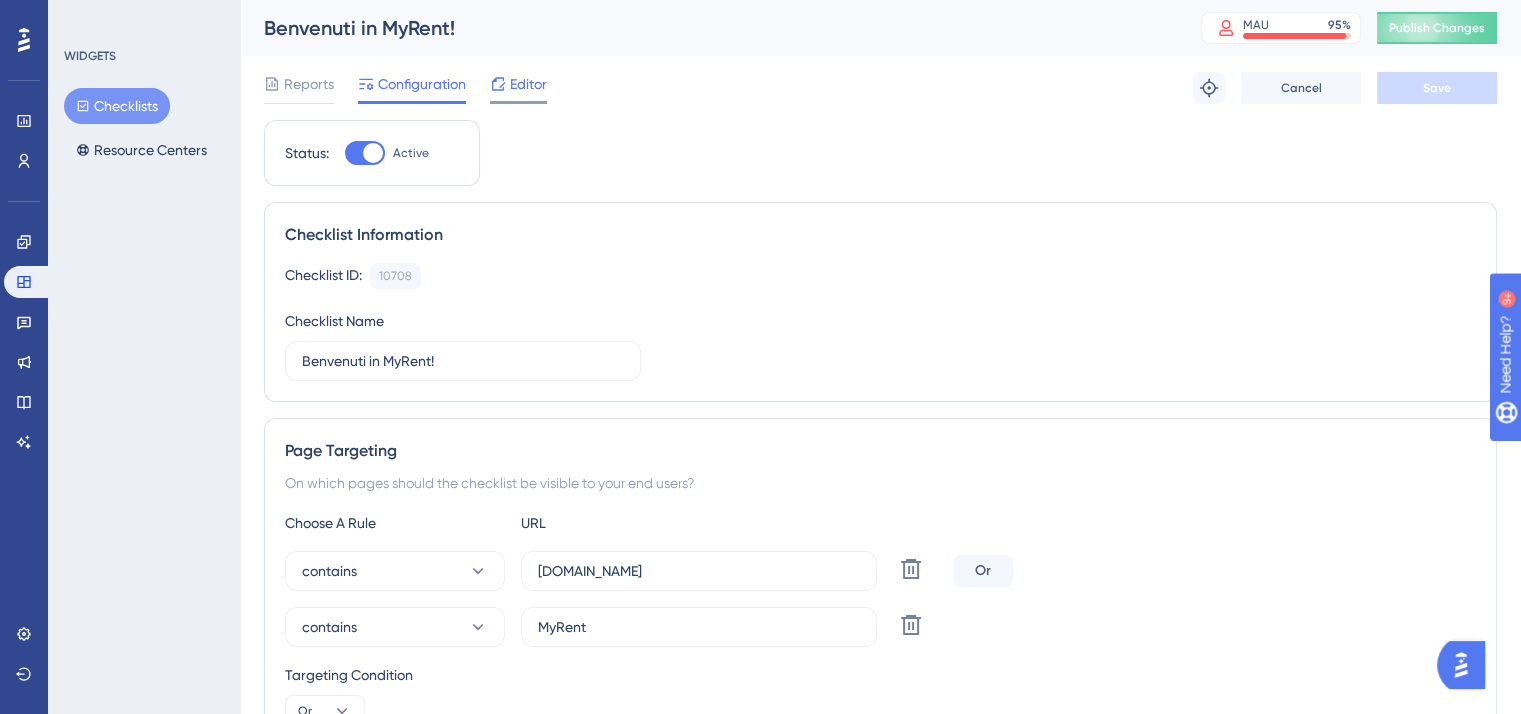 click 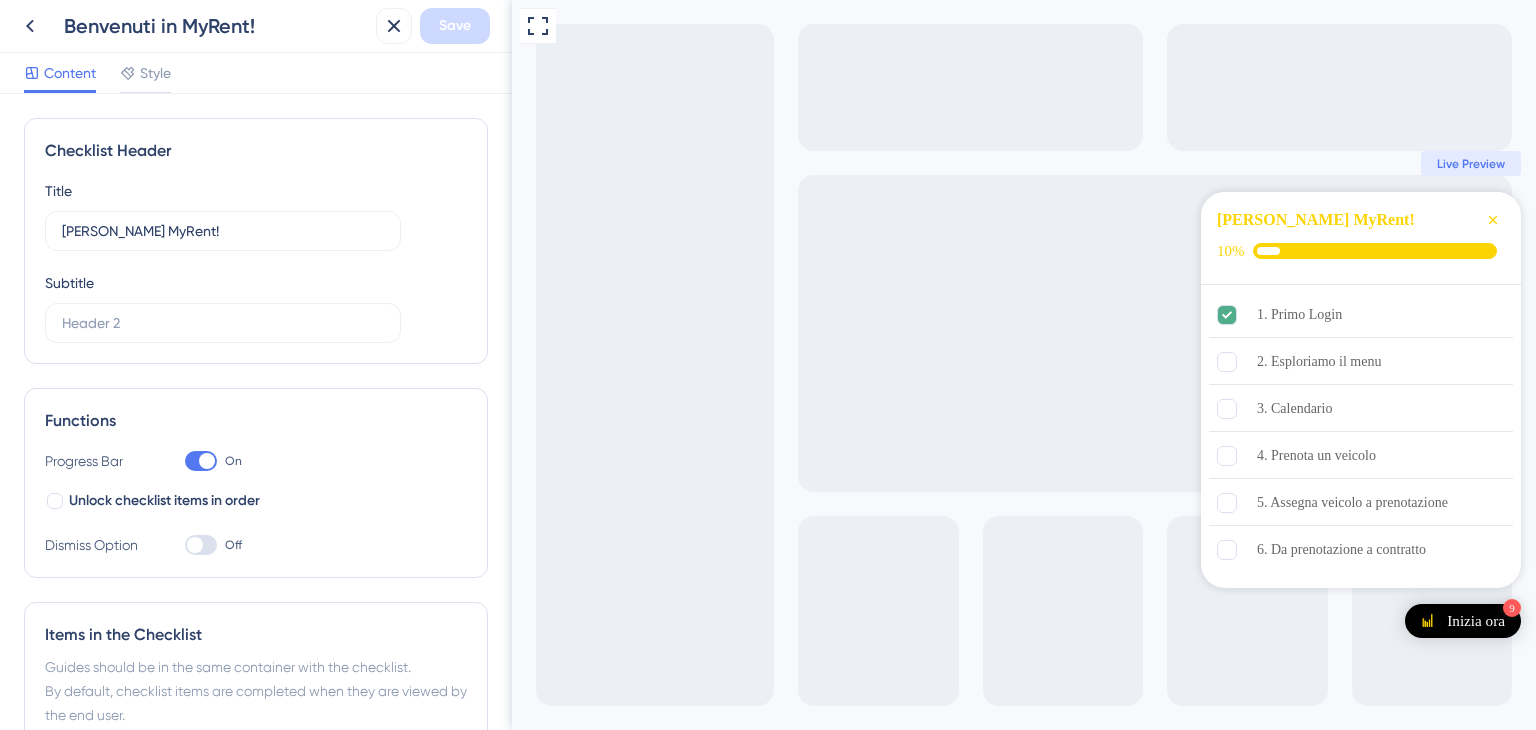 scroll, scrollTop: 0, scrollLeft: 0, axis: both 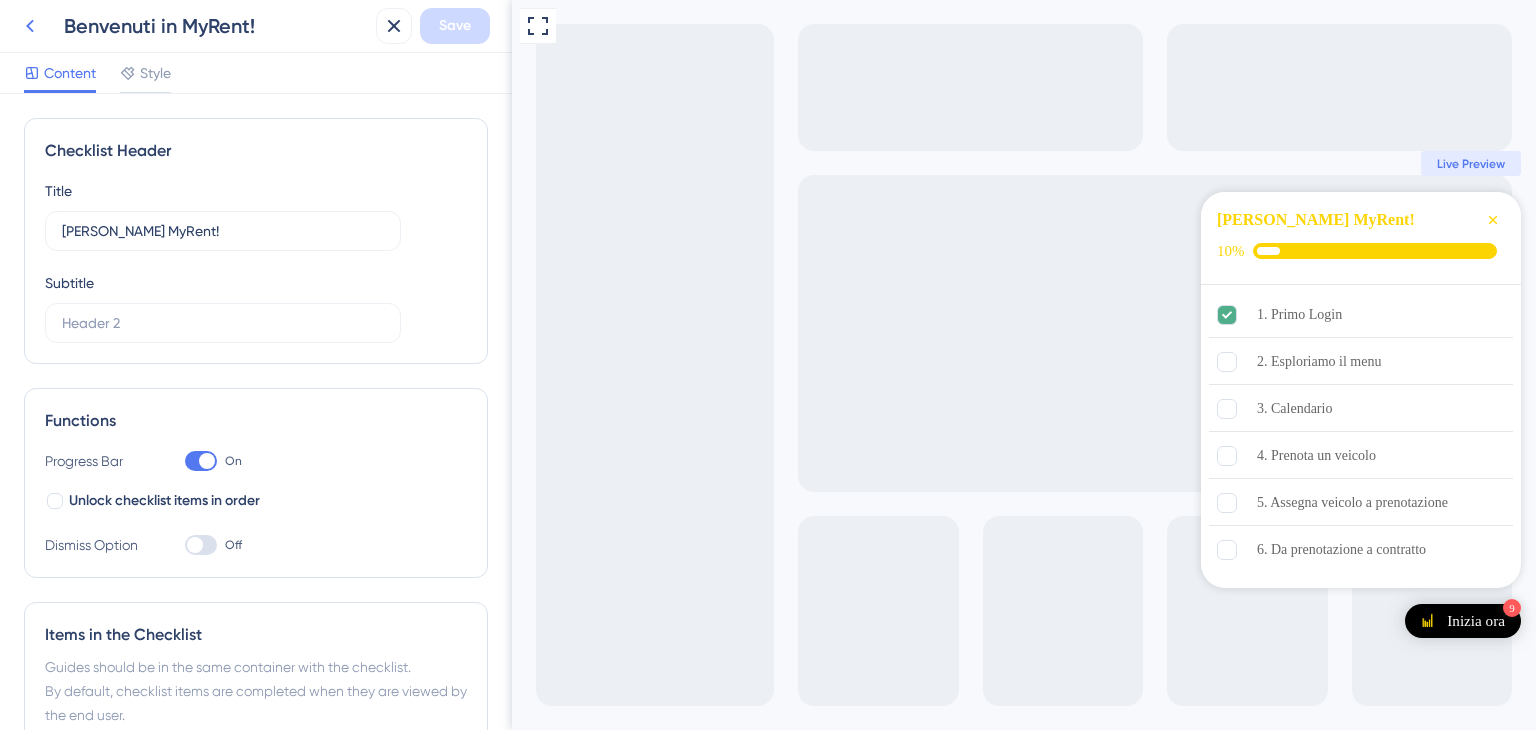 click 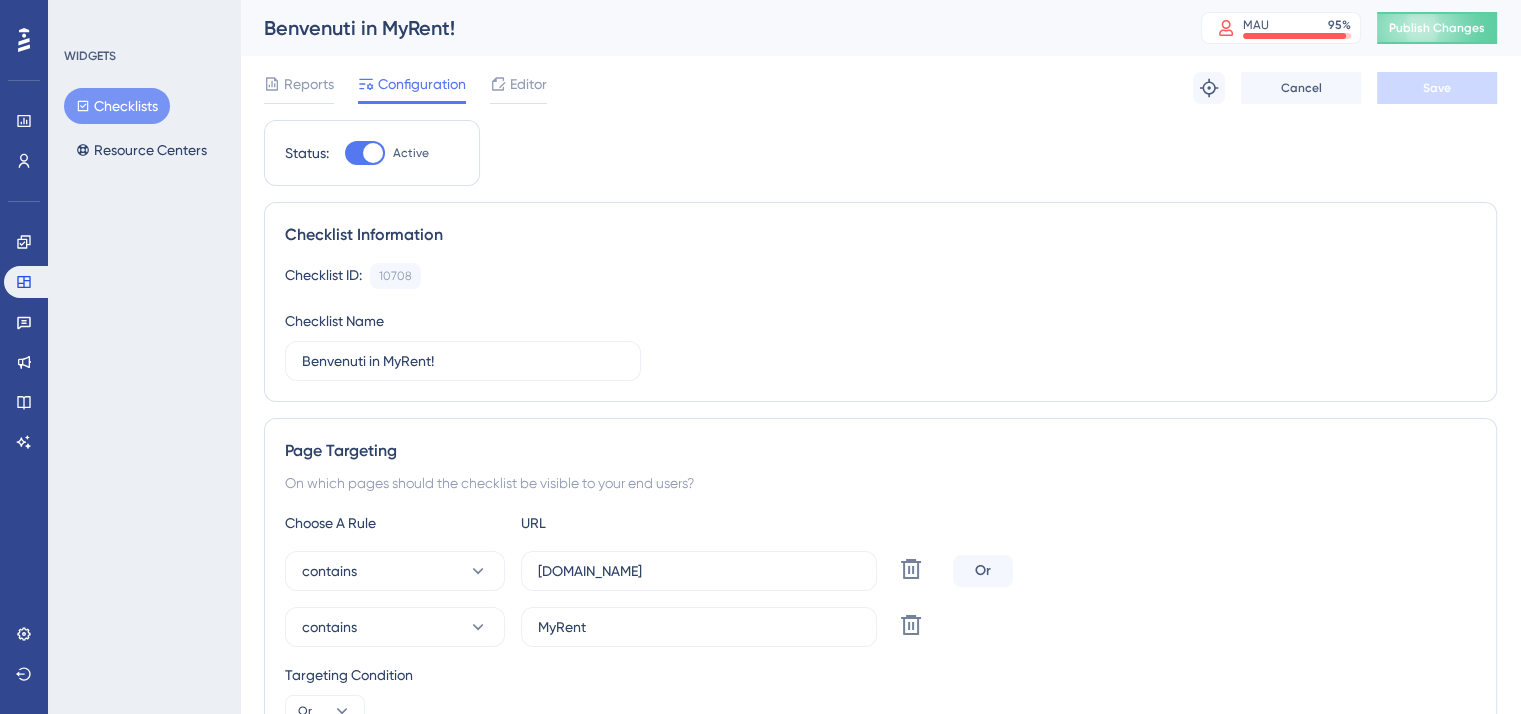 scroll, scrollTop: 0, scrollLeft: 0, axis: both 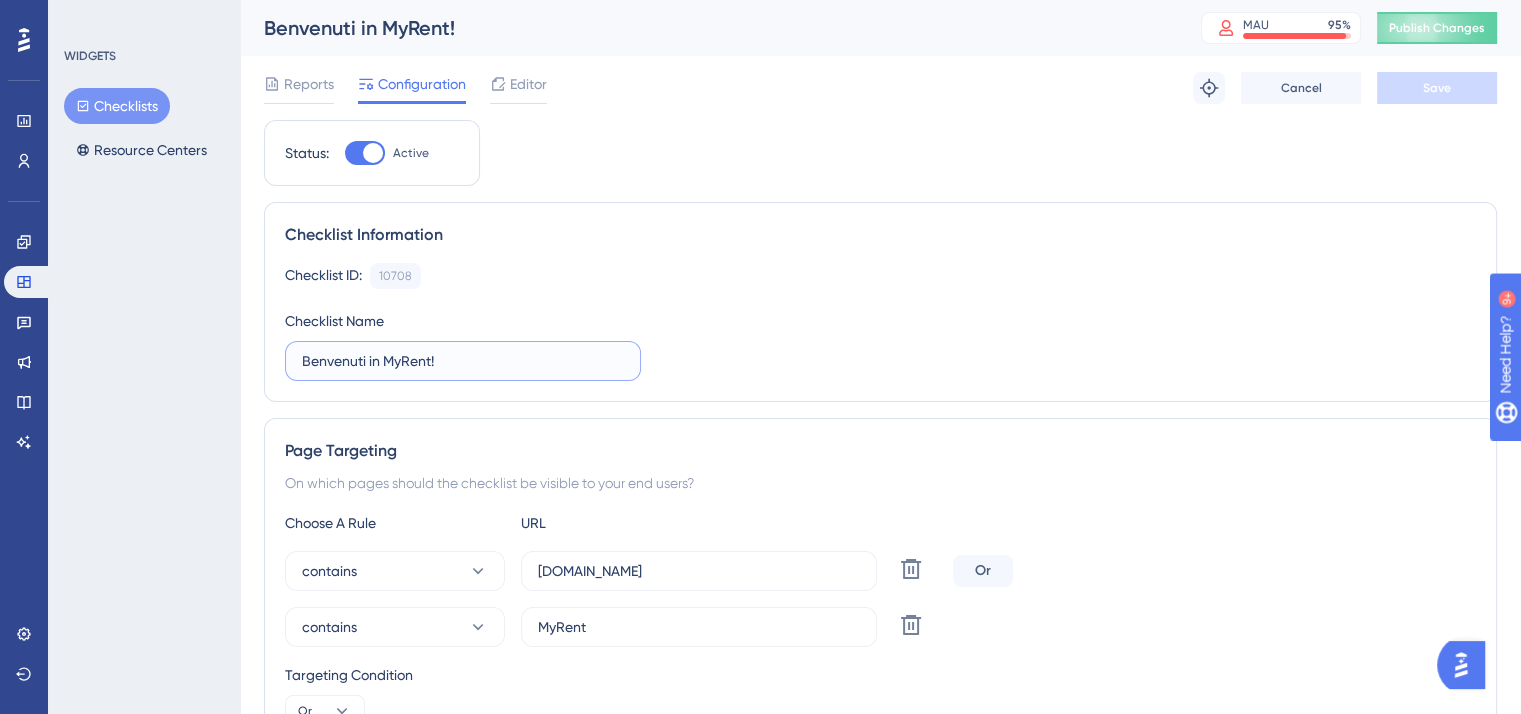 drag, startPoint x: 554, startPoint y: 361, endPoint x: 419, endPoint y: 334, distance: 137.67352 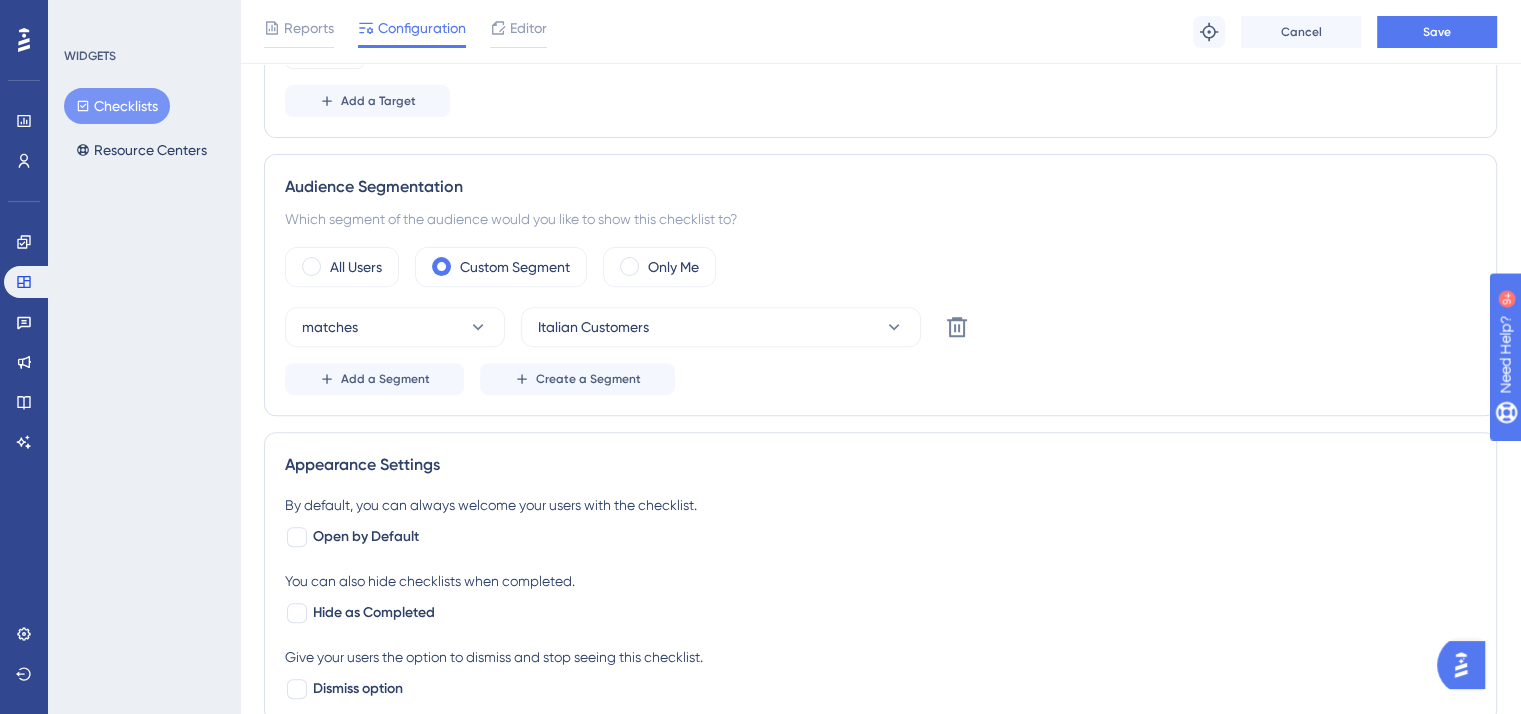 scroll, scrollTop: 700, scrollLeft: 0, axis: vertical 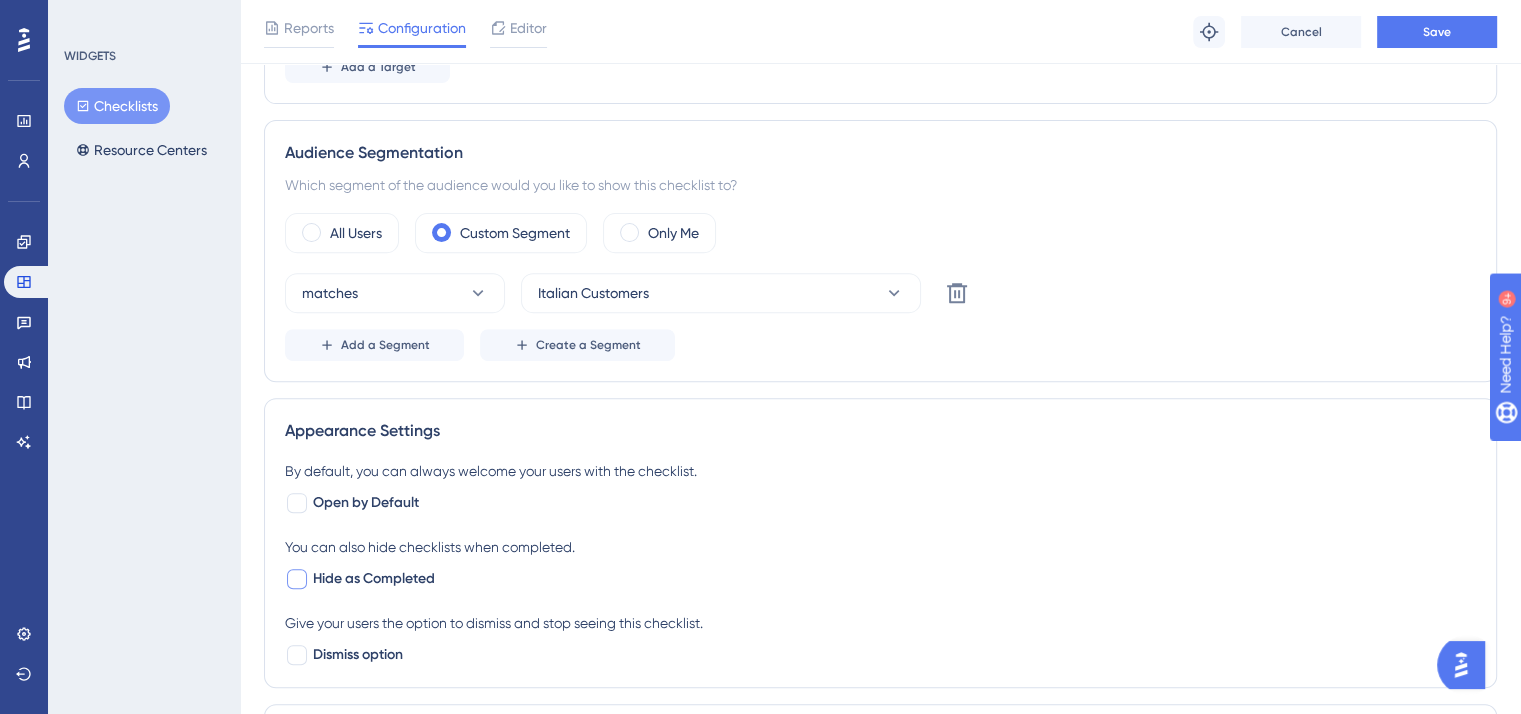 type on "[PERSON_NAME] MyRent!" 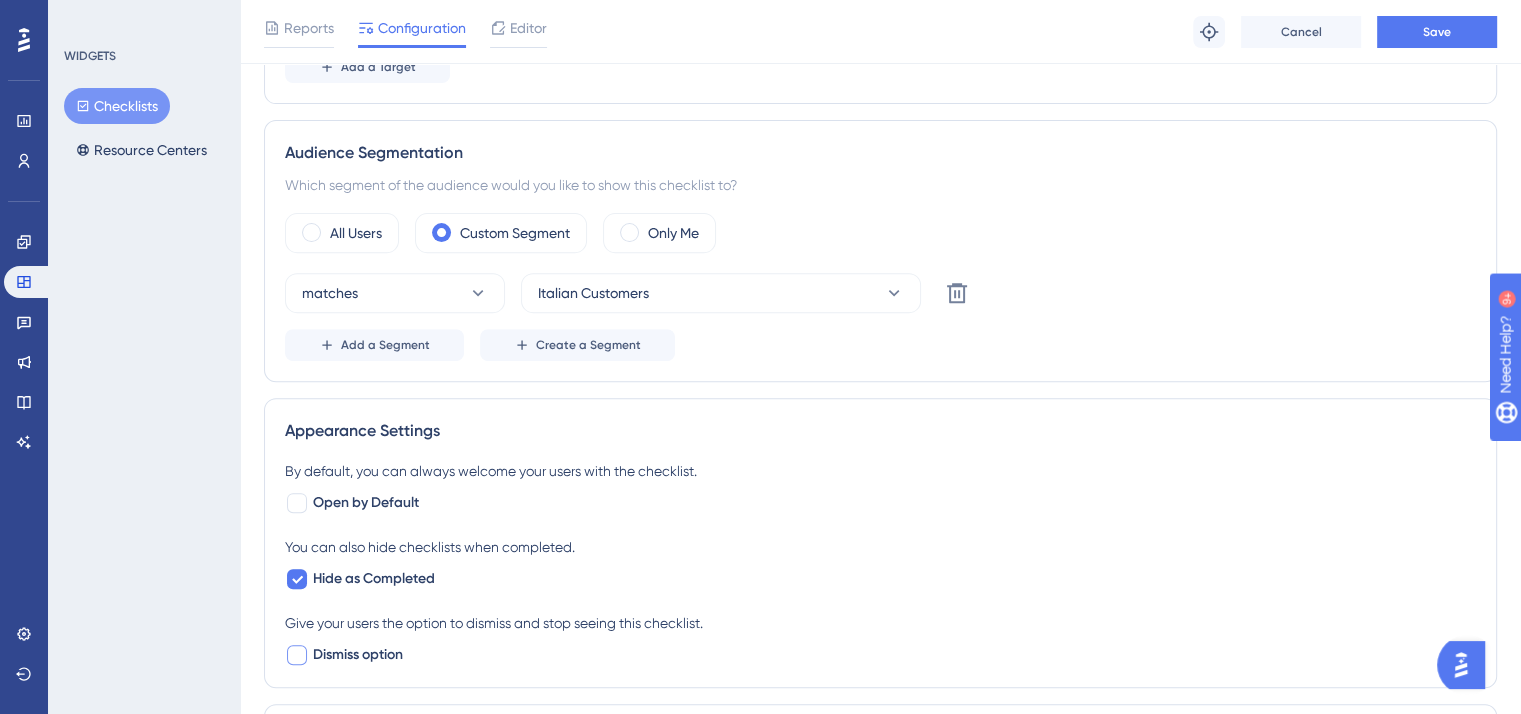 click at bounding box center [297, 655] 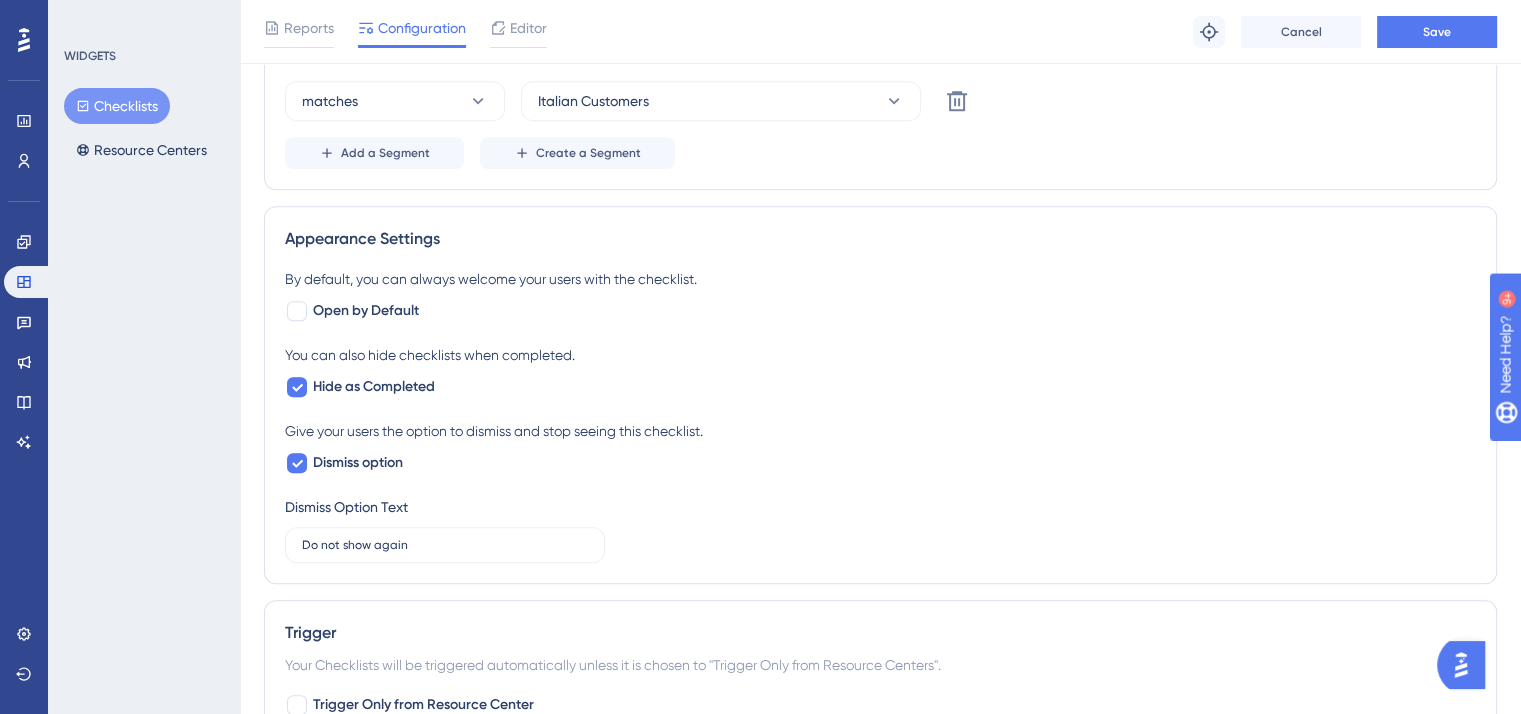 scroll, scrollTop: 1000, scrollLeft: 0, axis: vertical 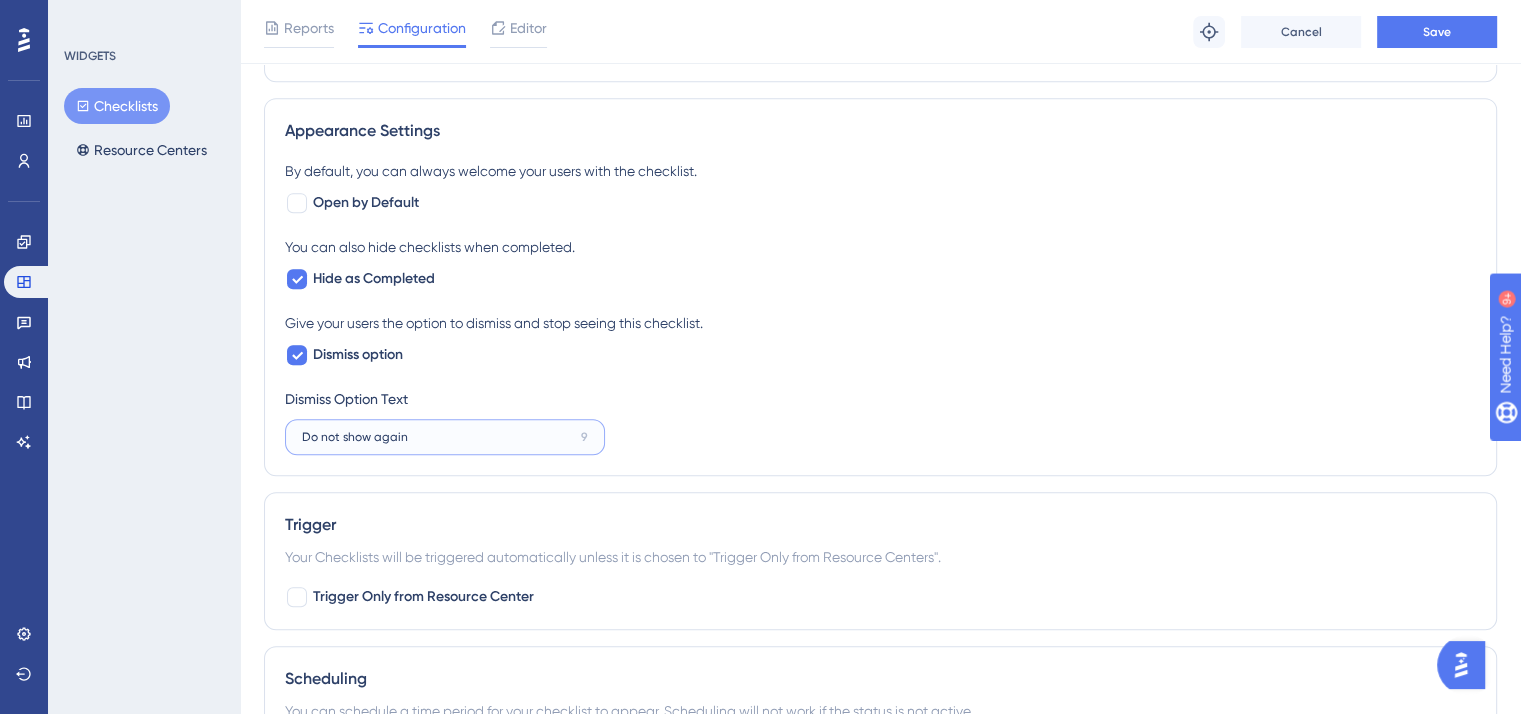 click on "Do not show again" at bounding box center (437, 437) 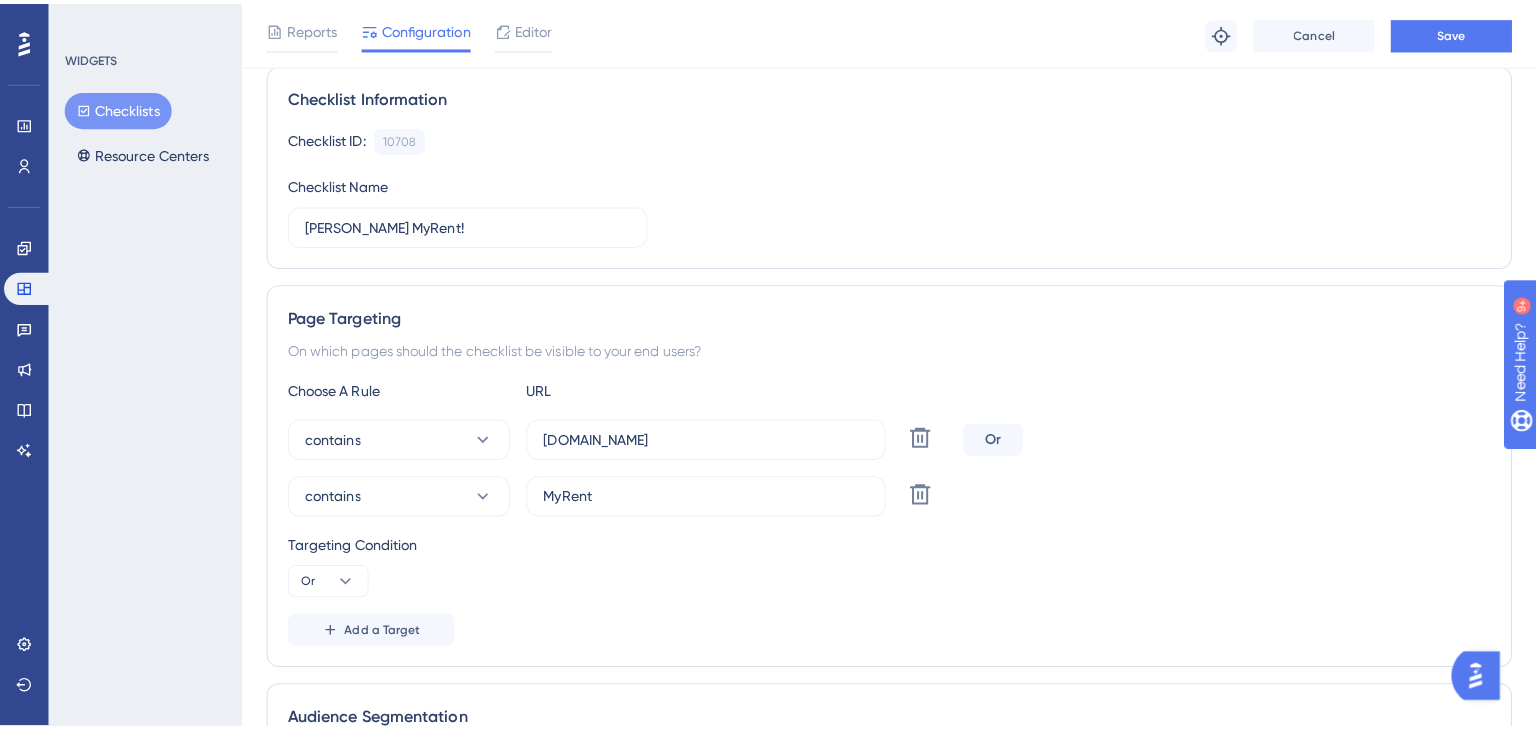 scroll, scrollTop: 0, scrollLeft: 0, axis: both 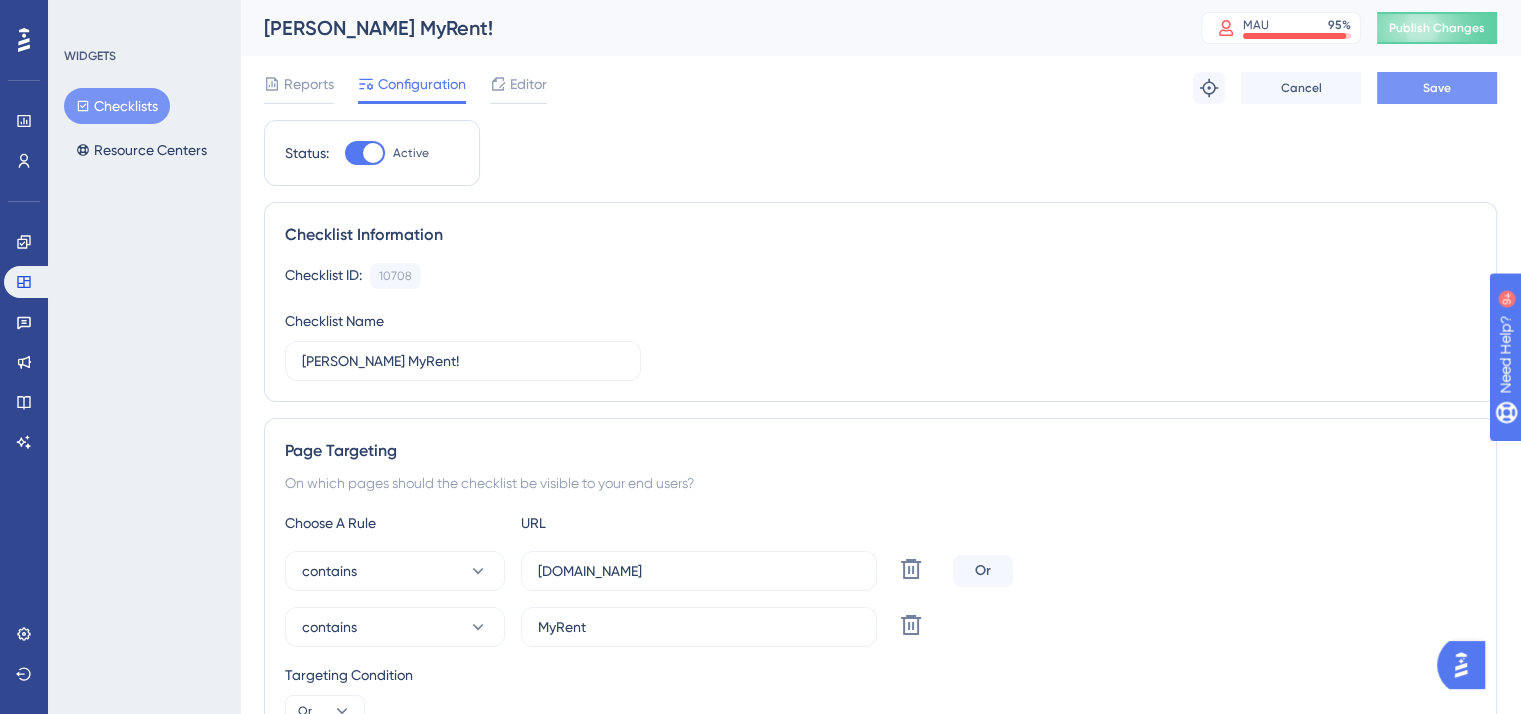 type on "Non mostrare più" 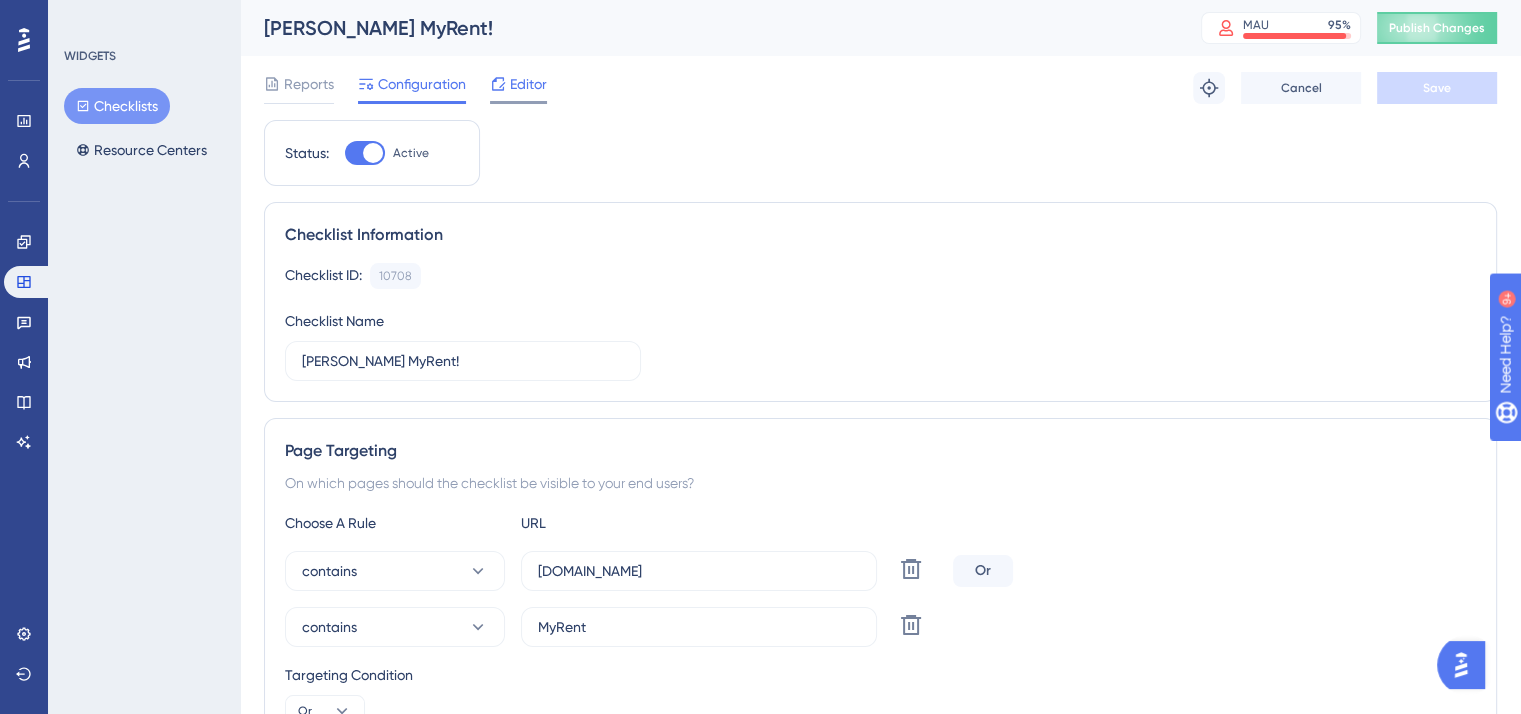 click at bounding box center (498, 84) 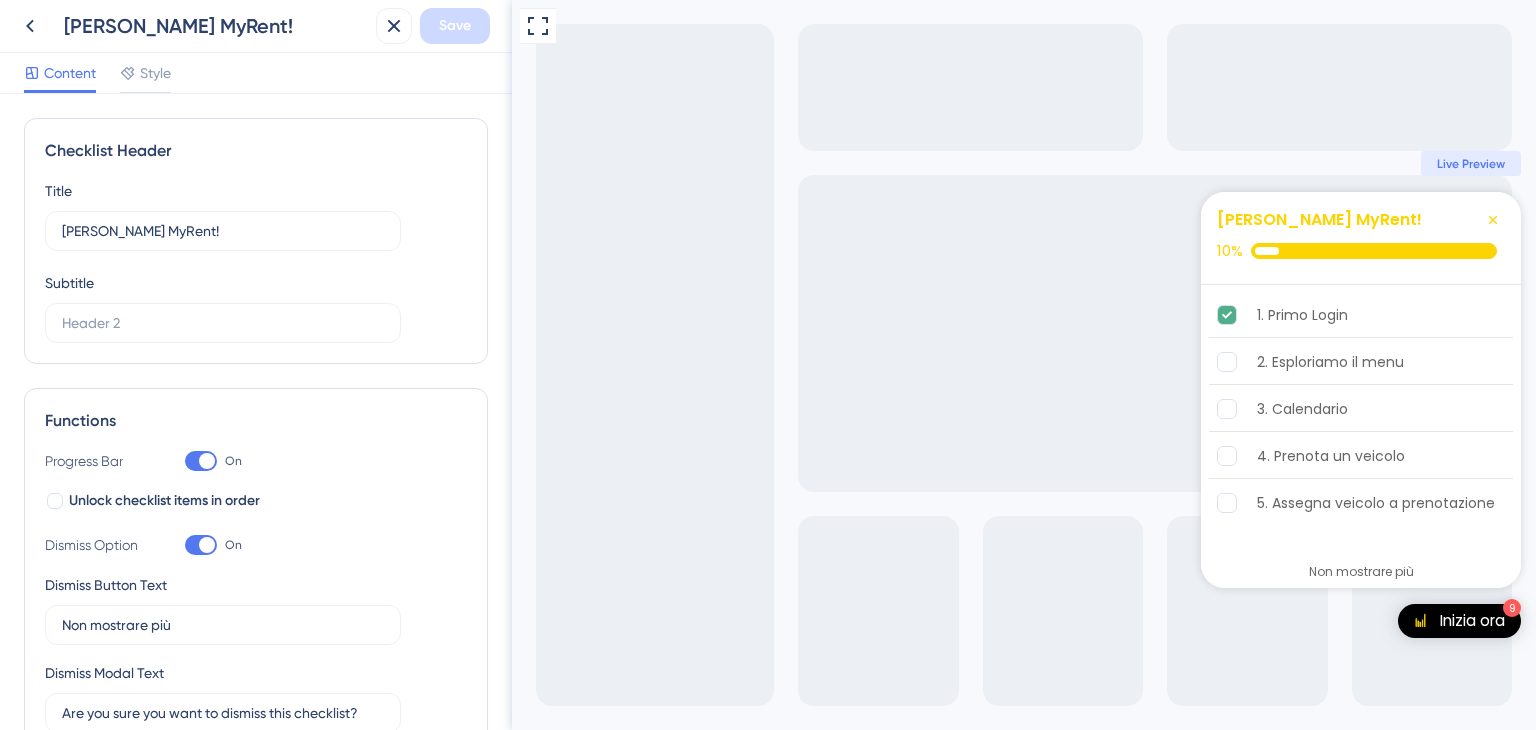 scroll, scrollTop: 0, scrollLeft: 0, axis: both 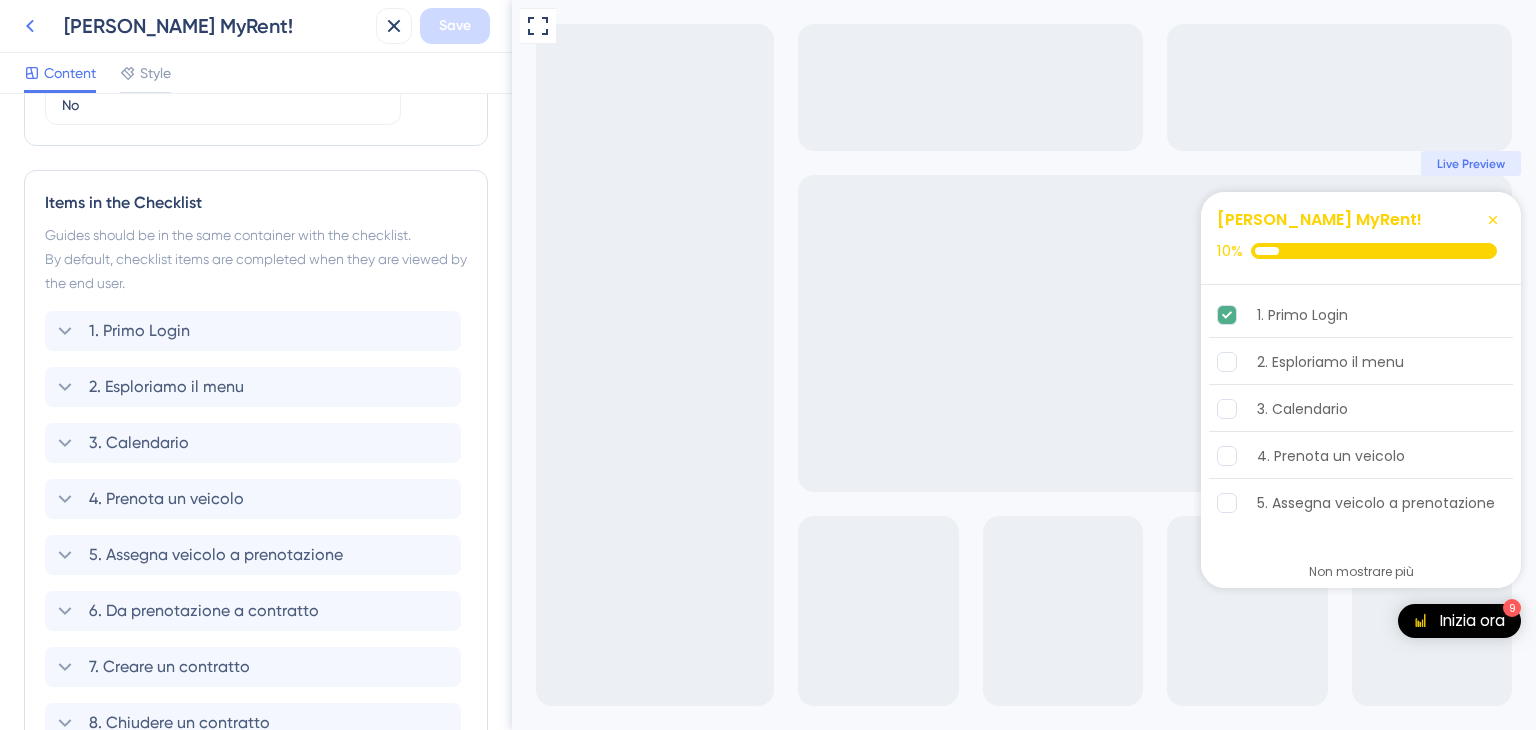 click 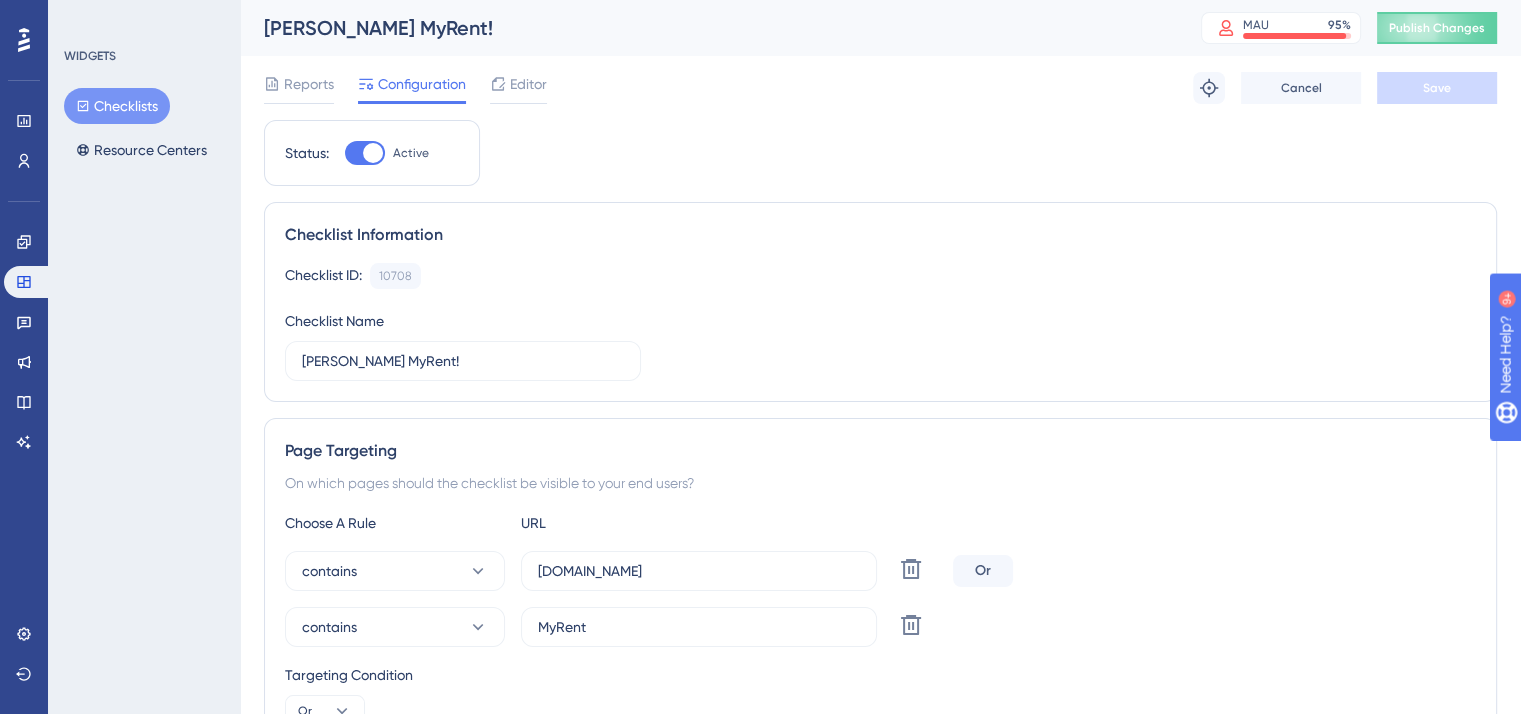 scroll, scrollTop: 0, scrollLeft: 0, axis: both 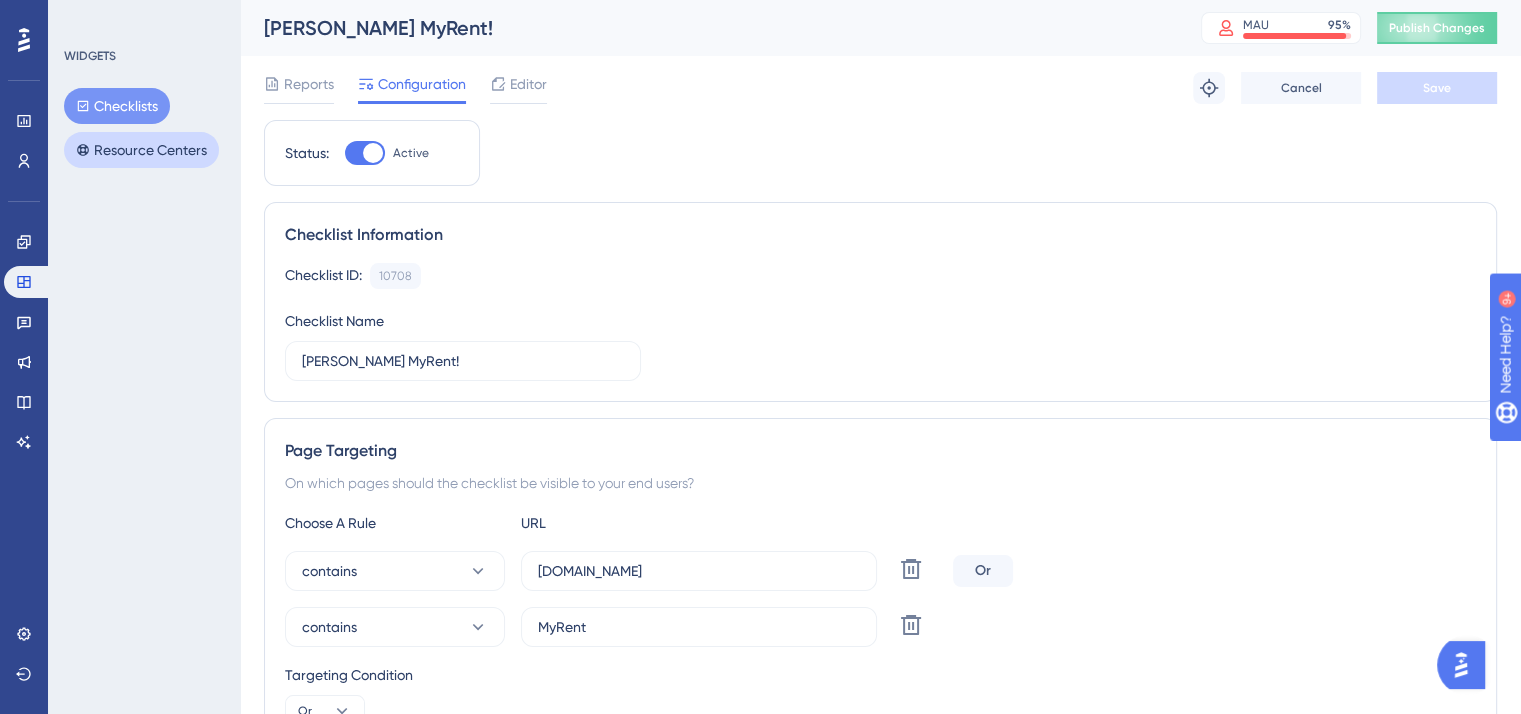 click on "Resource Centers" at bounding box center [141, 150] 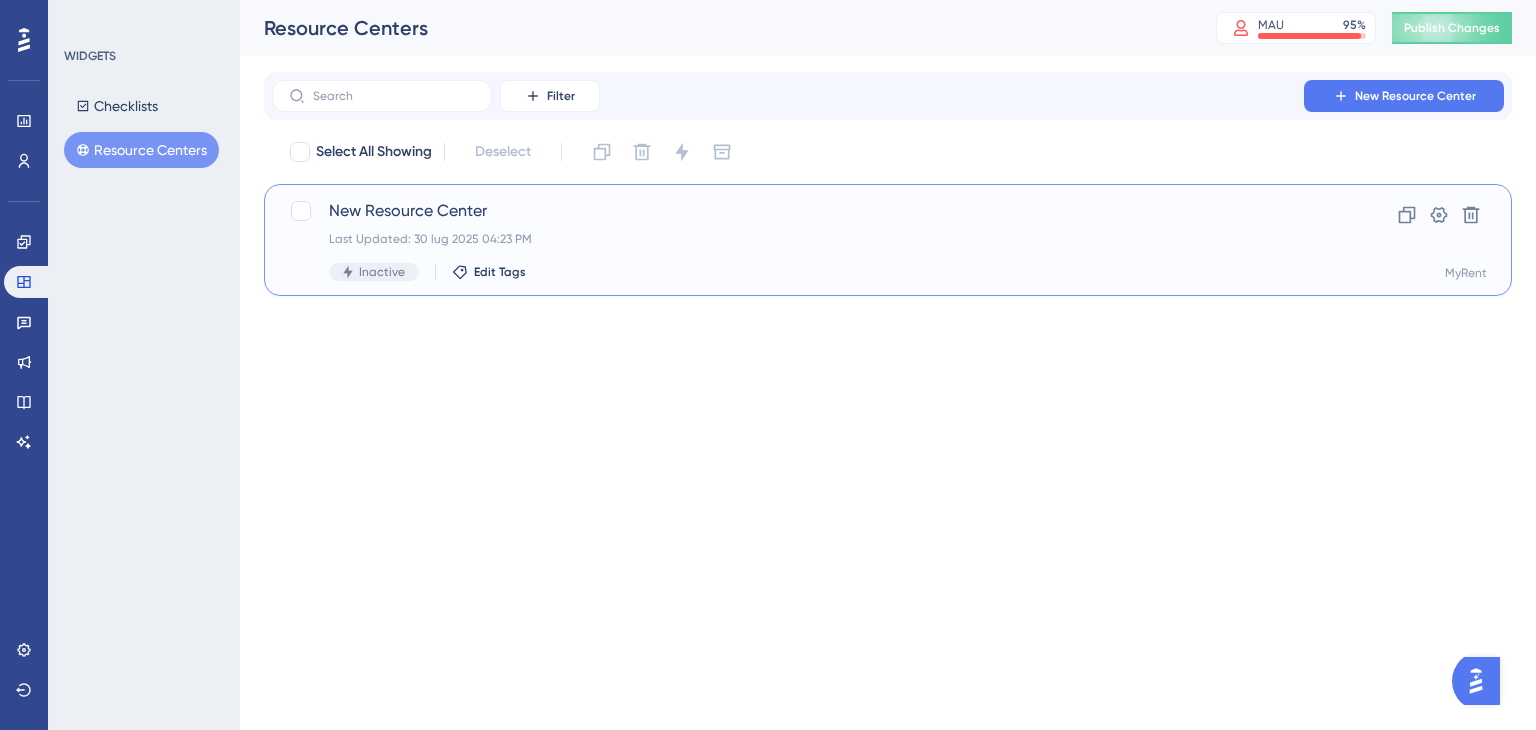 click on "Last Updated: 30 lug 2025 04:23 PM" at bounding box center (808, 239) 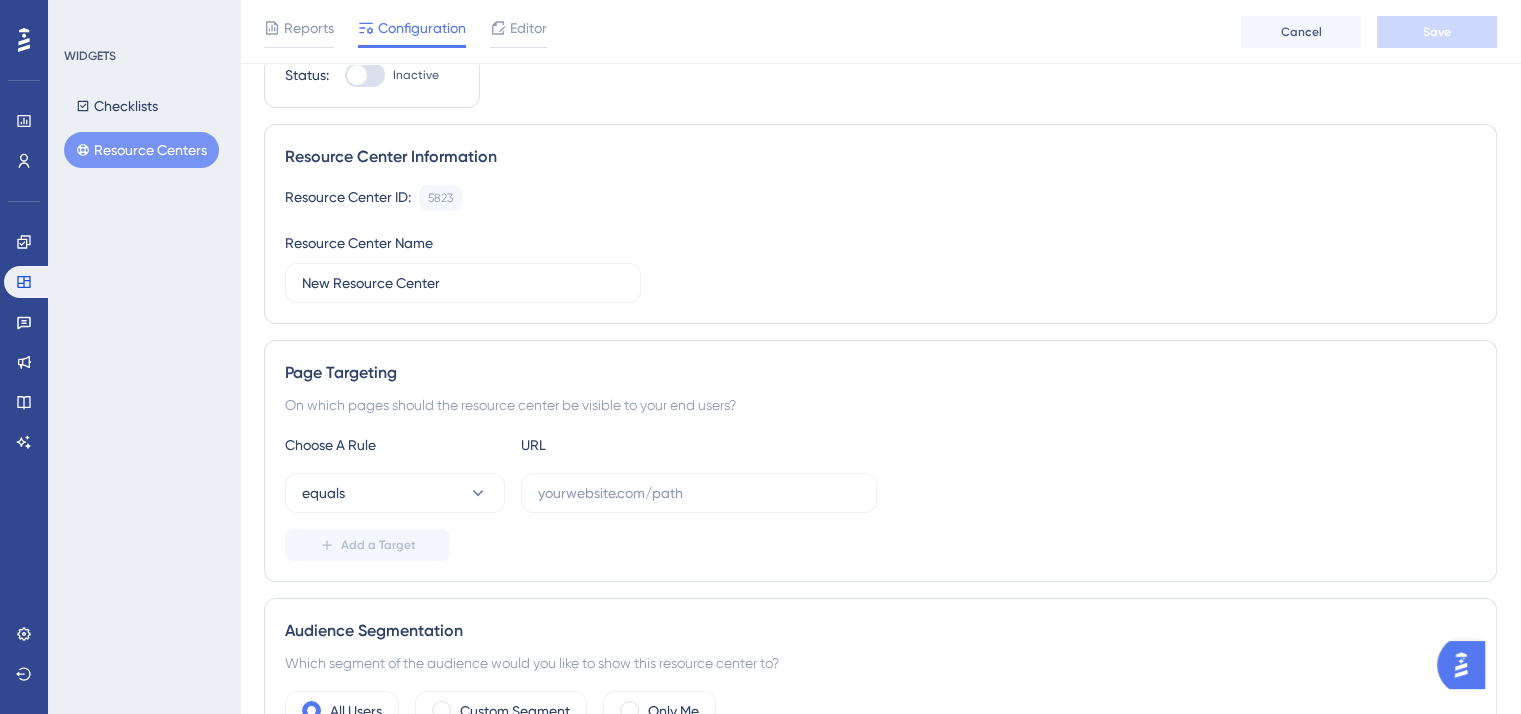 scroll, scrollTop: 200, scrollLeft: 0, axis: vertical 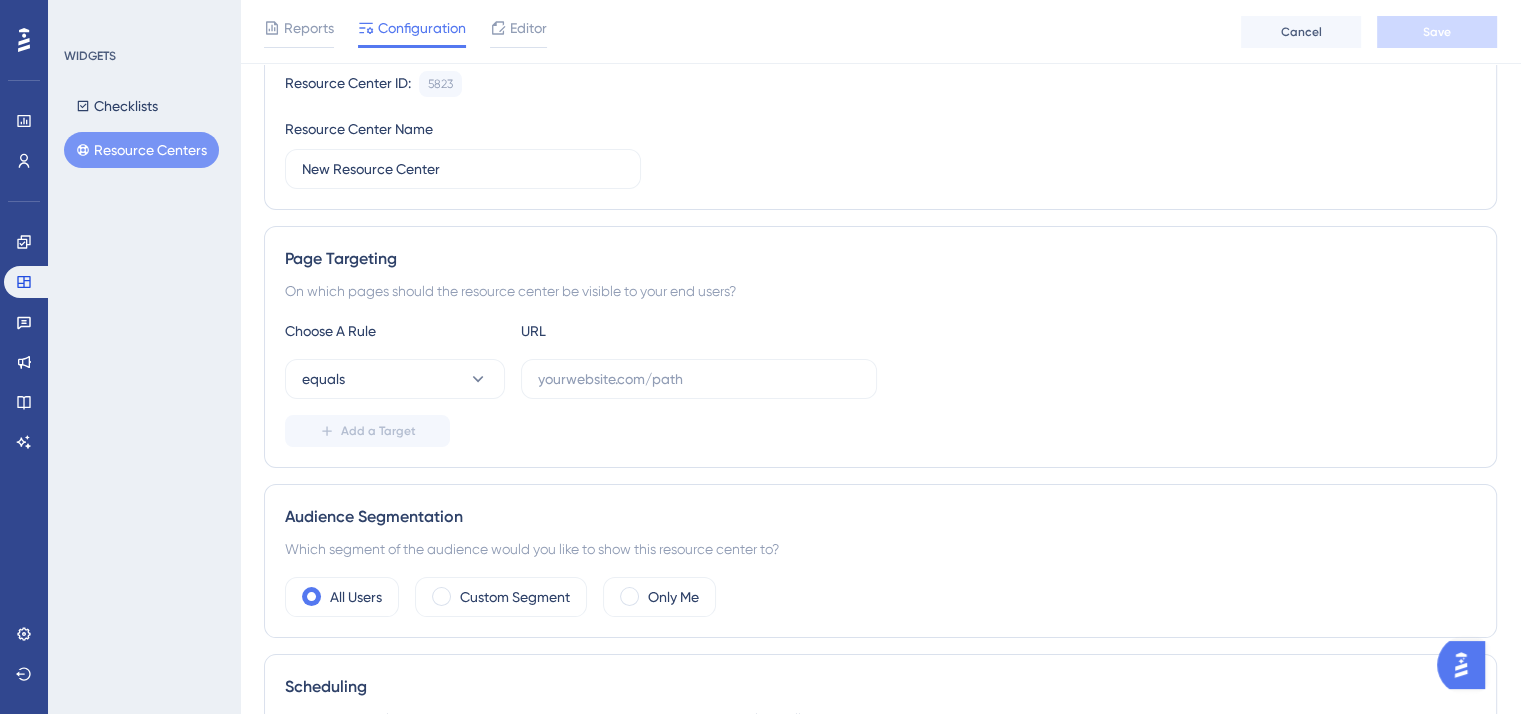 click at bounding box center (1461, 665) 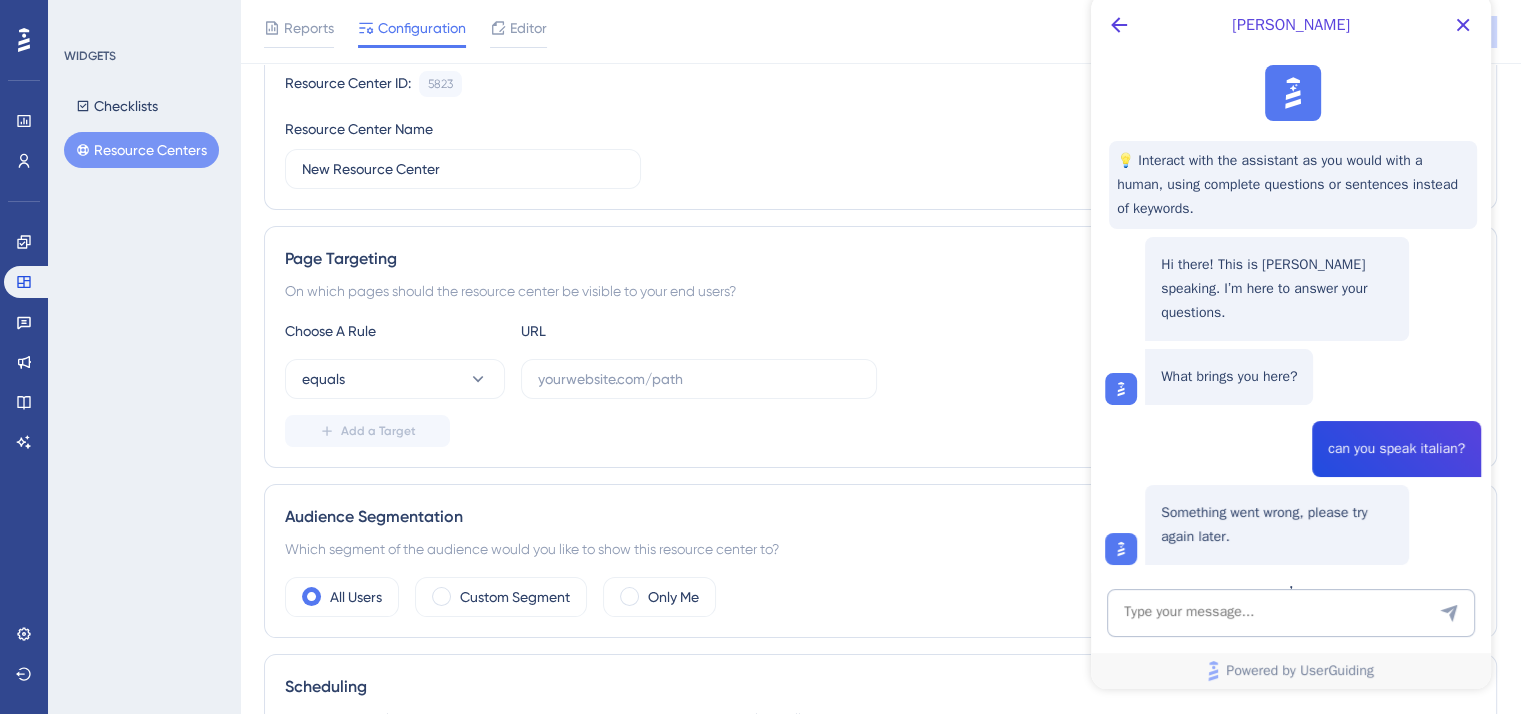 scroll, scrollTop: 0, scrollLeft: 0, axis: both 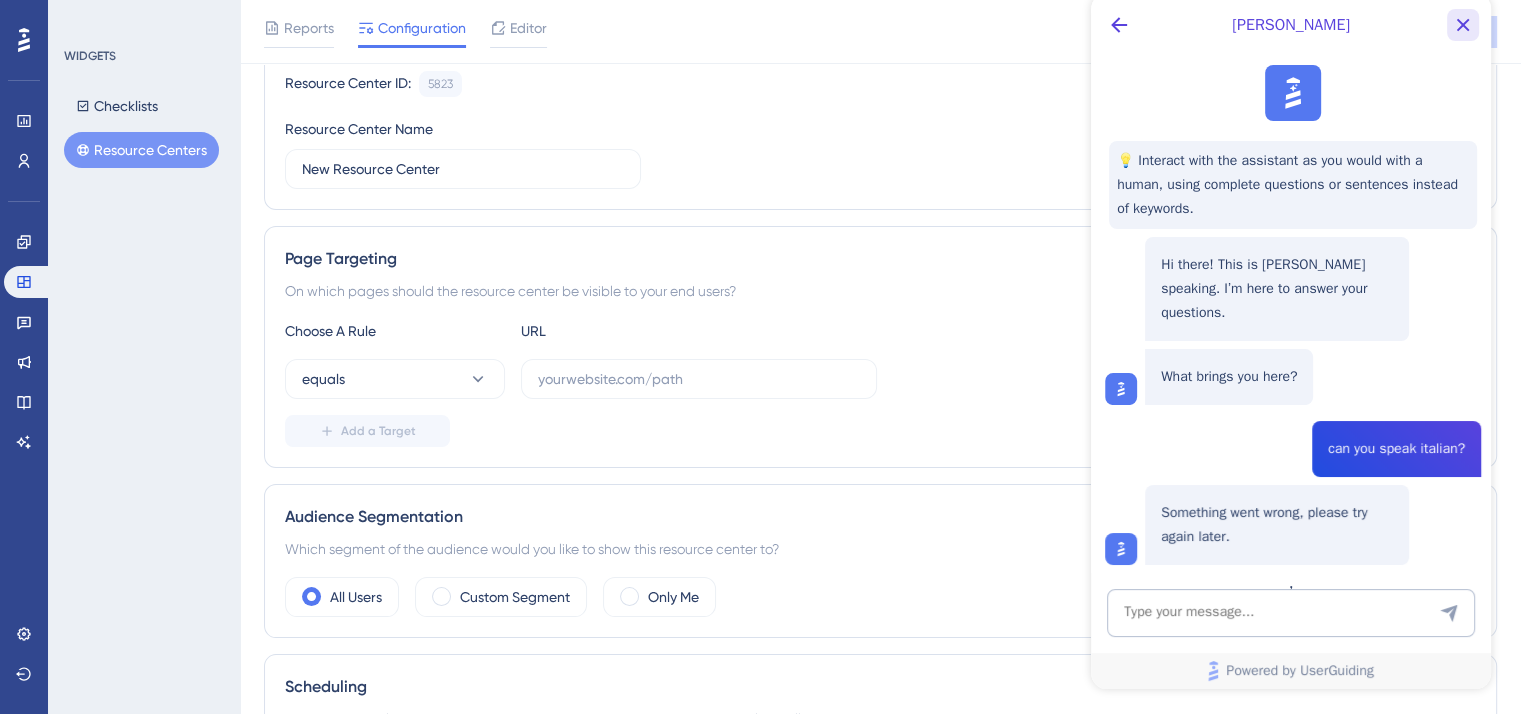 click 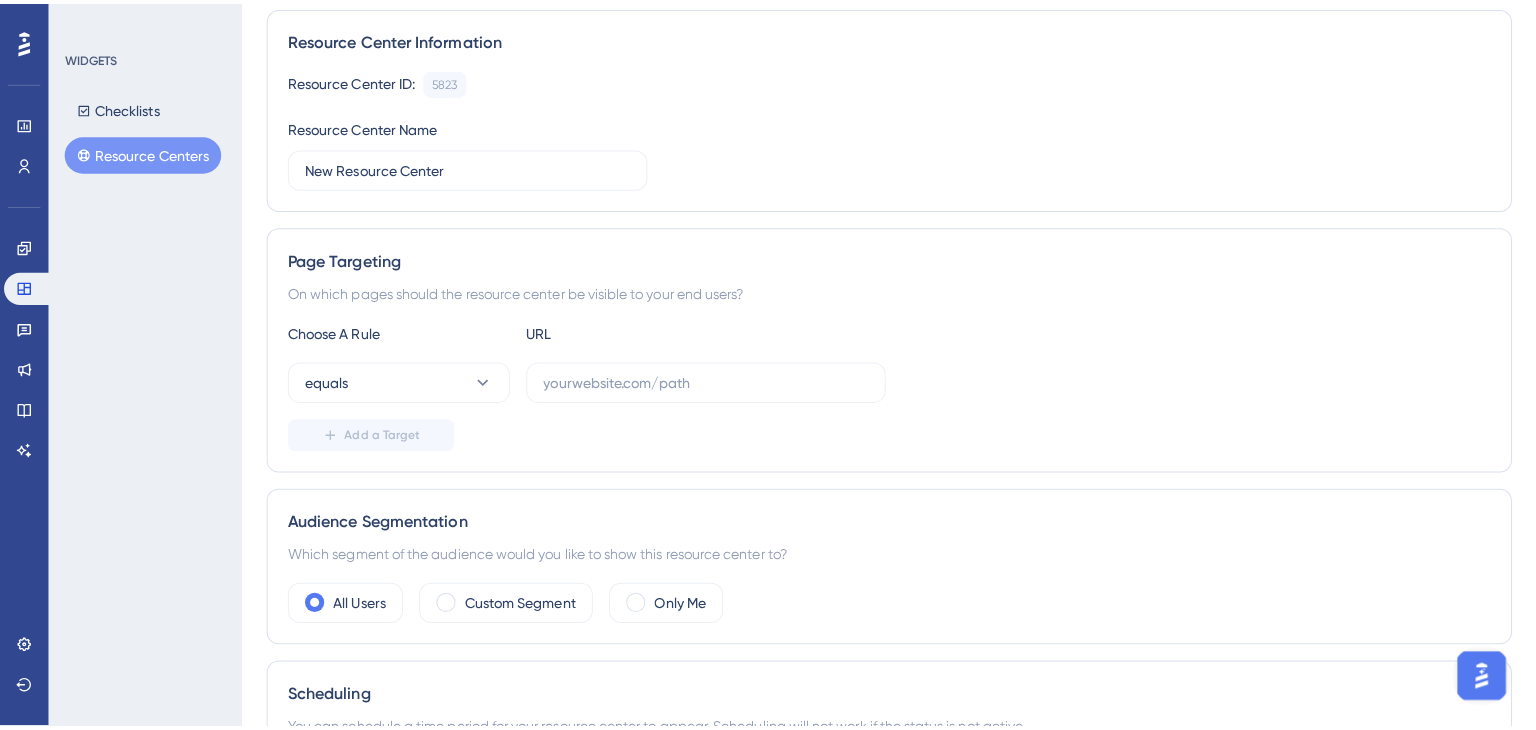 scroll, scrollTop: 0, scrollLeft: 0, axis: both 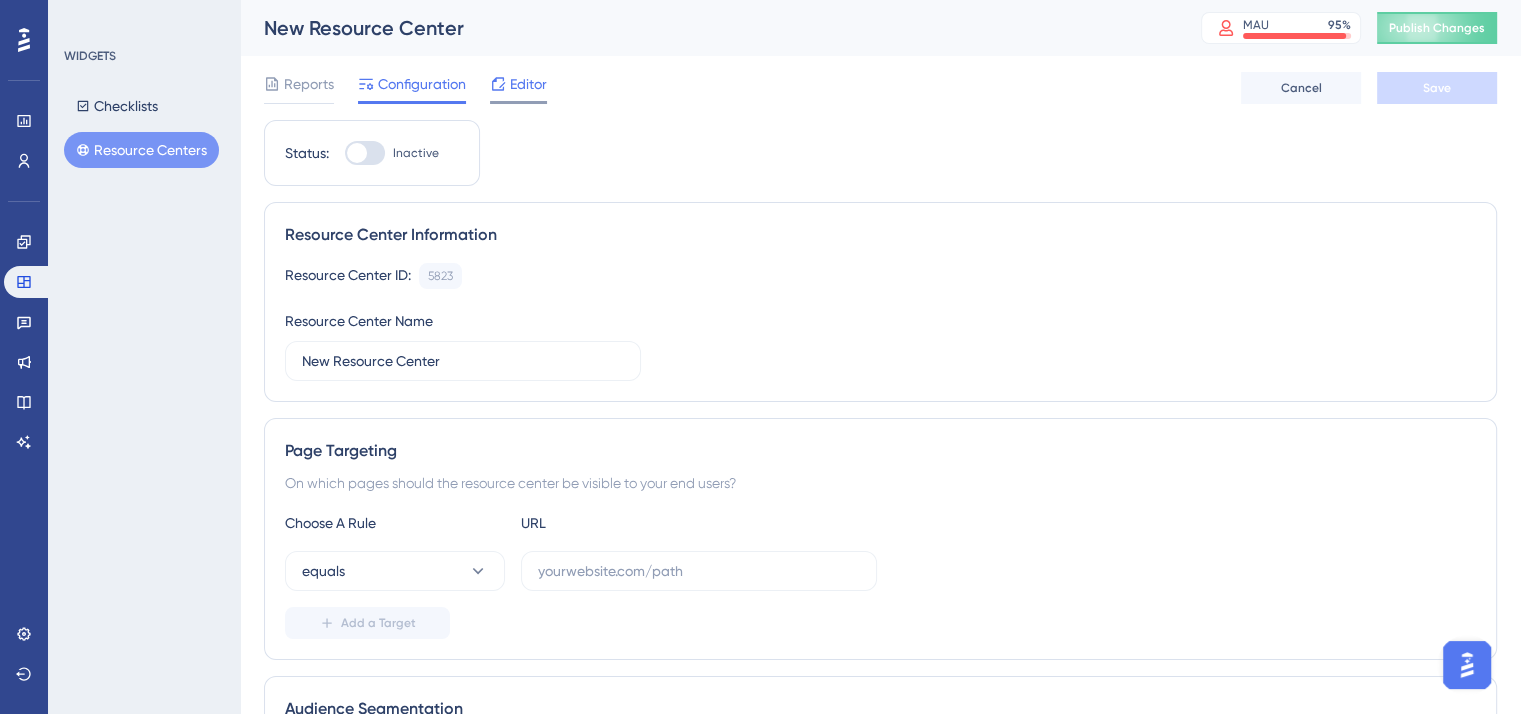click at bounding box center [518, 102] 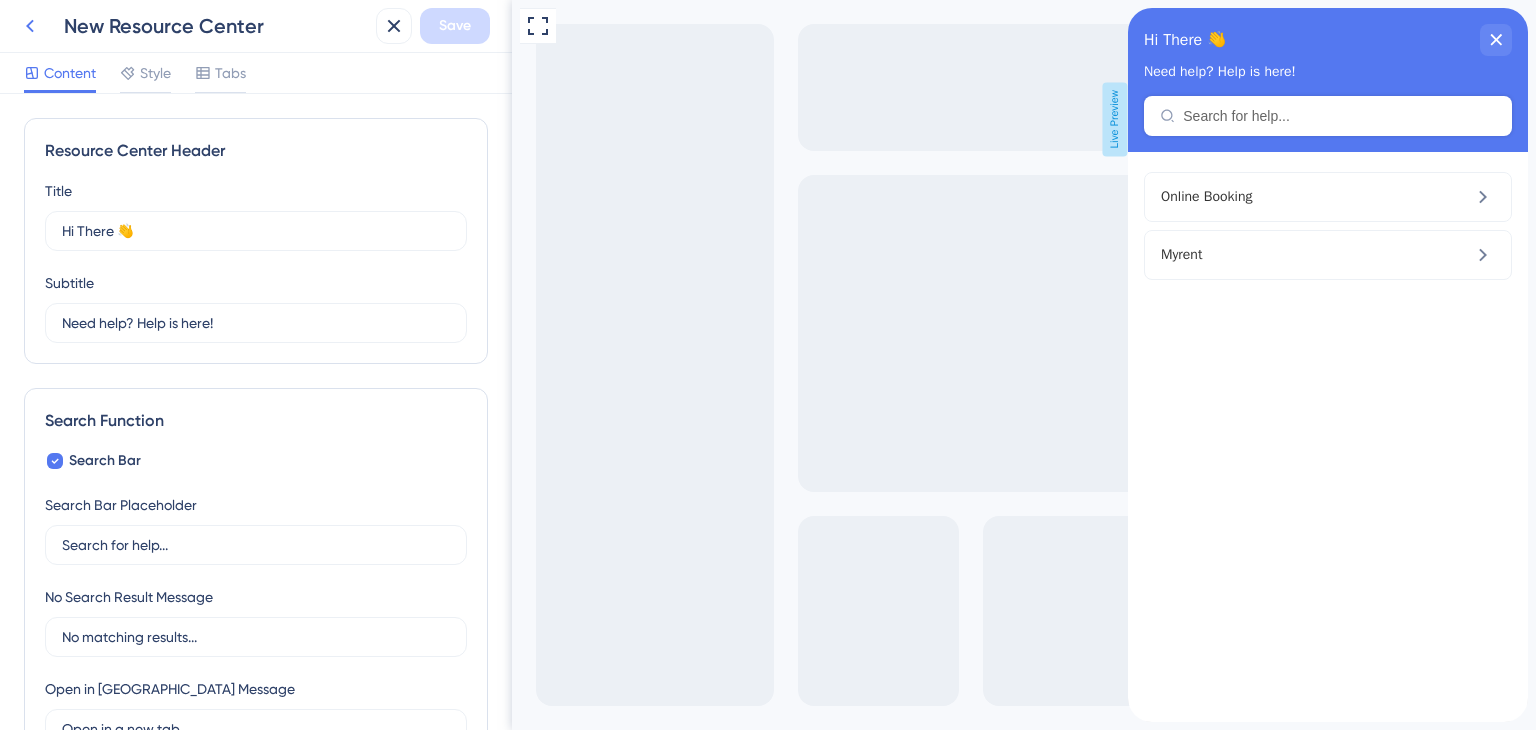 scroll, scrollTop: 0, scrollLeft: 0, axis: both 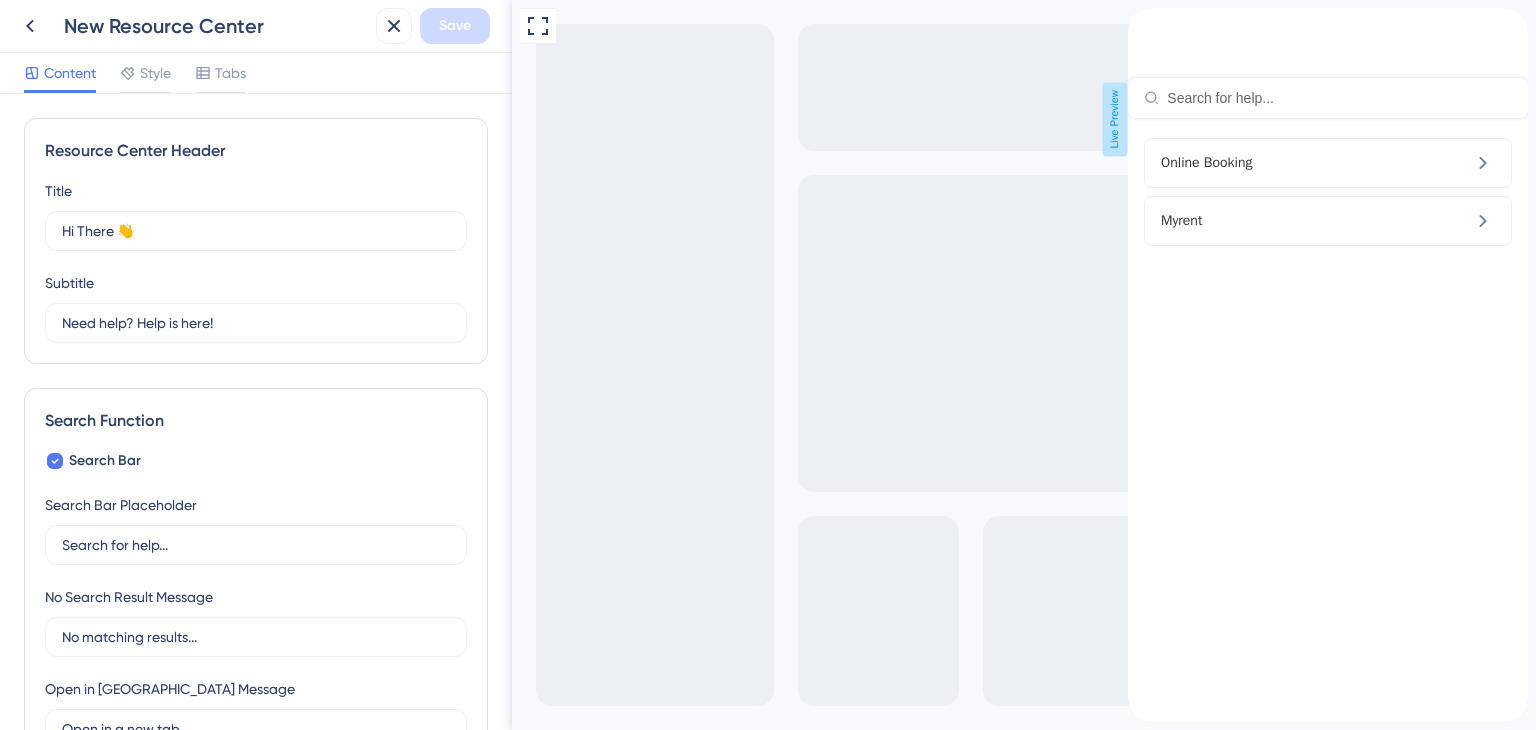 click at bounding box center (1328, 63) 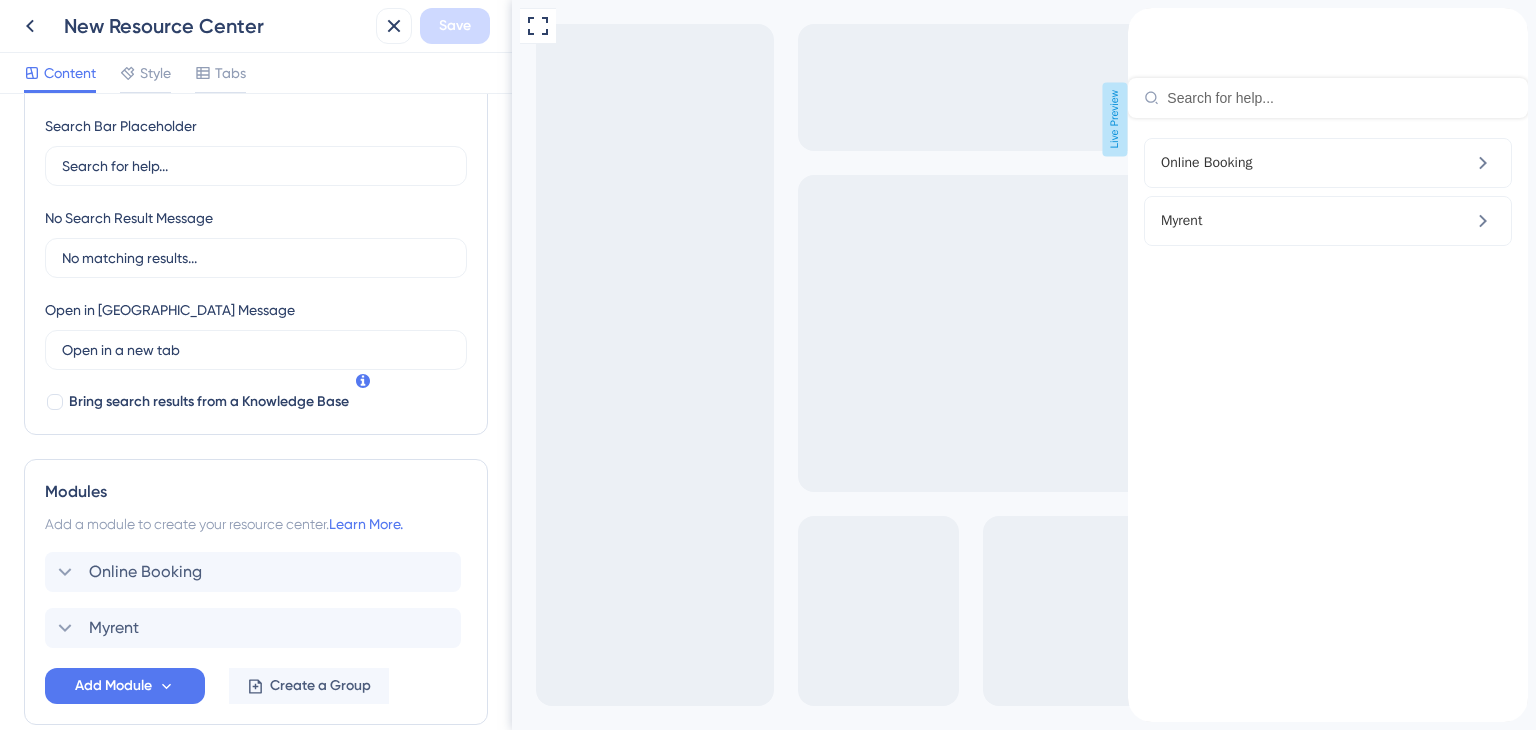 scroll, scrollTop: 400, scrollLeft: 0, axis: vertical 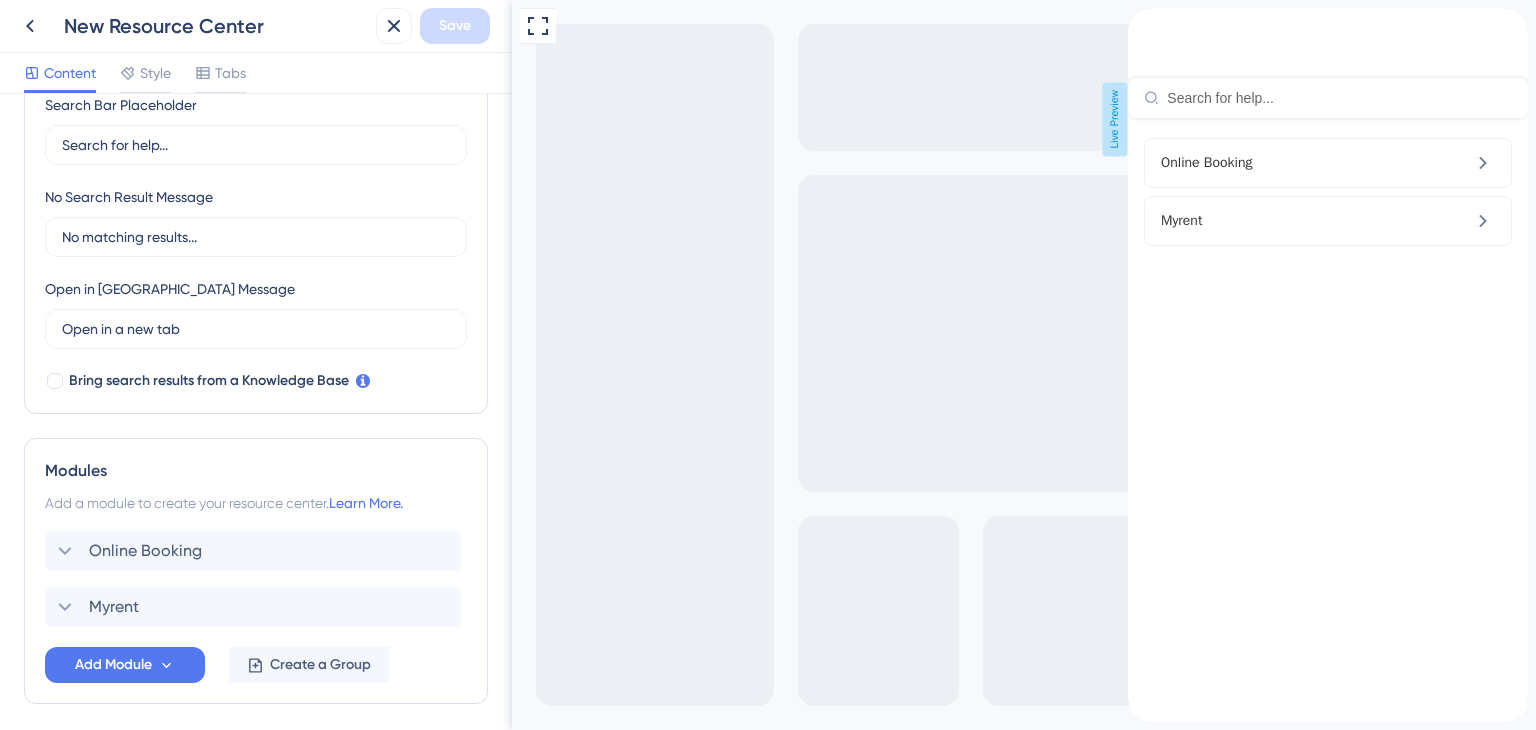 click on "Online Booking" at bounding box center (1278, 163) 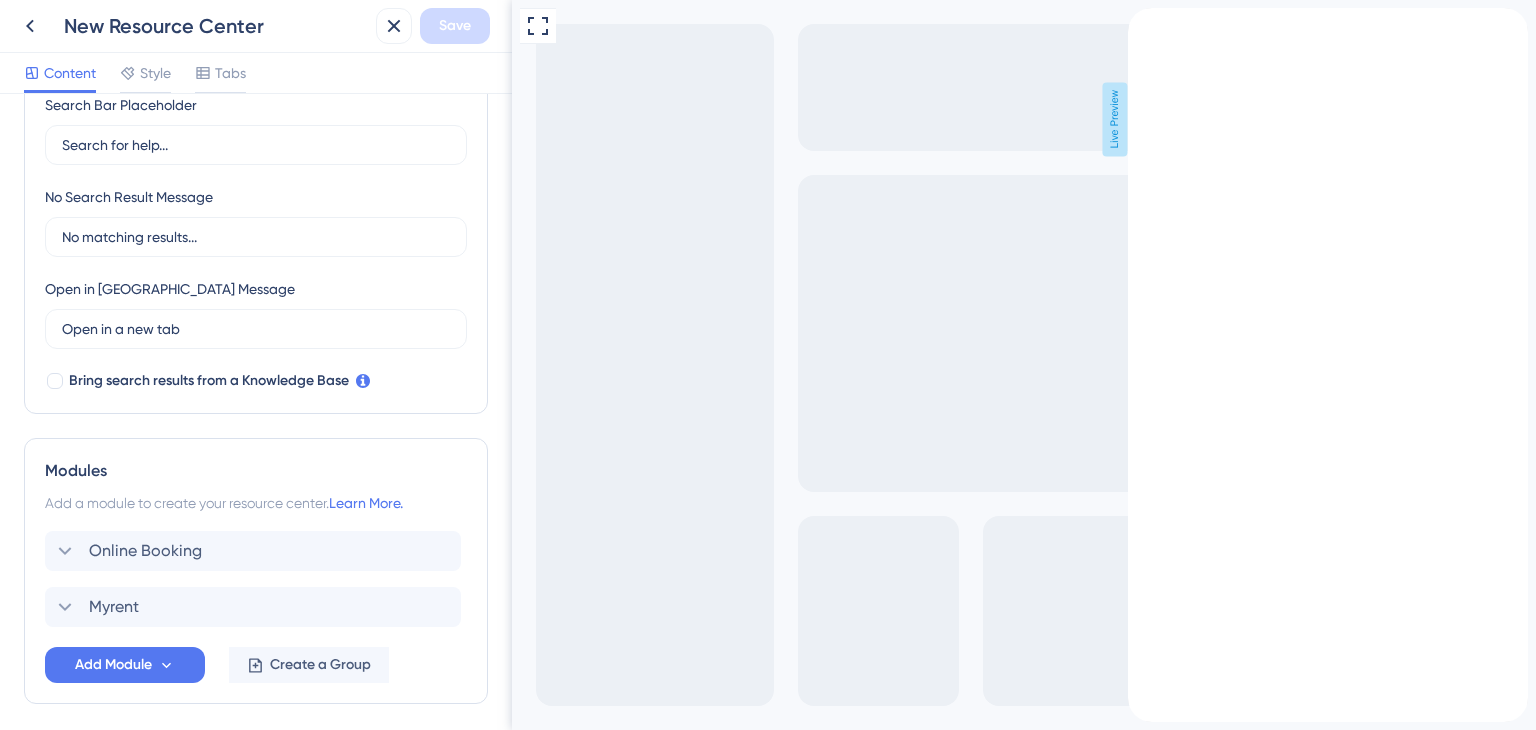 click at bounding box center [1144, 19] 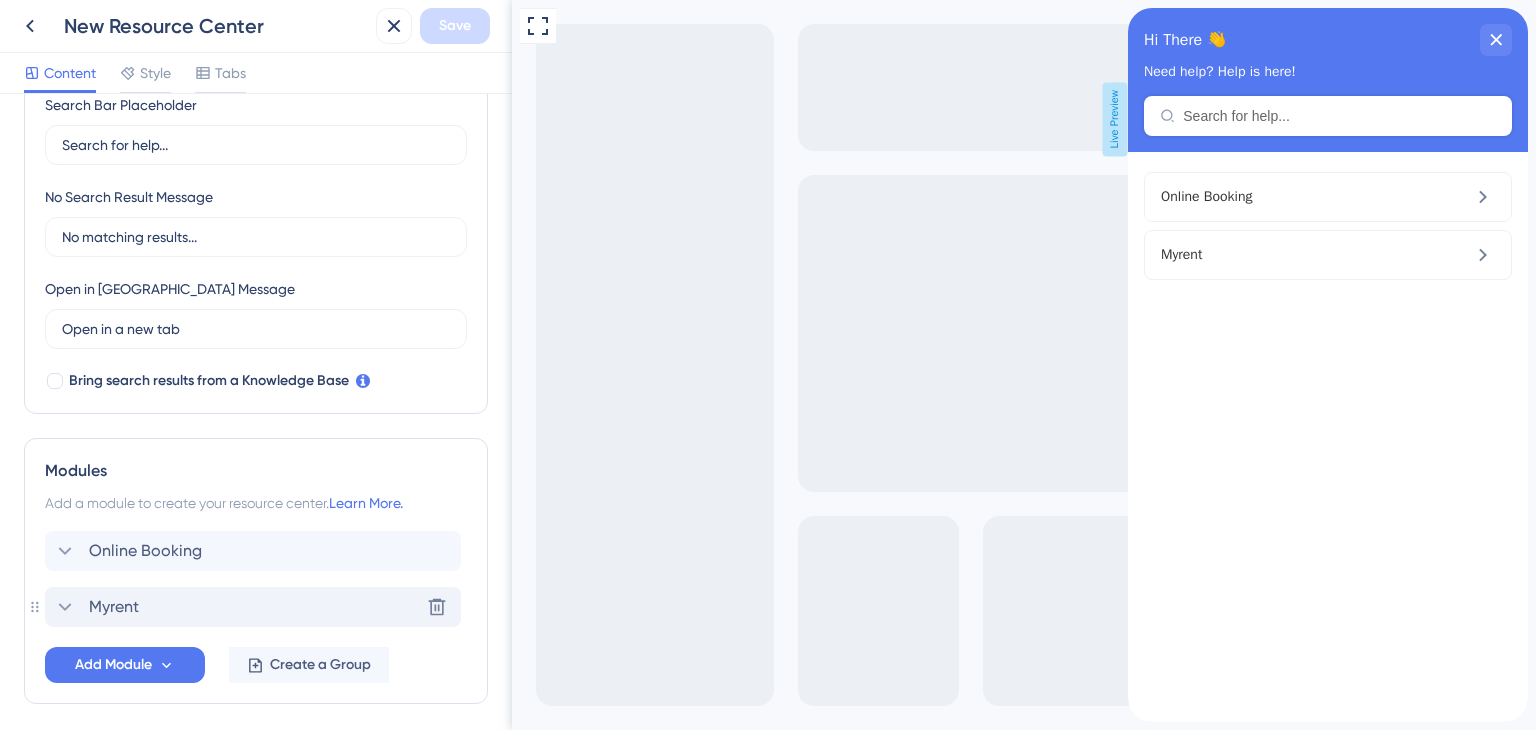 click on "Myrent Delete" at bounding box center [253, 607] 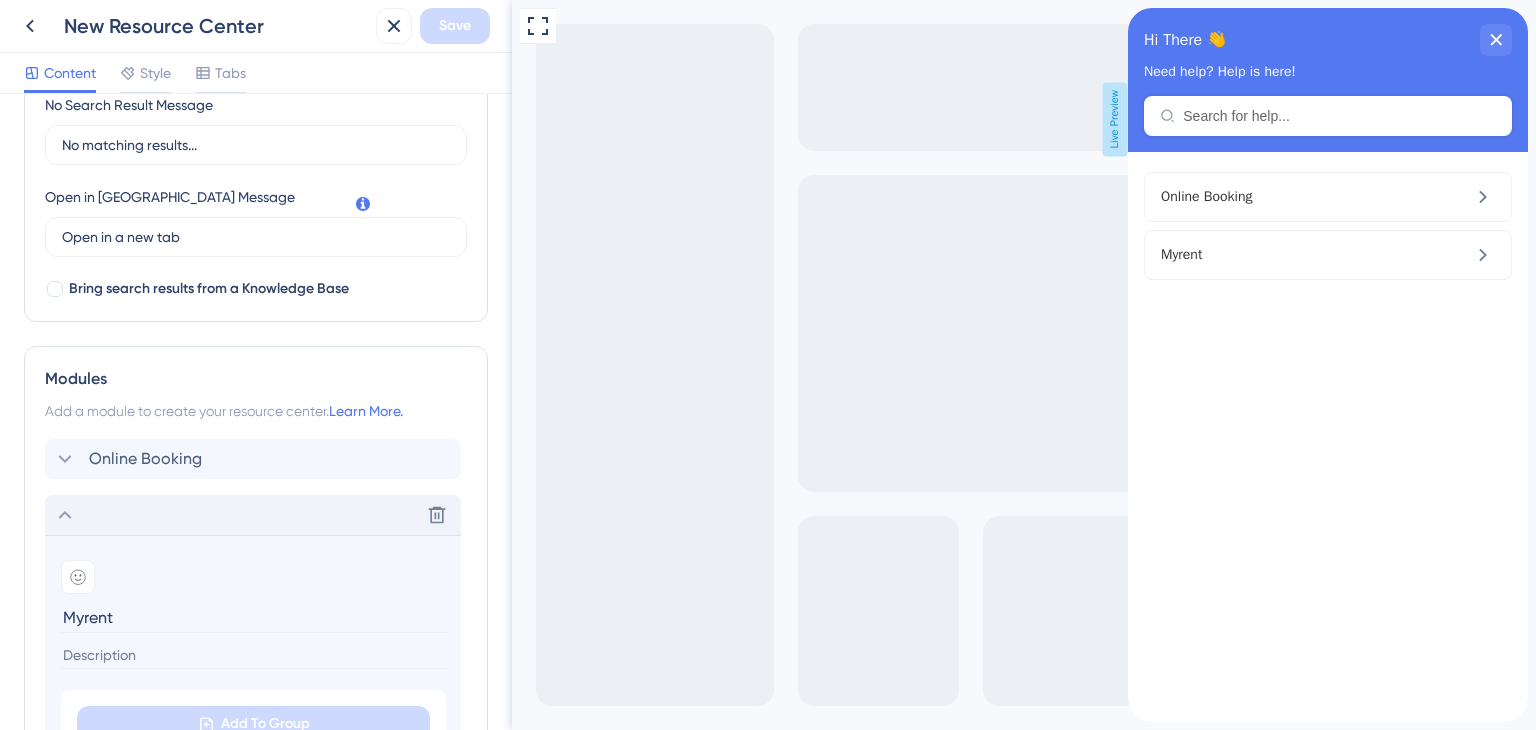 scroll, scrollTop: 600, scrollLeft: 0, axis: vertical 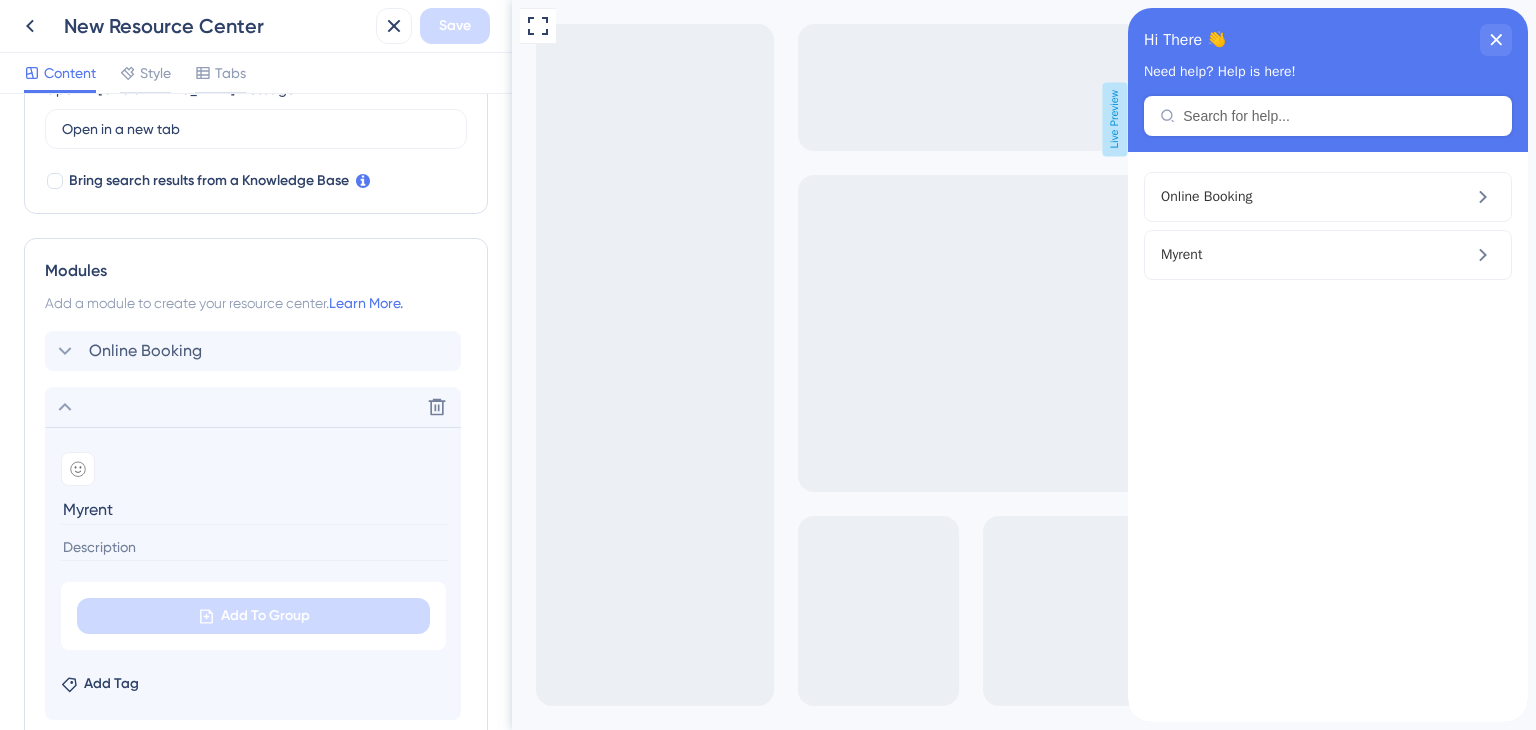 click on "Myrent" at bounding box center [255, 509] 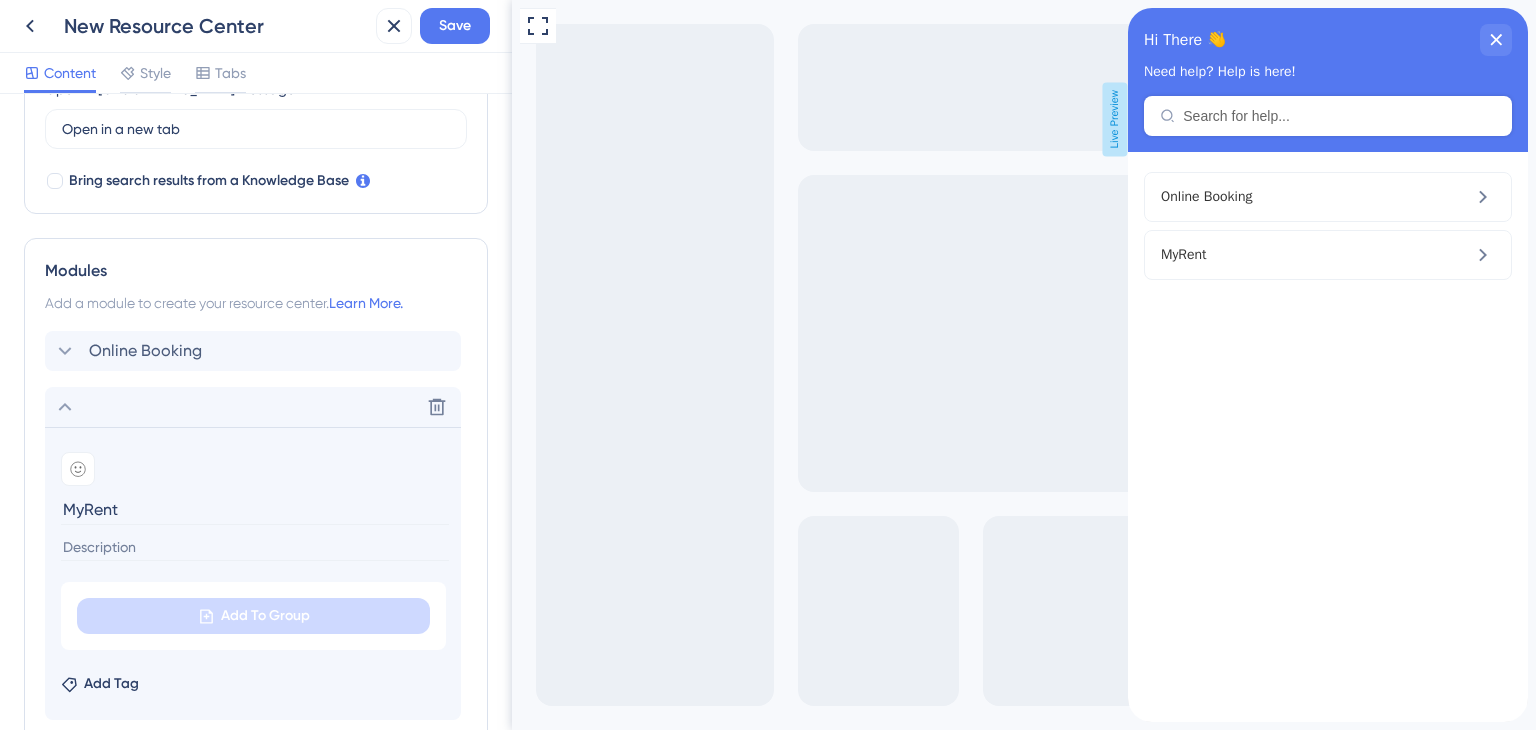 type on "MyRent" 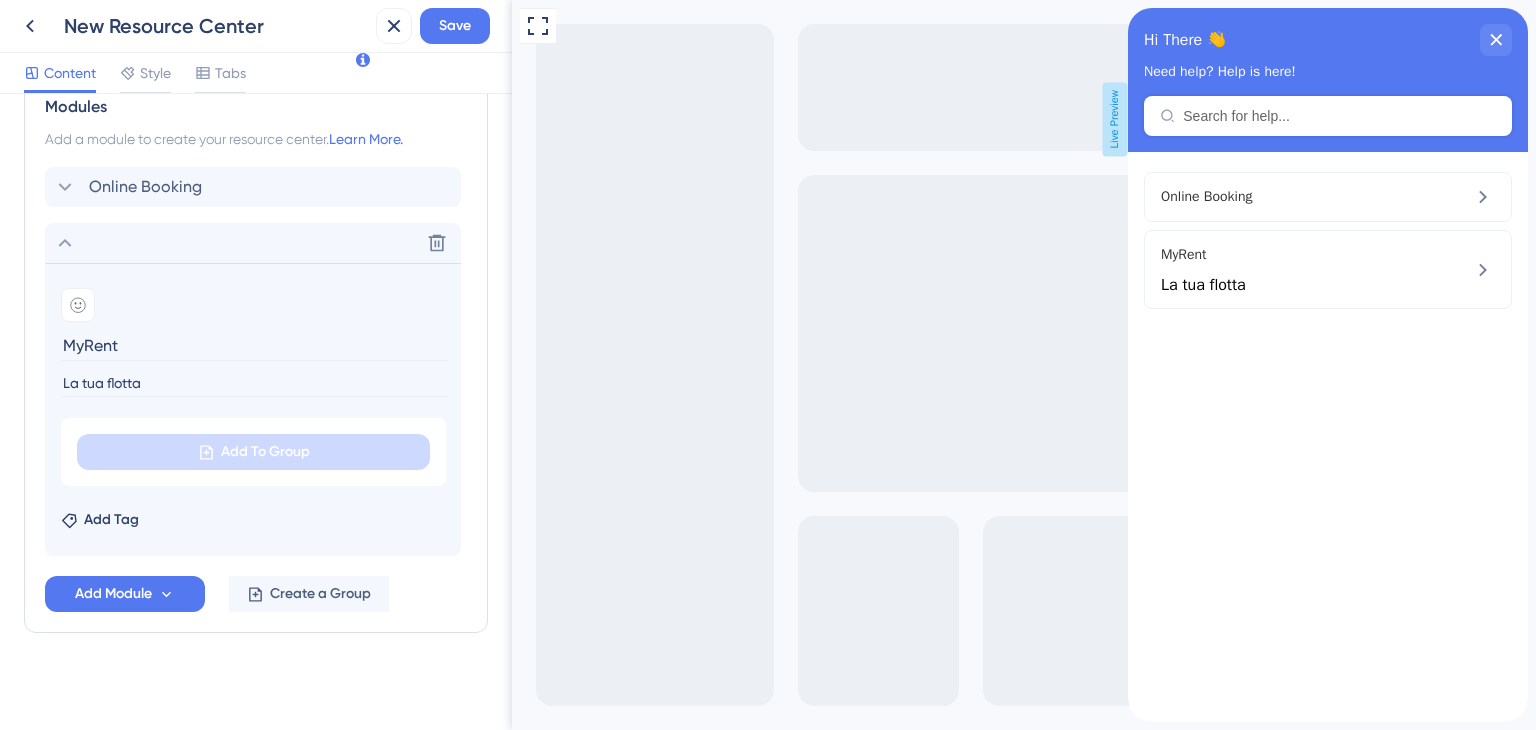 scroll, scrollTop: 769, scrollLeft: 0, axis: vertical 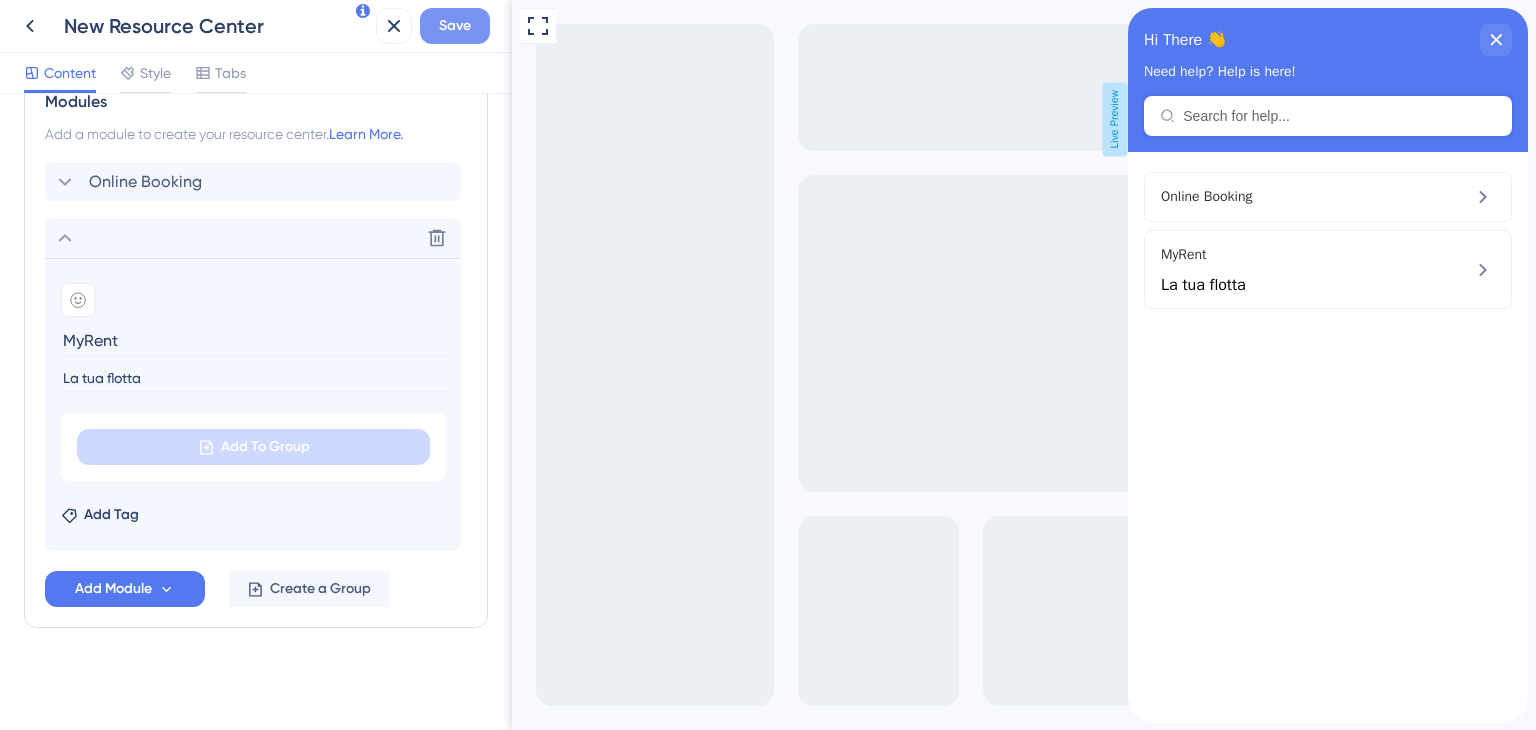 type on "La tua flotta" 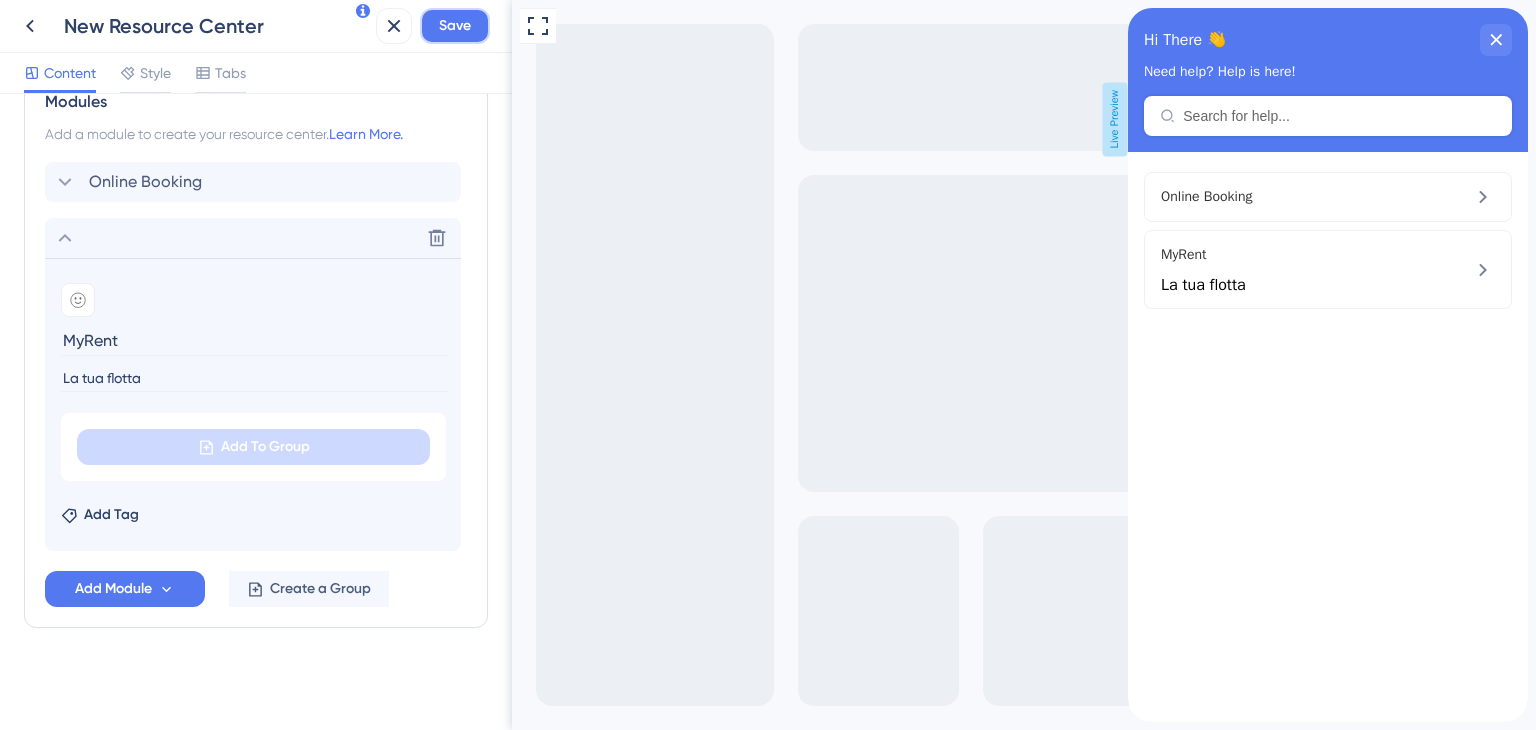 click on "Save" at bounding box center [455, 26] 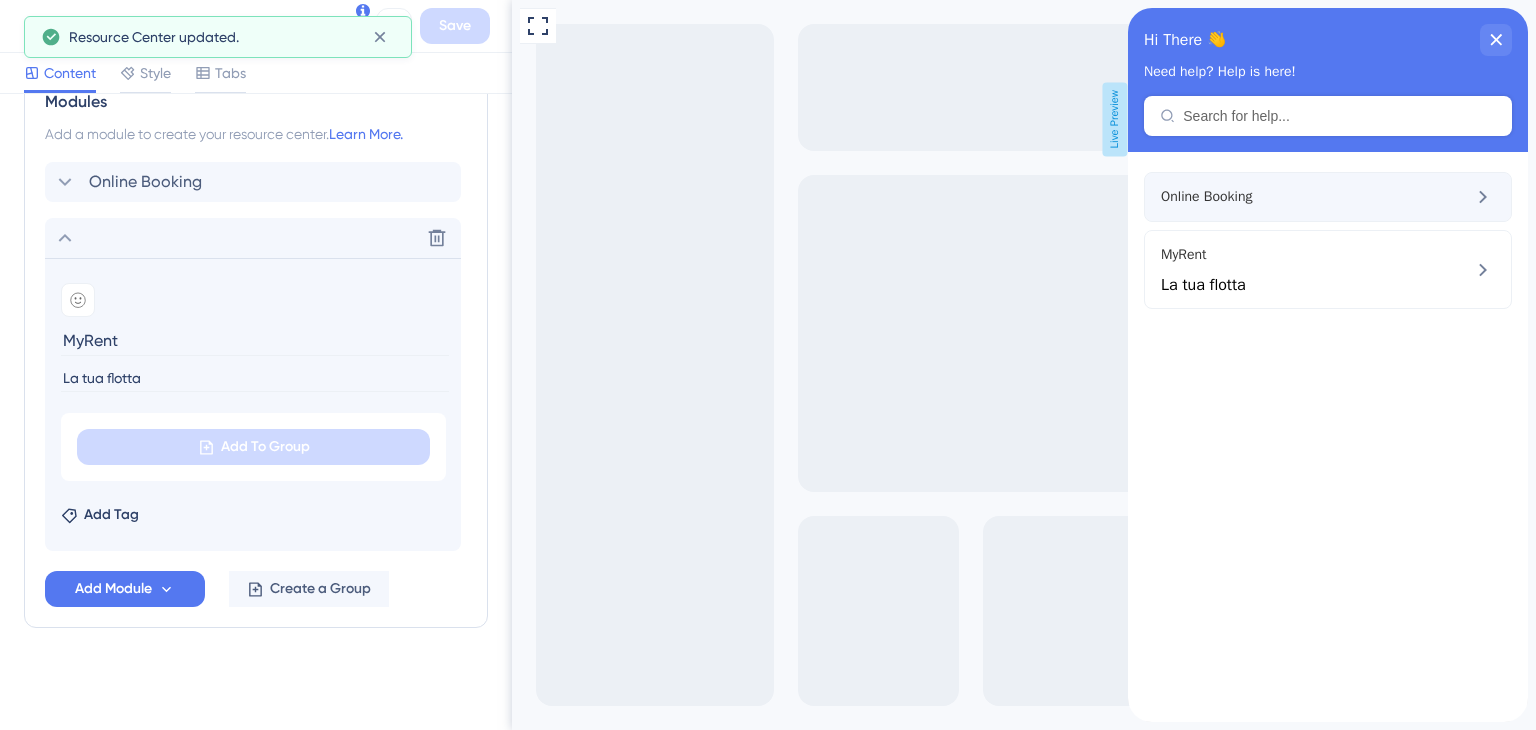 scroll, scrollTop: 0, scrollLeft: 0, axis: both 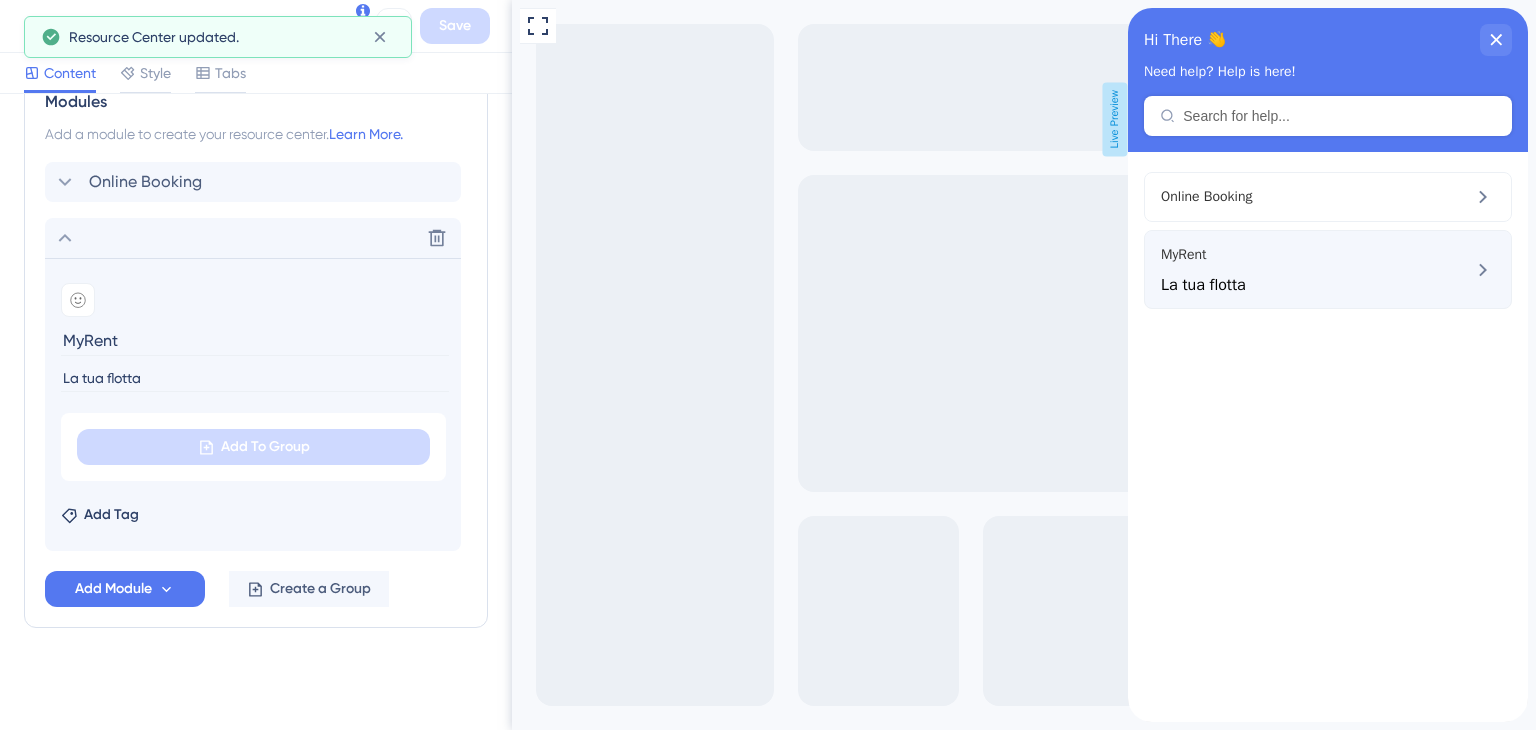 click on "MyRent La tua flotta" at bounding box center [1294, 269] 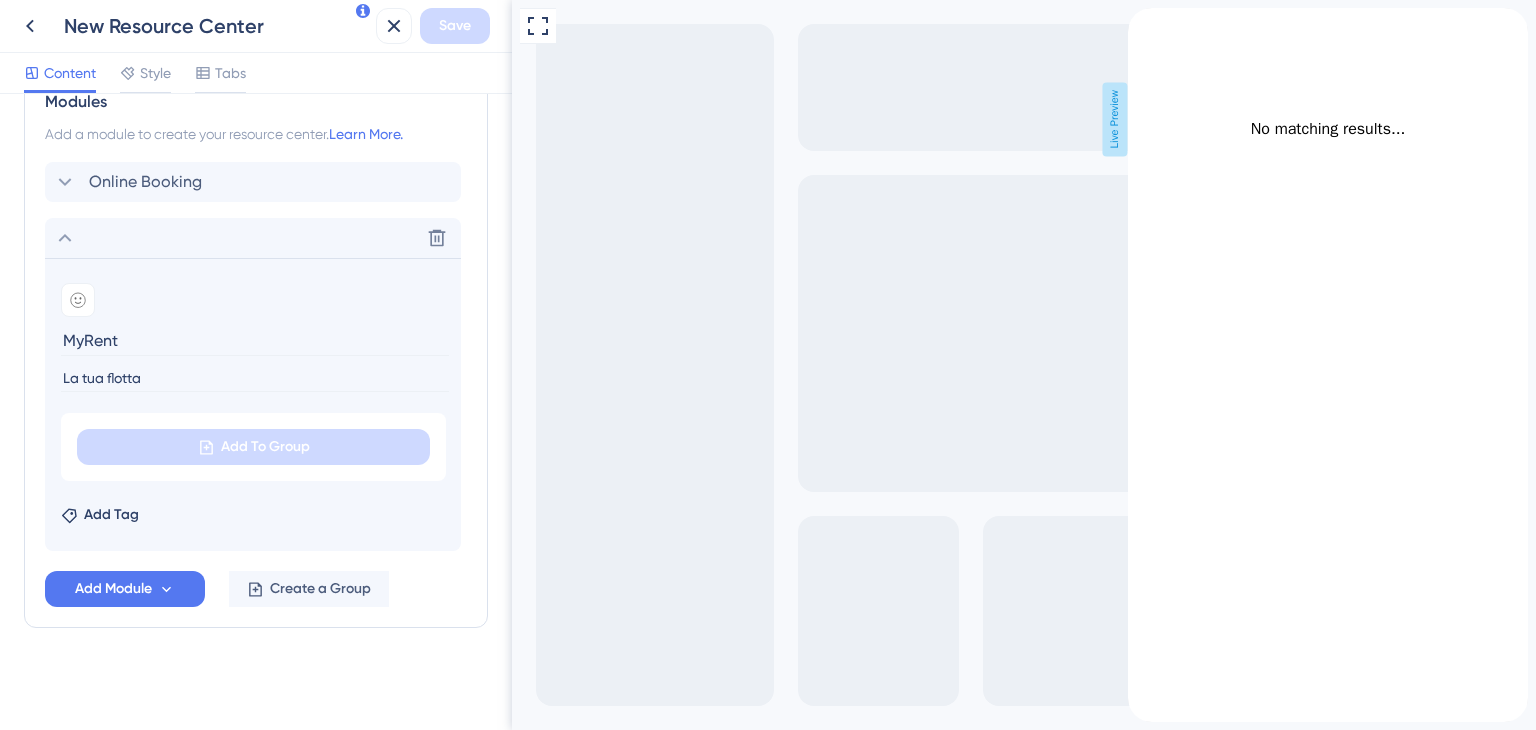 click 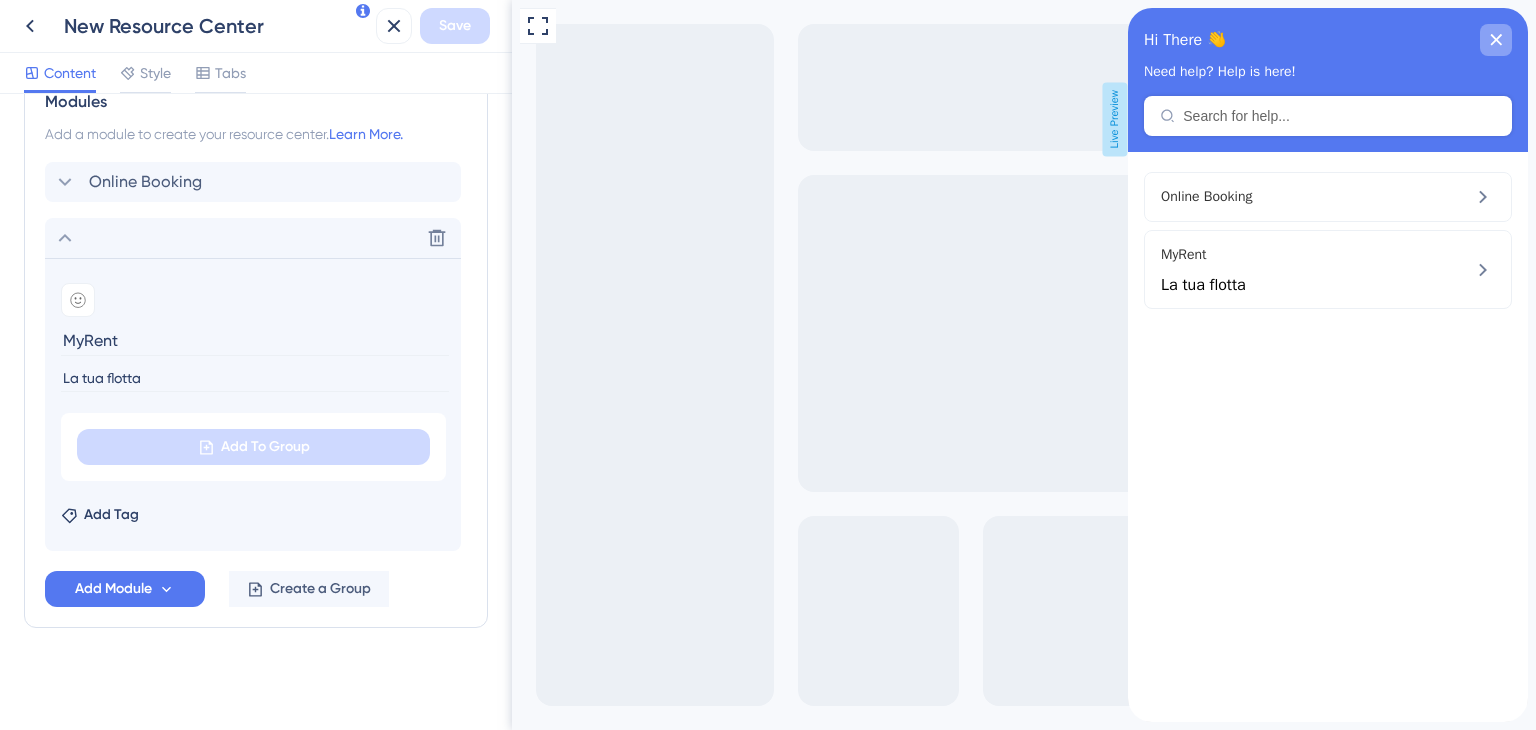 click 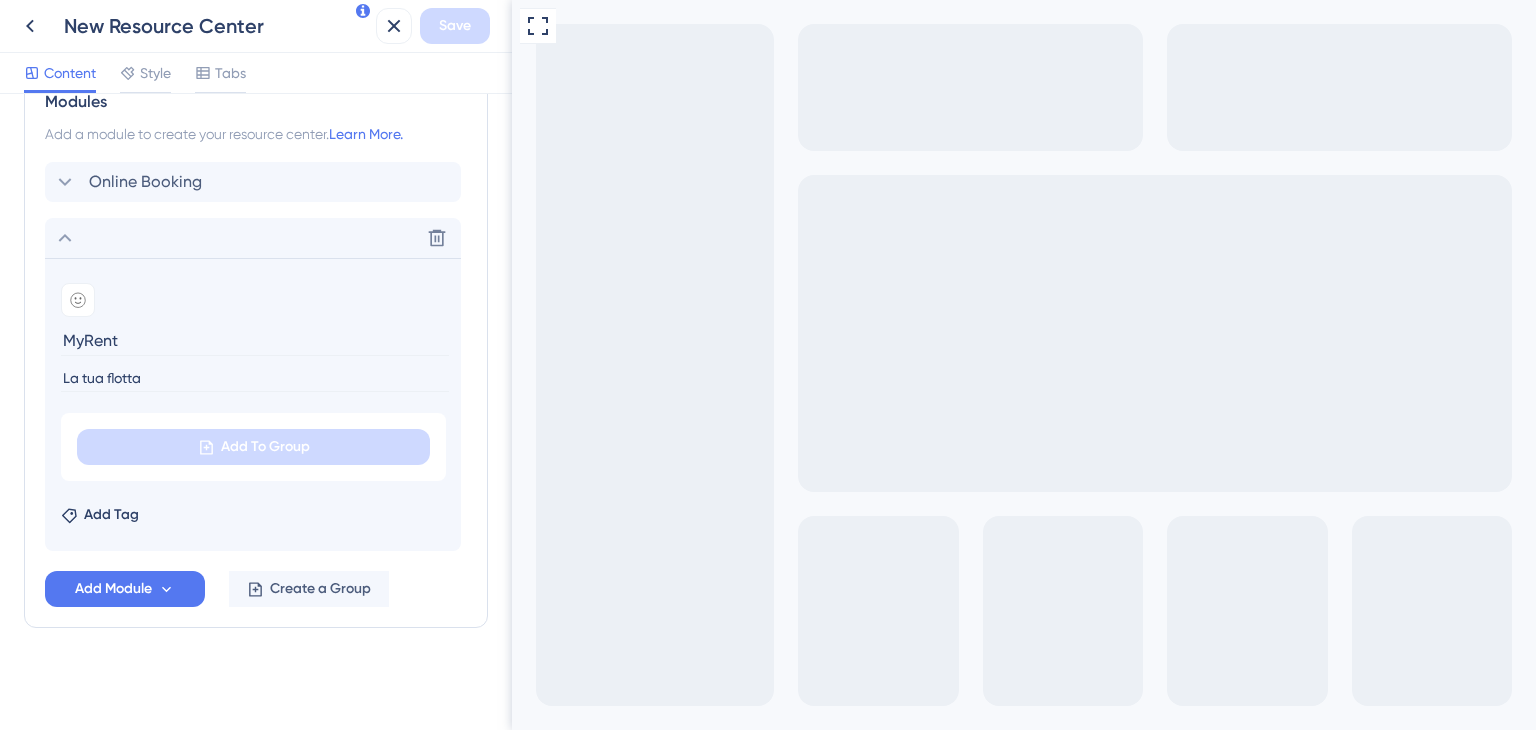 click on "Get Started 3" at bounding box center [967, 863] 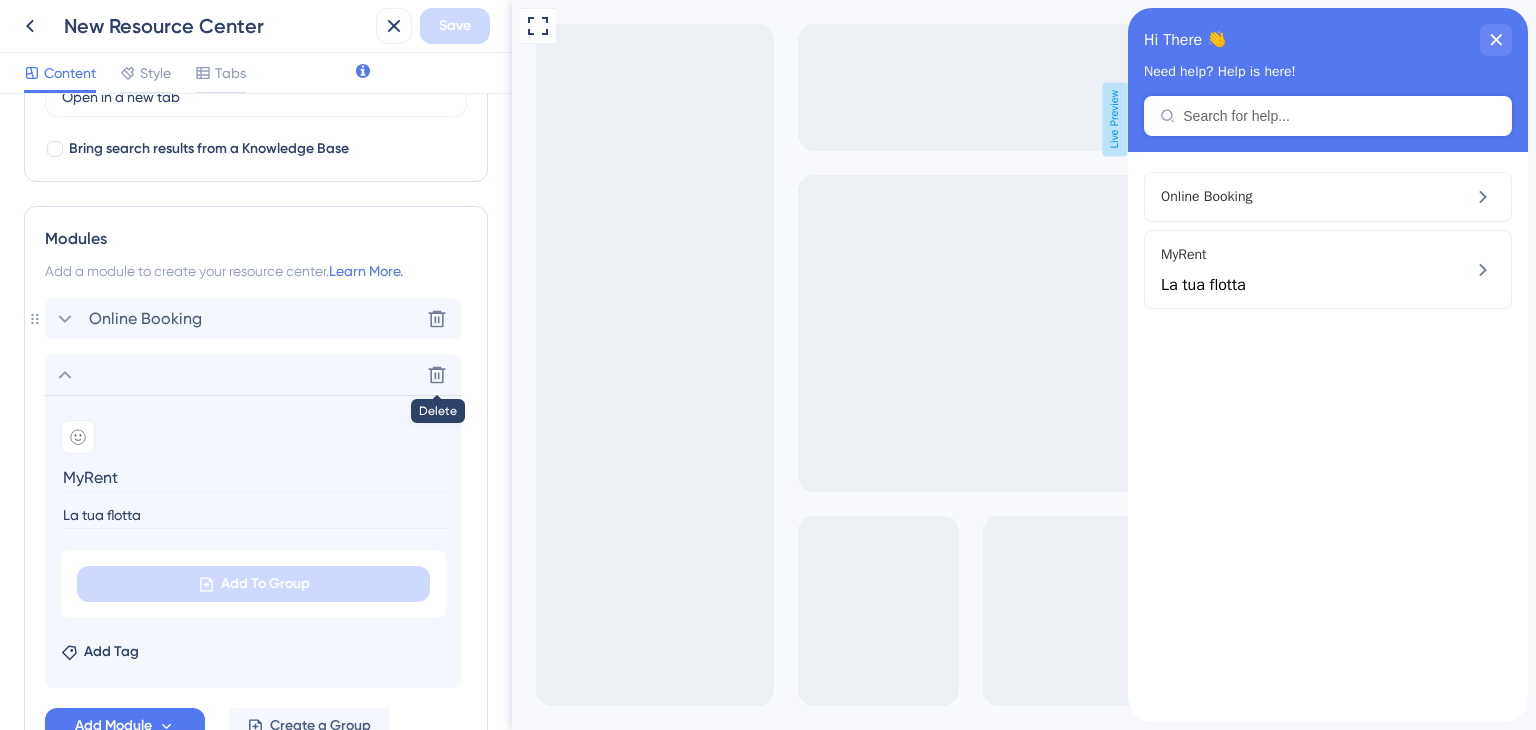scroll, scrollTop: 469, scrollLeft: 0, axis: vertical 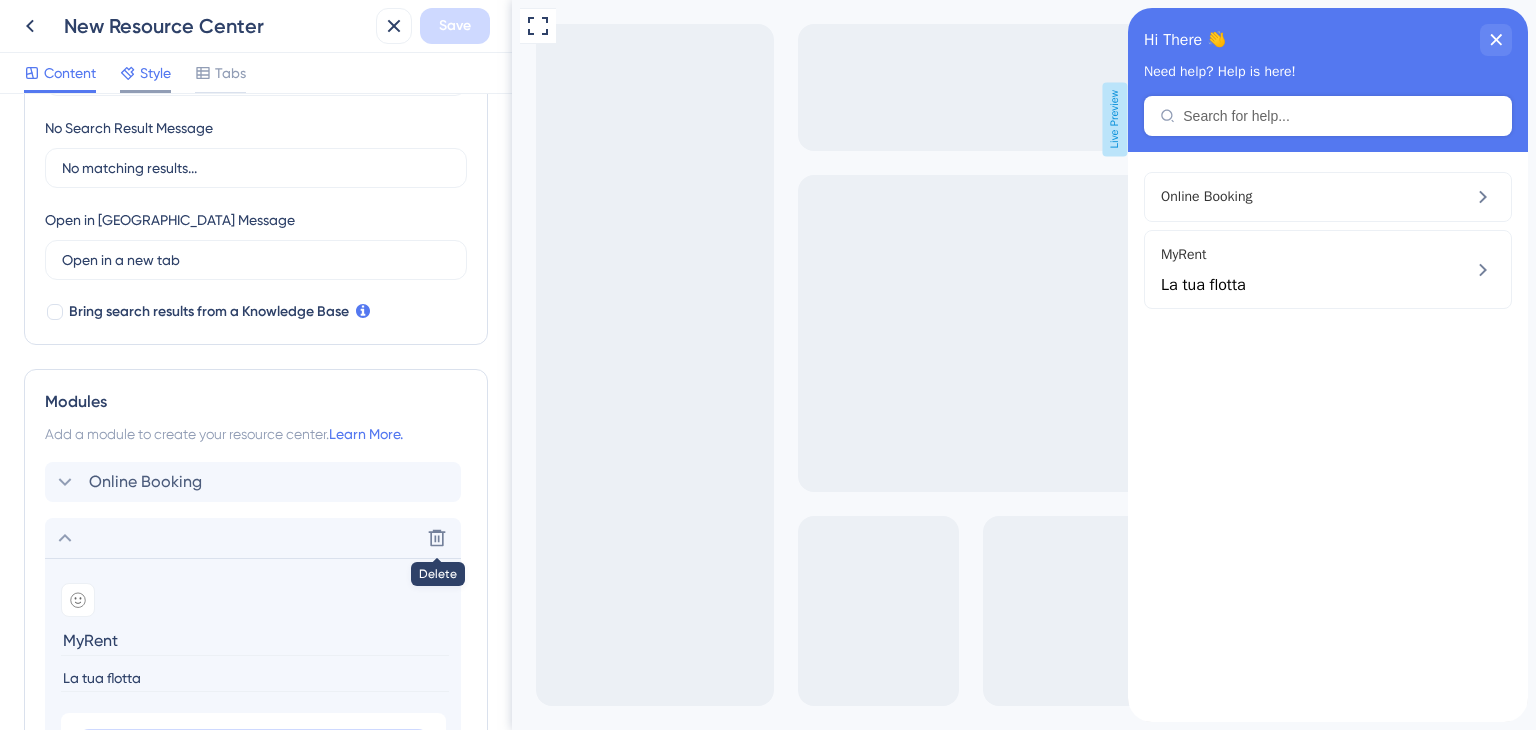 click on "Style" at bounding box center [155, 73] 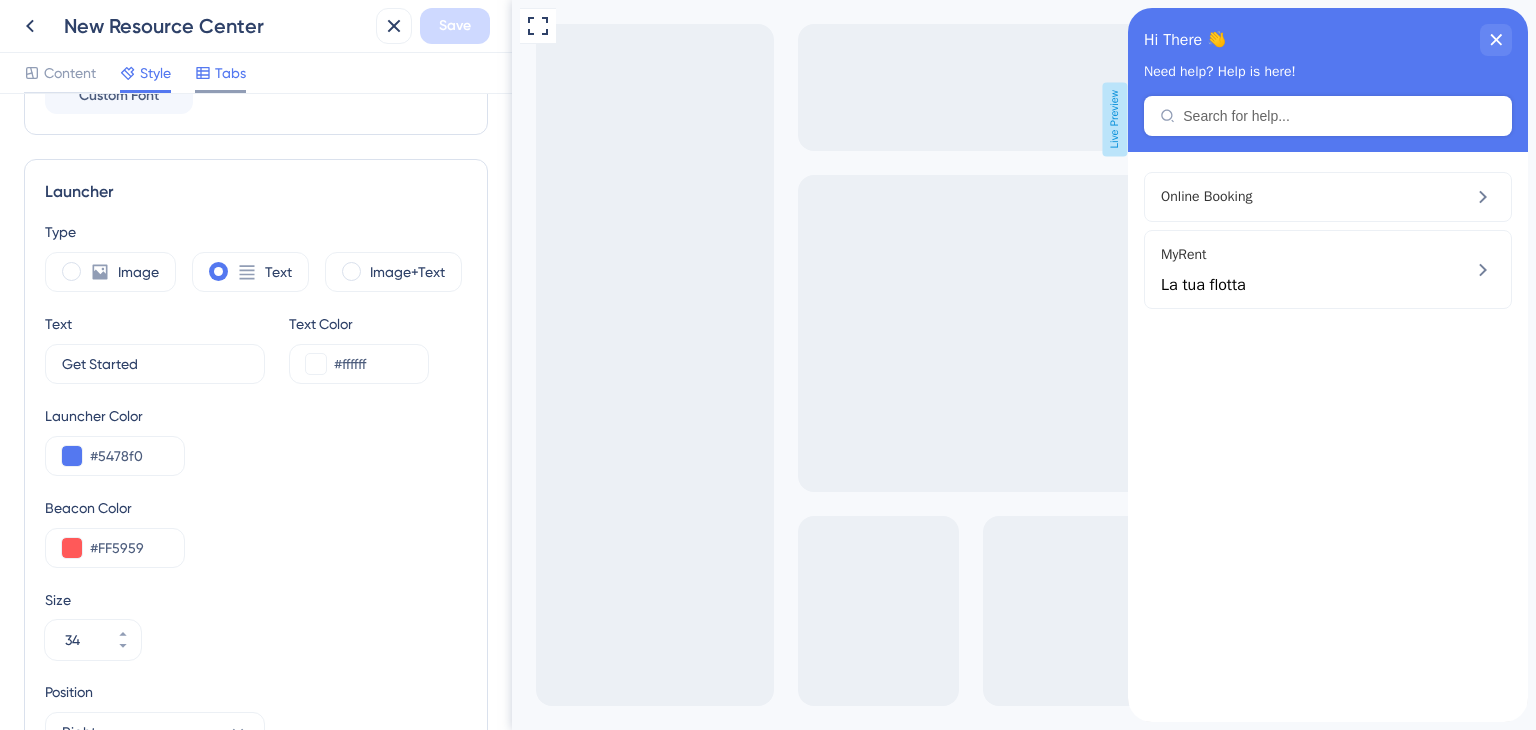 click on "Tabs" at bounding box center (230, 73) 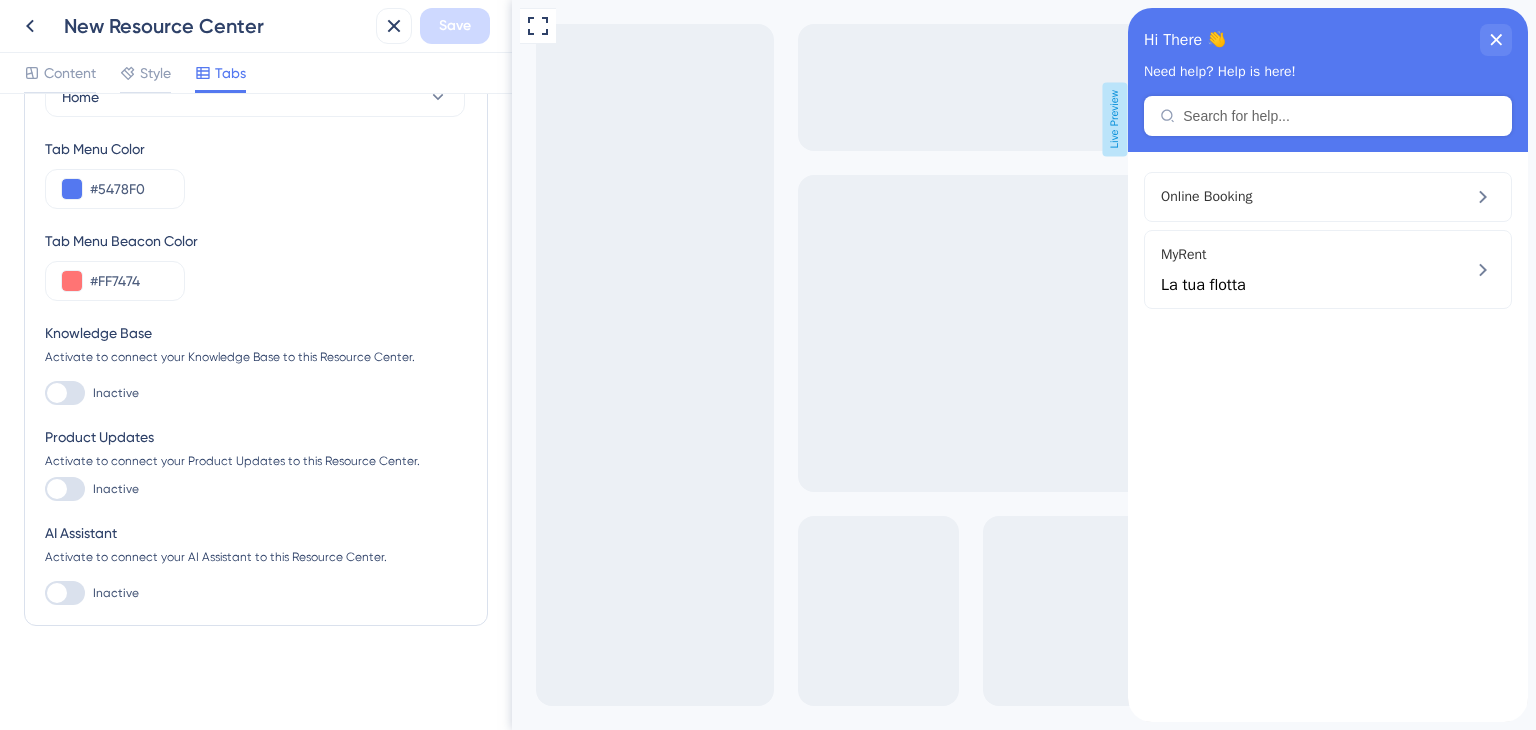 scroll, scrollTop: 93, scrollLeft: 0, axis: vertical 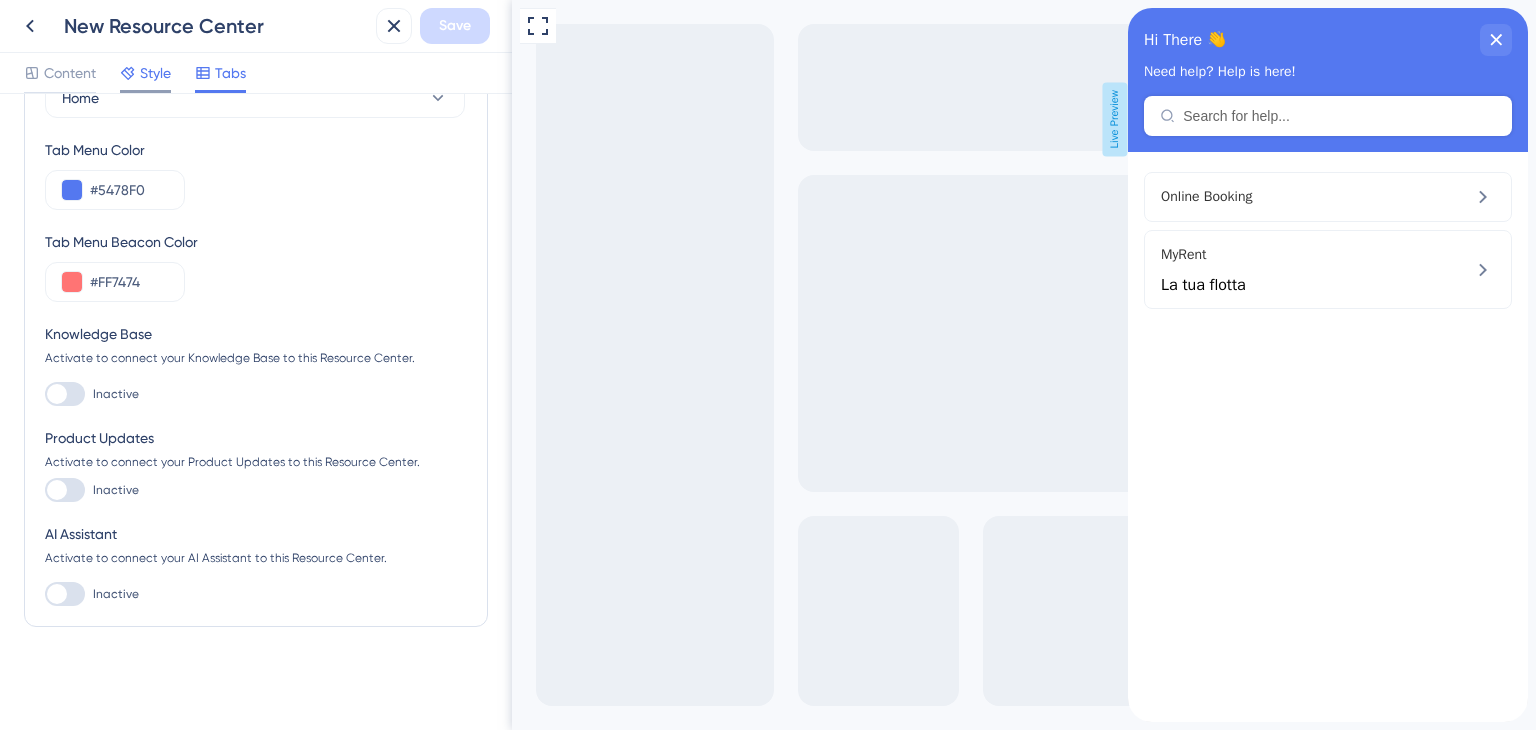 click on "Style" at bounding box center (155, 73) 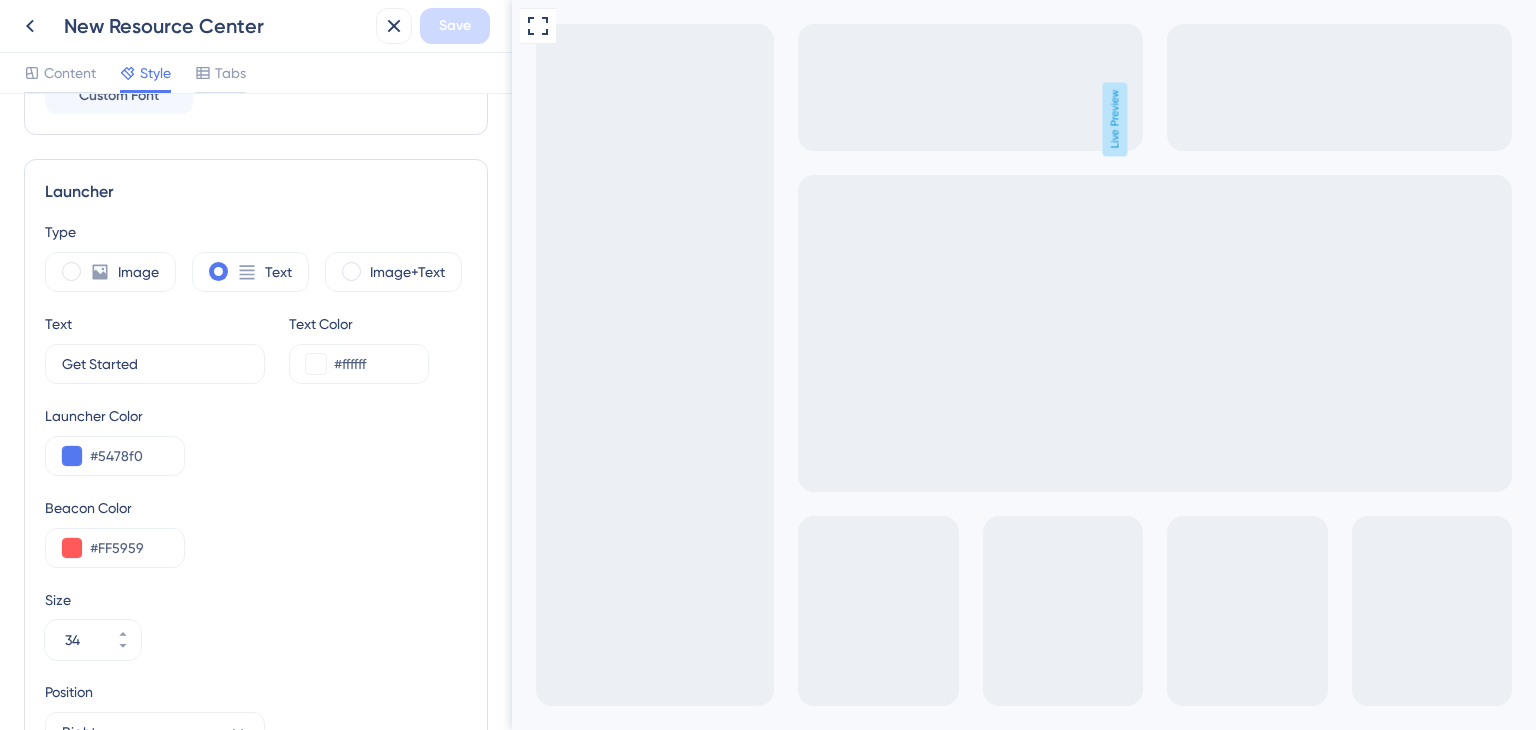 scroll, scrollTop: 0, scrollLeft: 0, axis: both 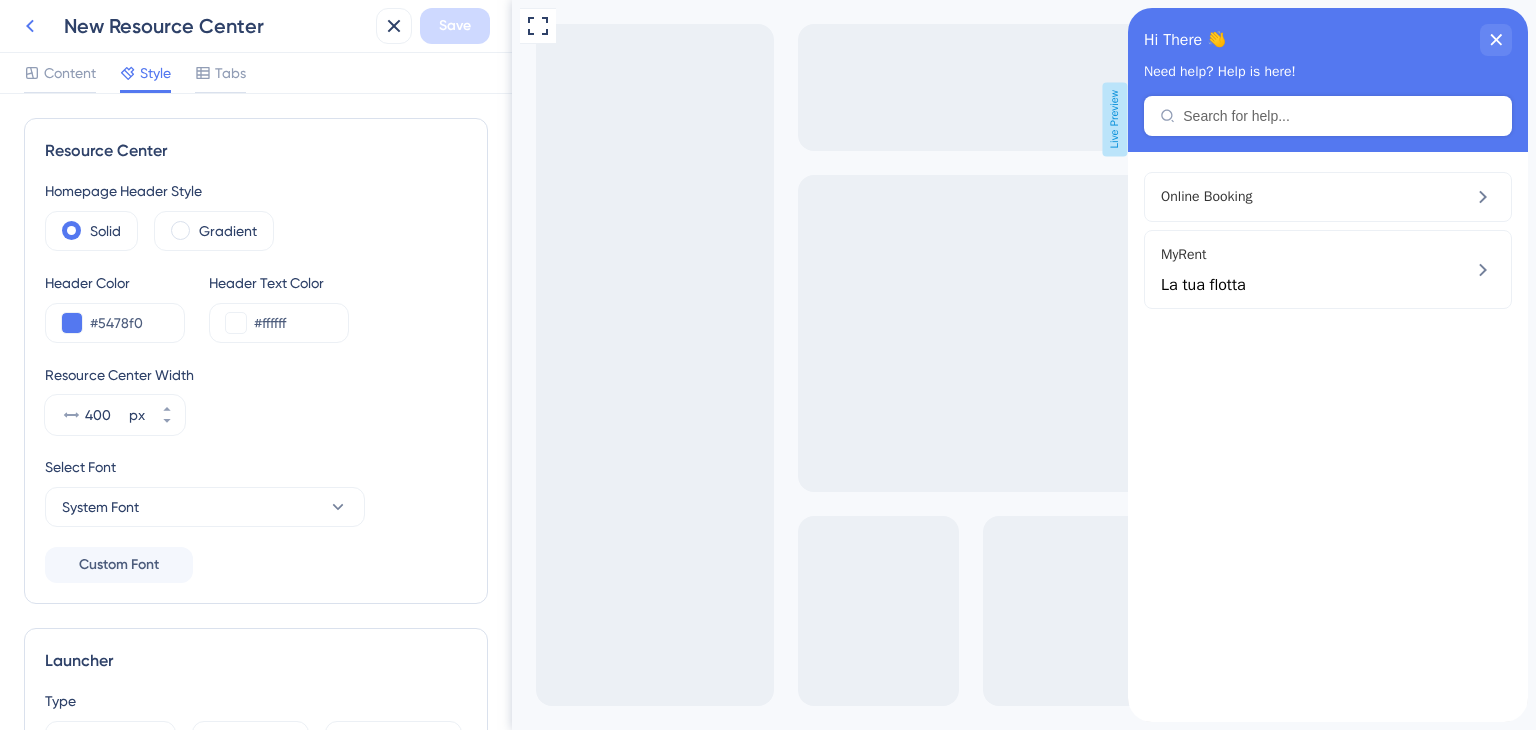 click 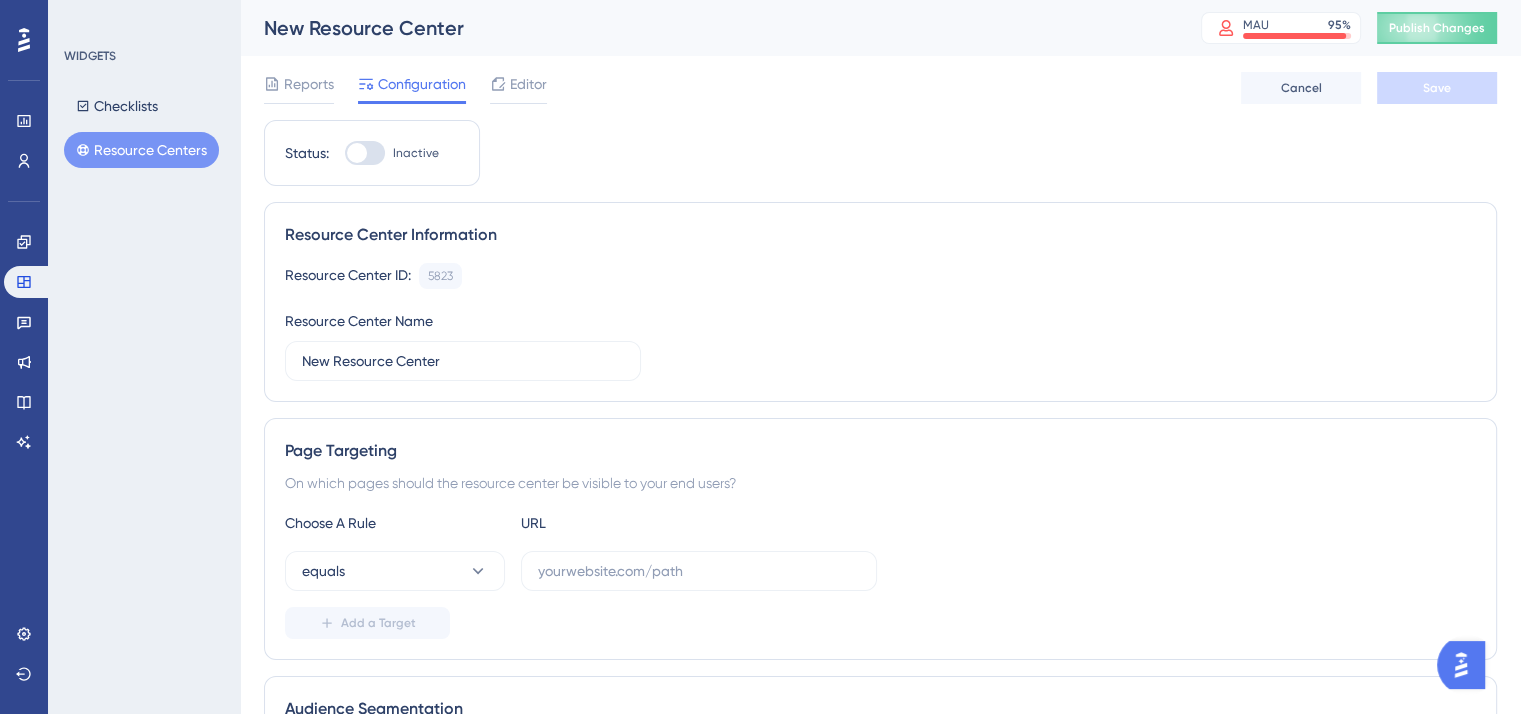 click on "Checklists Resource Centers" at bounding box center [145, 128] 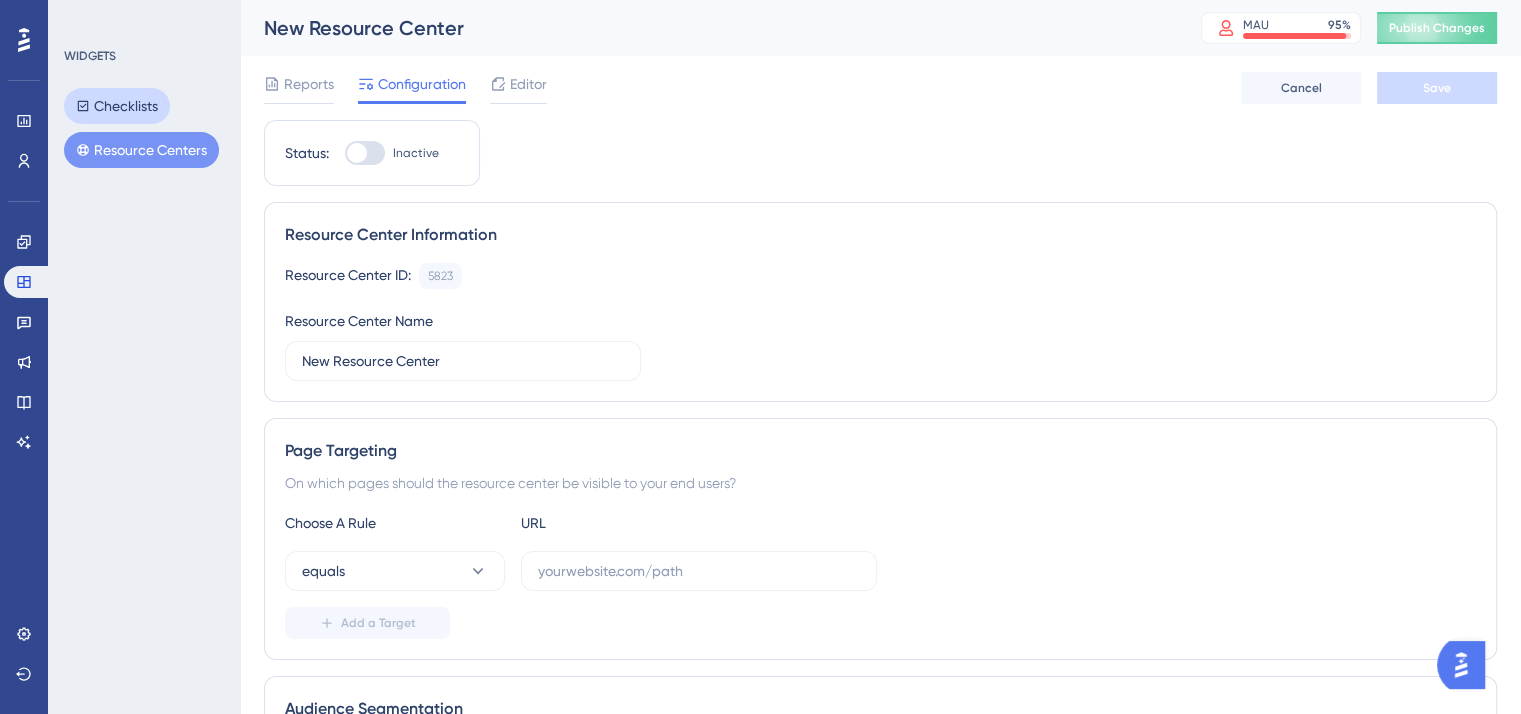 click on "Checklists" at bounding box center (117, 106) 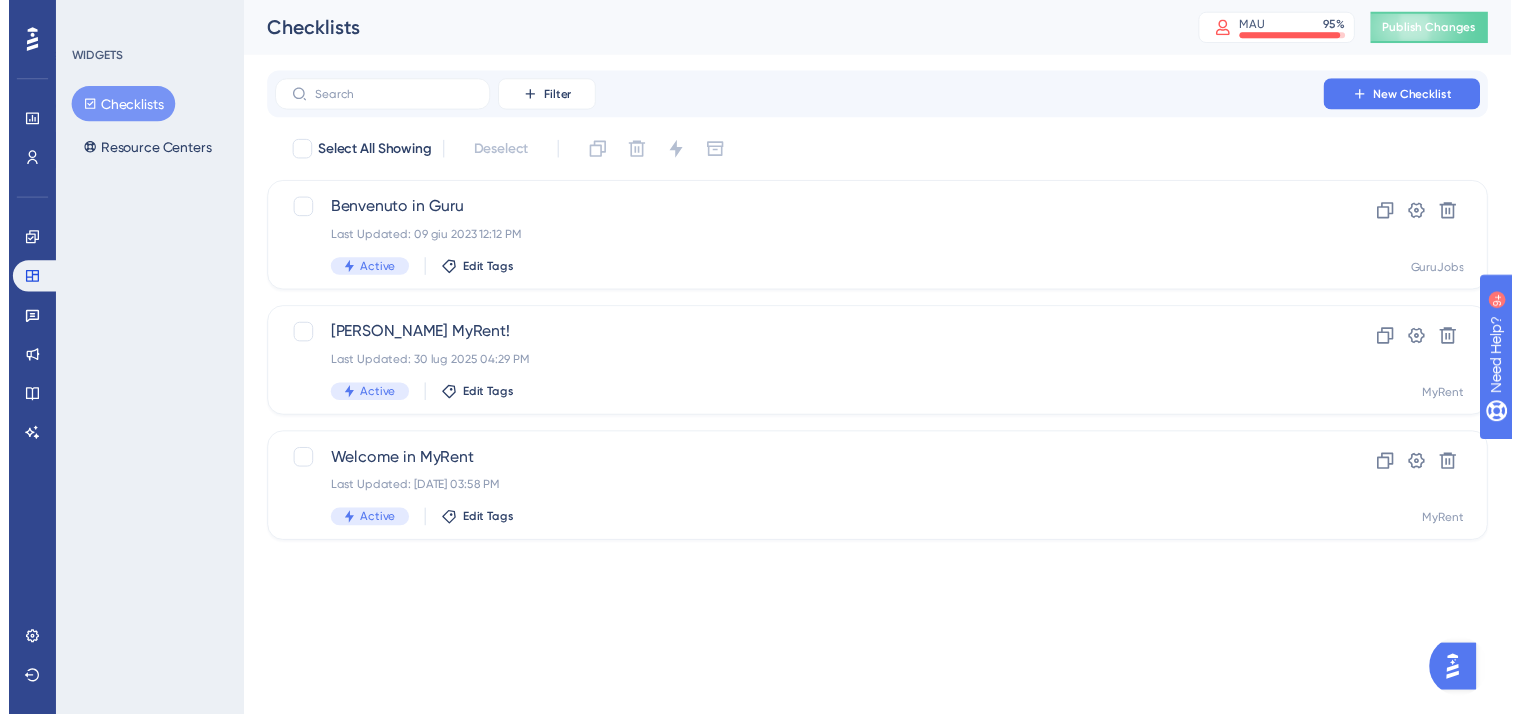scroll, scrollTop: 0, scrollLeft: 0, axis: both 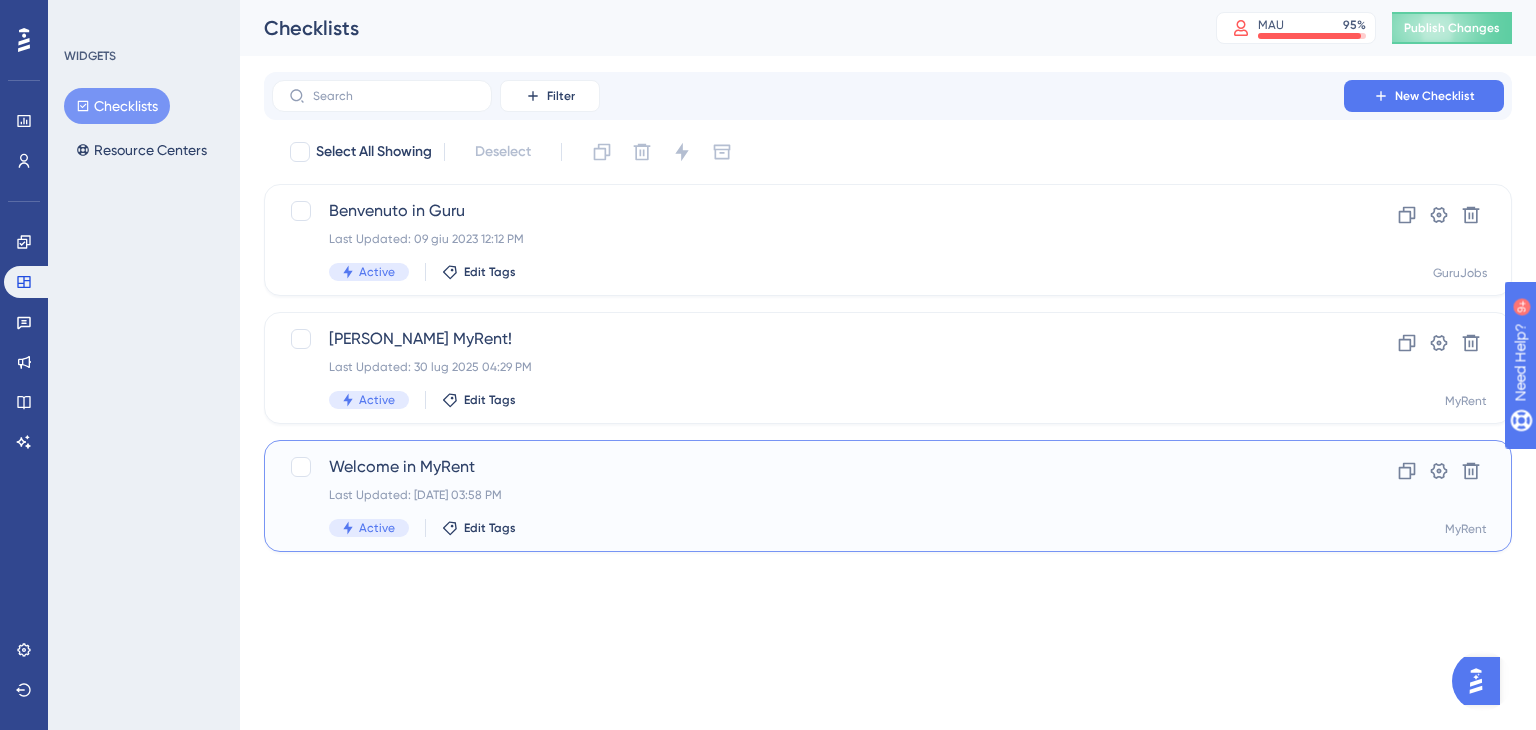 click on "Welcome in MyRent" at bounding box center [808, 467] 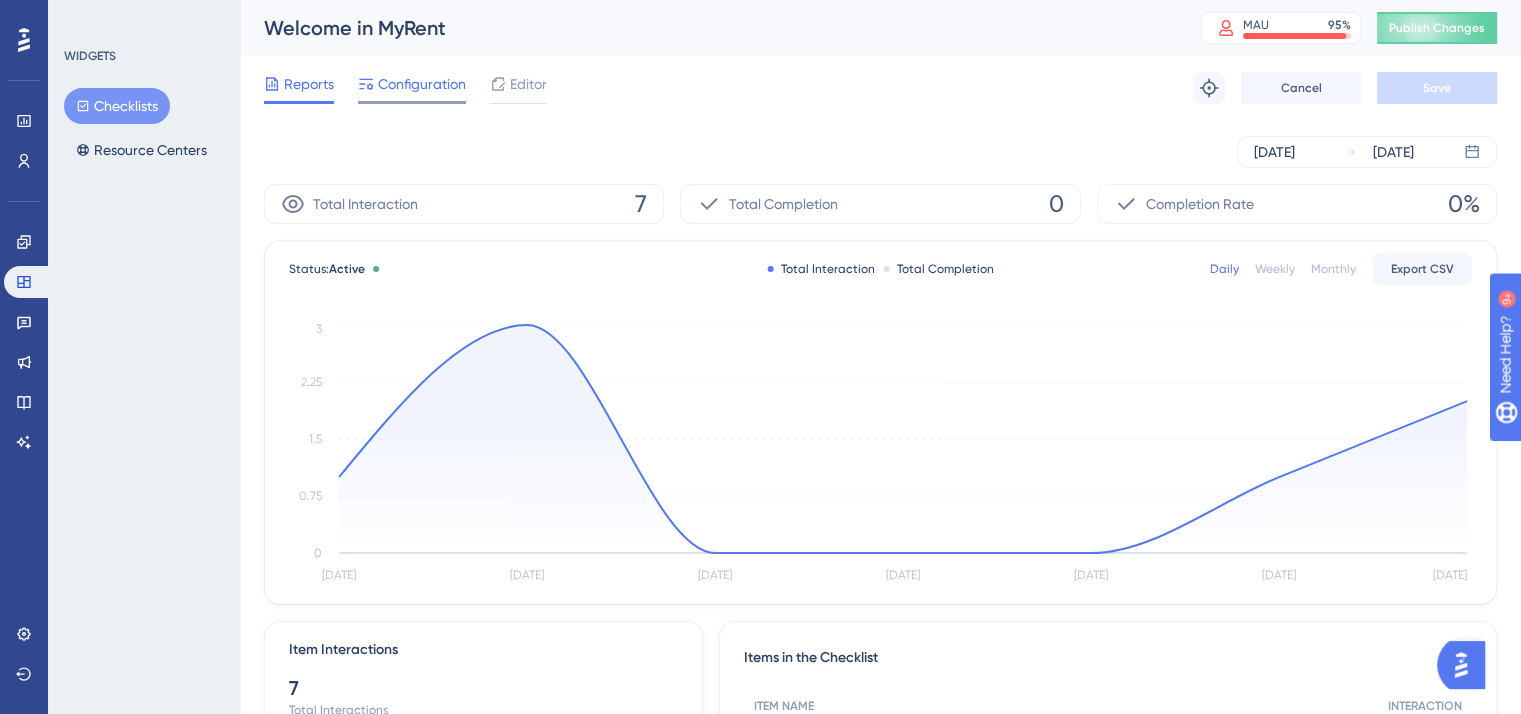 click on "Configuration" at bounding box center [422, 84] 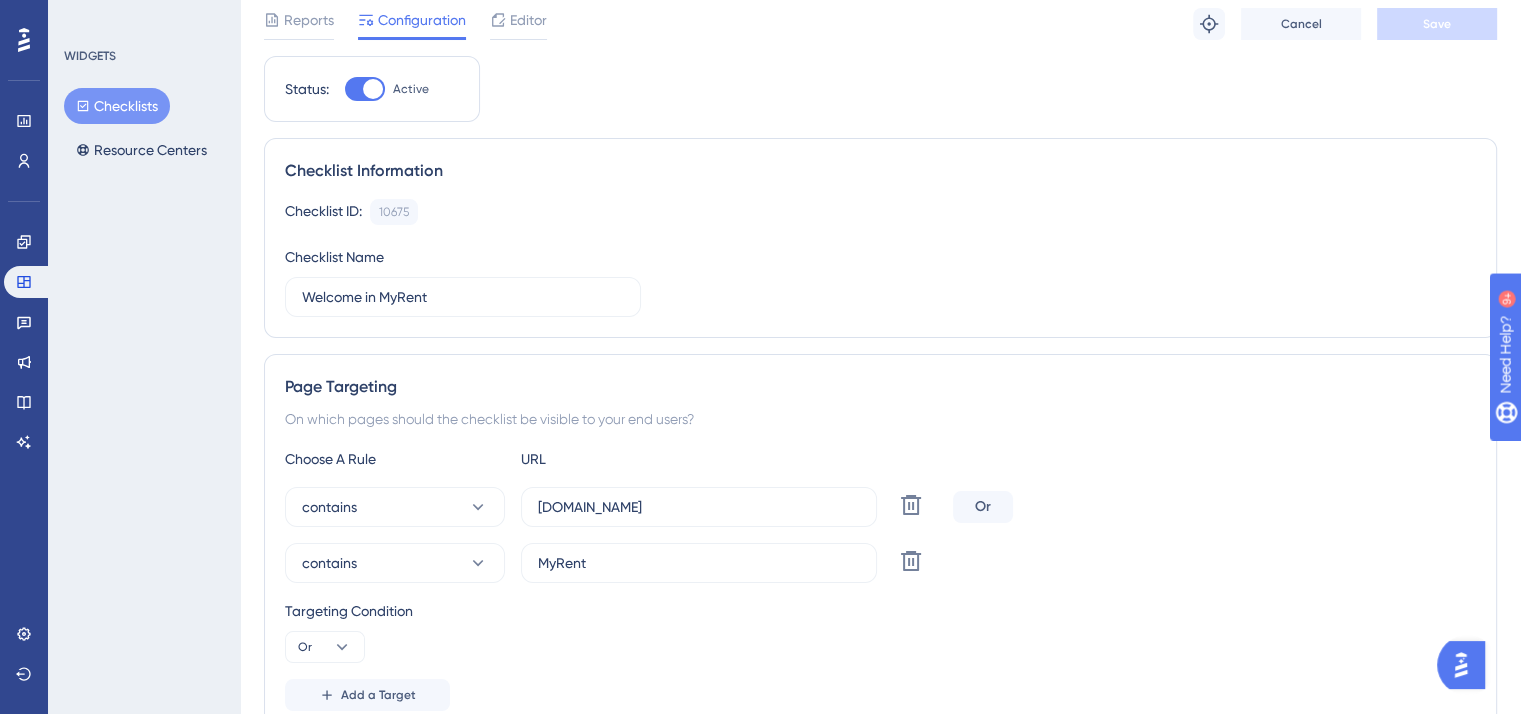 scroll, scrollTop: 100, scrollLeft: 0, axis: vertical 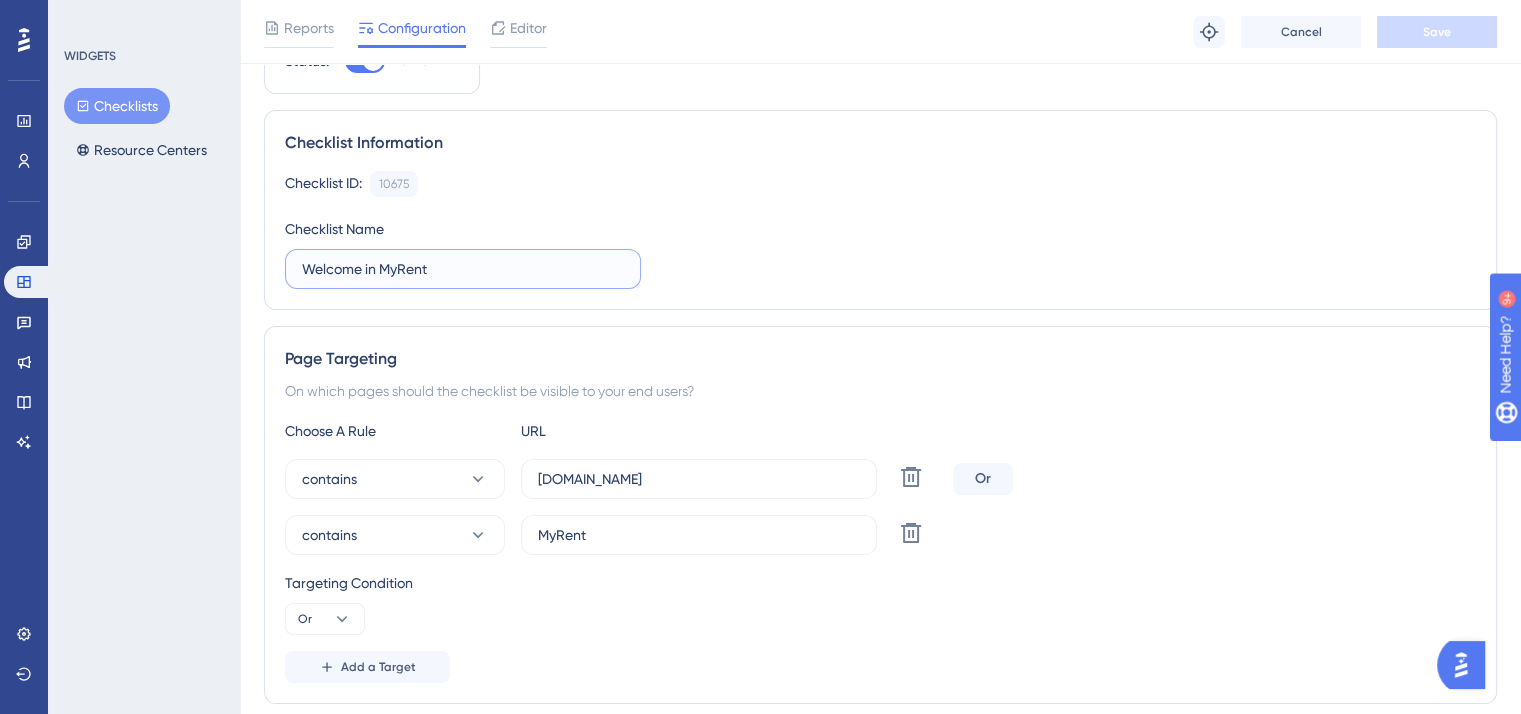 click on "Welcome in MyRent" at bounding box center (463, 269) 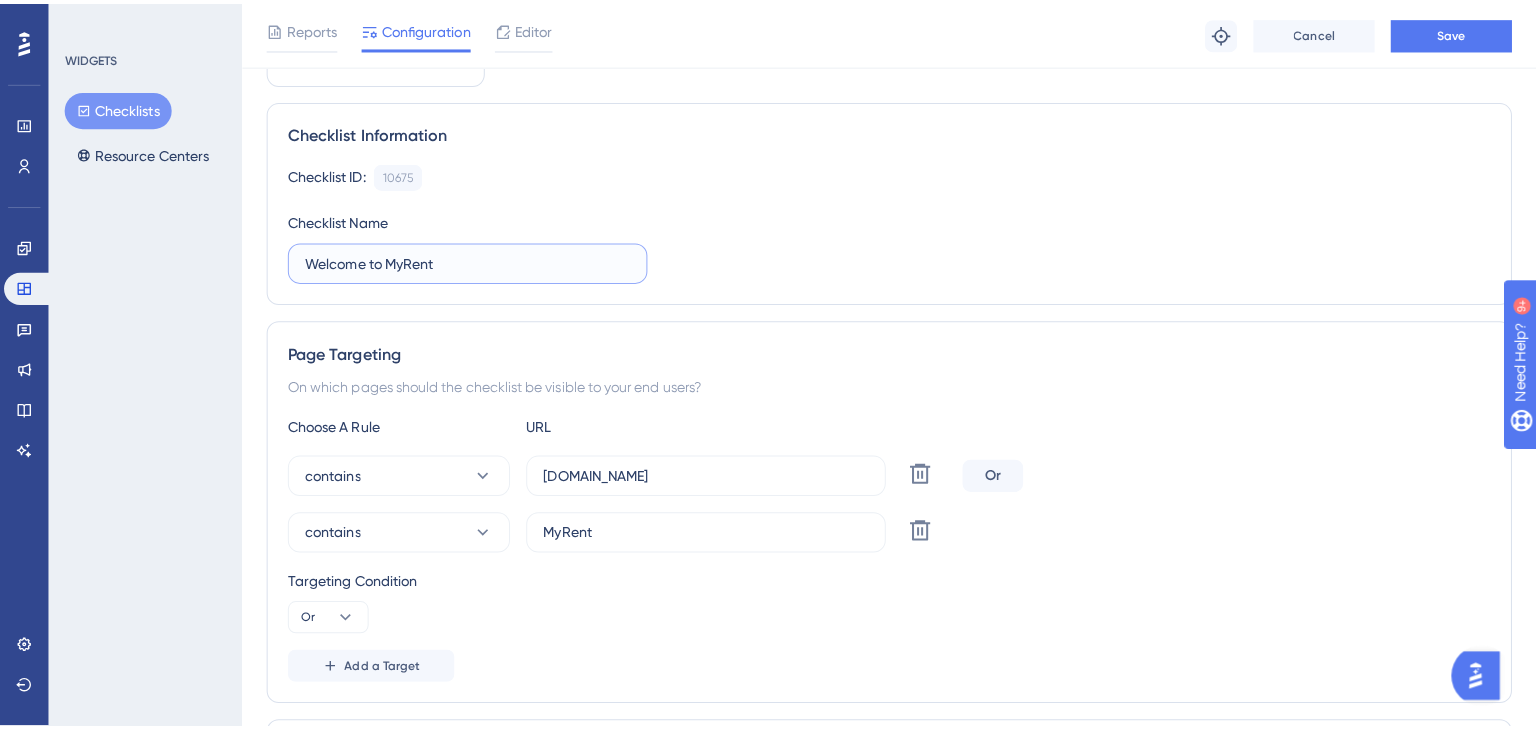 scroll, scrollTop: 0, scrollLeft: 0, axis: both 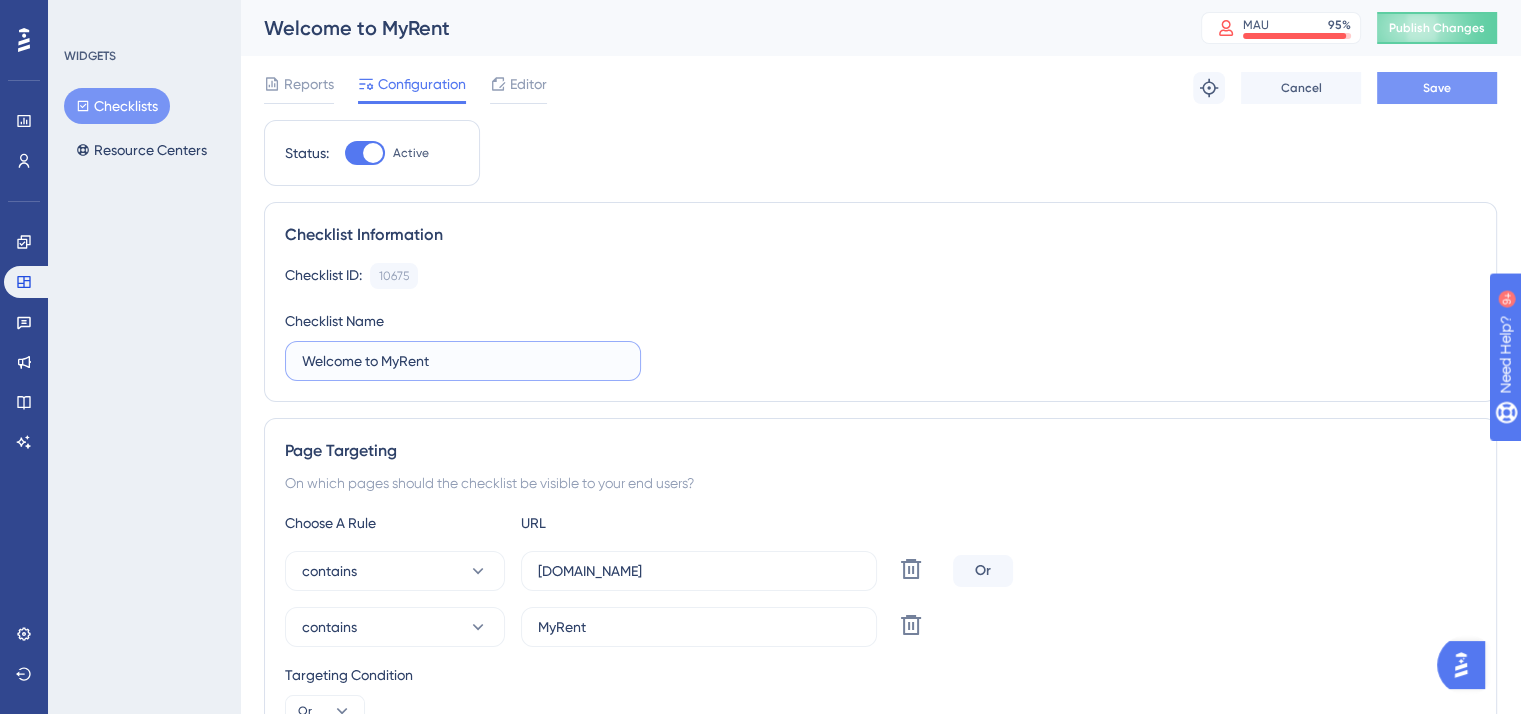 type on "Welcome to MyRent" 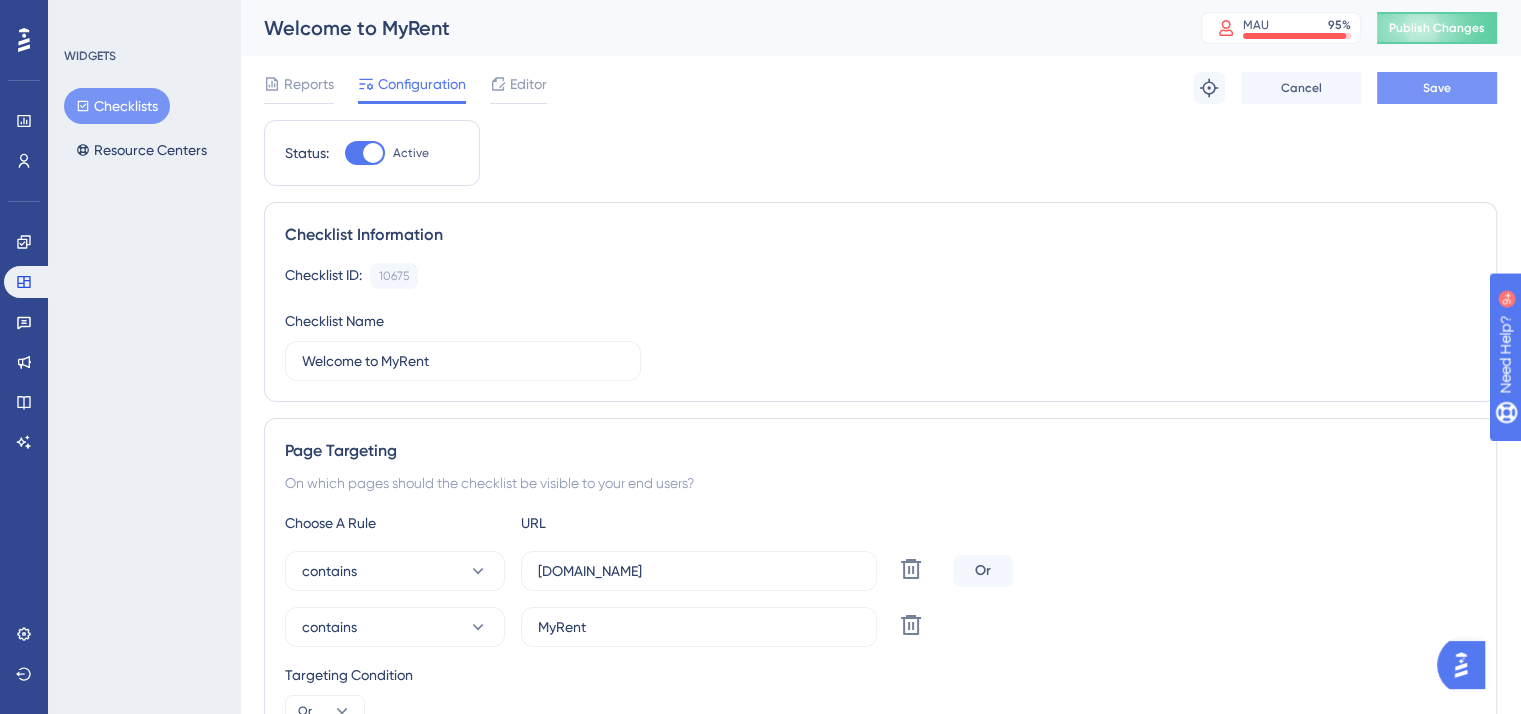 click on "Save" at bounding box center [1437, 88] 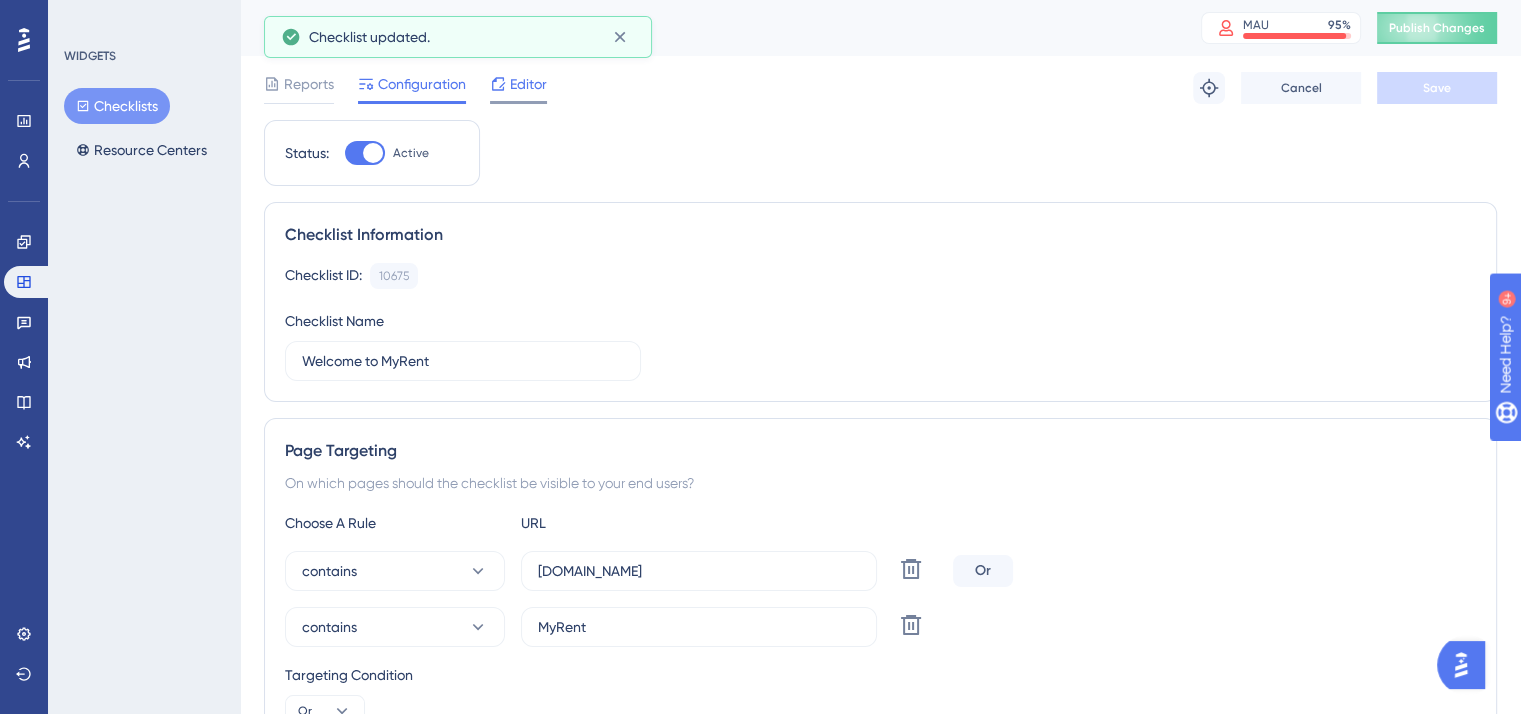 click on "Editor" at bounding box center [528, 84] 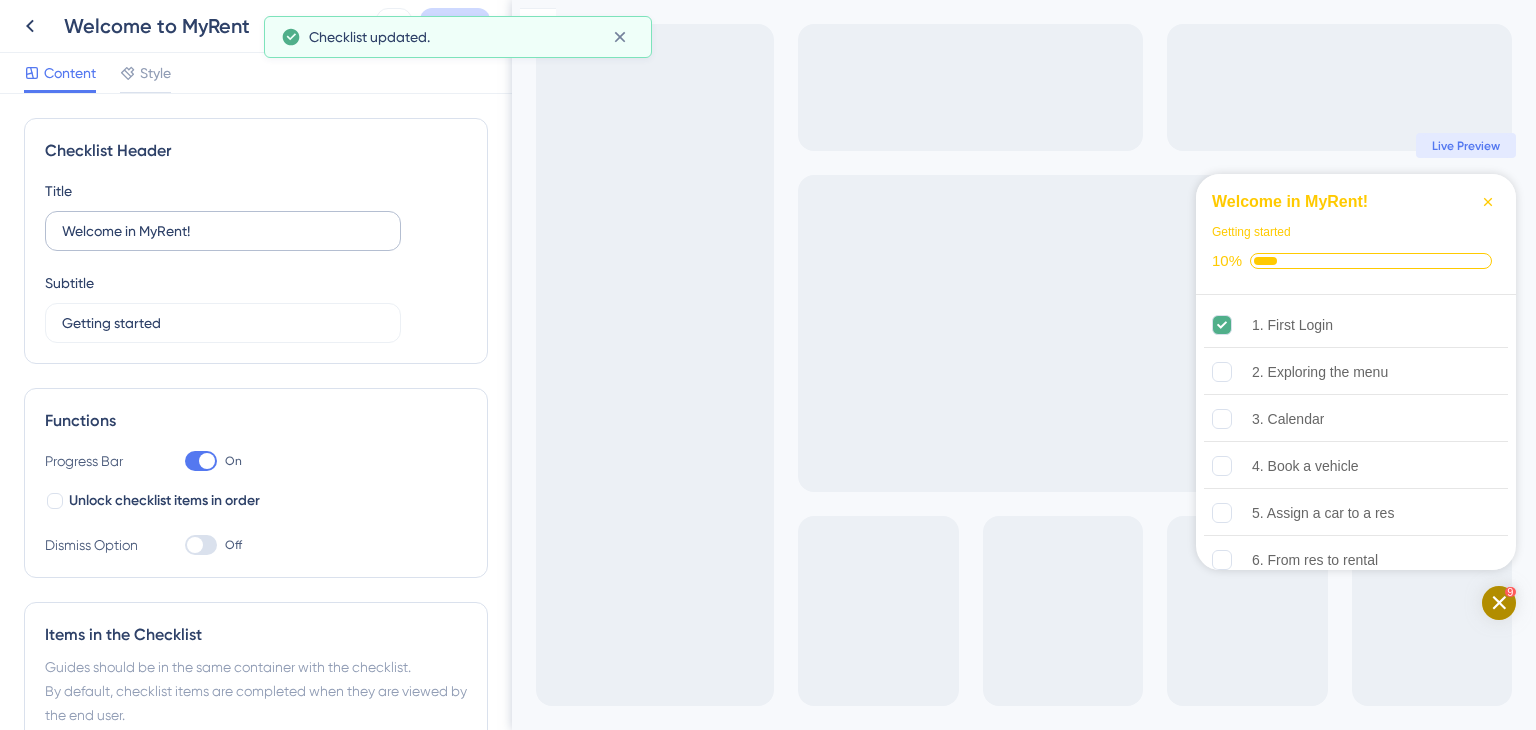 scroll, scrollTop: 0, scrollLeft: 0, axis: both 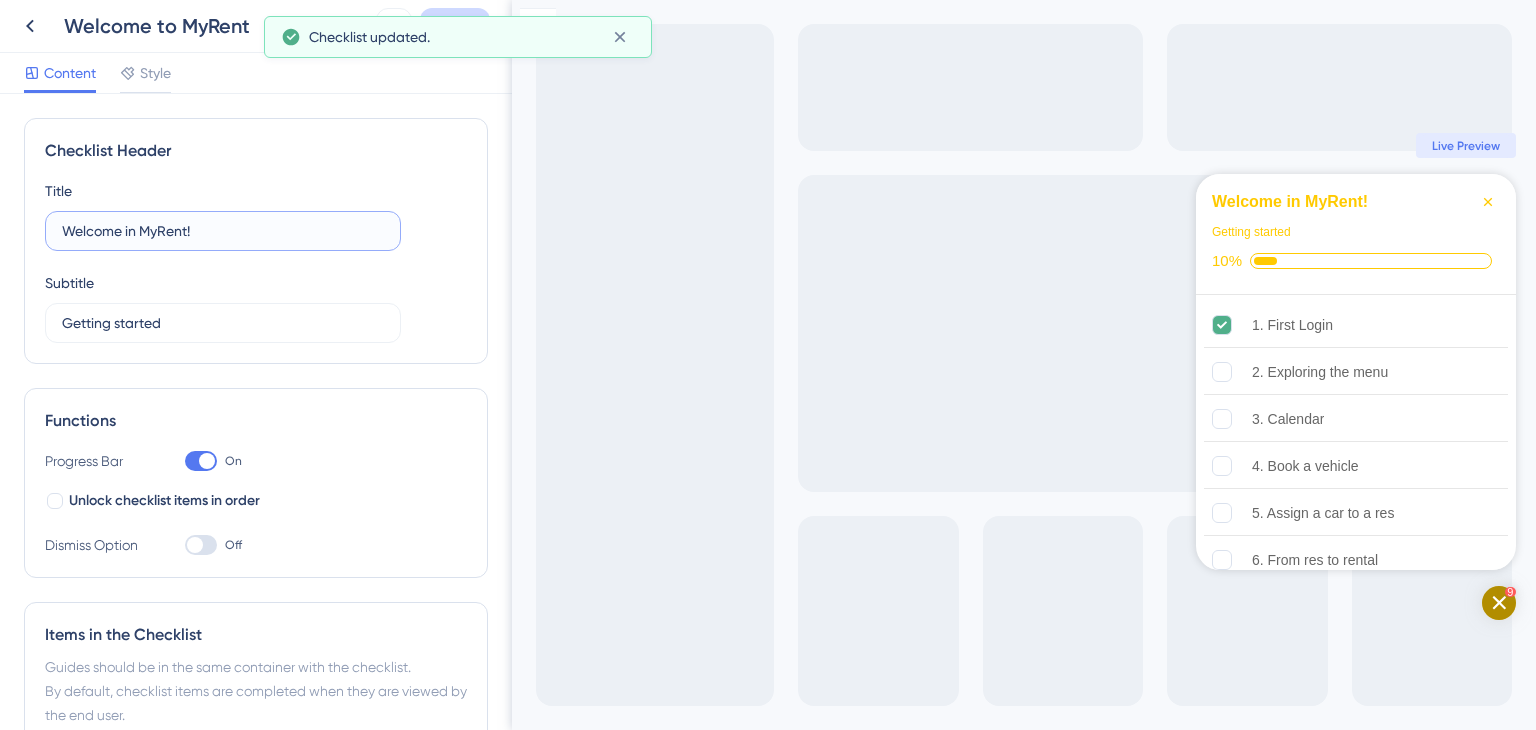 click on "Welcome in MyRent!" at bounding box center [223, 231] 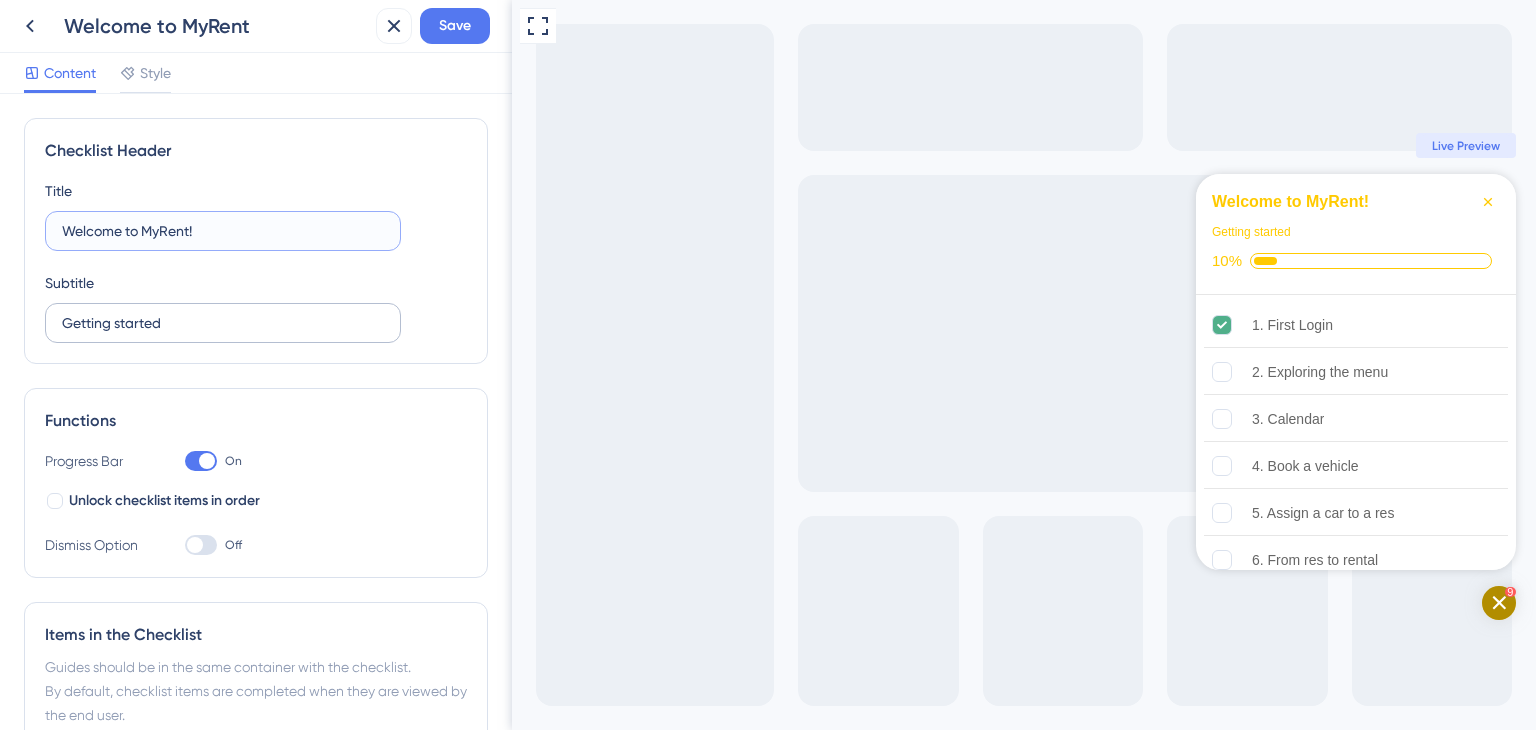 type on "Welcome to MyRent!" 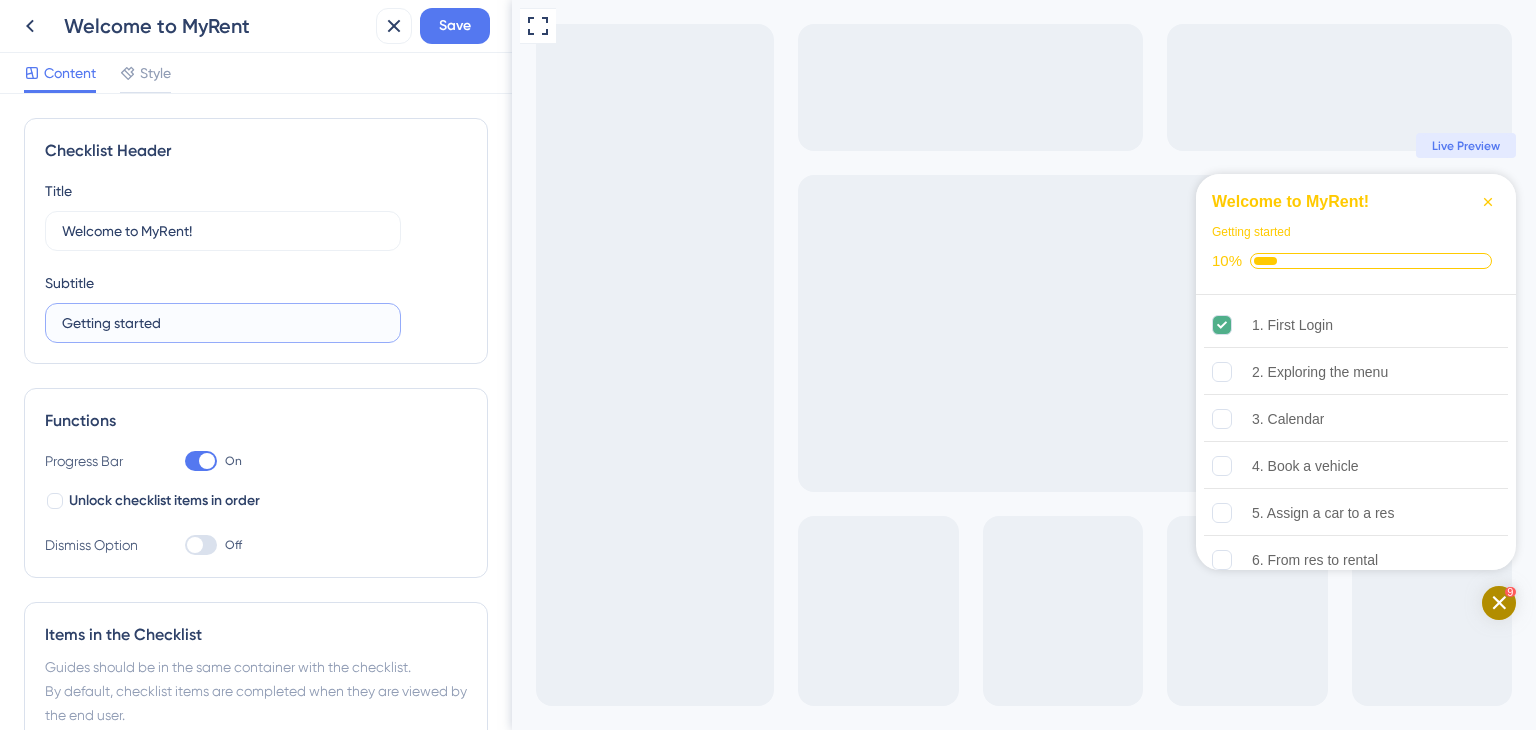 click on "Getting started" at bounding box center [223, 323] 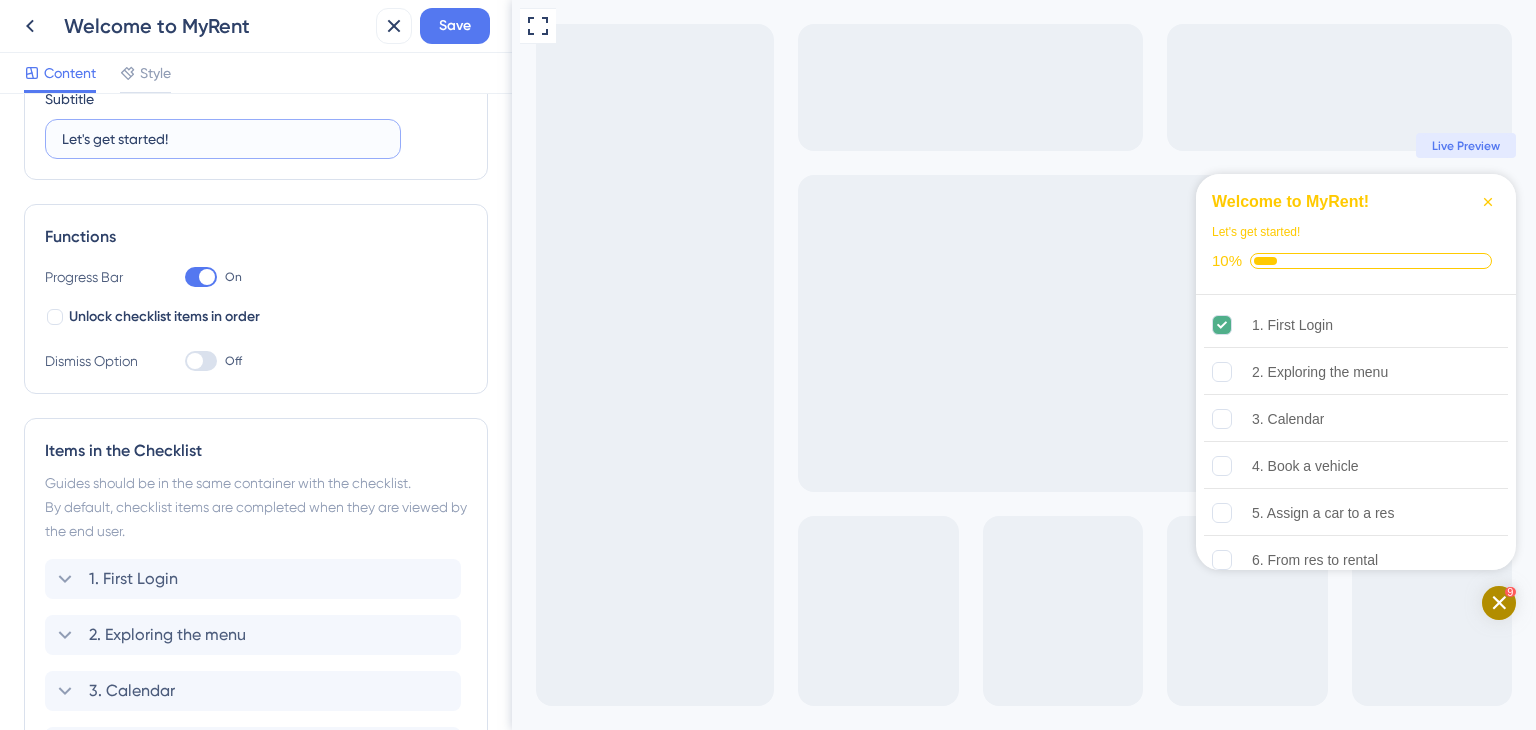 scroll, scrollTop: 200, scrollLeft: 0, axis: vertical 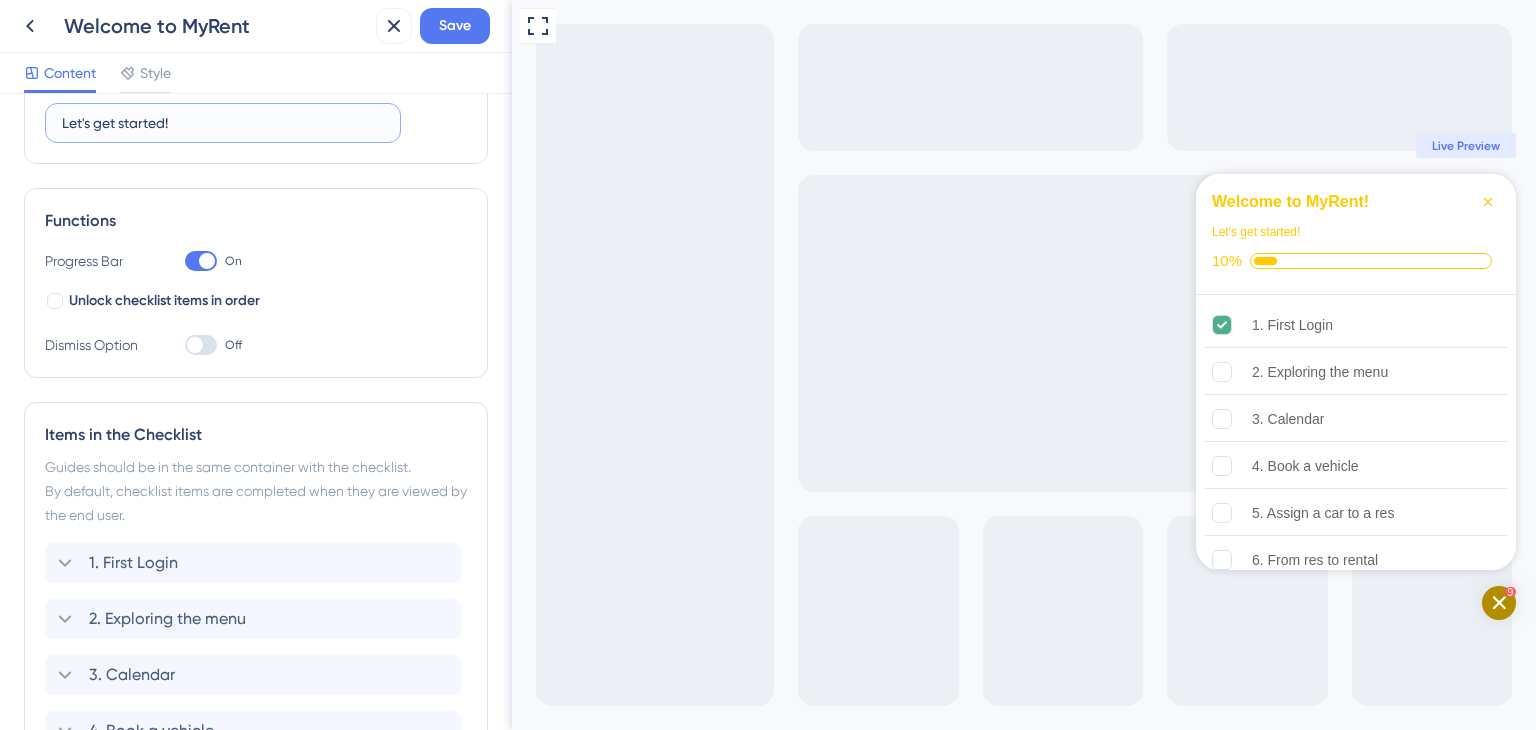 type on "Let's get started!" 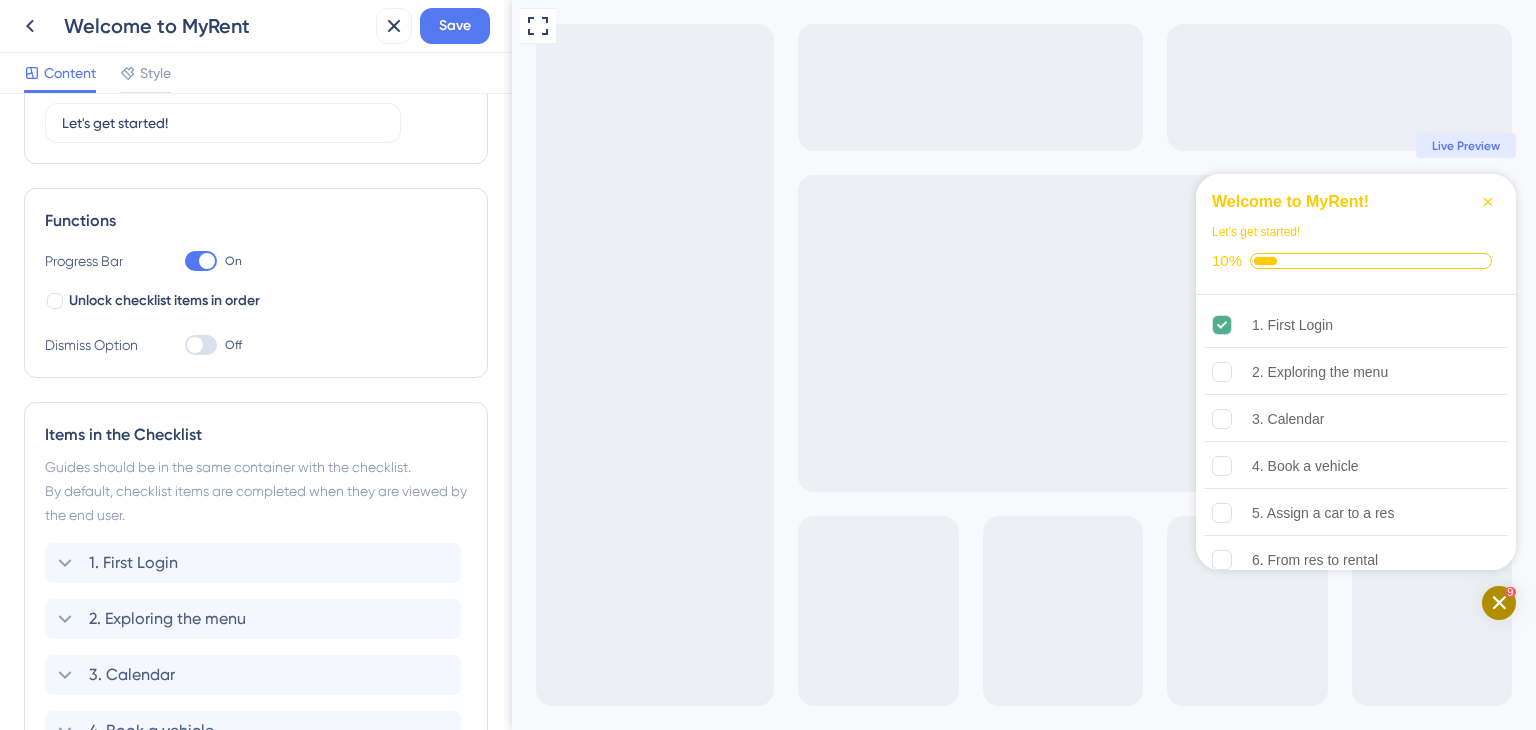 click at bounding box center [195, 345] 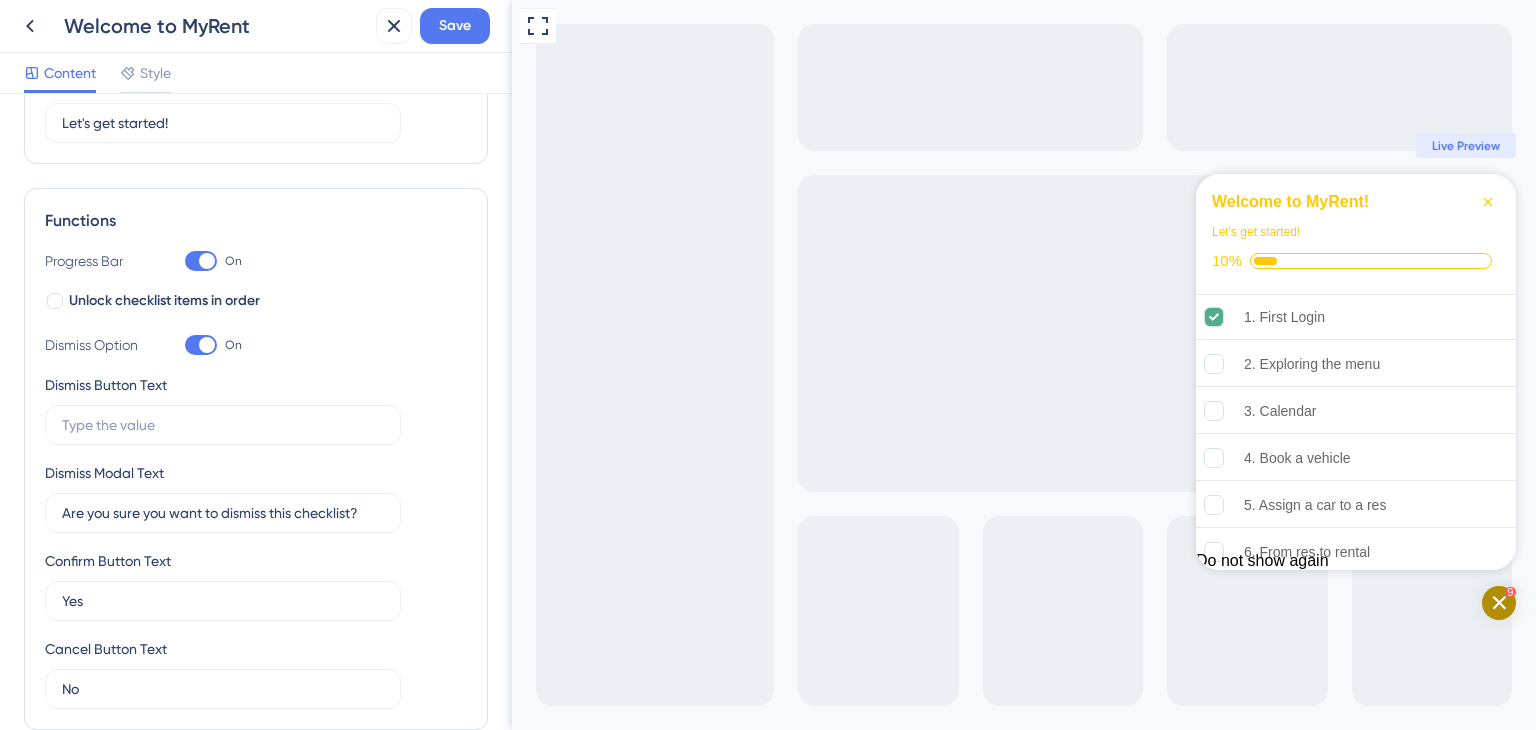 click at bounding box center [201, 345] 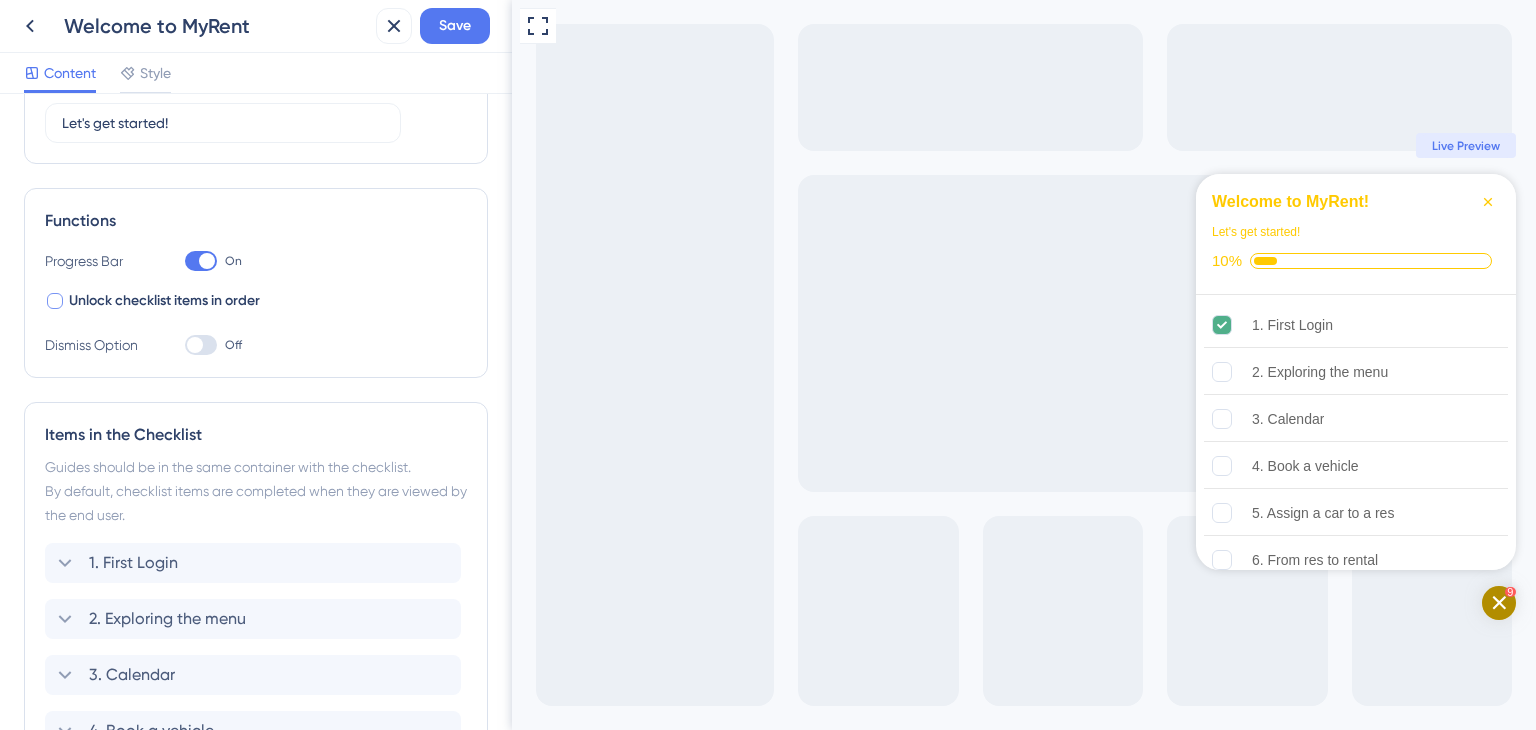 click at bounding box center (55, 301) 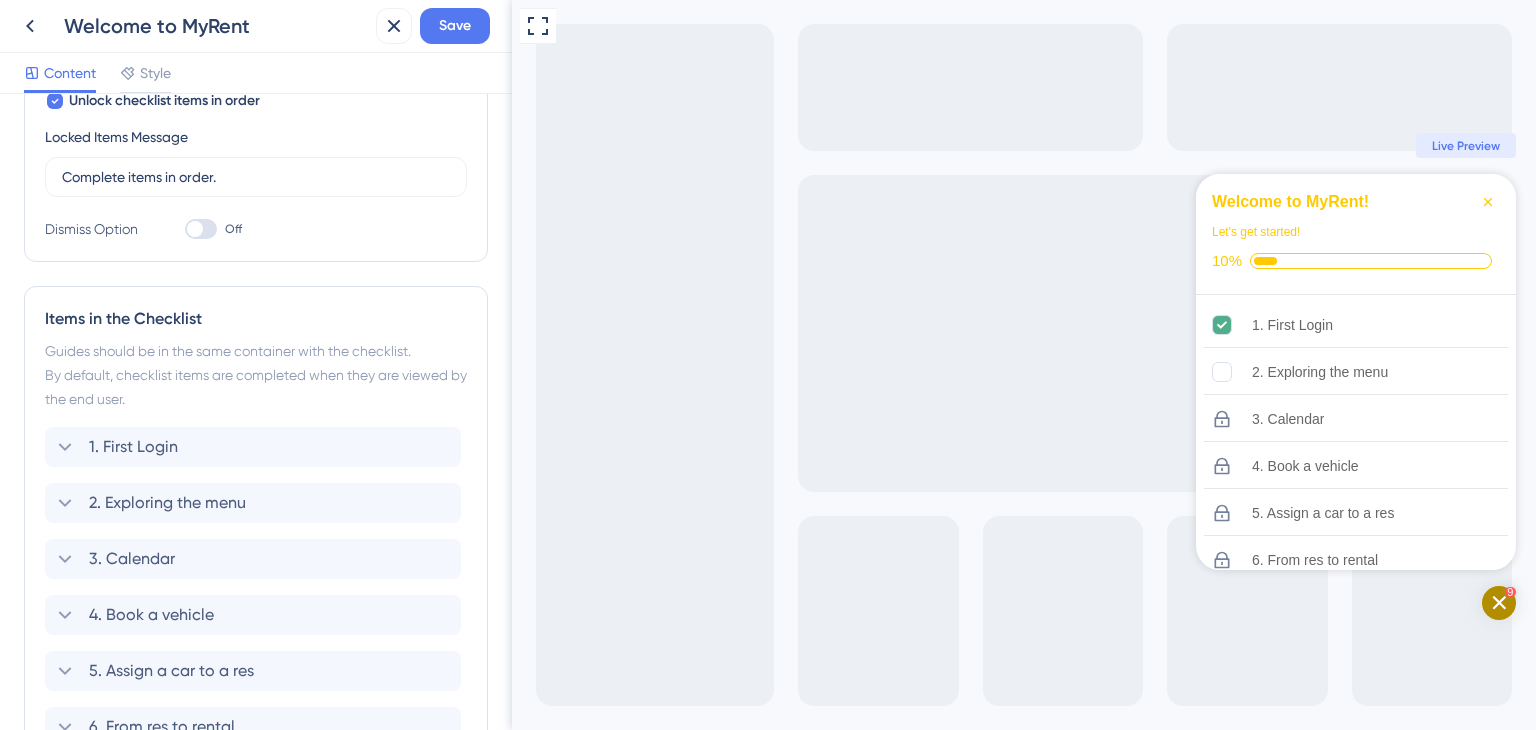 scroll, scrollTop: 600, scrollLeft: 0, axis: vertical 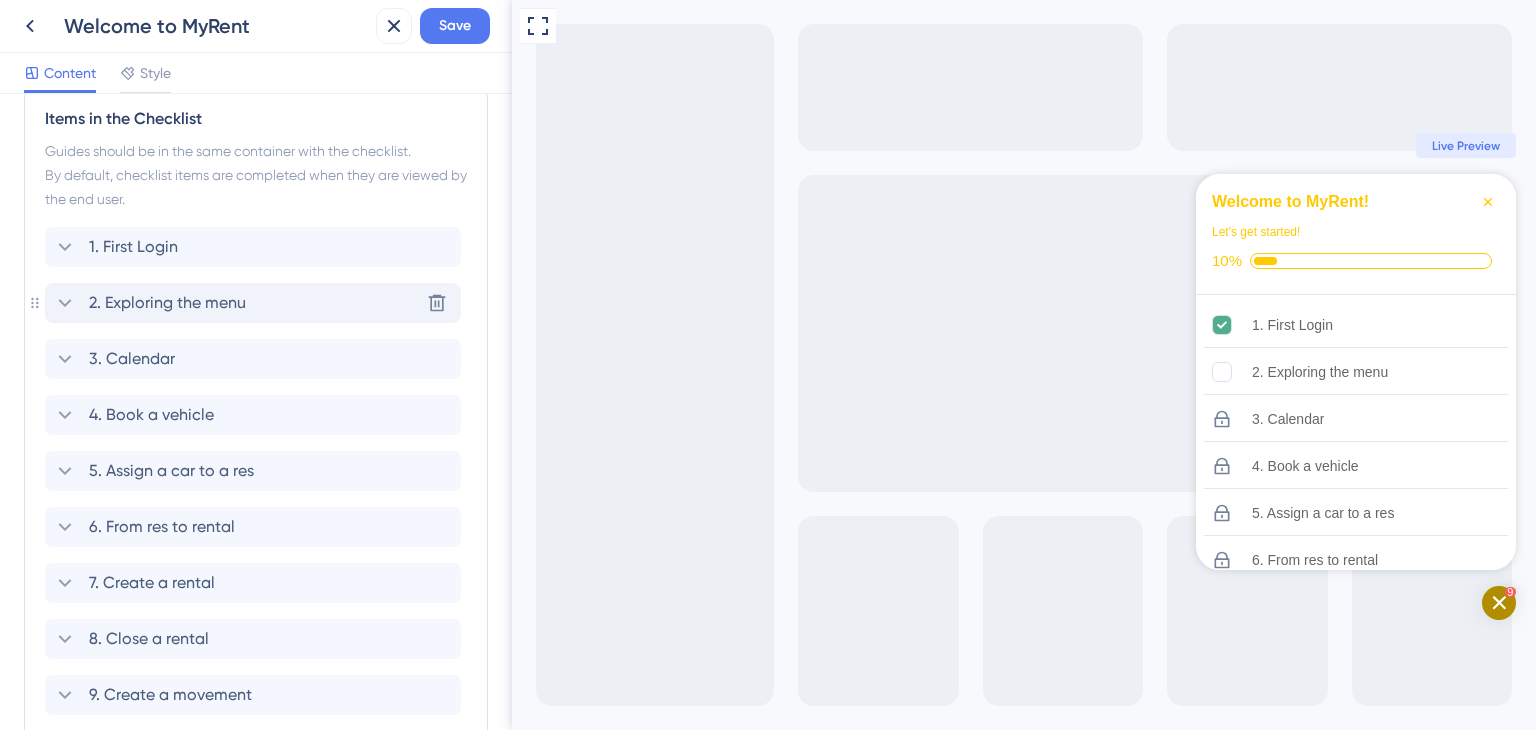 click on "2. Exploring the menu" at bounding box center (167, 303) 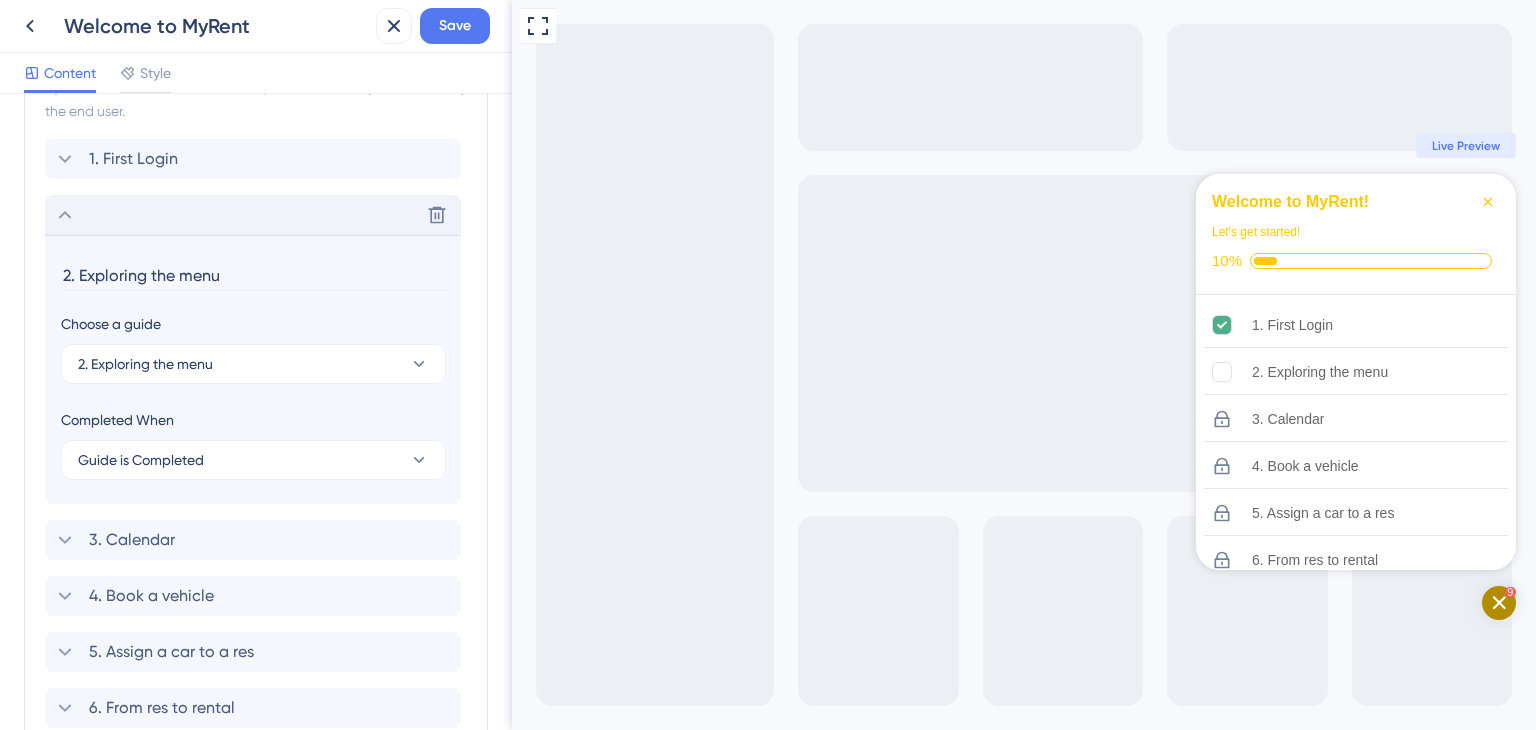scroll, scrollTop: 588, scrollLeft: 0, axis: vertical 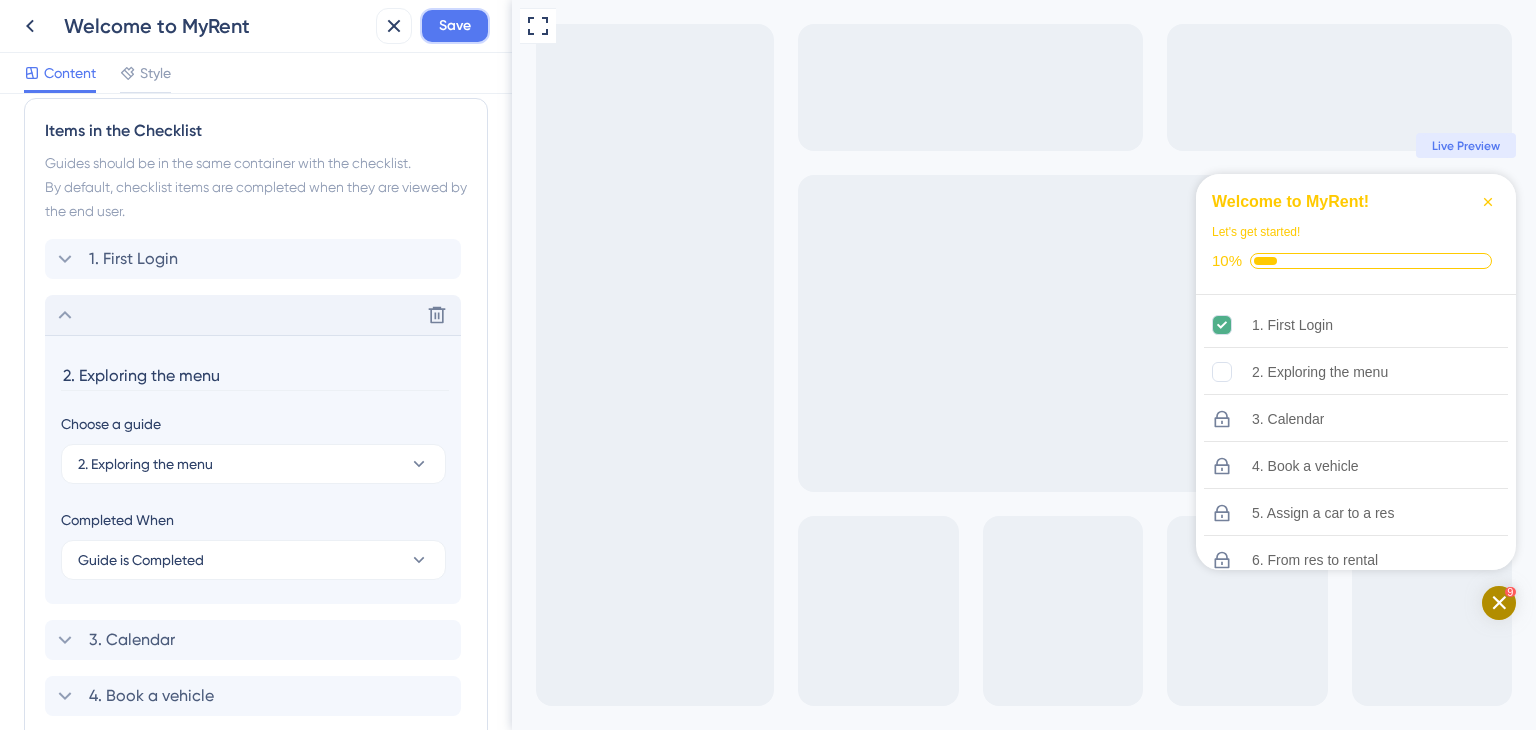 click on "Save" at bounding box center [455, 26] 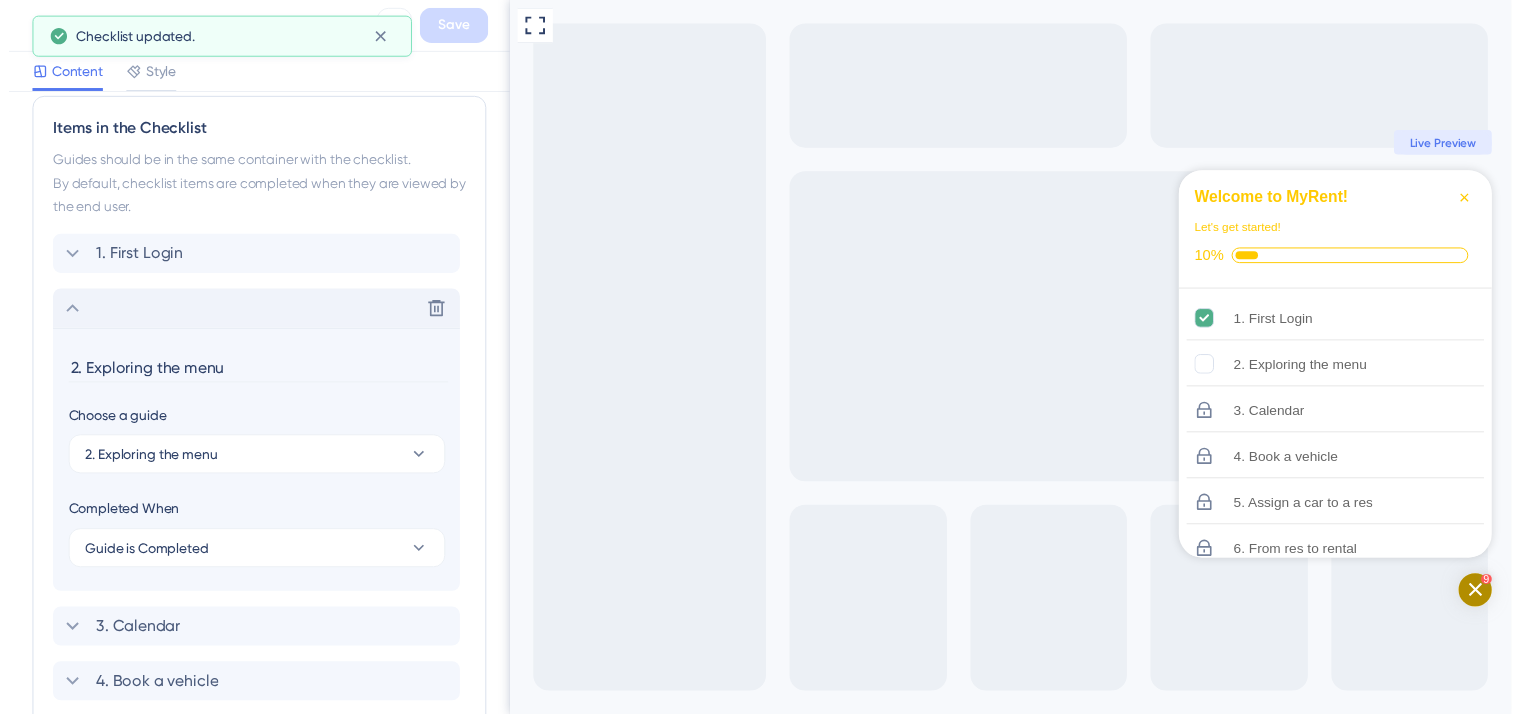 scroll, scrollTop: 0, scrollLeft: 0, axis: both 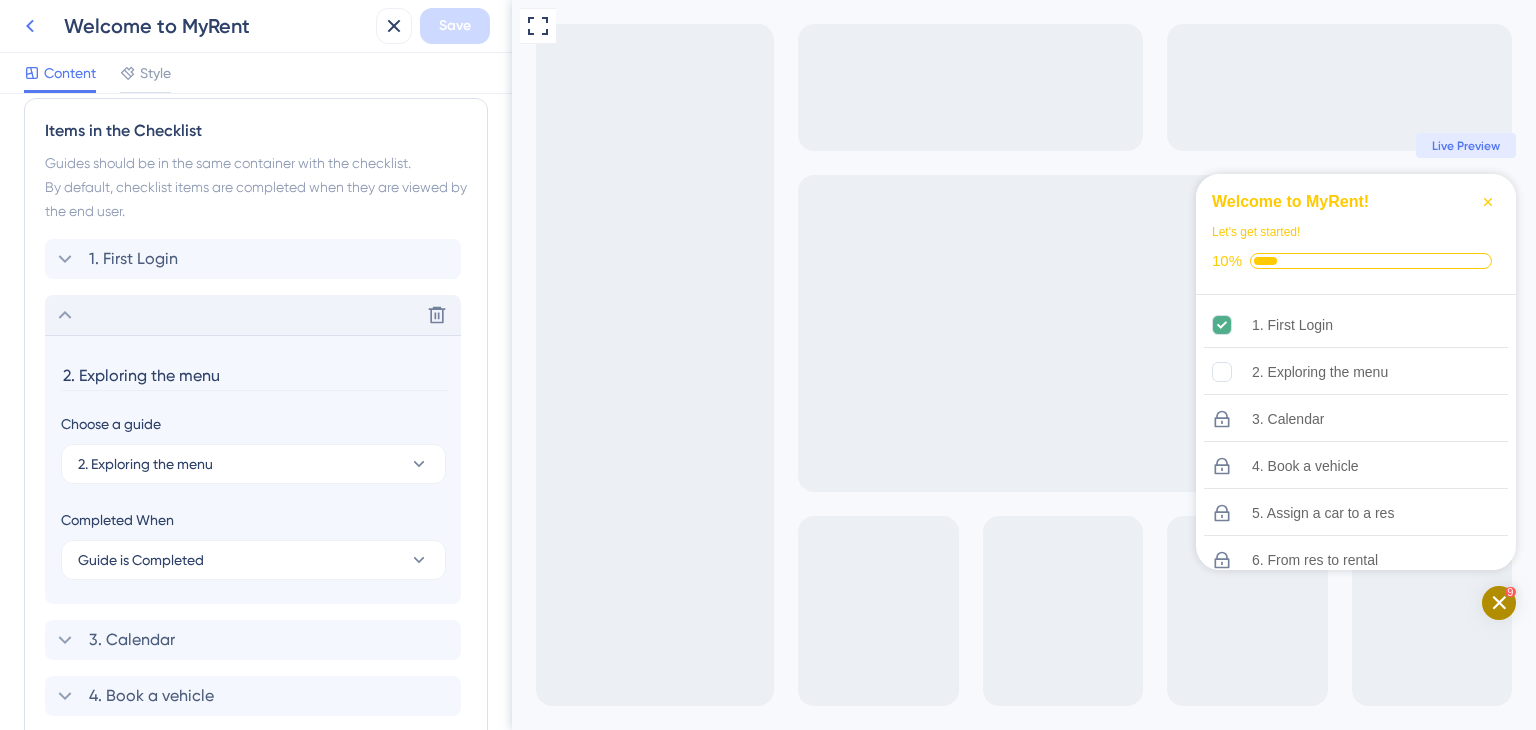 click 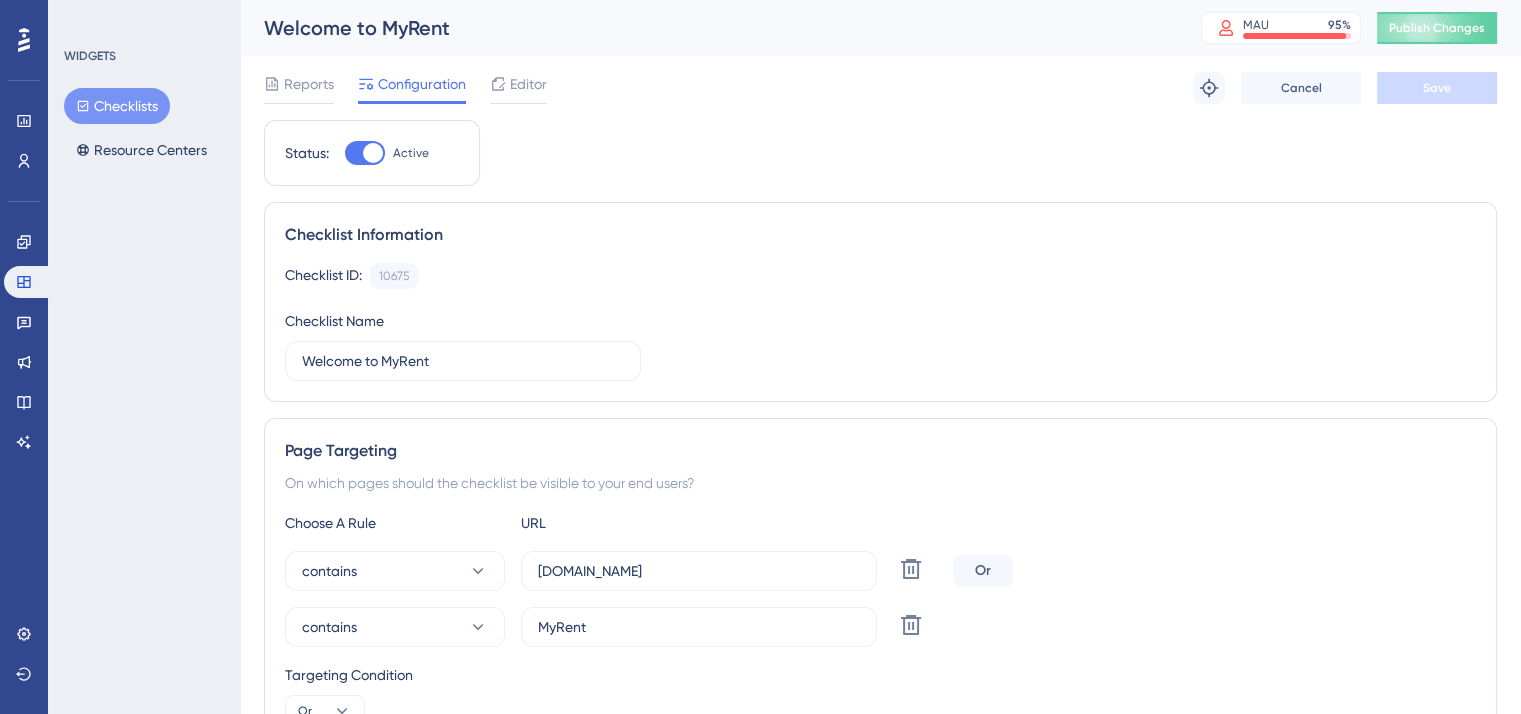scroll, scrollTop: 0, scrollLeft: 0, axis: both 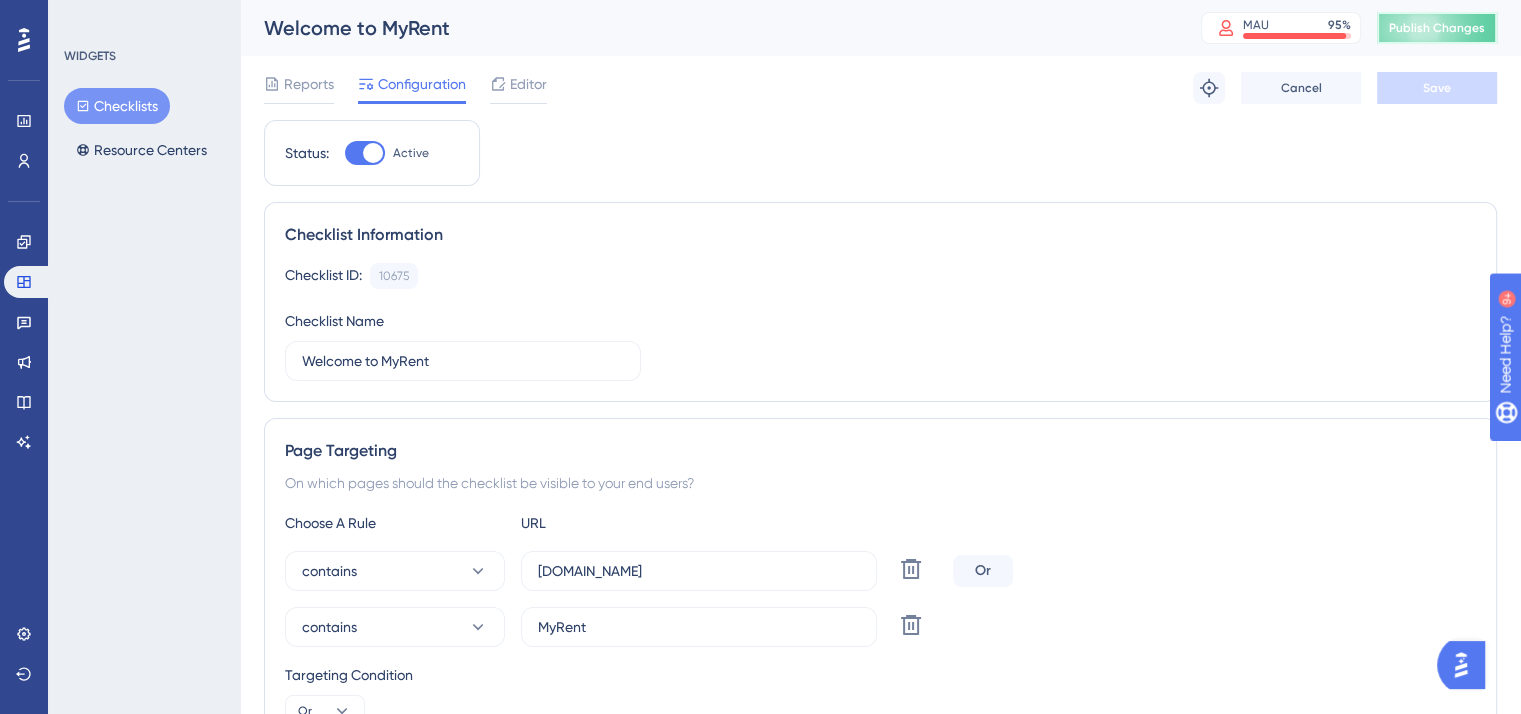 click on "Publish Changes" at bounding box center [1437, 28] 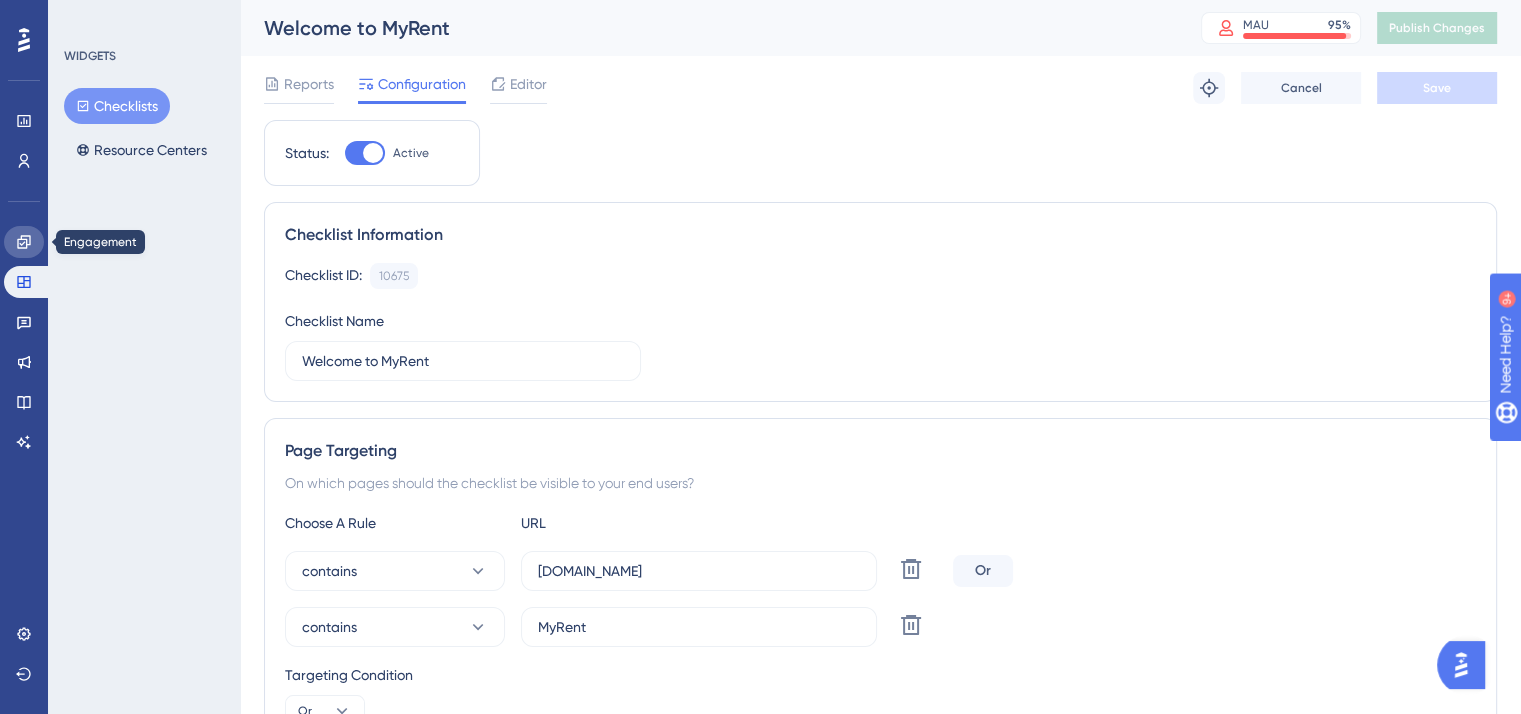click at bounding box center [24, 242] 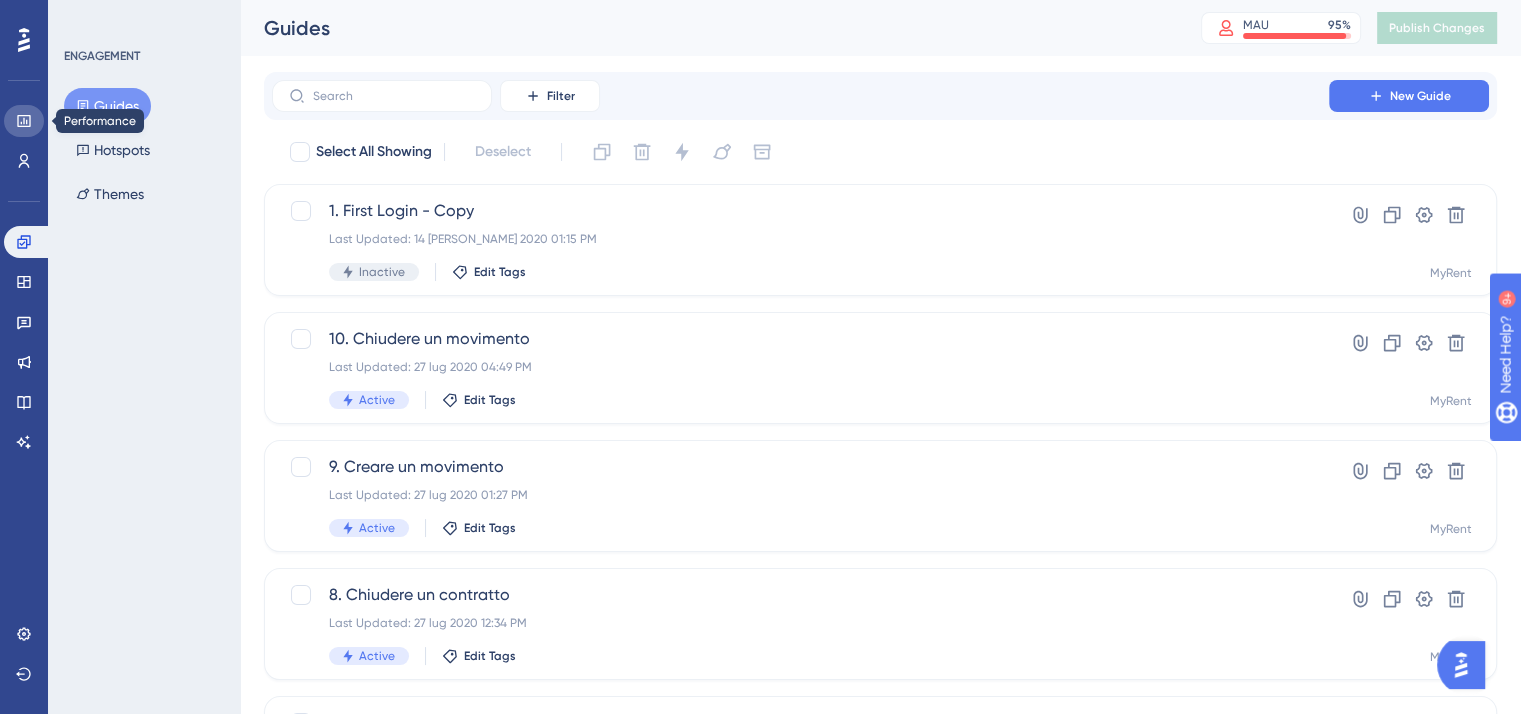 click 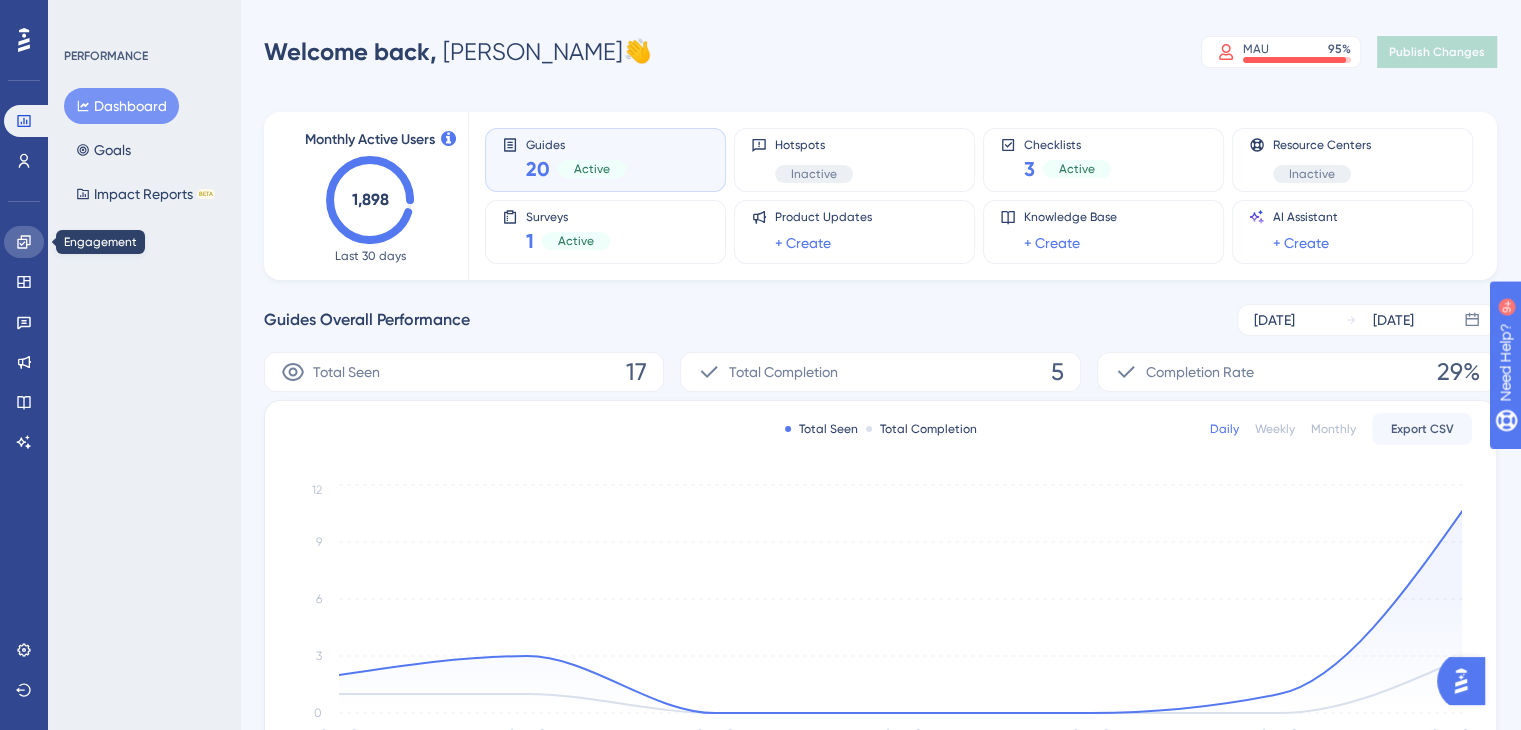 click 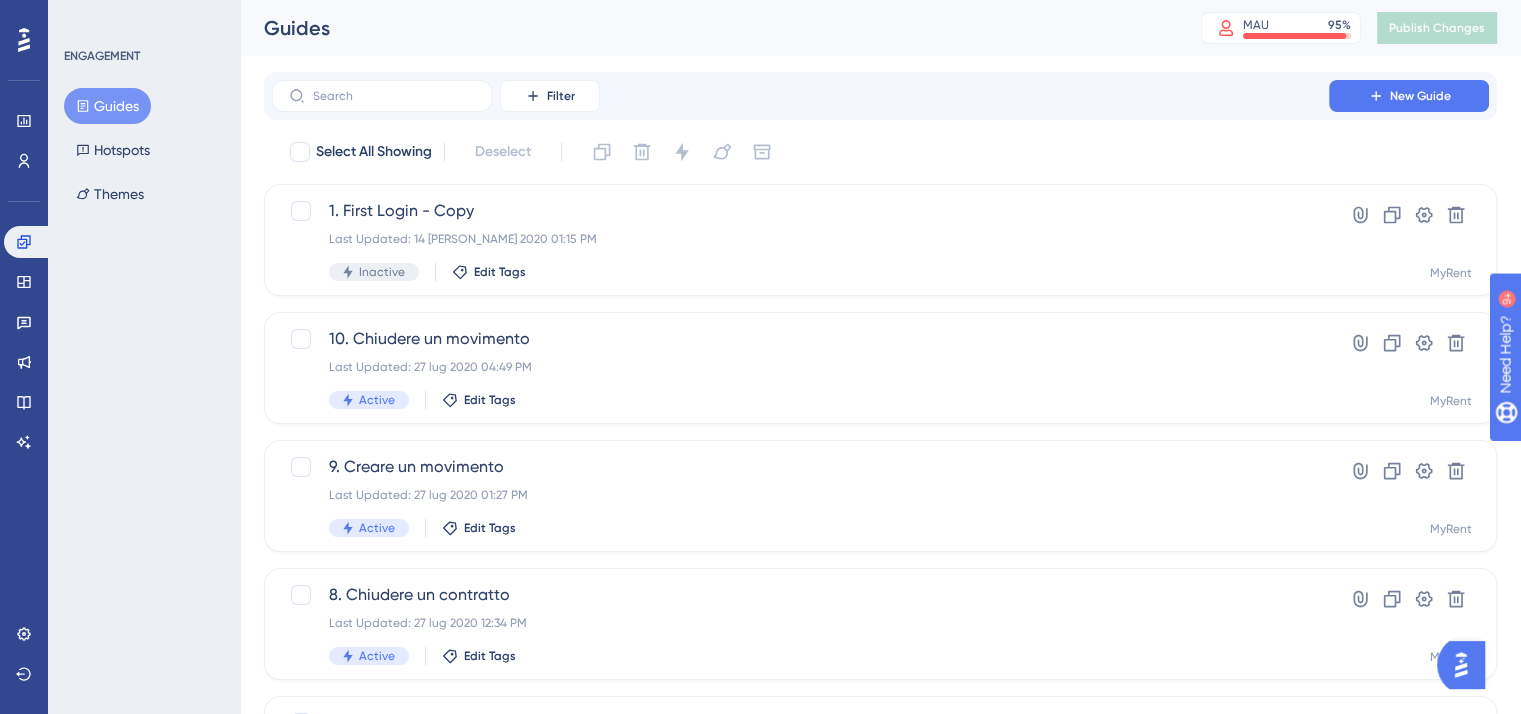 click on "Guides" at bounding box center [107, 106] 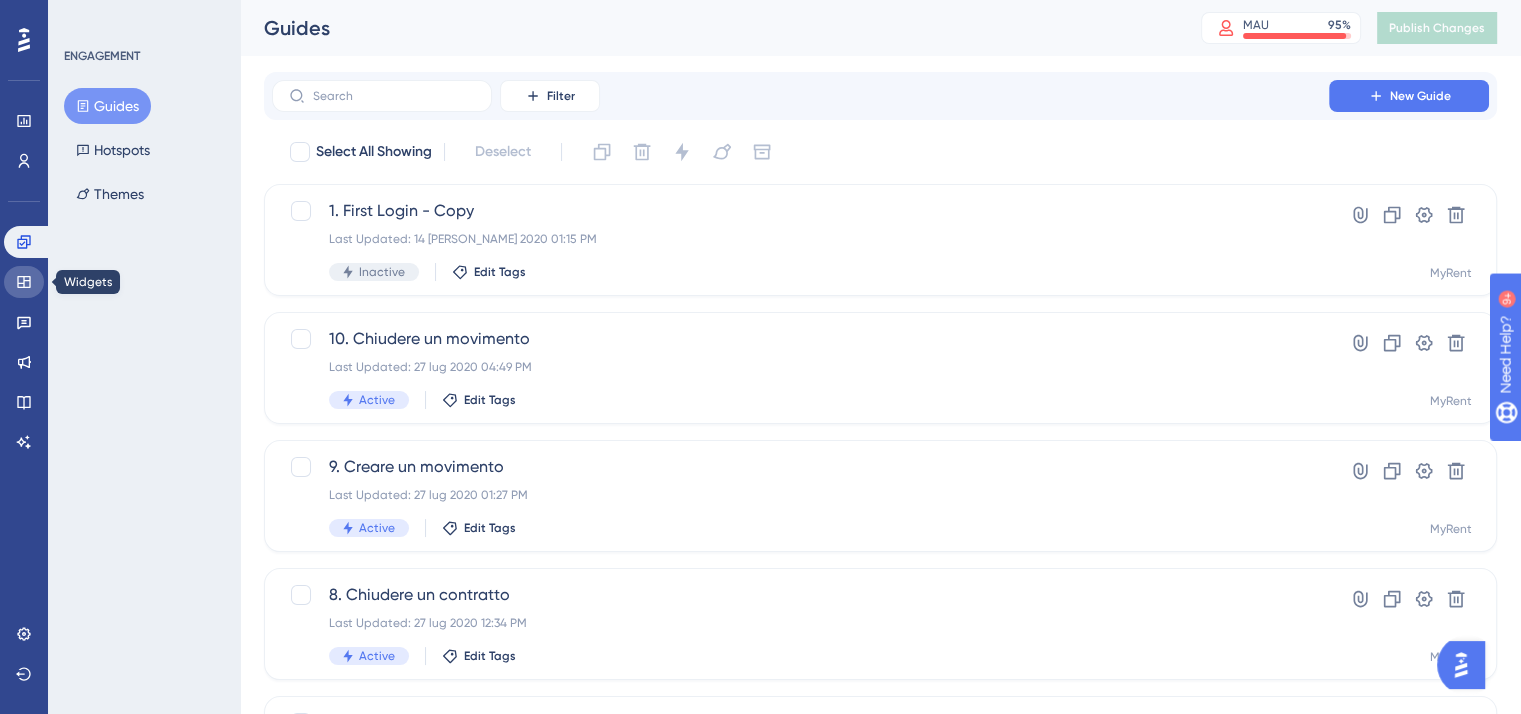 click 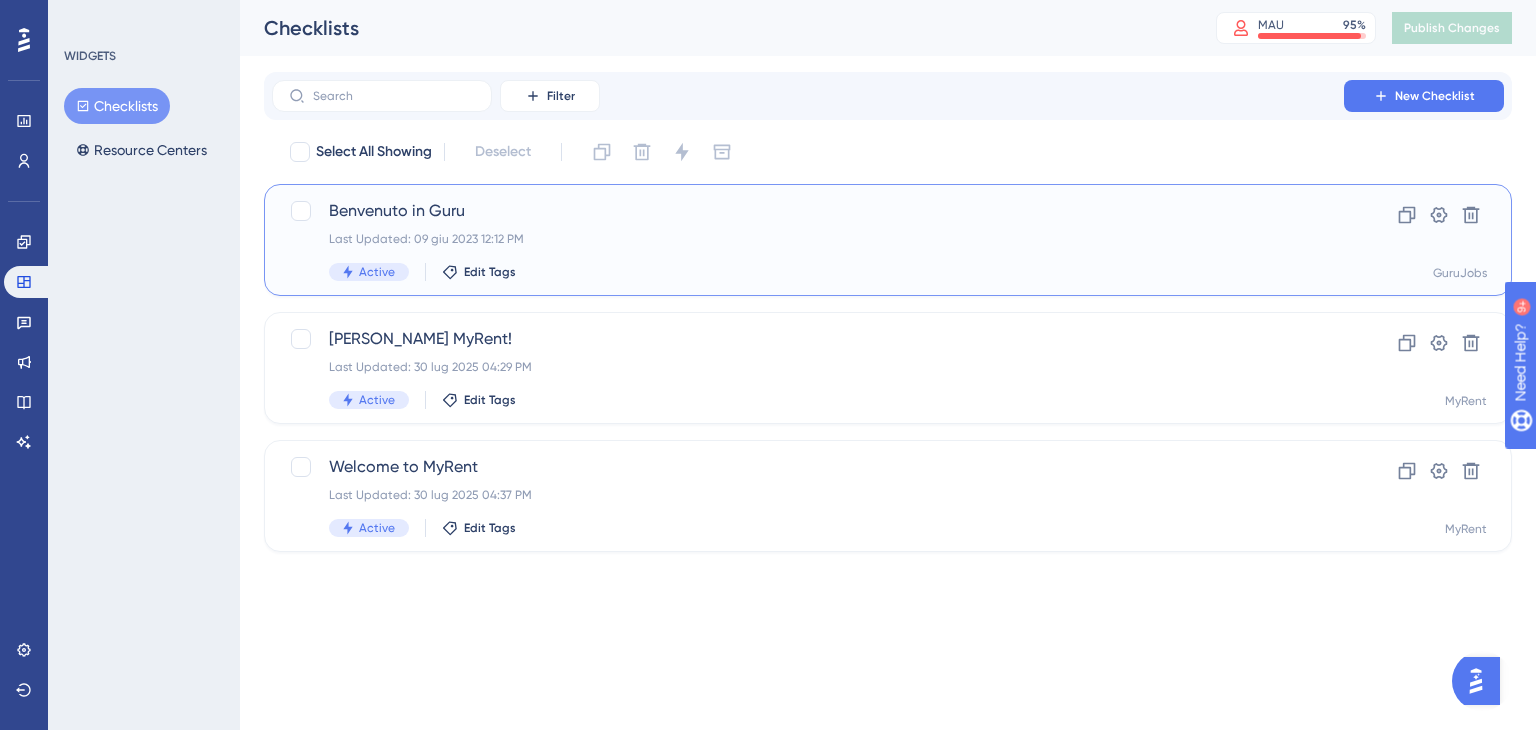 click on "Benvenuto in Guru Last Updated: 09 giu 2023 12:12 PM Active Edit Tags" at bounding box center (808, 240) 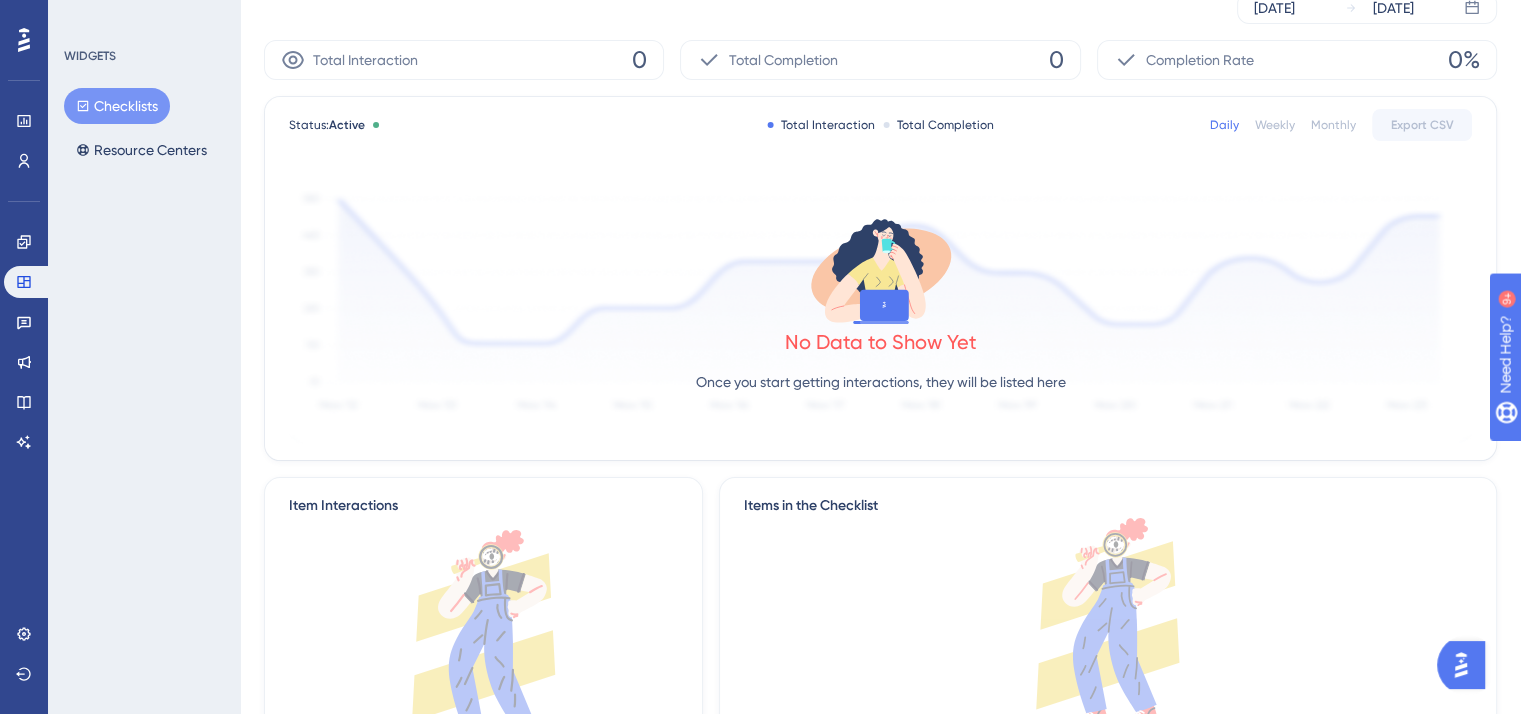 scroll, scrollTop: 0, scrollLeft: 0, axis: both 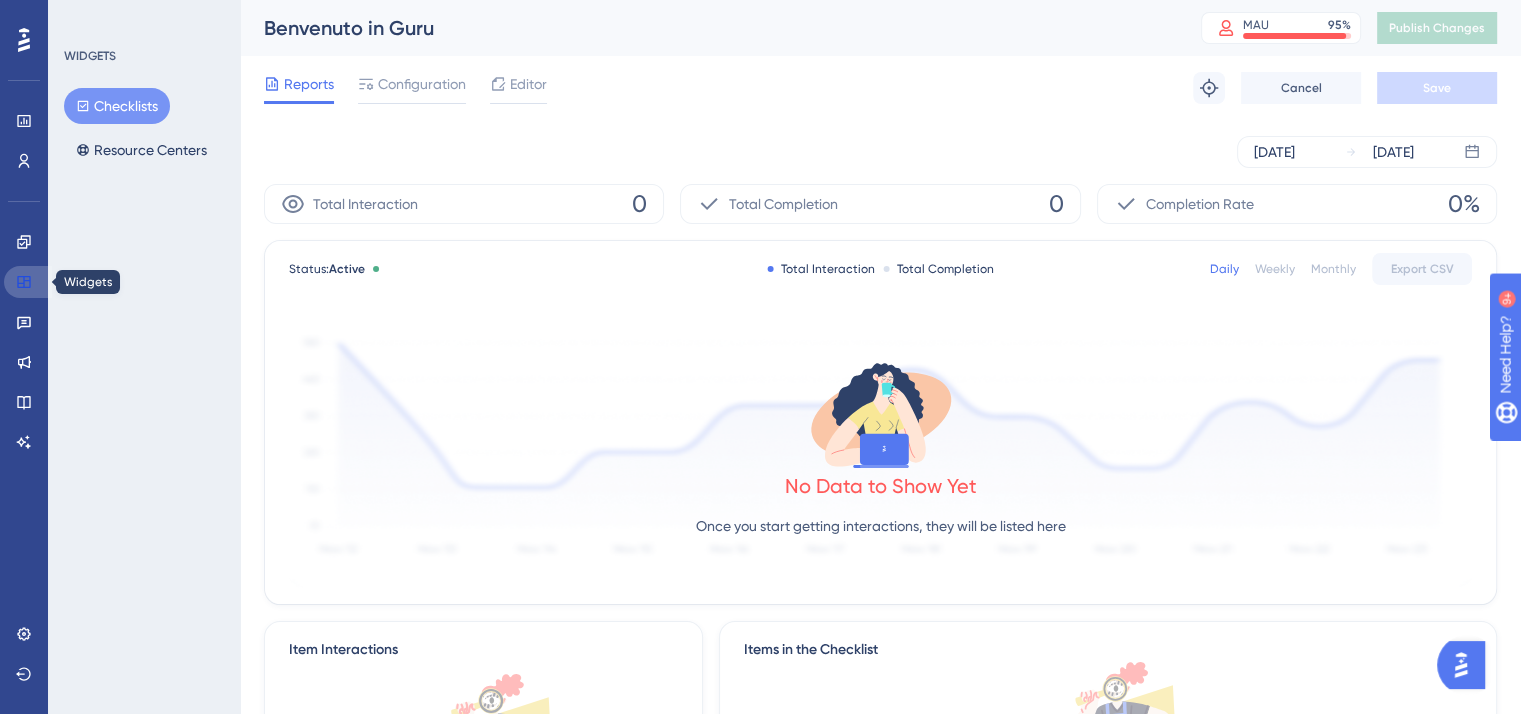 click at bounding box center [28, 282] 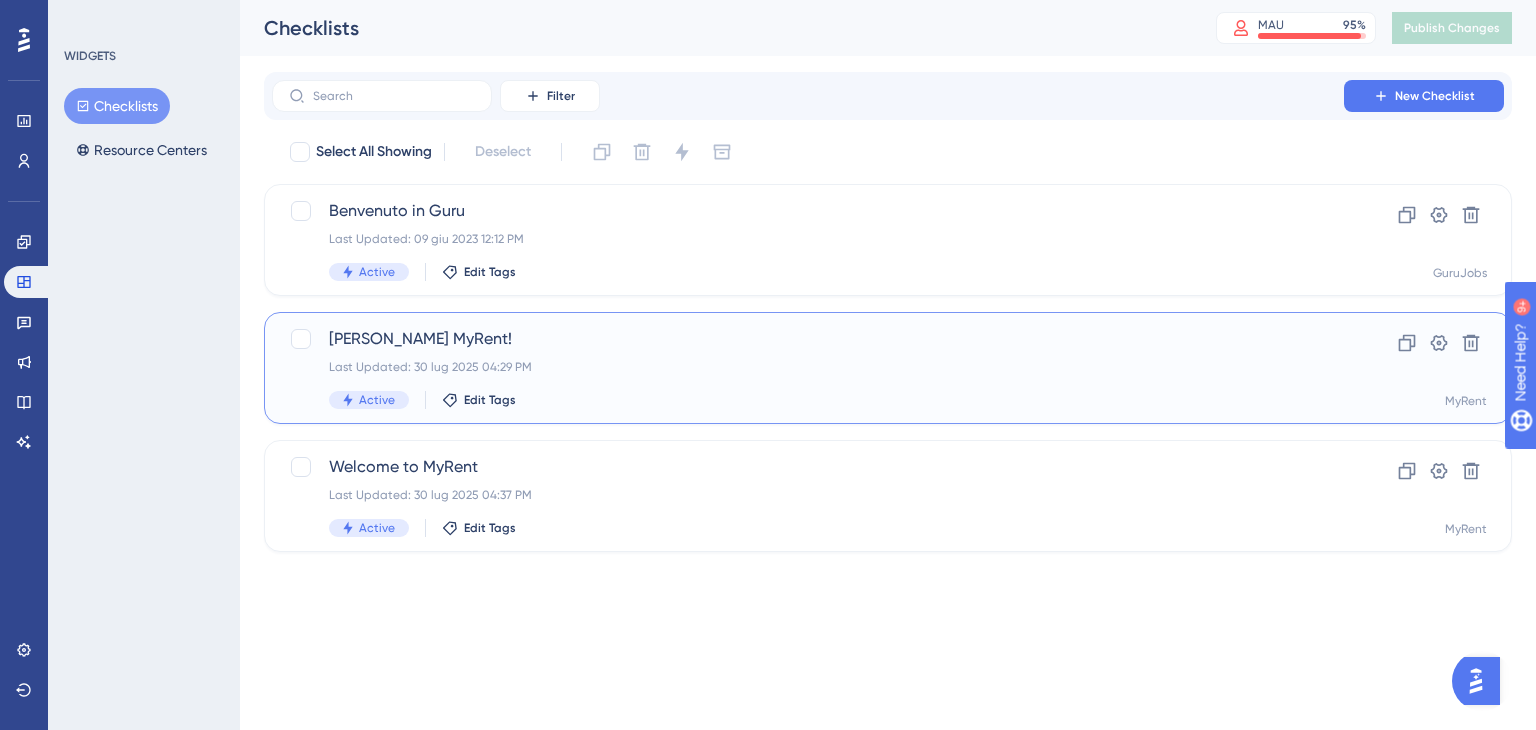 click on "Last Updated: 30 lug 2025 04:29 PM" at bounding box center [808, 367] 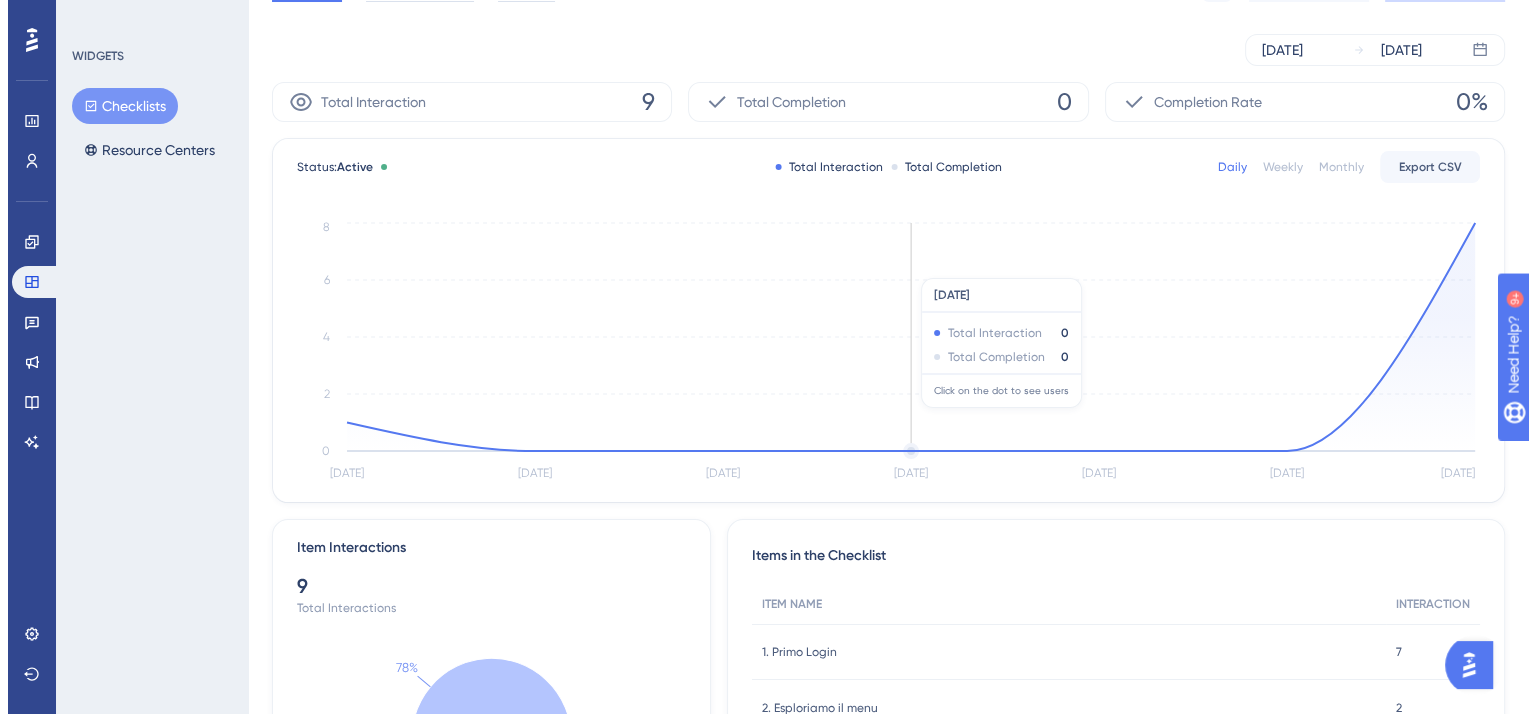 scroll, scrollTop: 0, scrollLeft: 0, axis: both 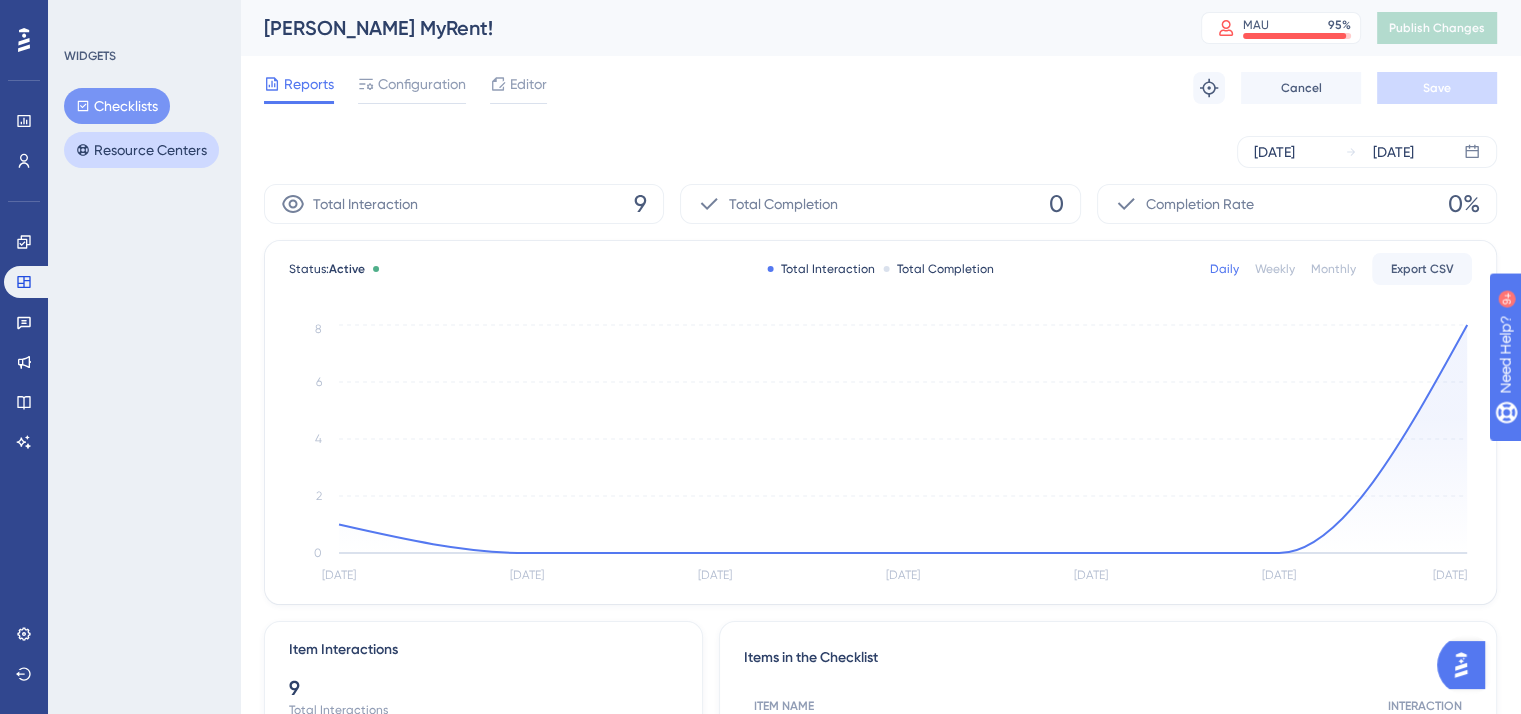 click on "Resource Centers" at bounding box center [141, 150] 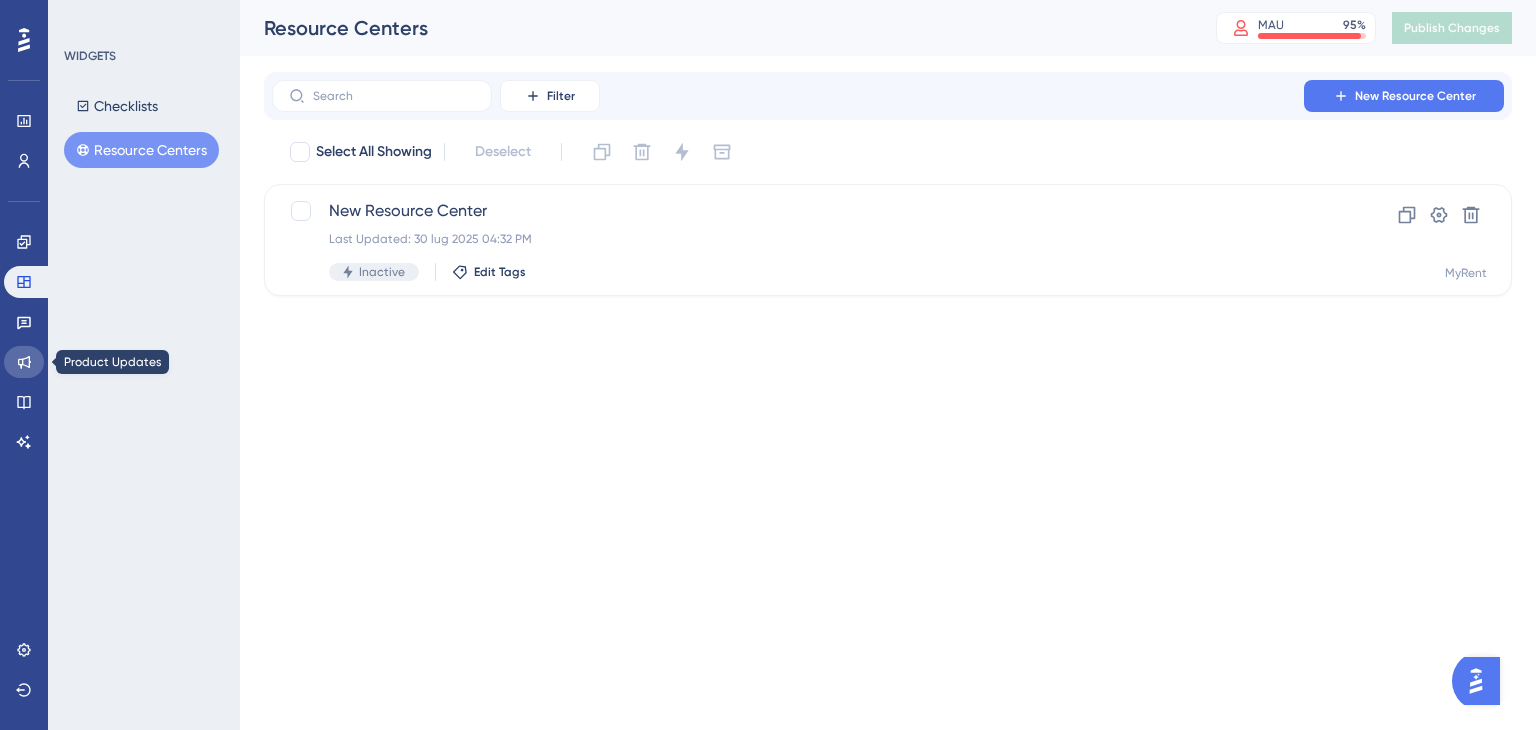 click 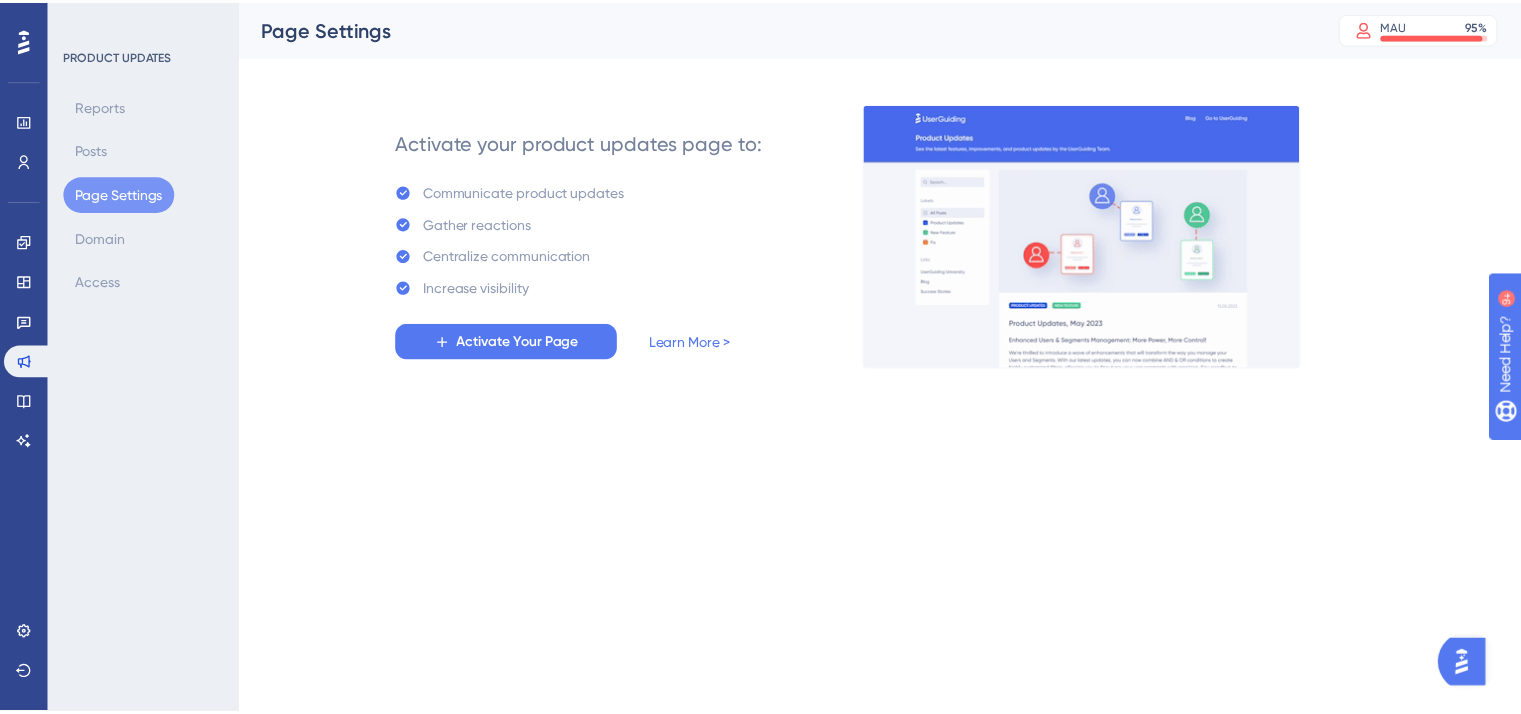 scroll, scrollTop: 0, scrollLeft: 0, axis: both 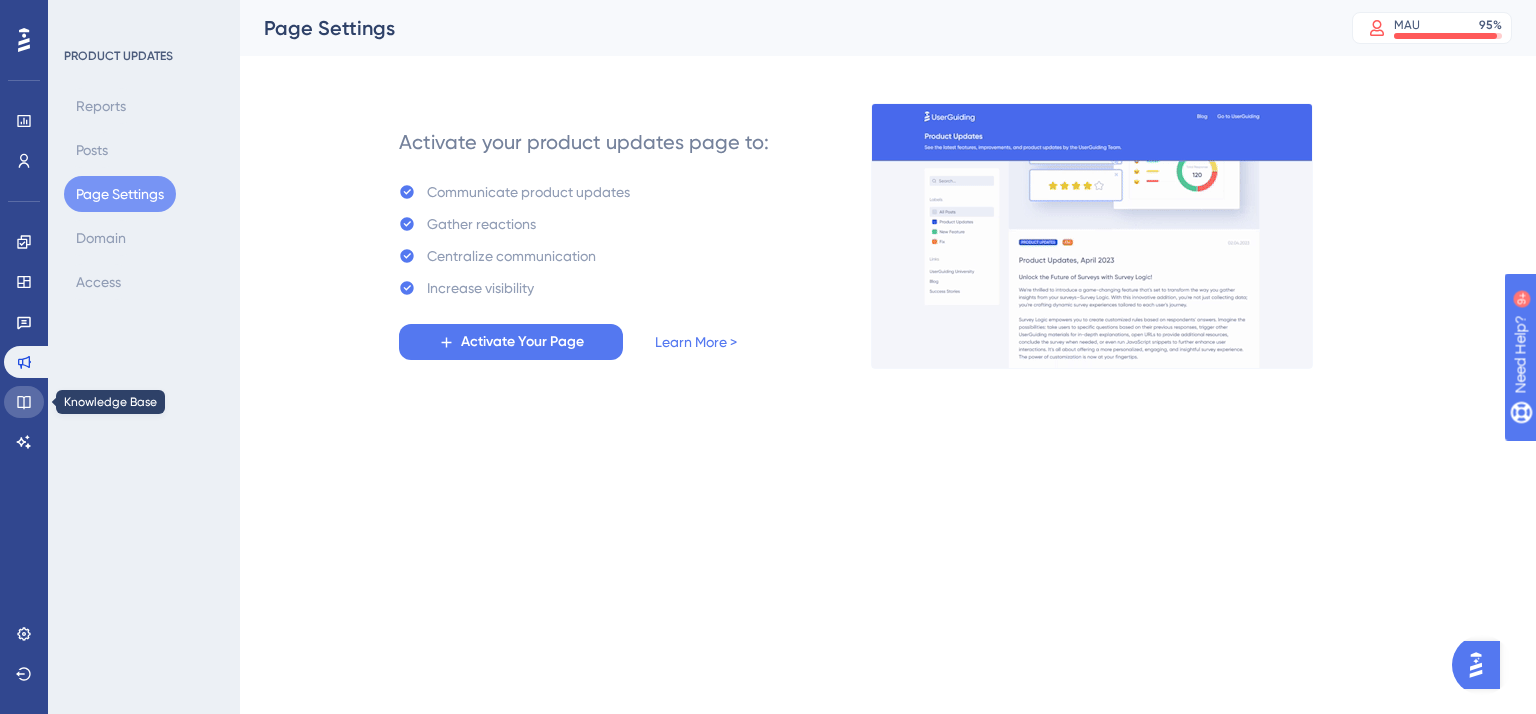 click 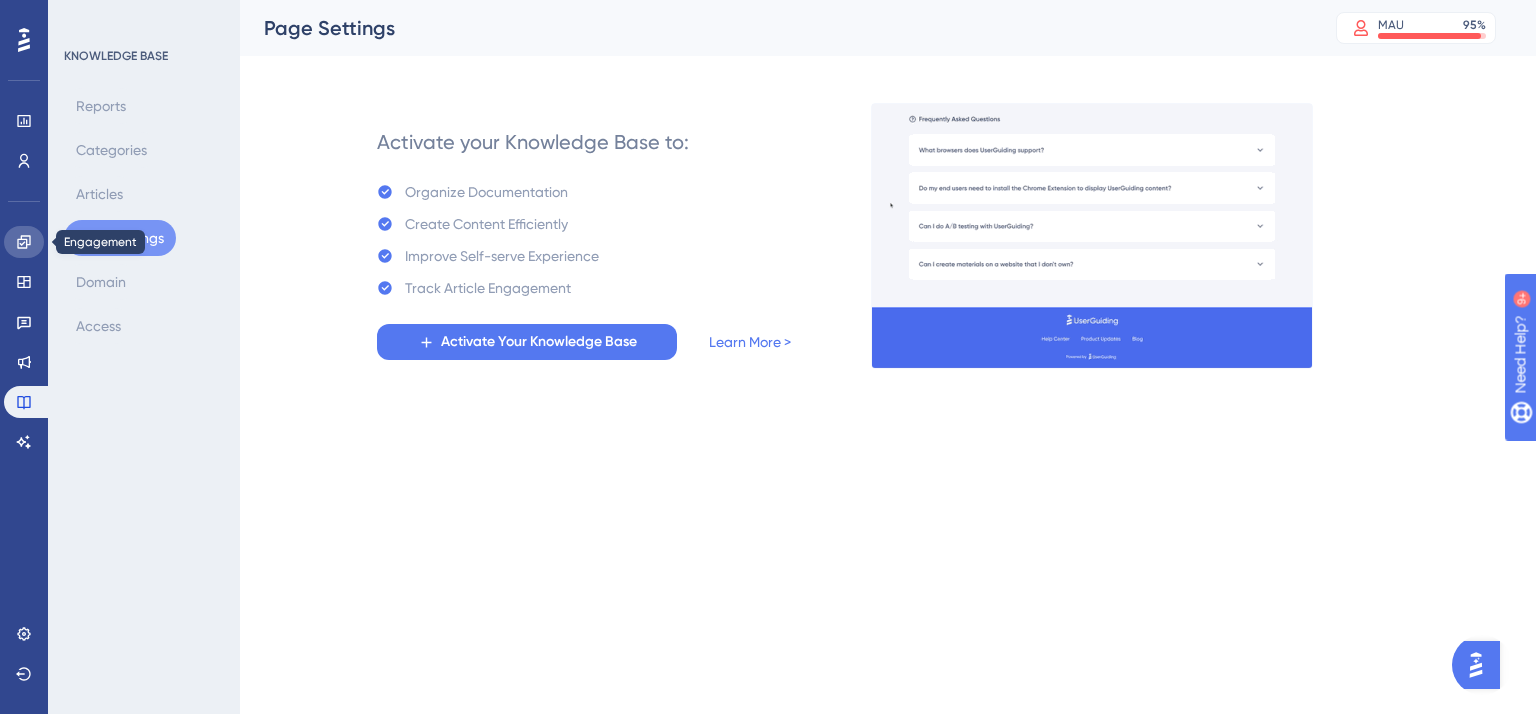 click at bounding box center [24, 242] 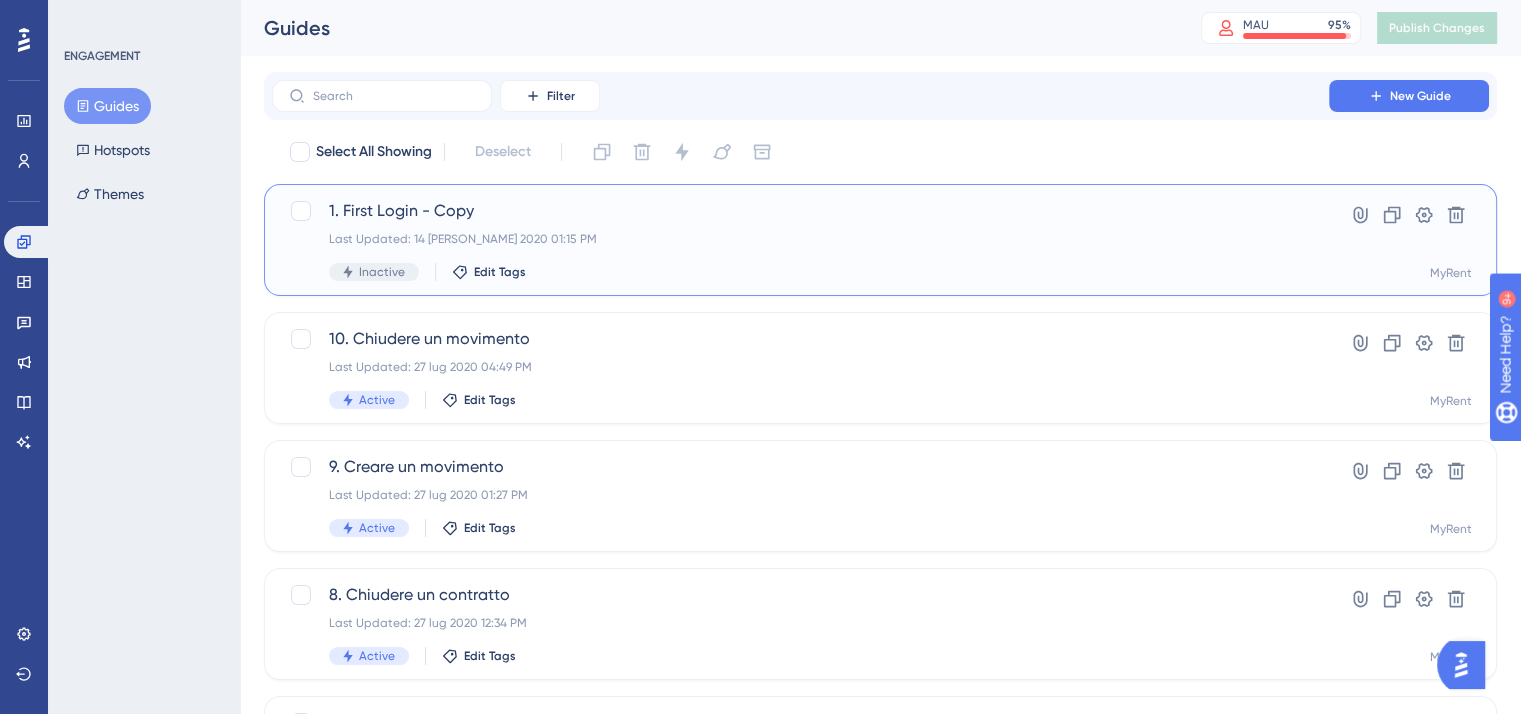 click on "1. First Login - Copy" at bounding box center (800, 211) 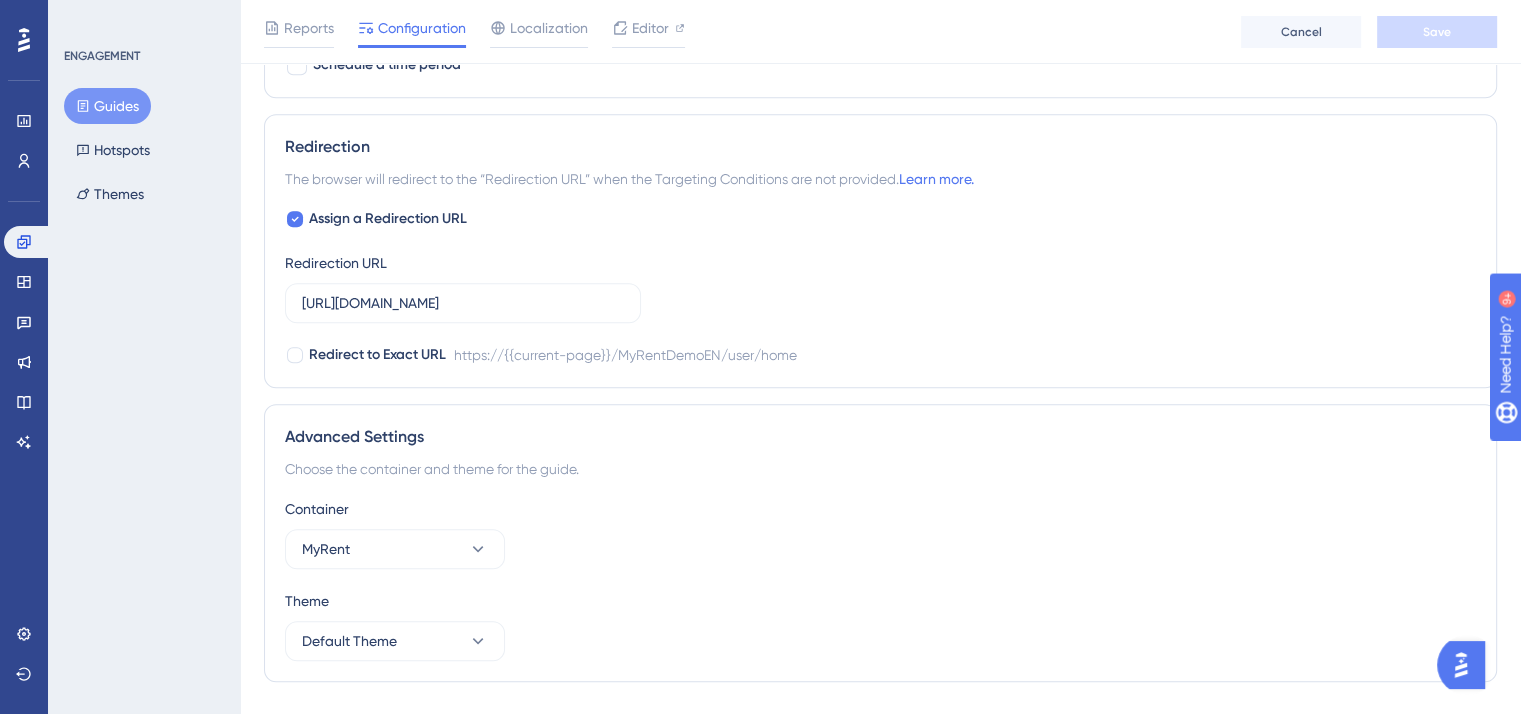 scroll, scrollTop: 1236, scrollLeft: 0, axis: vertical 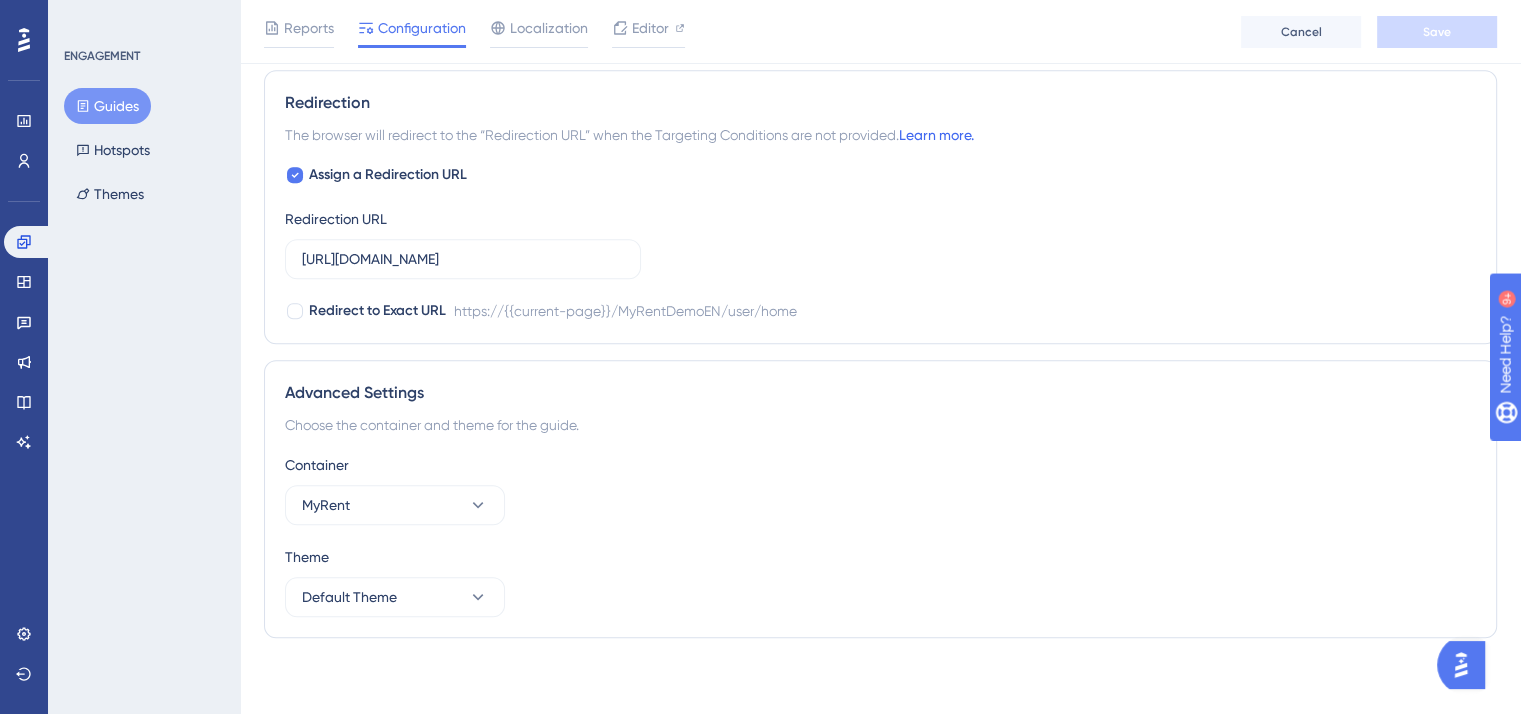 click on "Learn more." at bounding box center (936, 135) 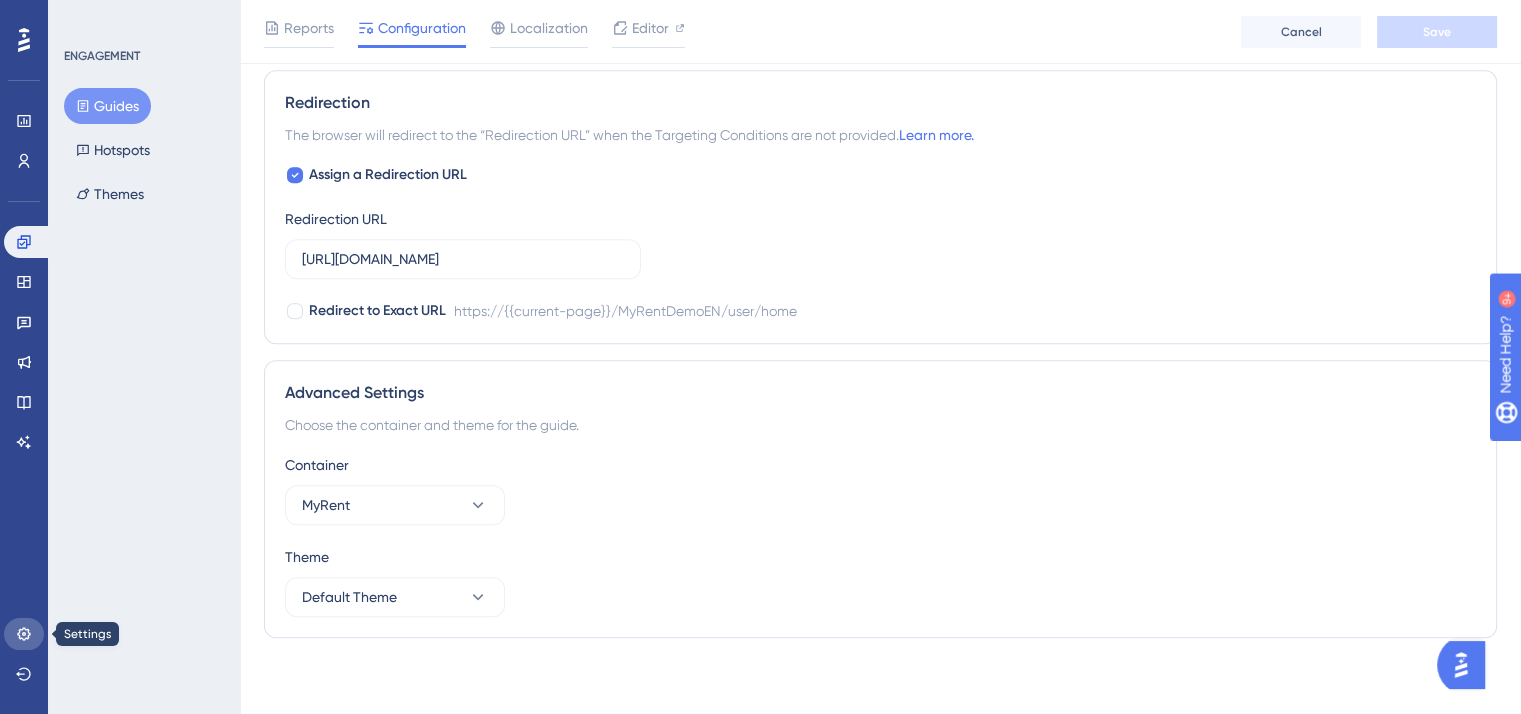 click 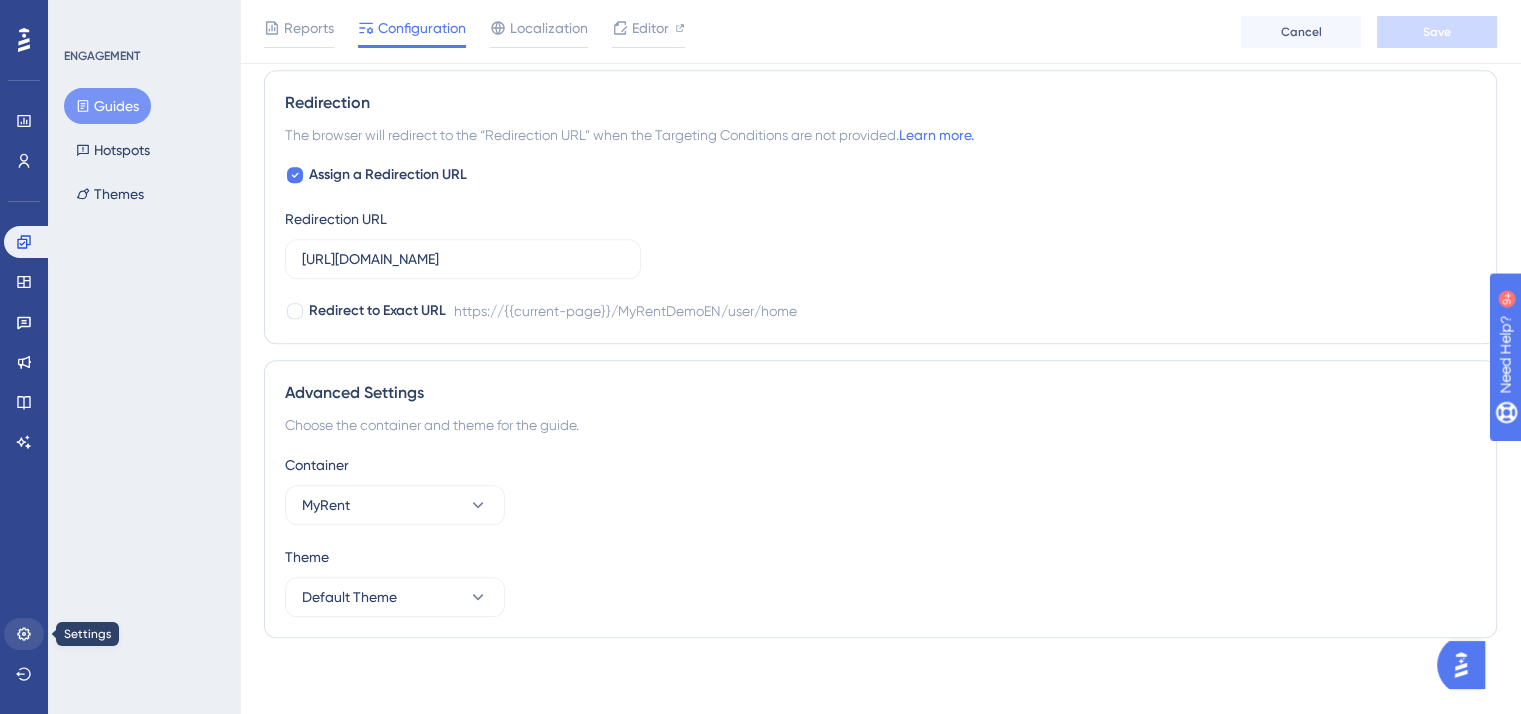 scroll, scrollTop: 0, scrollLeft: 0, axis: both 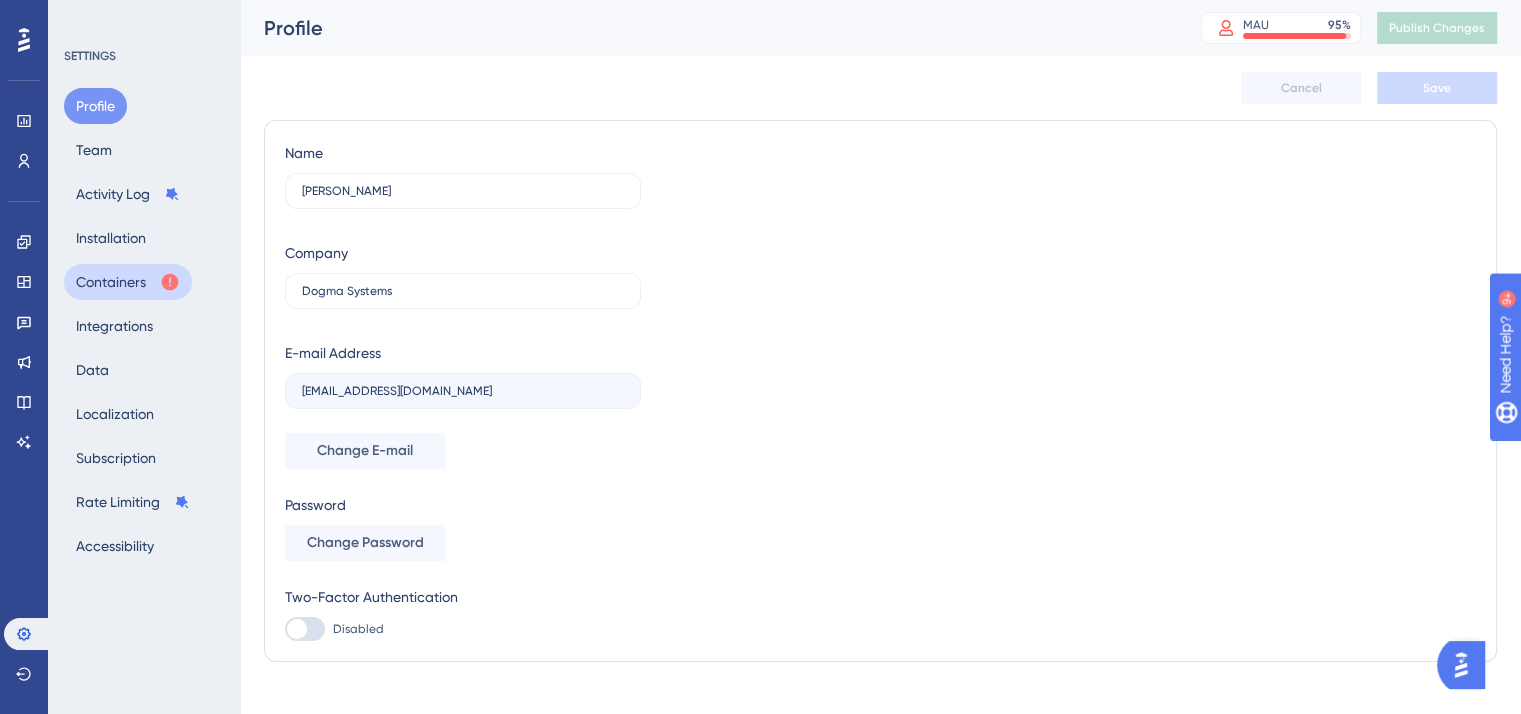 click on "Containers" at bounding box center [128, 282] 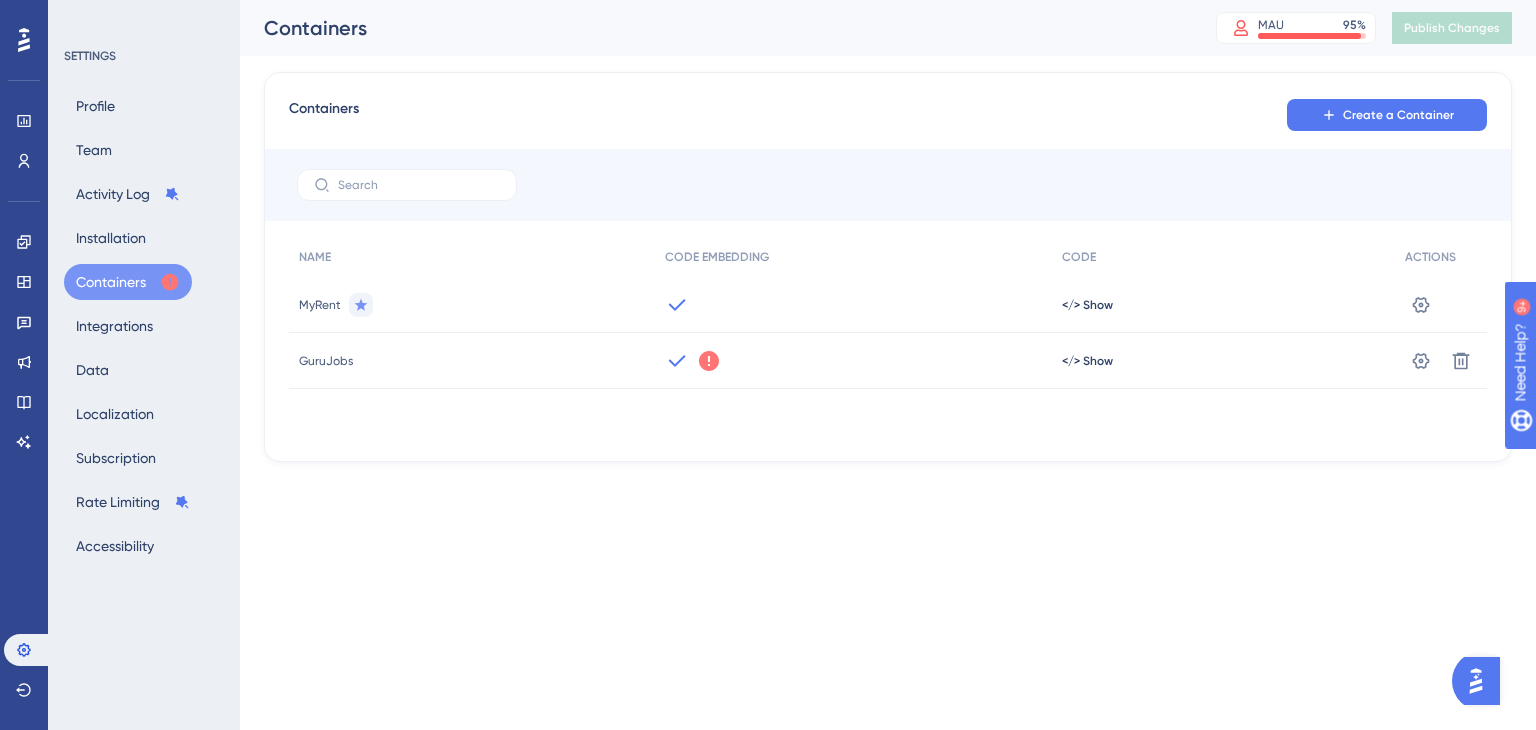 click 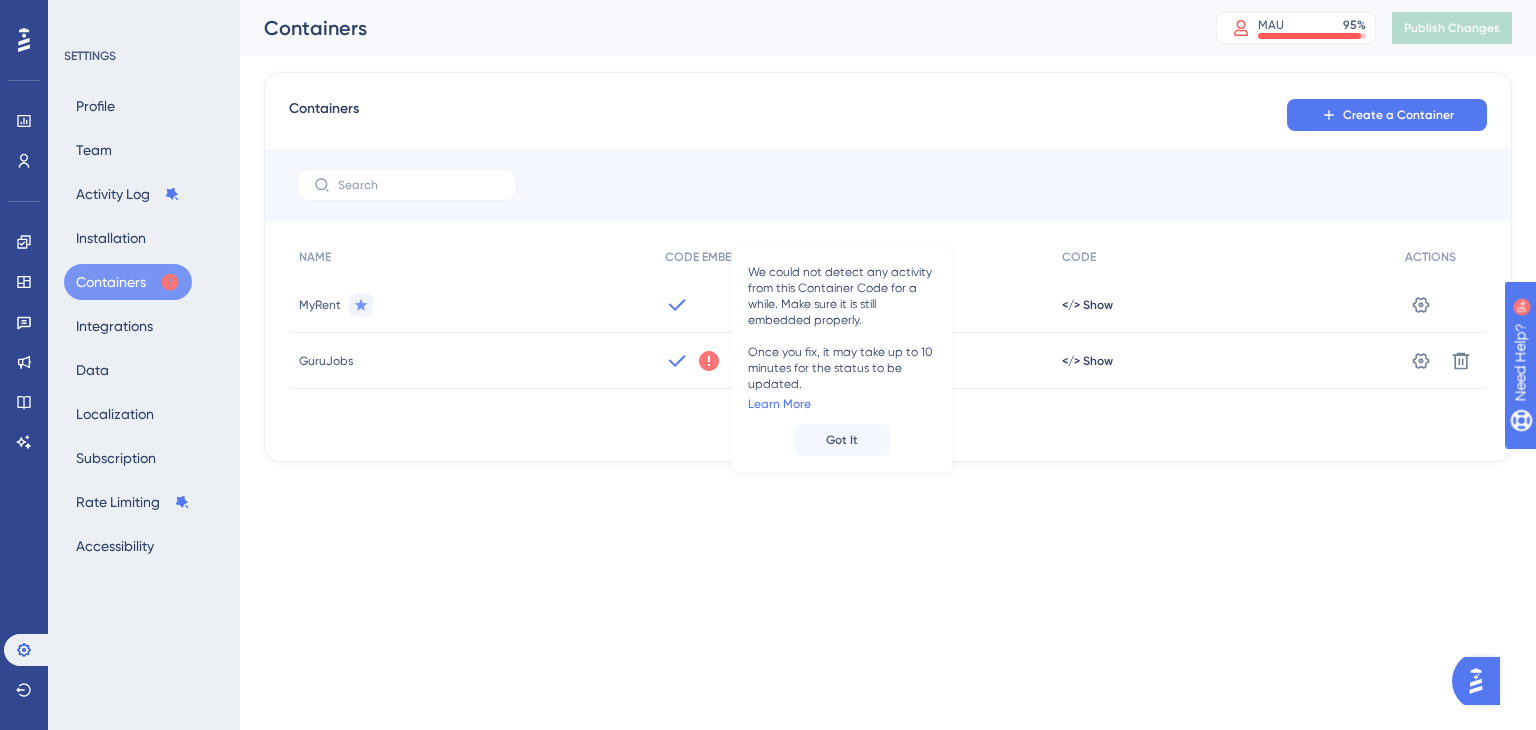click on "NAME CODE EMBEDDING CODE ACTIONS MyRent </> Show Settings GuruJobs We could not detect any activity from this Container Code for a while. Make sure it is still embedded properly.
Once you fix, it may take up to 10 minutes for the status to be updated. Learn More Got It </> Show Settings Delete" at bounding box center (888, 337) 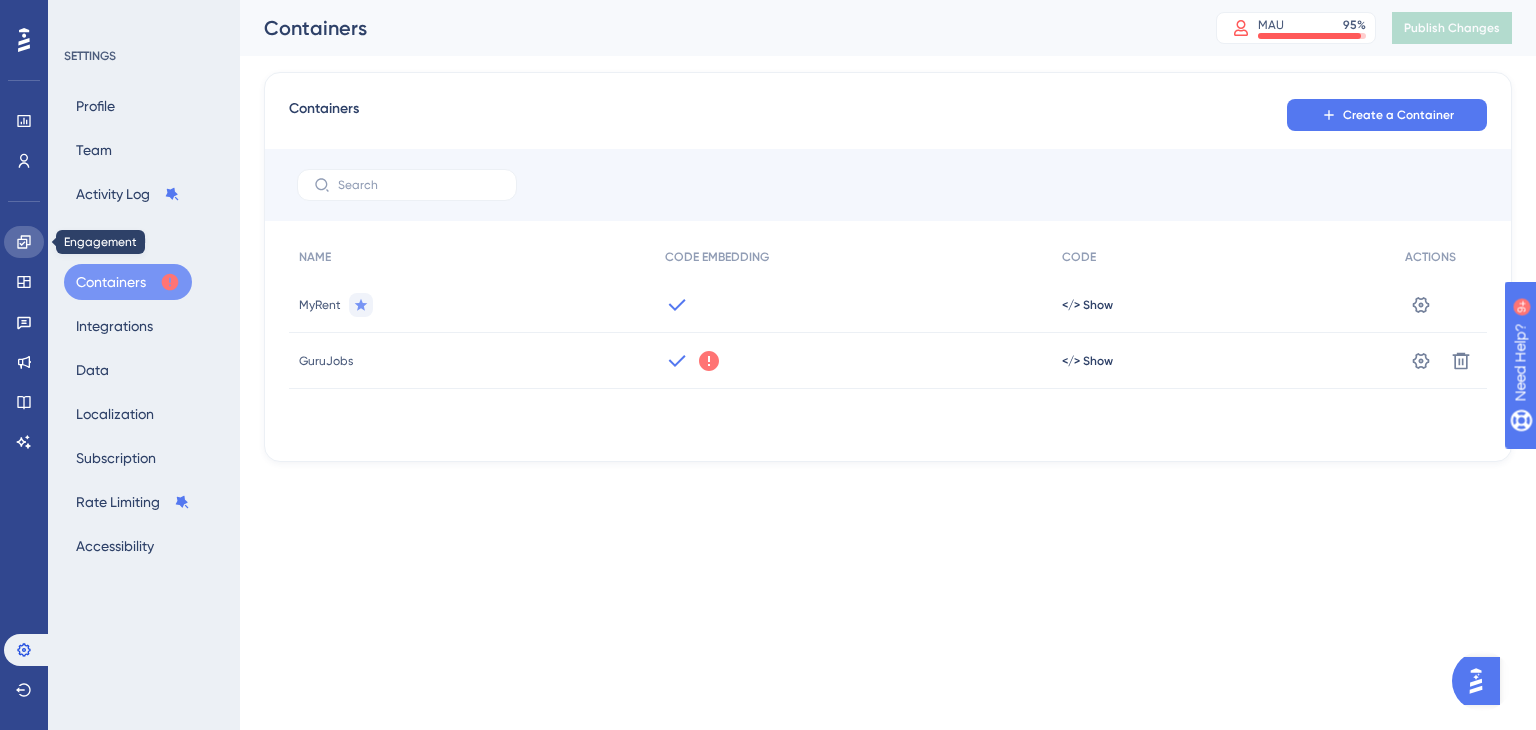 click 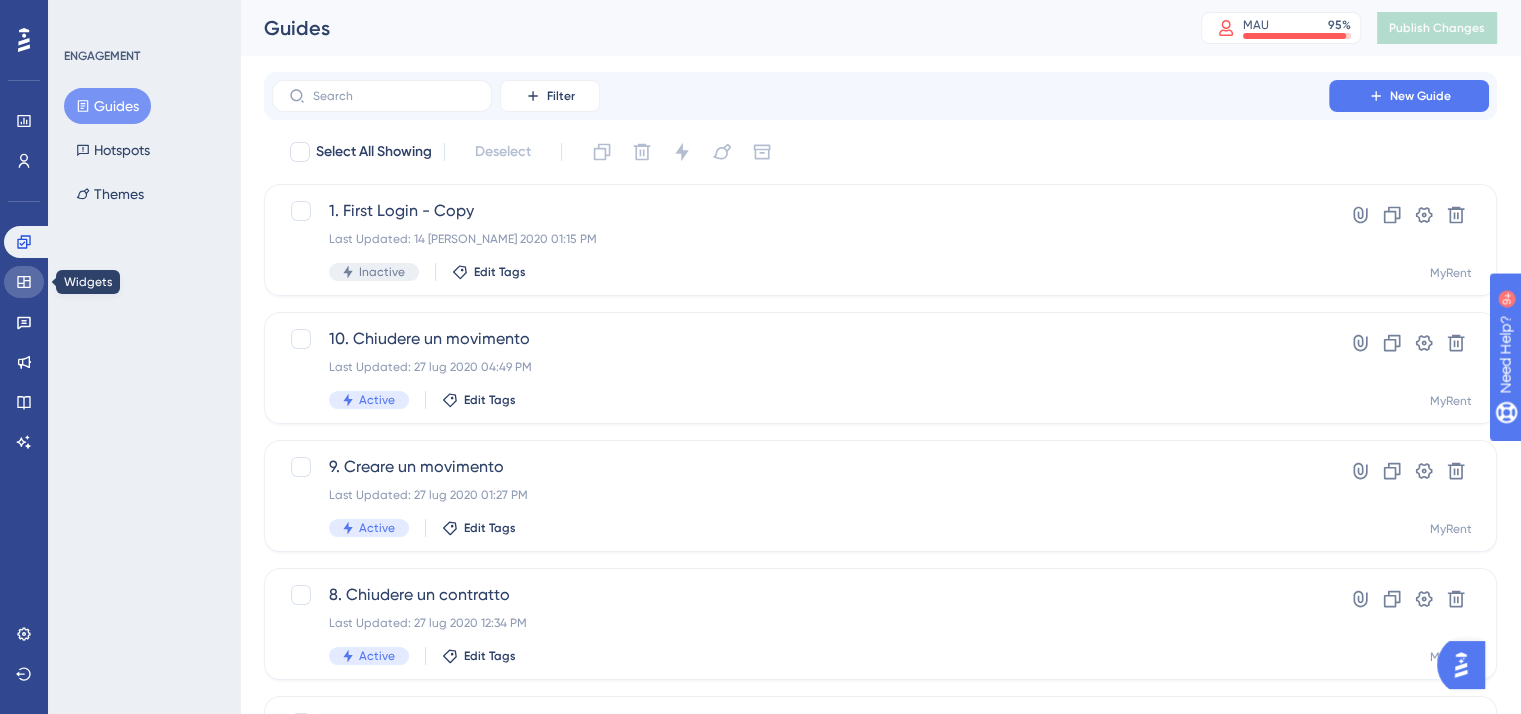 click 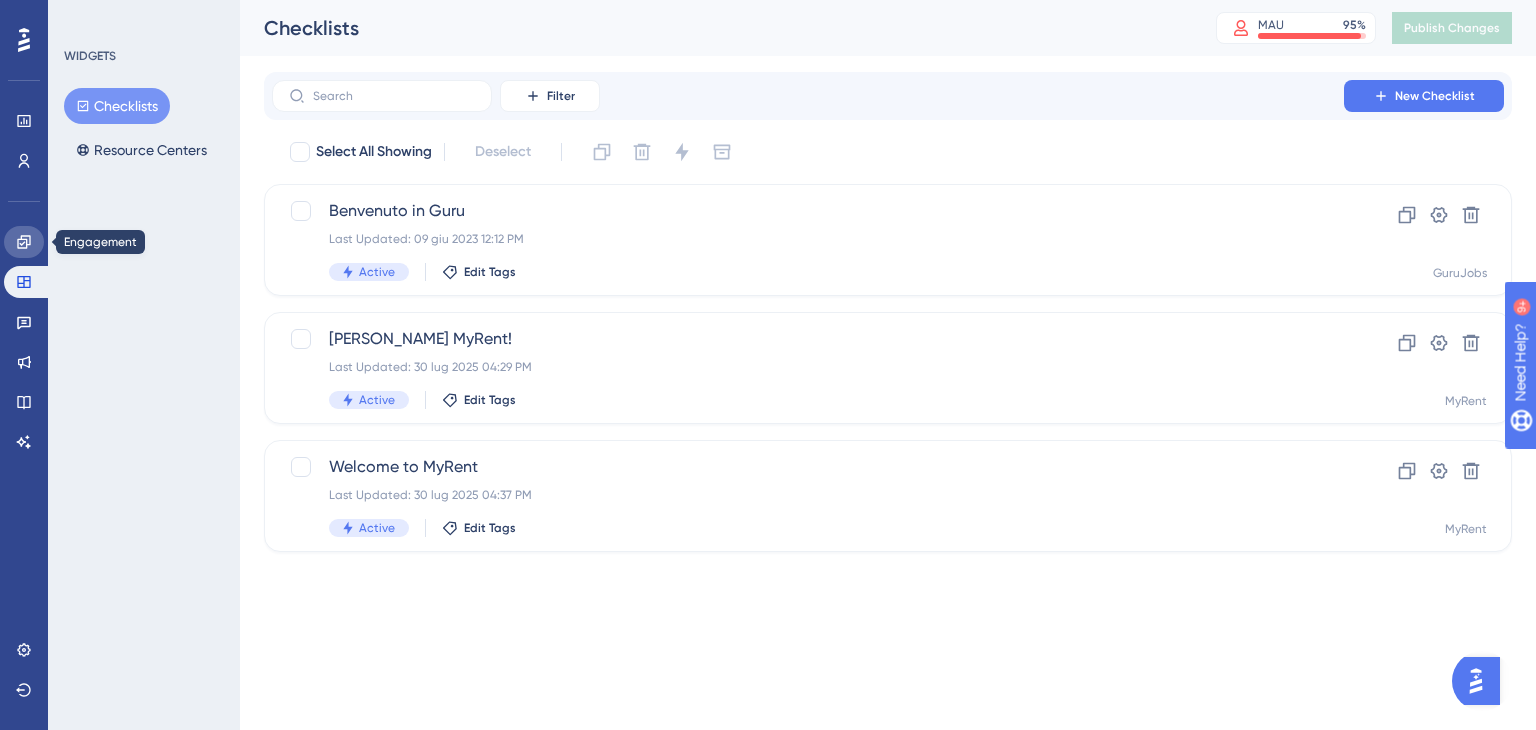 click 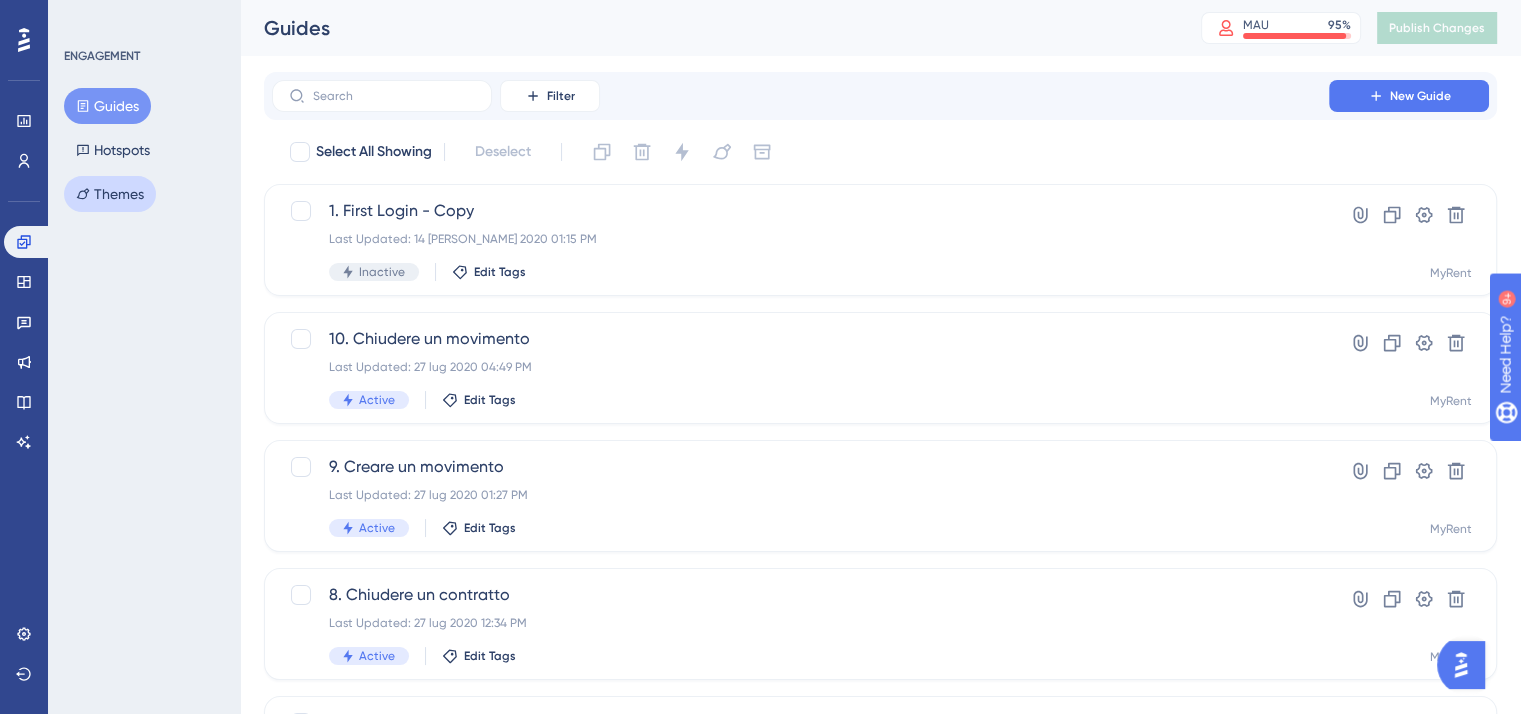 click on "Themes" at bounding box center [110, 194] 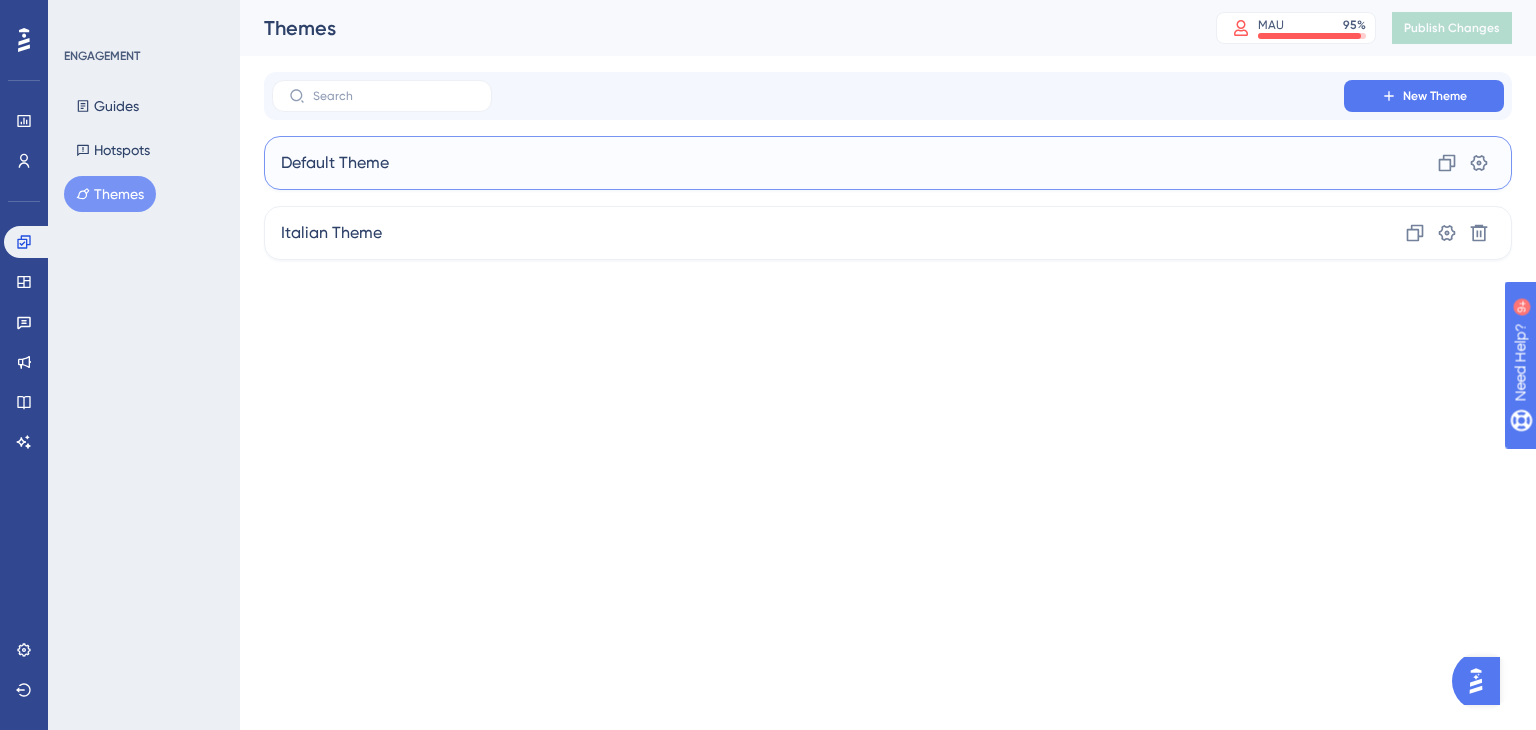 click on "Default Theme Clone Settings" at bounding box center (888, 163) 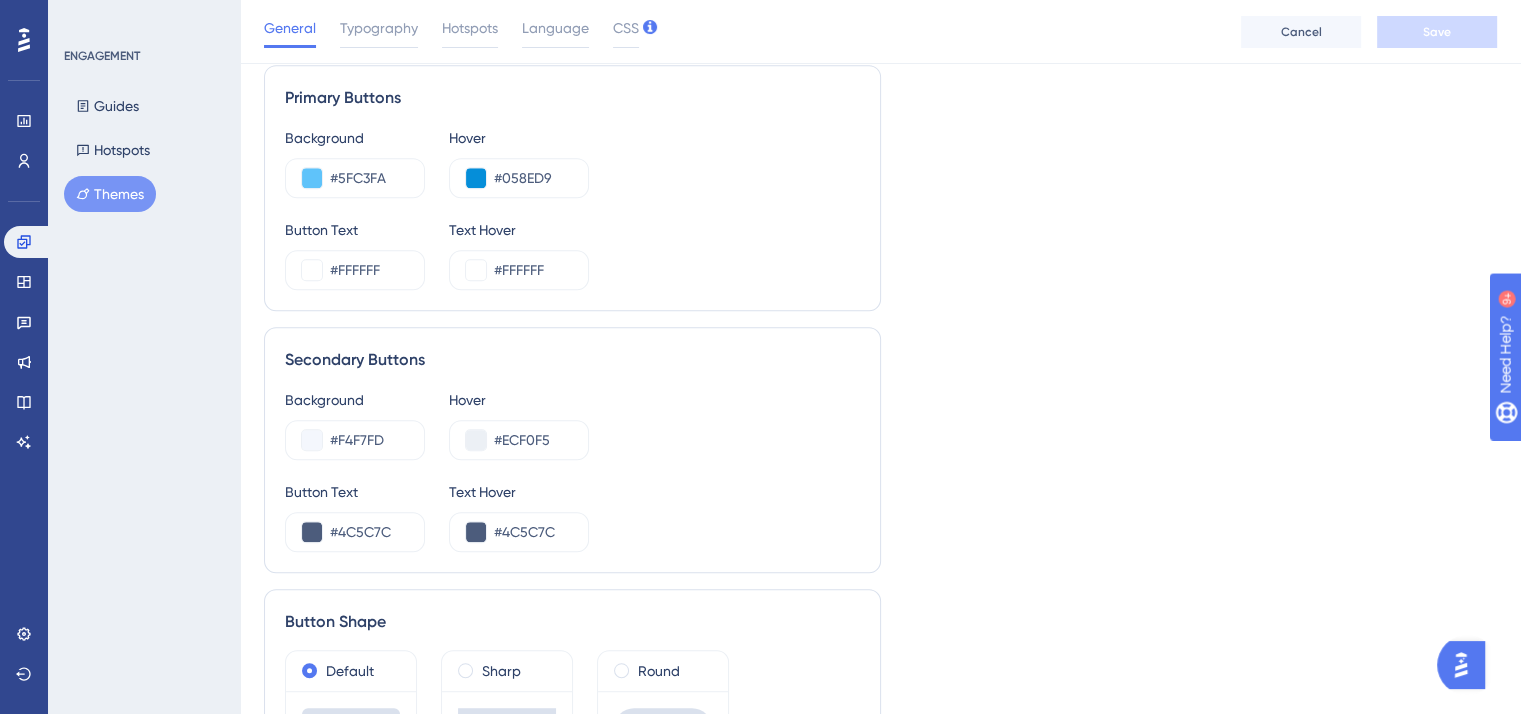 scroll, scrollTop: 1148, scrollLeft: 0, axis: vertical 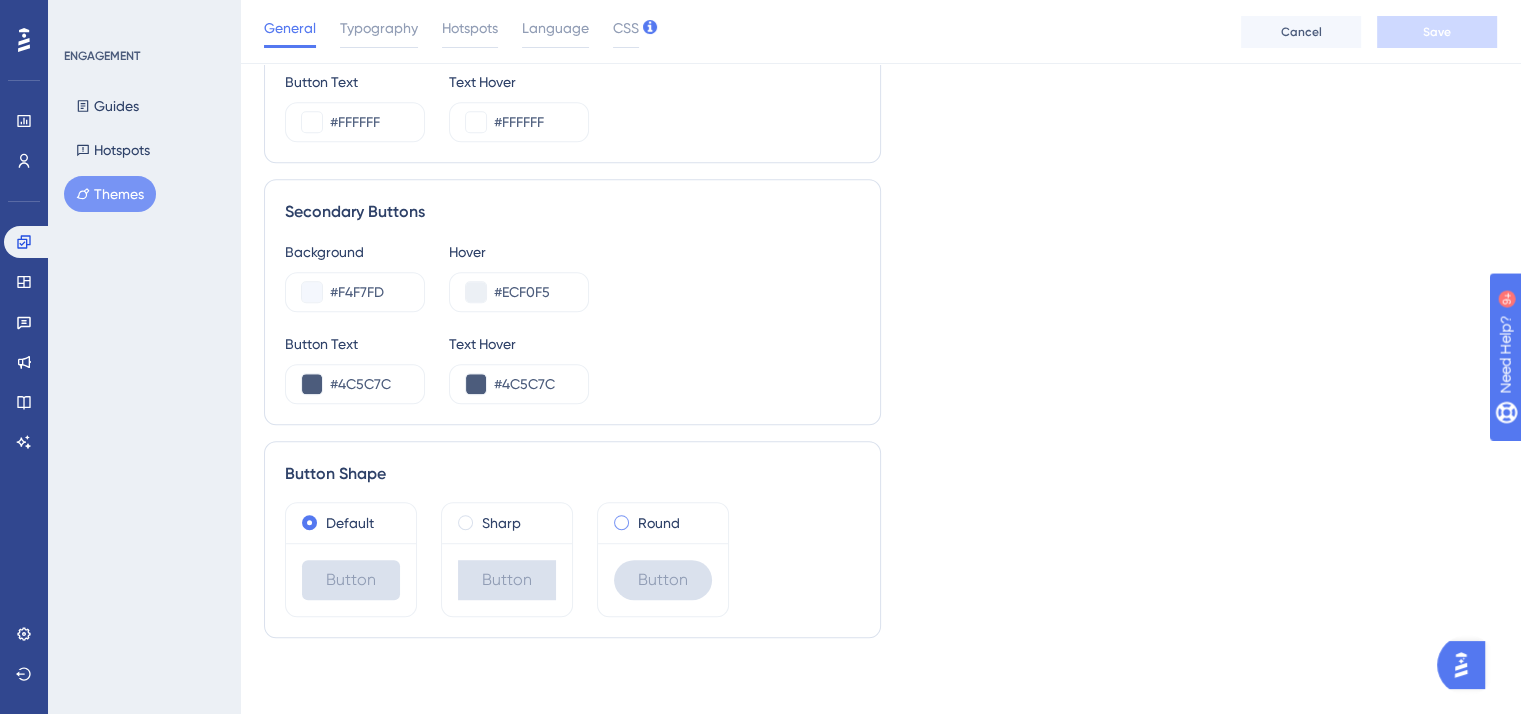 click on "Round" at bounding box center (663, 523) 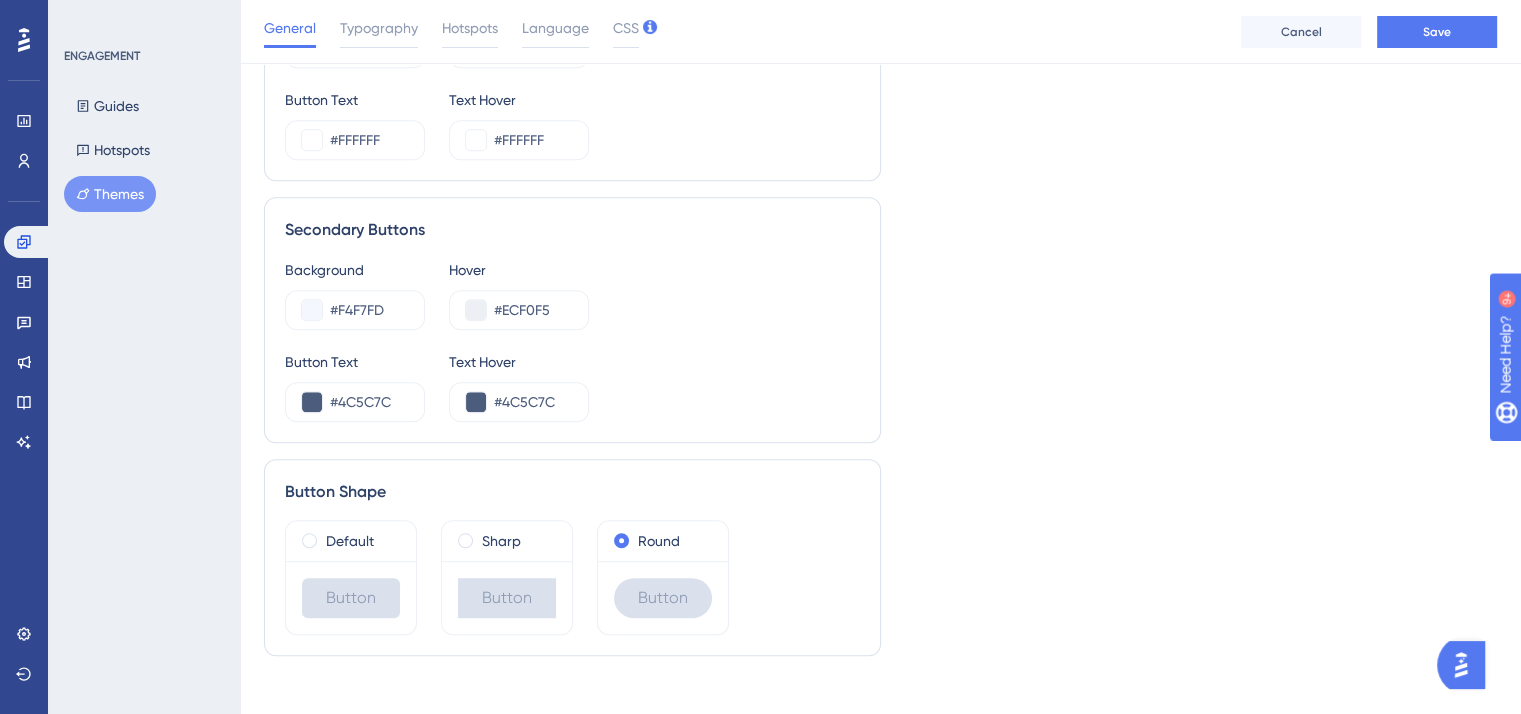 scroll, scrollTop: 1148, scrollLeft: 0, axis: vertical 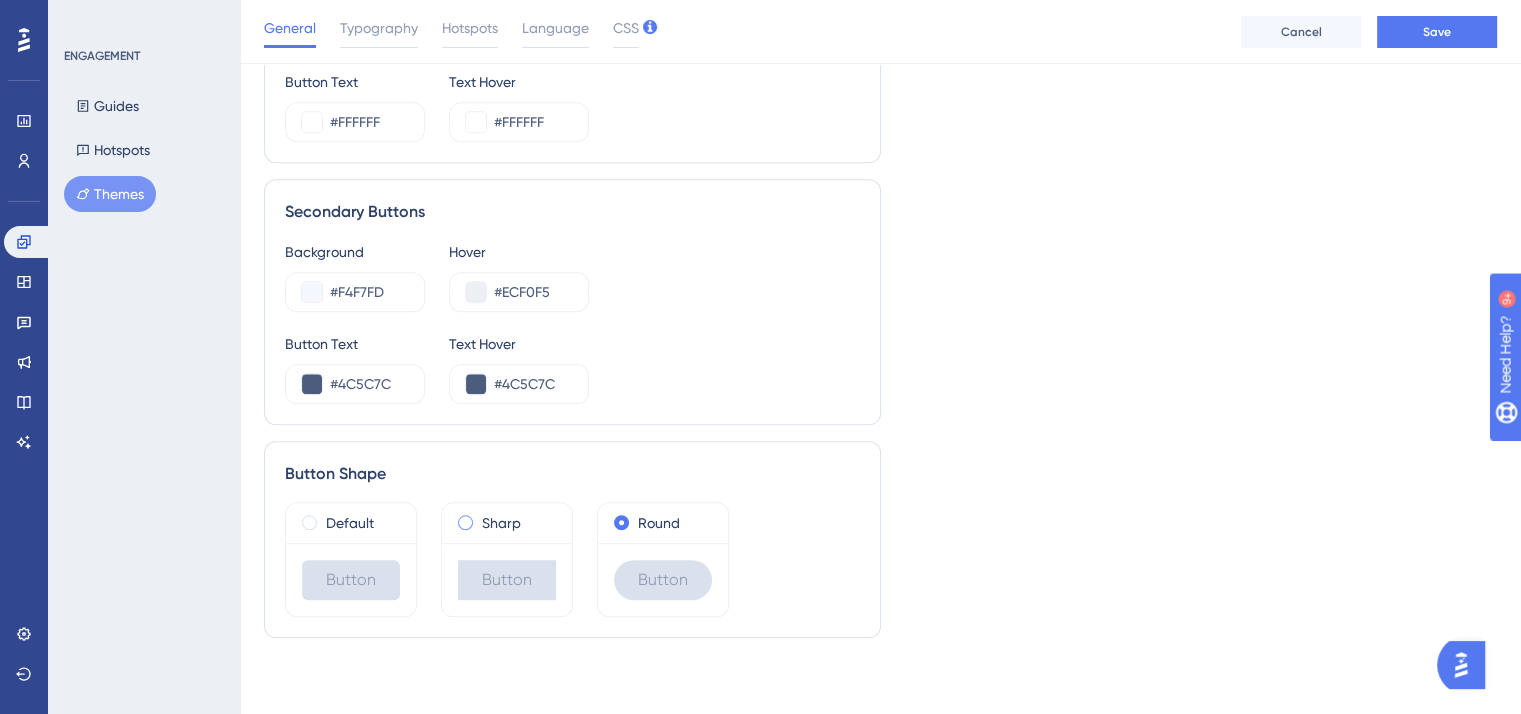 click at bounding box center [465, 522] 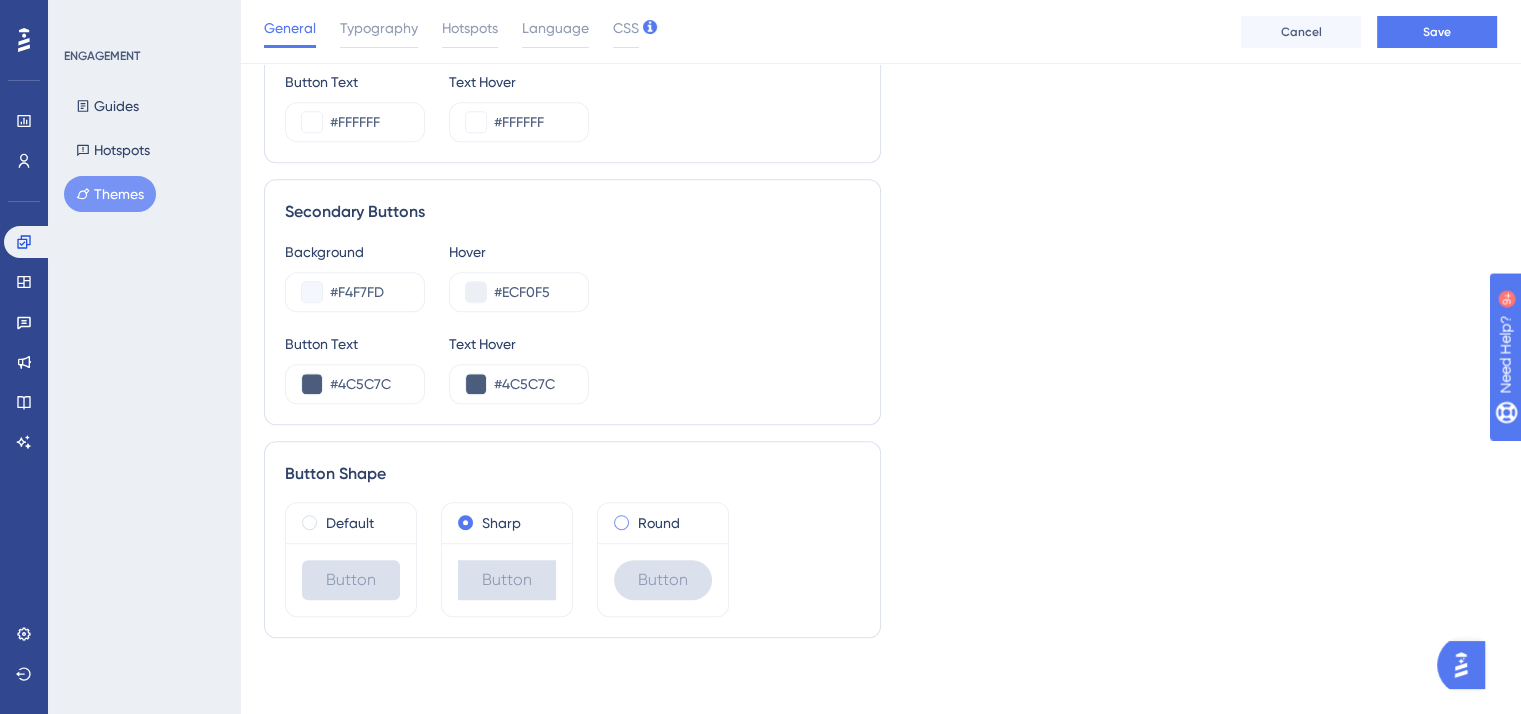 click at bounding box center (621, 522) 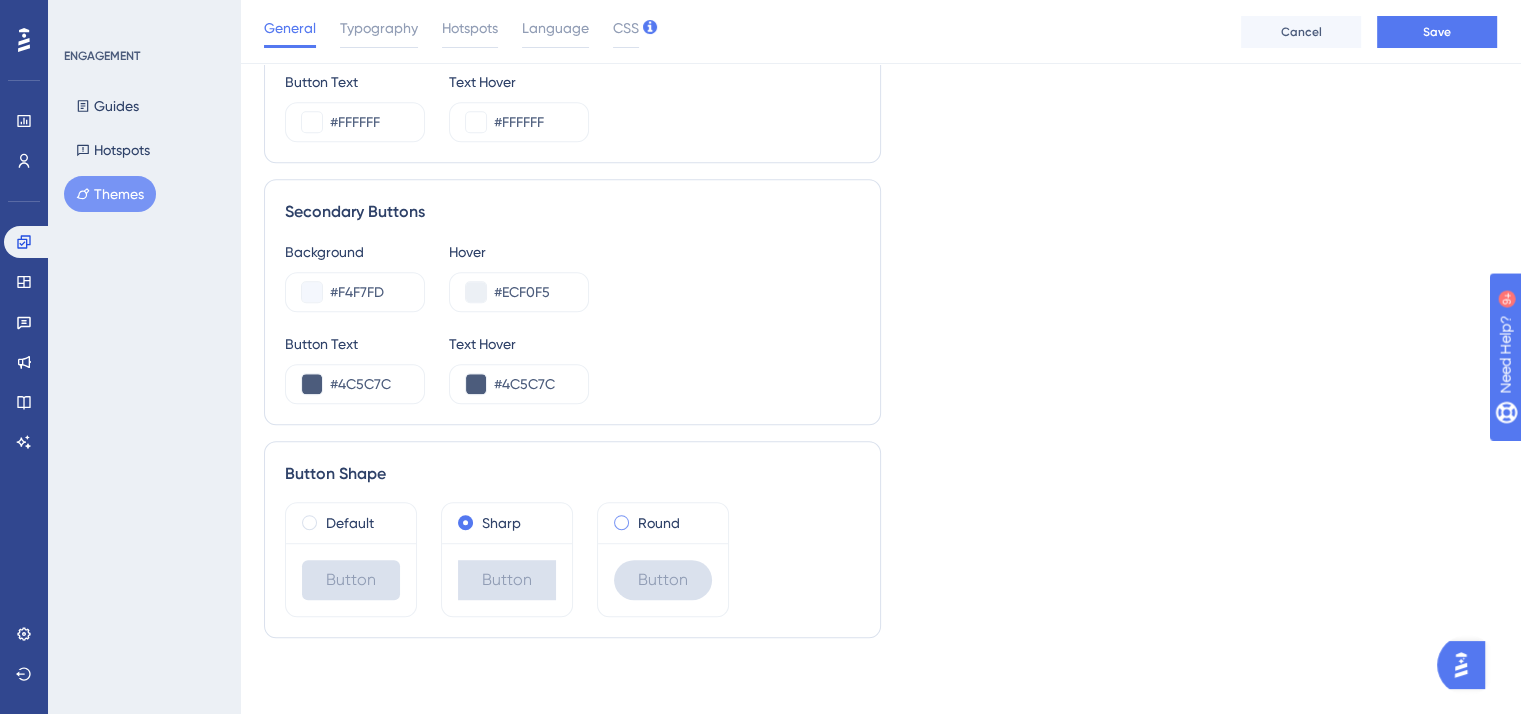 click at bounding box center [635, 518] 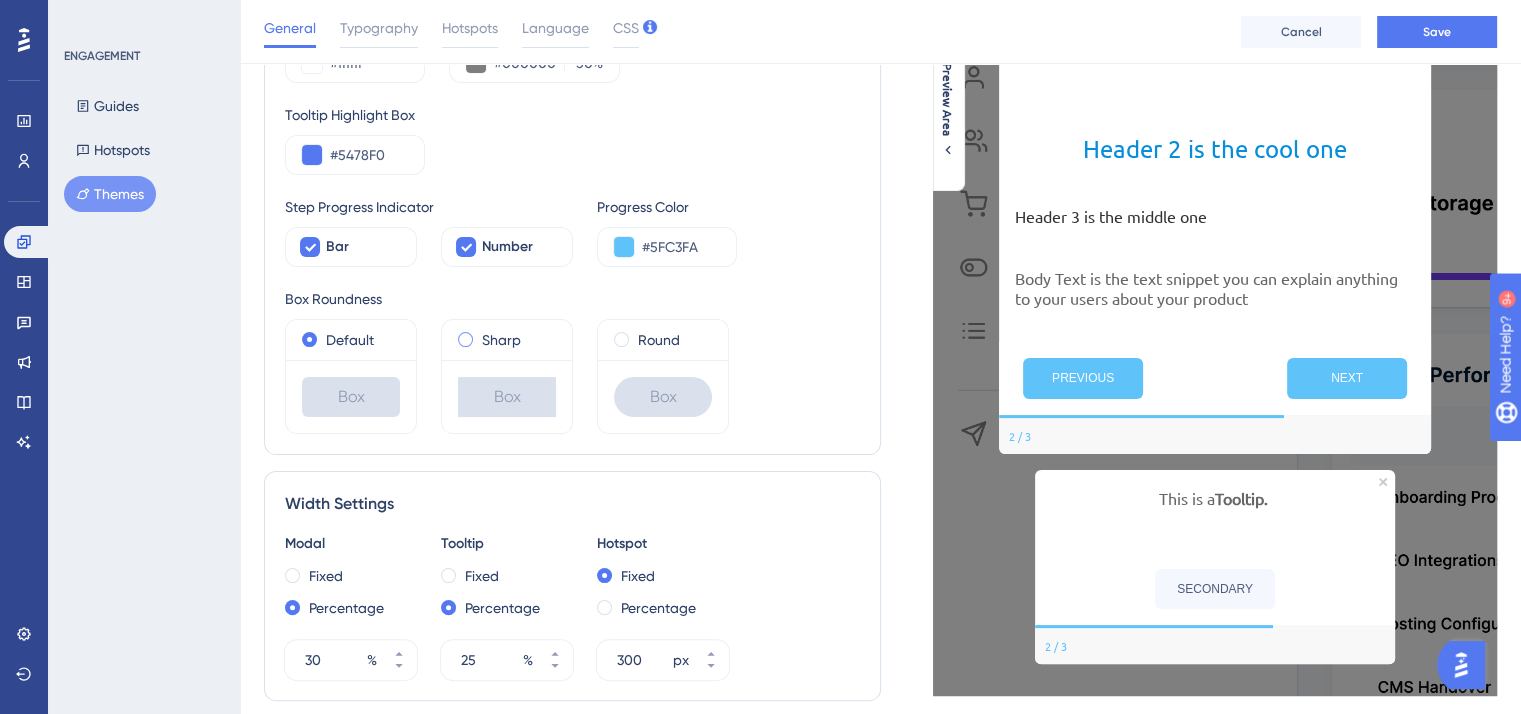 scroll, scrollTop: 548, scrollLeft: 0, axis: vertical 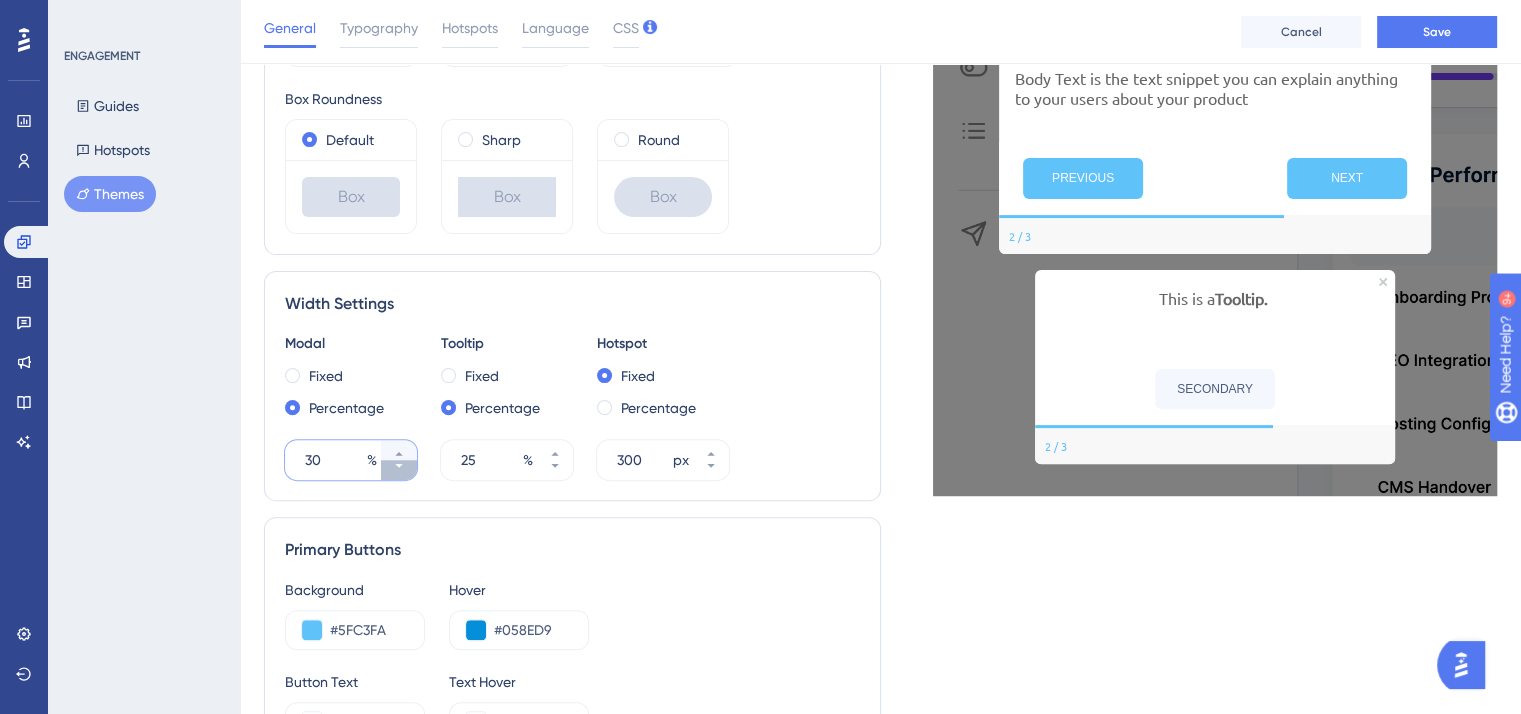click 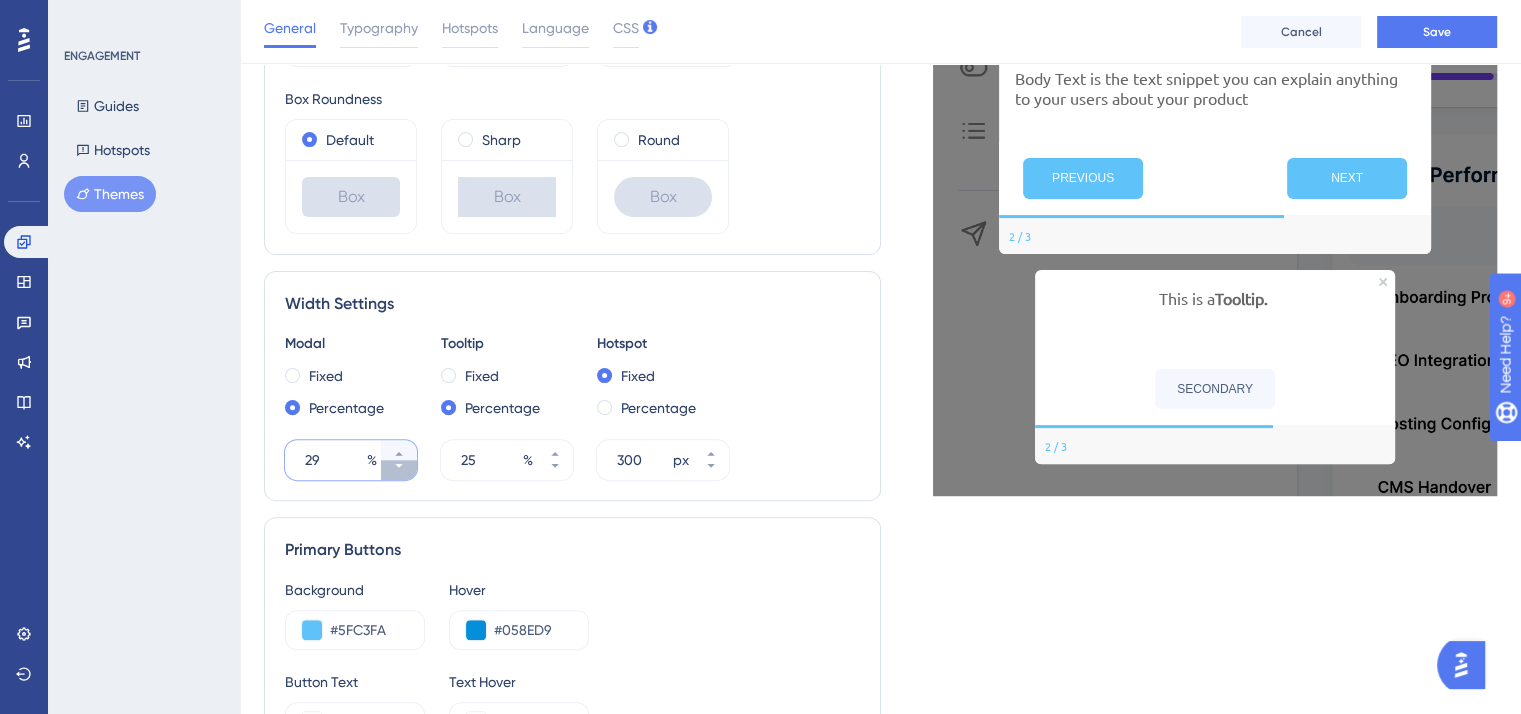 click 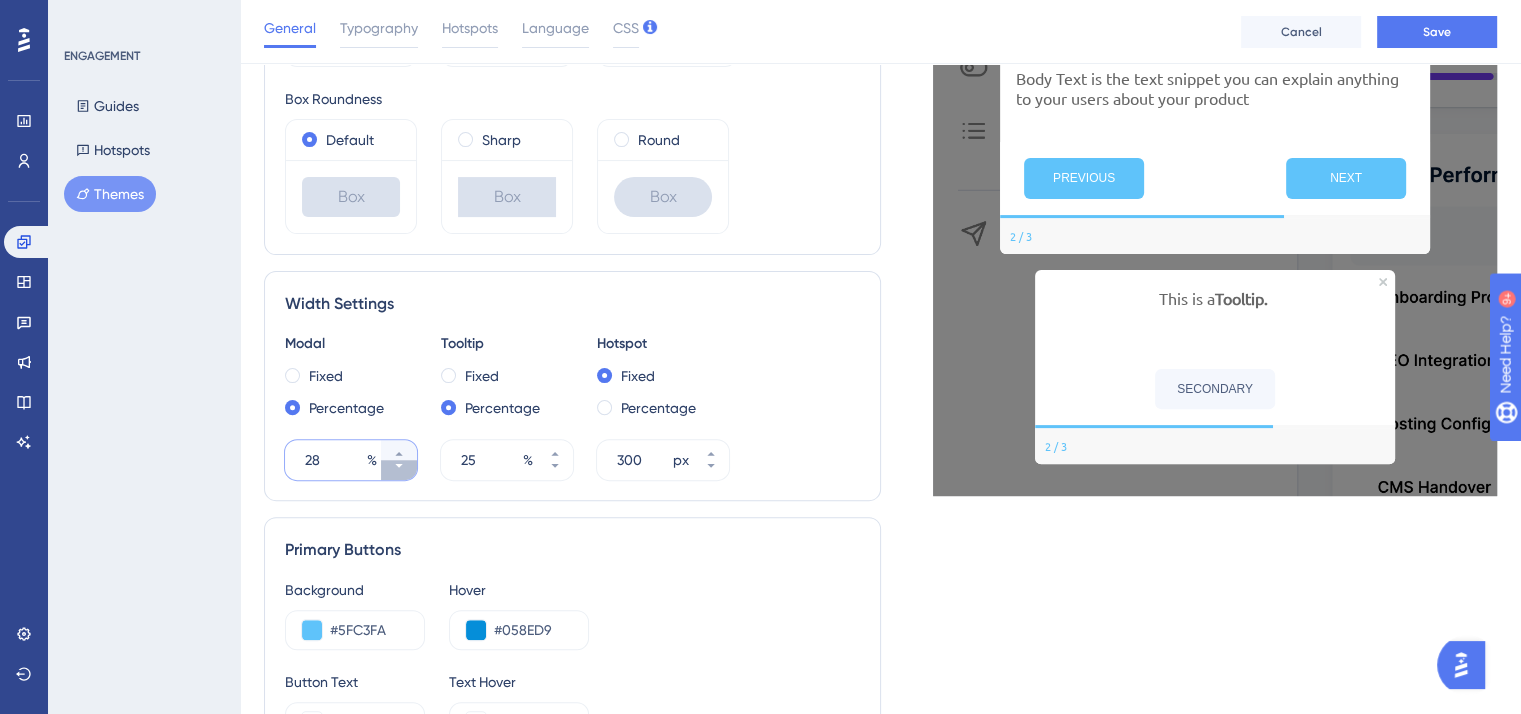 click 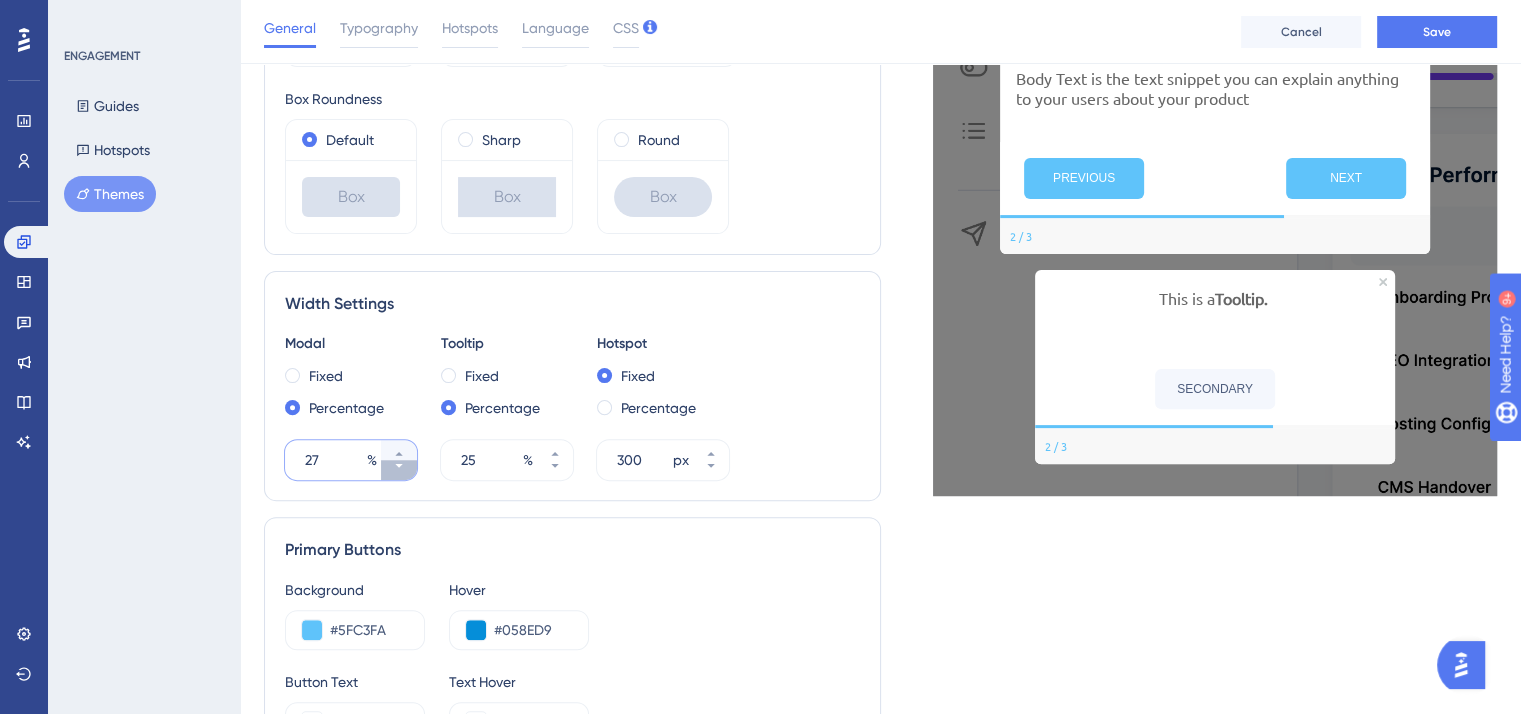 click 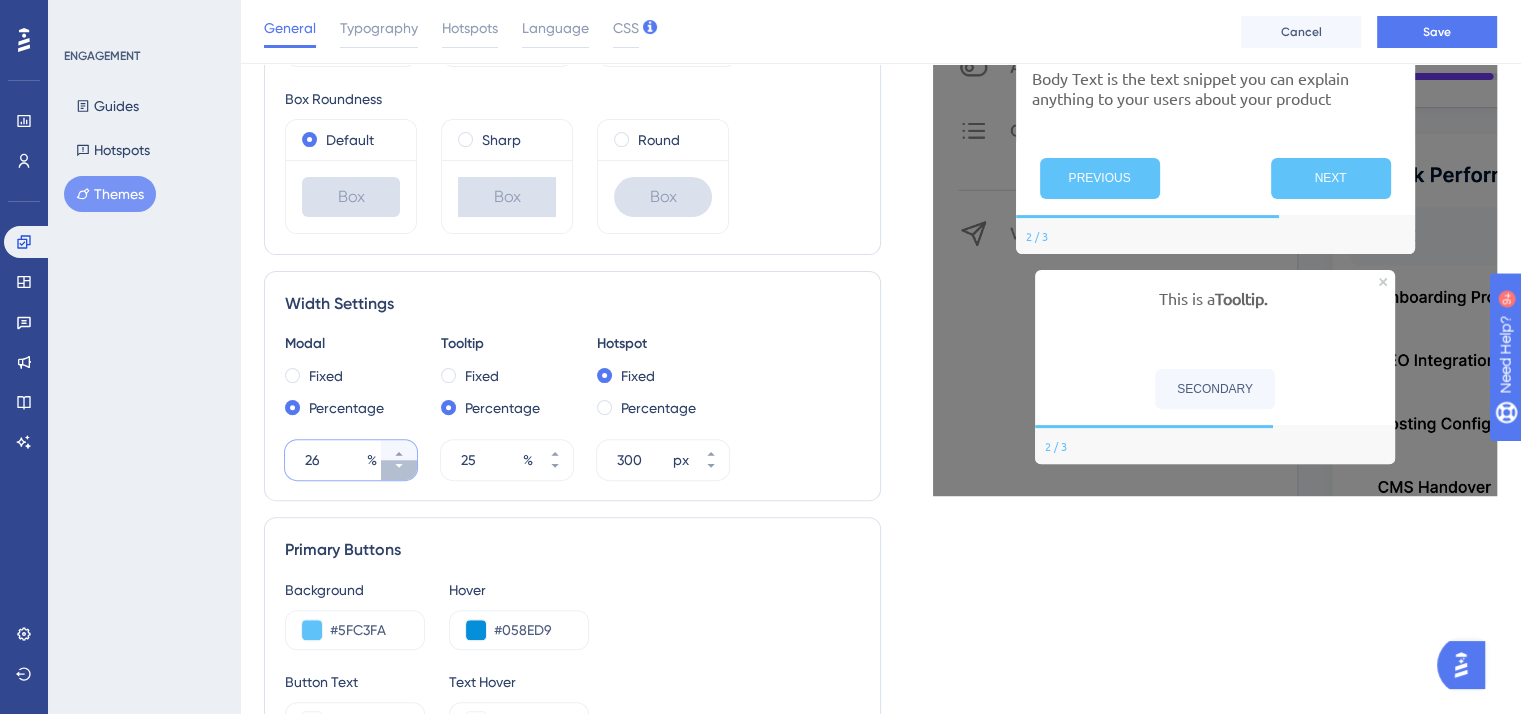 click 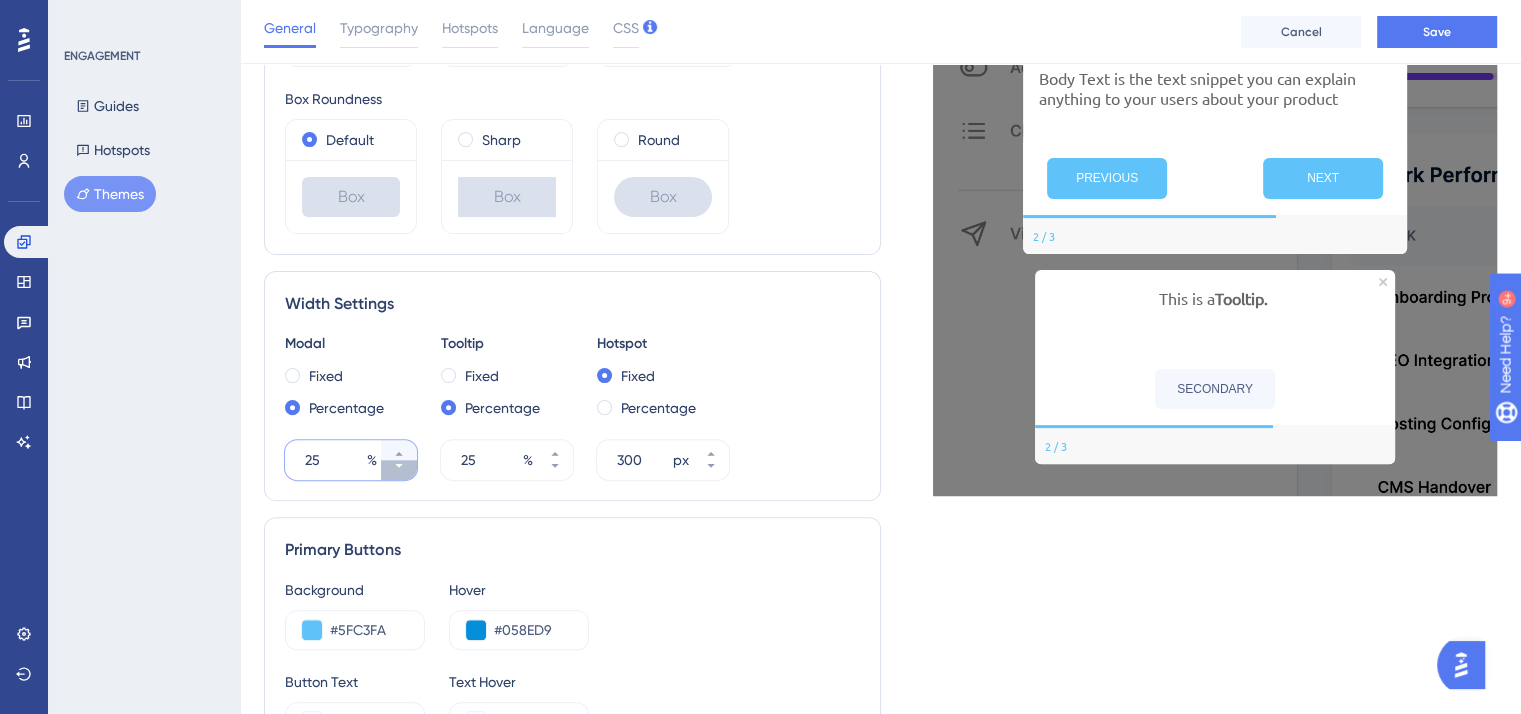 click 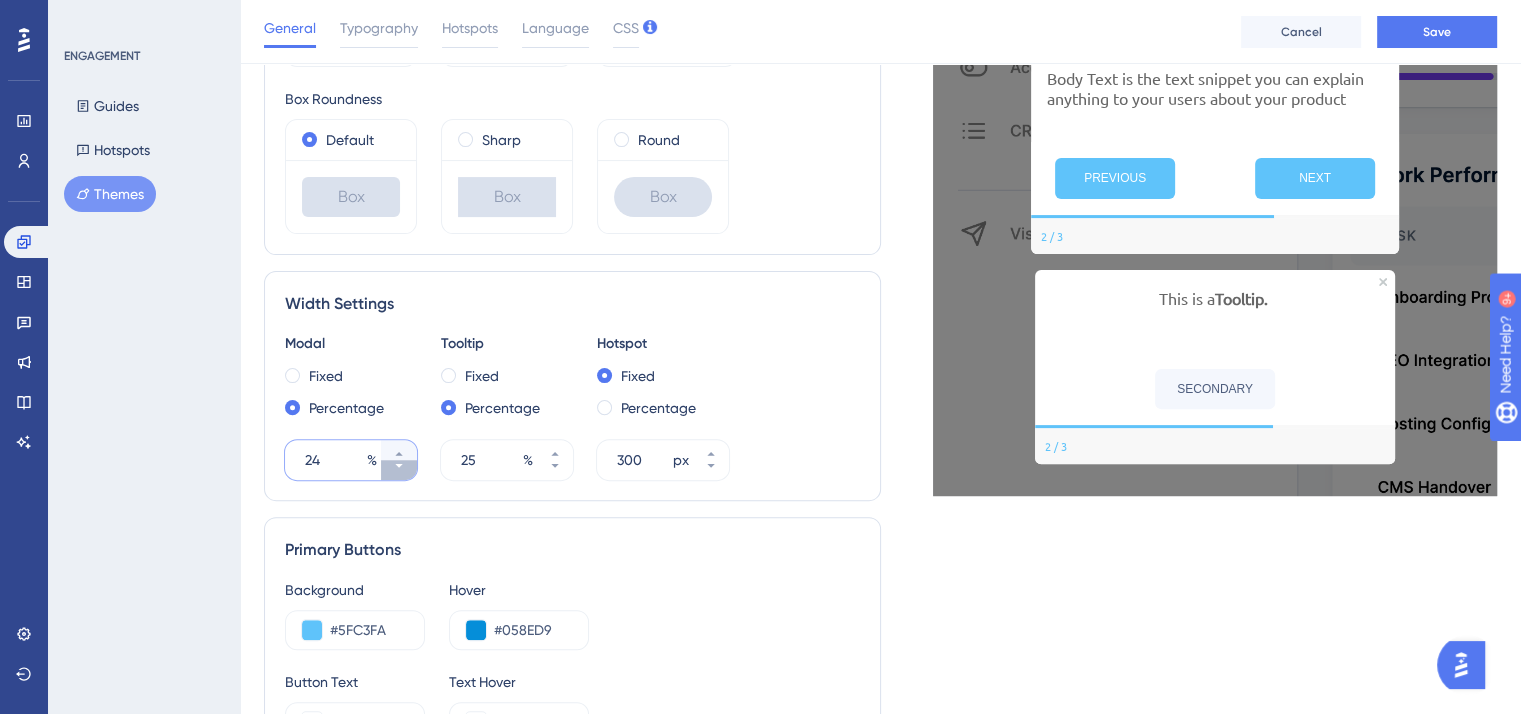 click 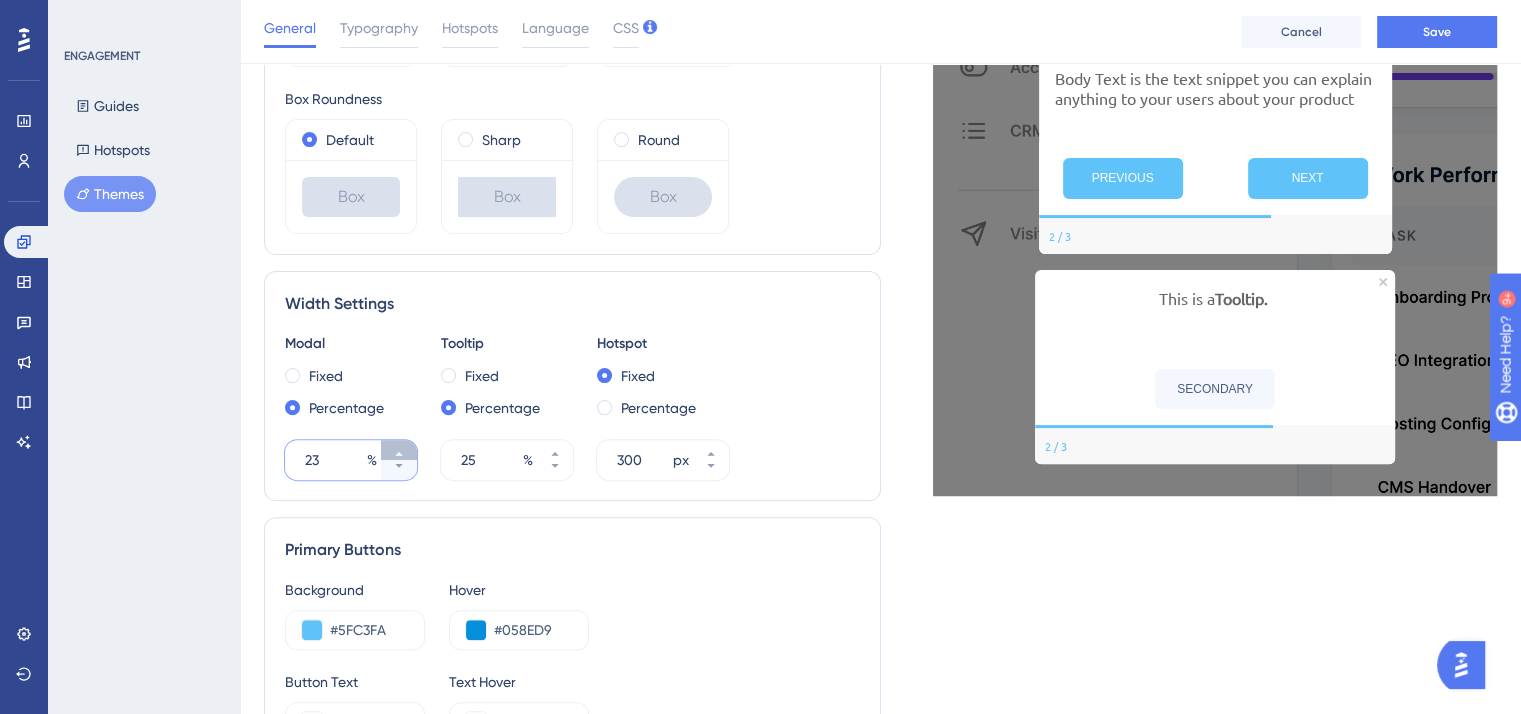 click 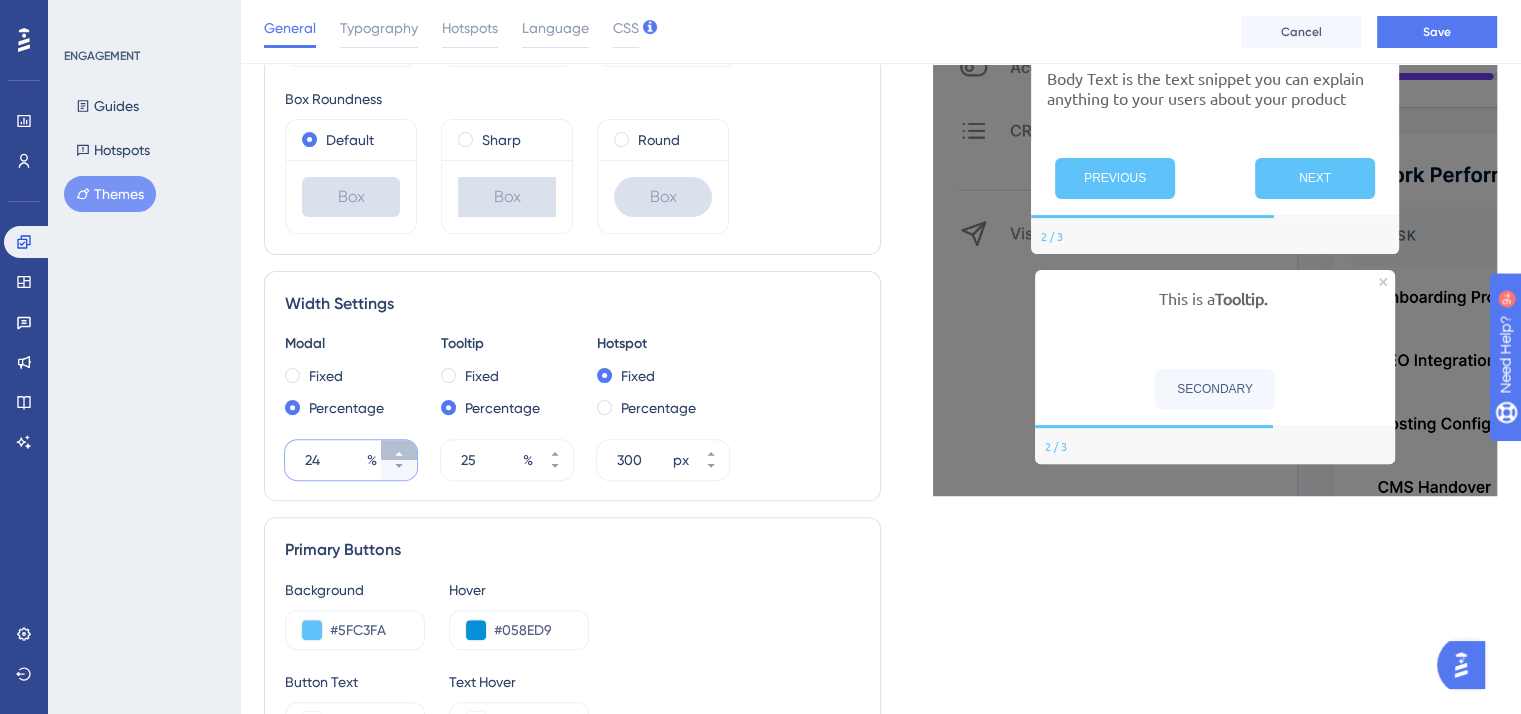 click 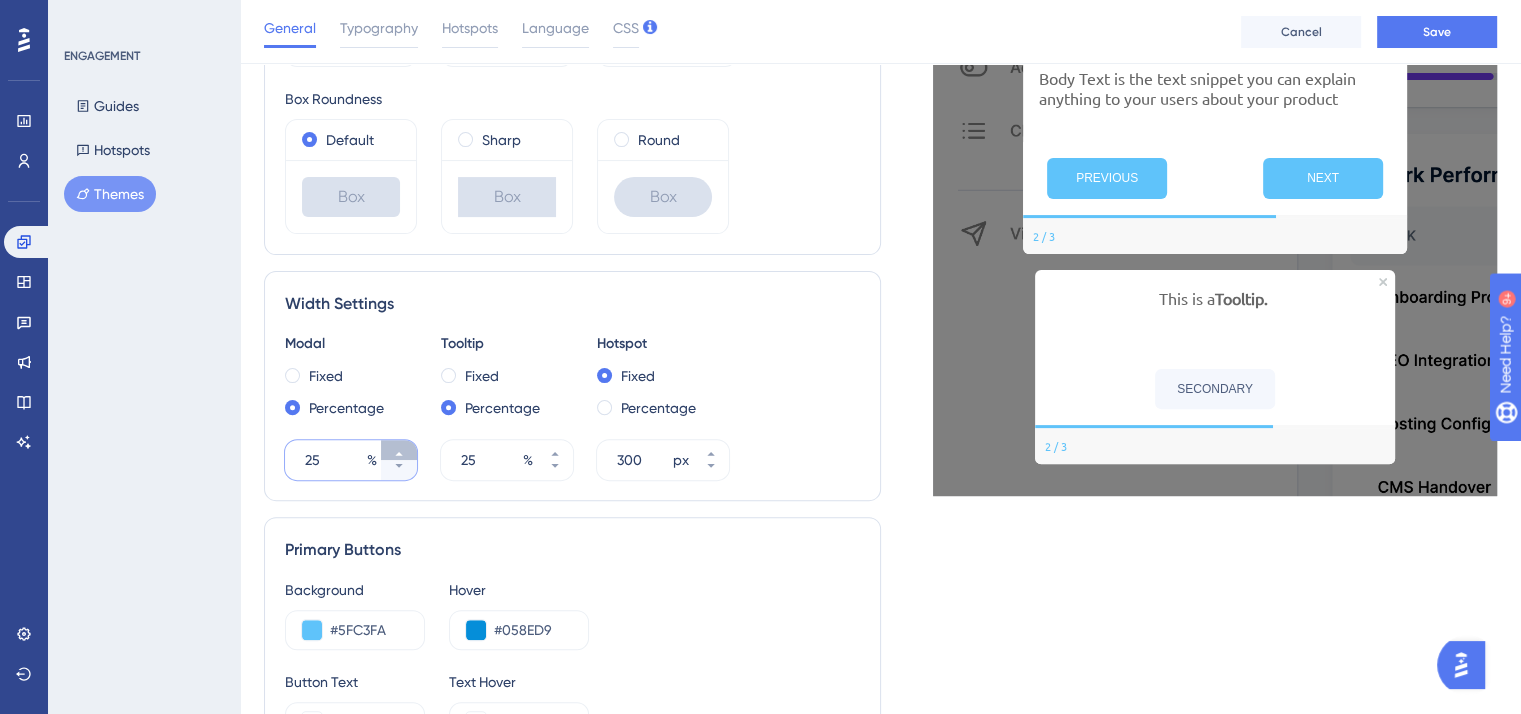click 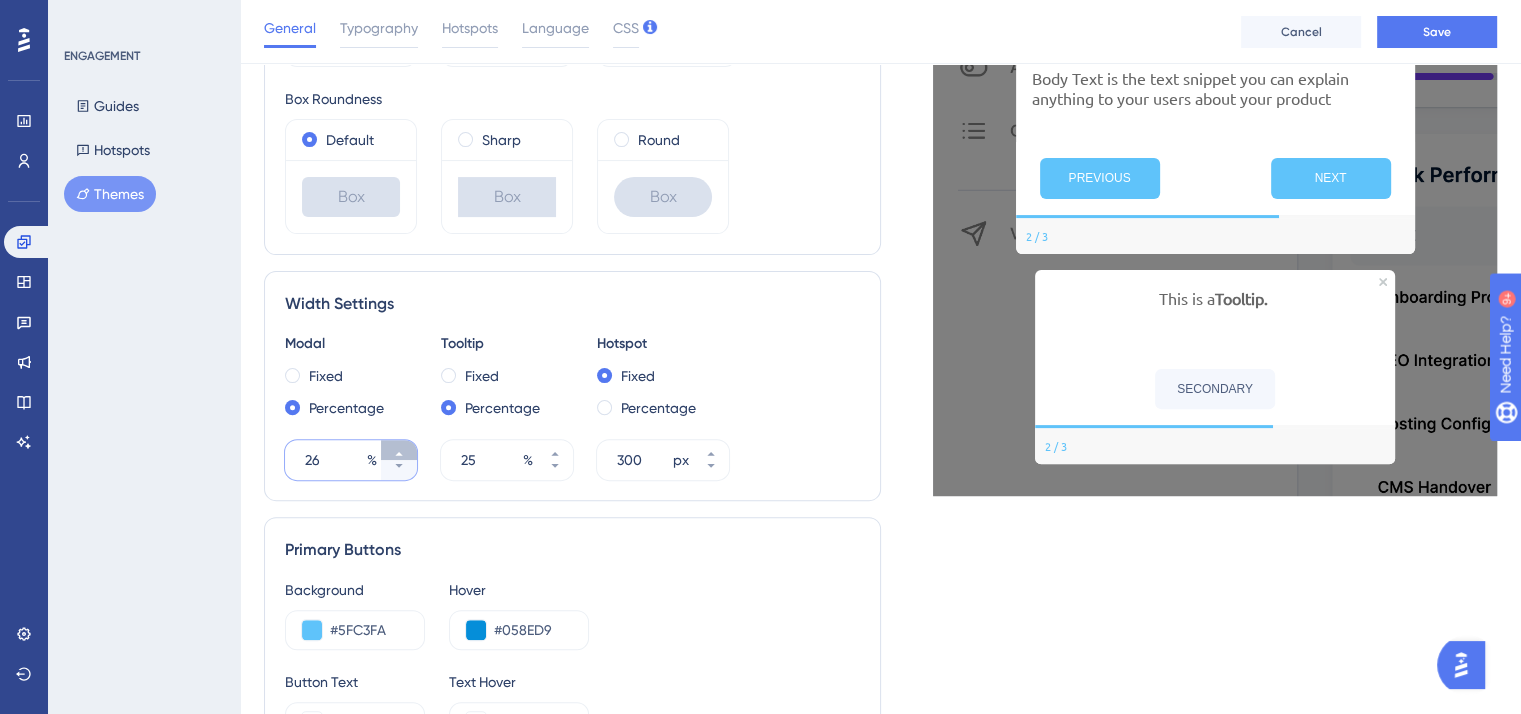 click 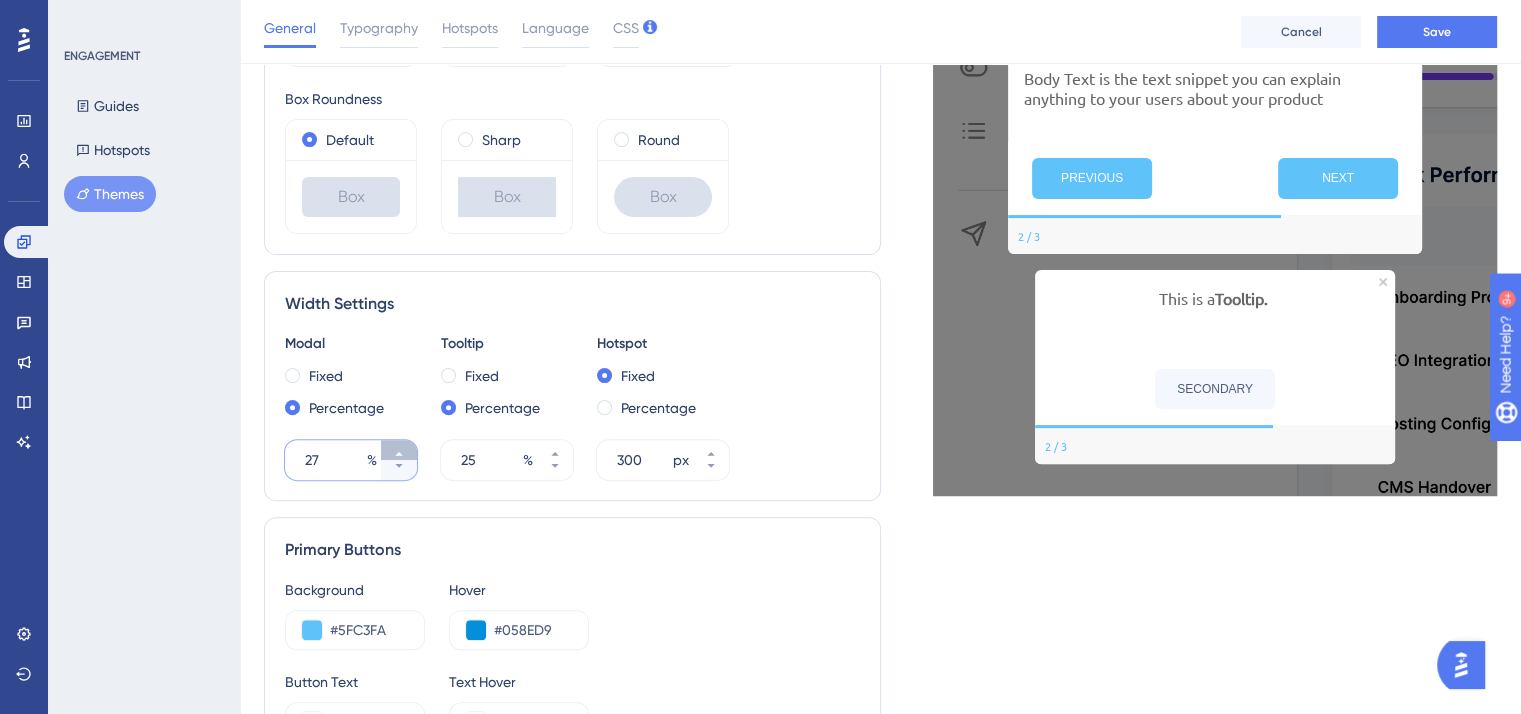 click 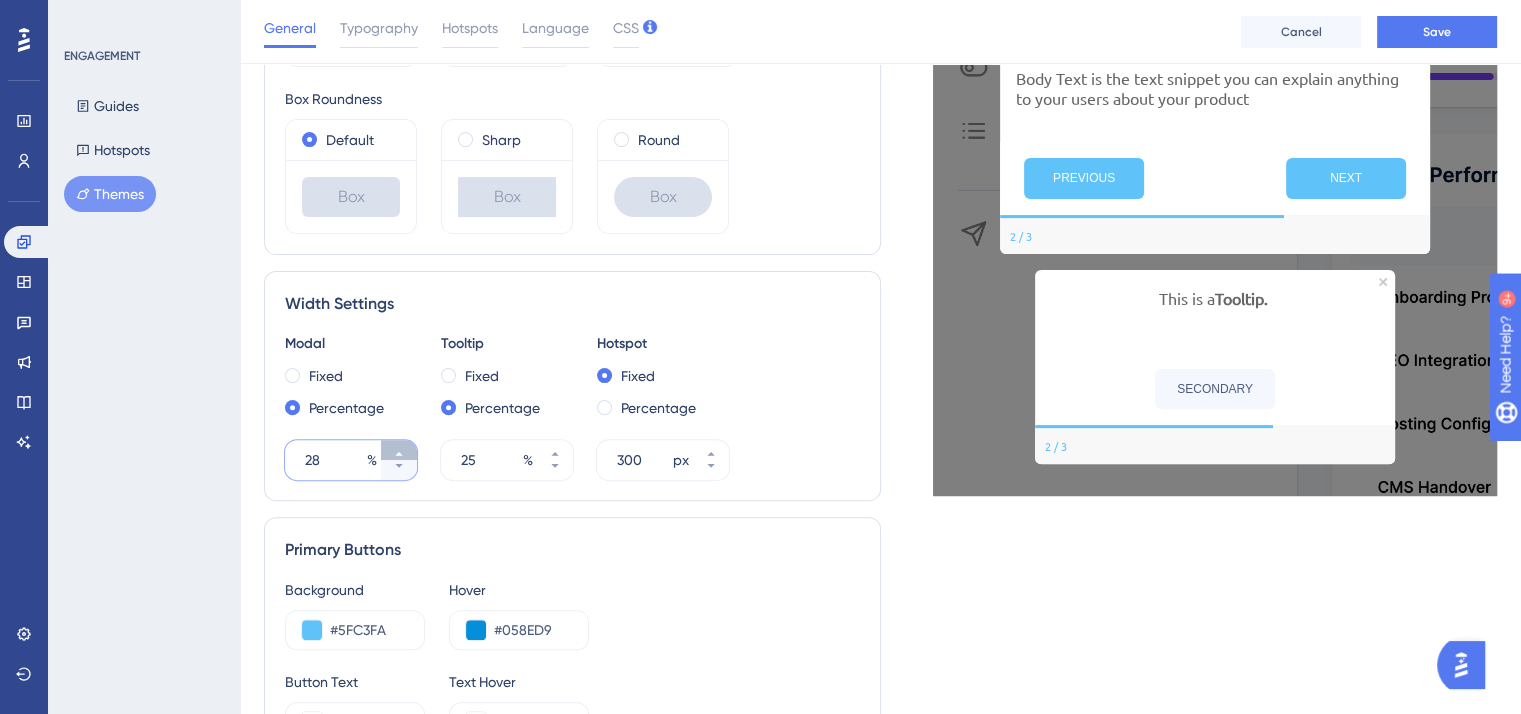 click 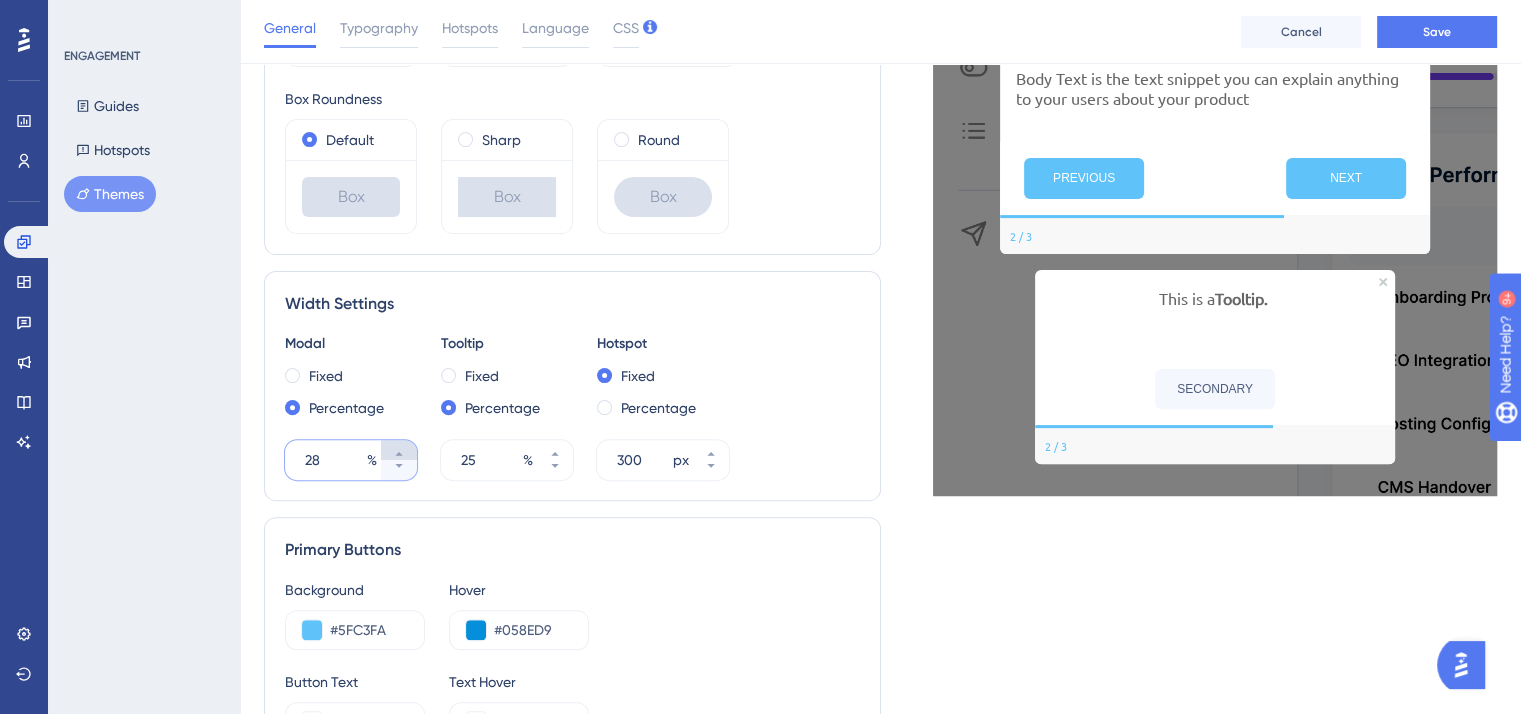 type on "29" 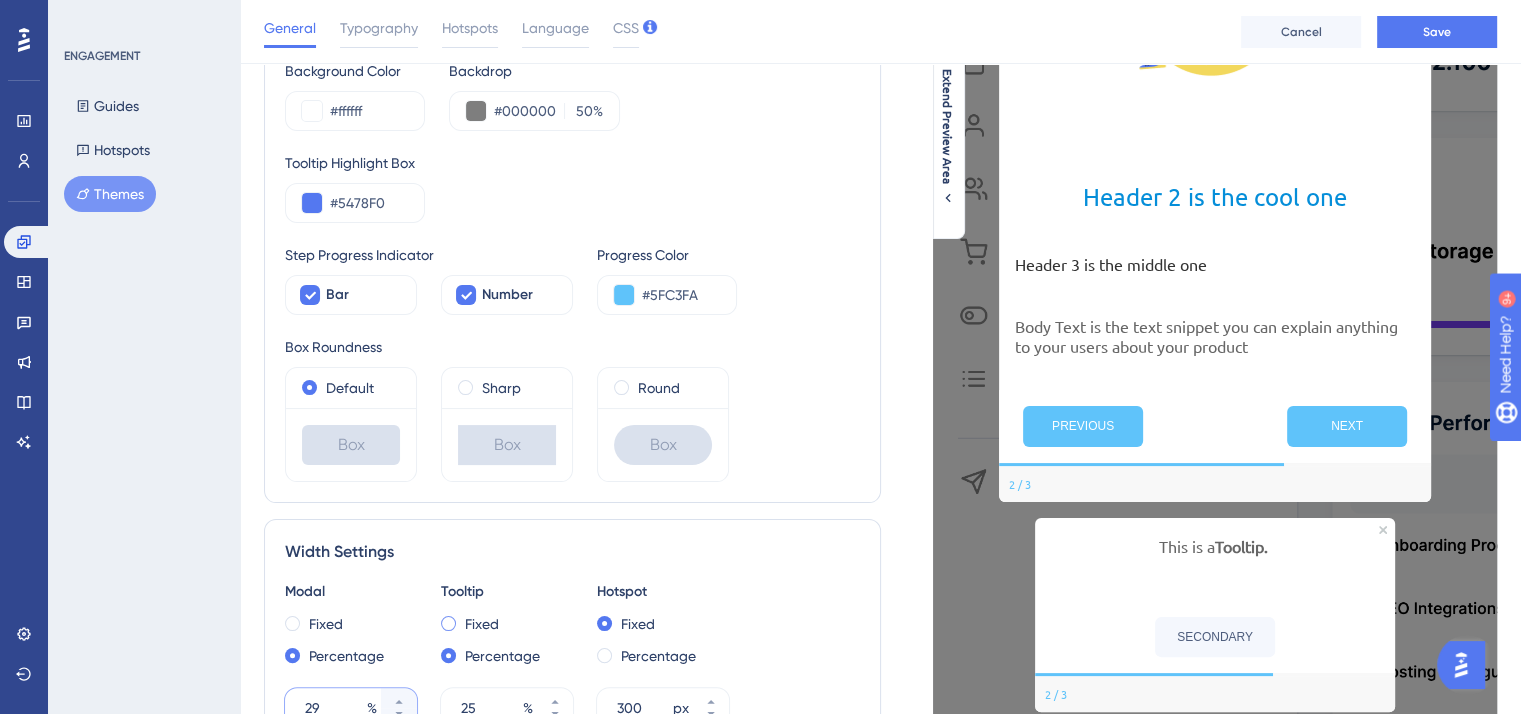scroll, scrollTop: 400, scrollLeft: 0, axis: vertical 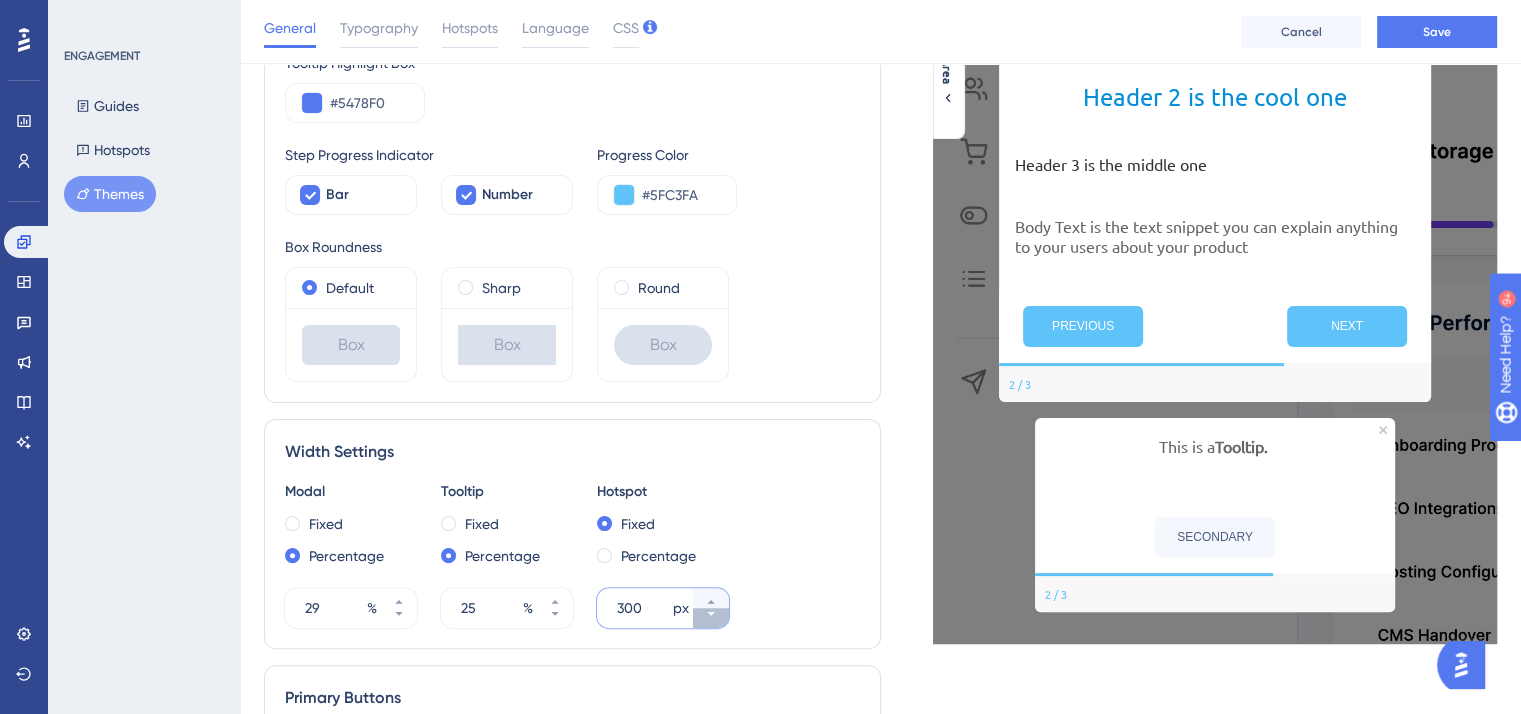click 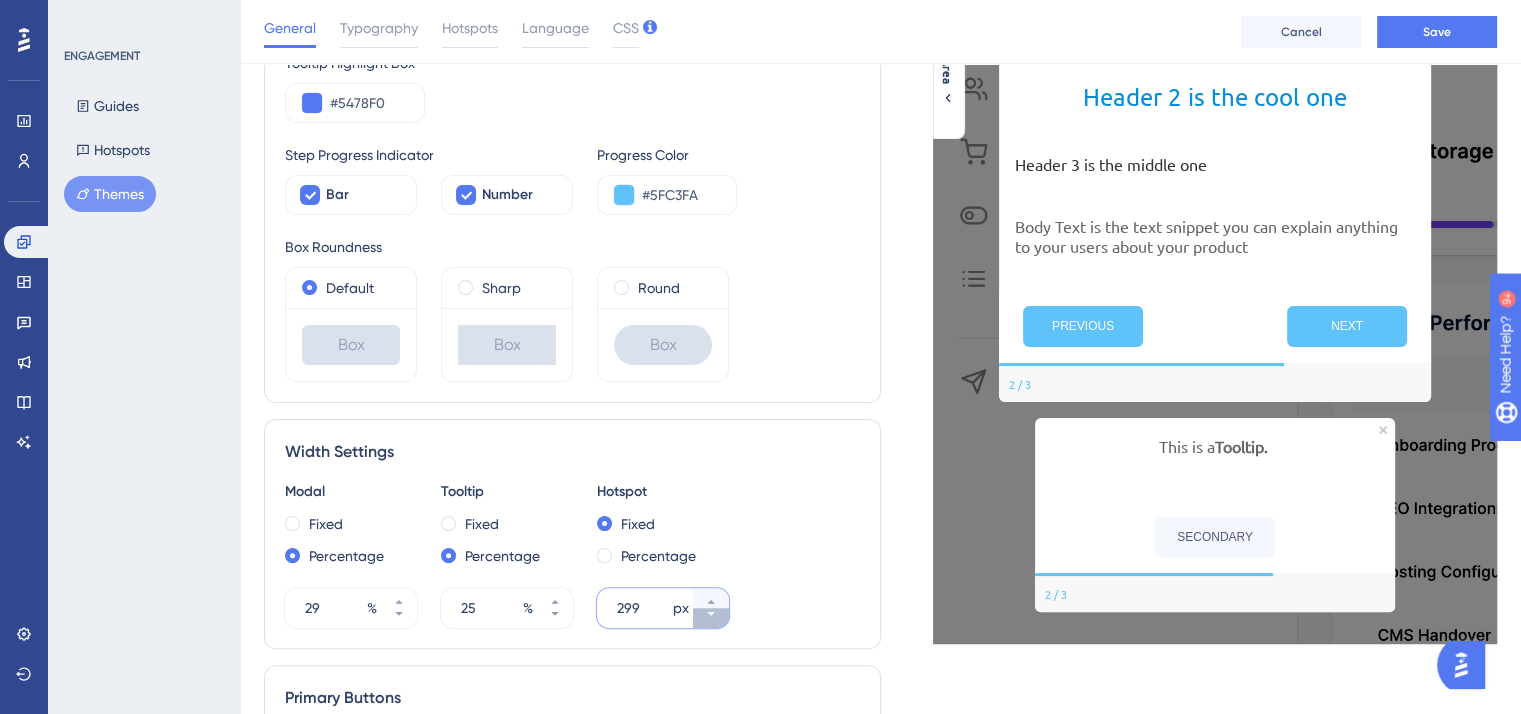 click 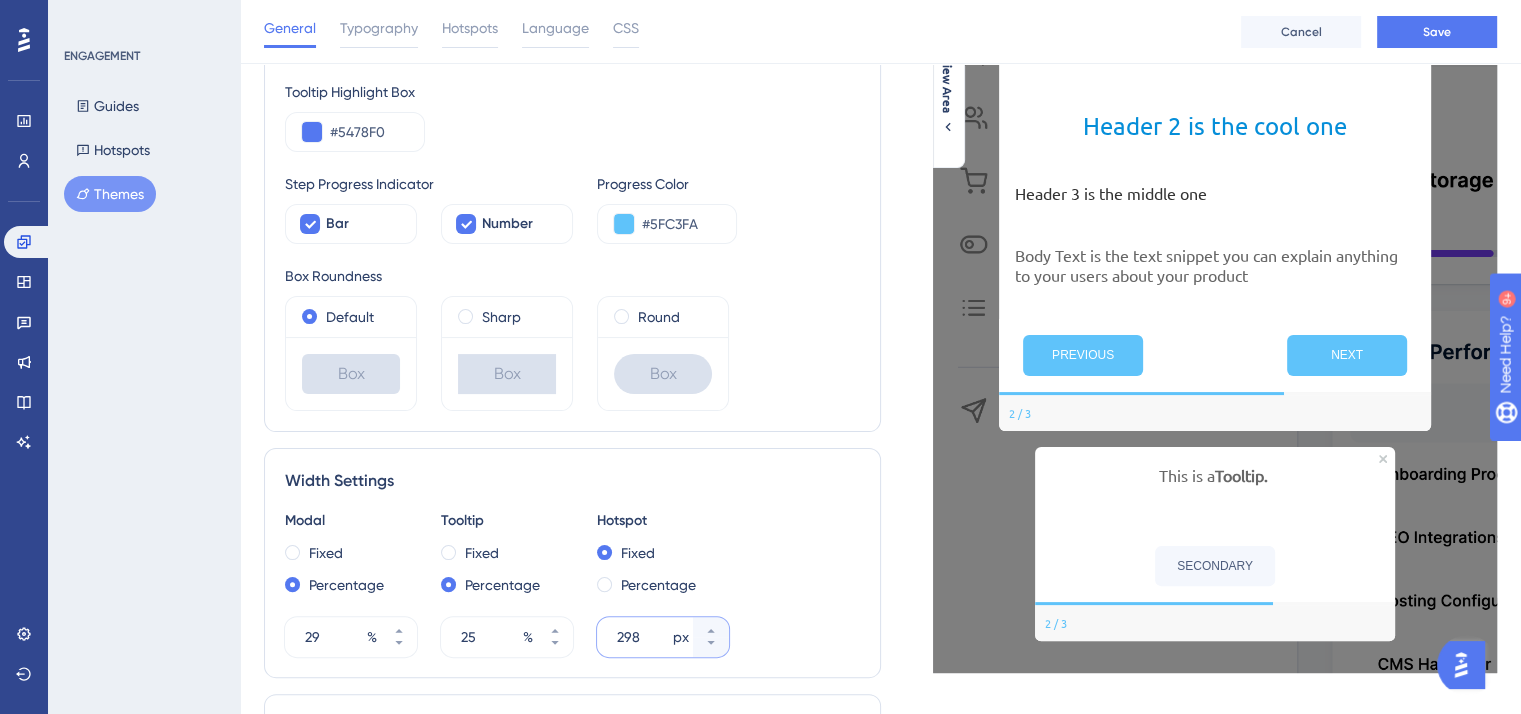 scroll, scrollTop: 400, scrollLeft: 0, axis: vertical 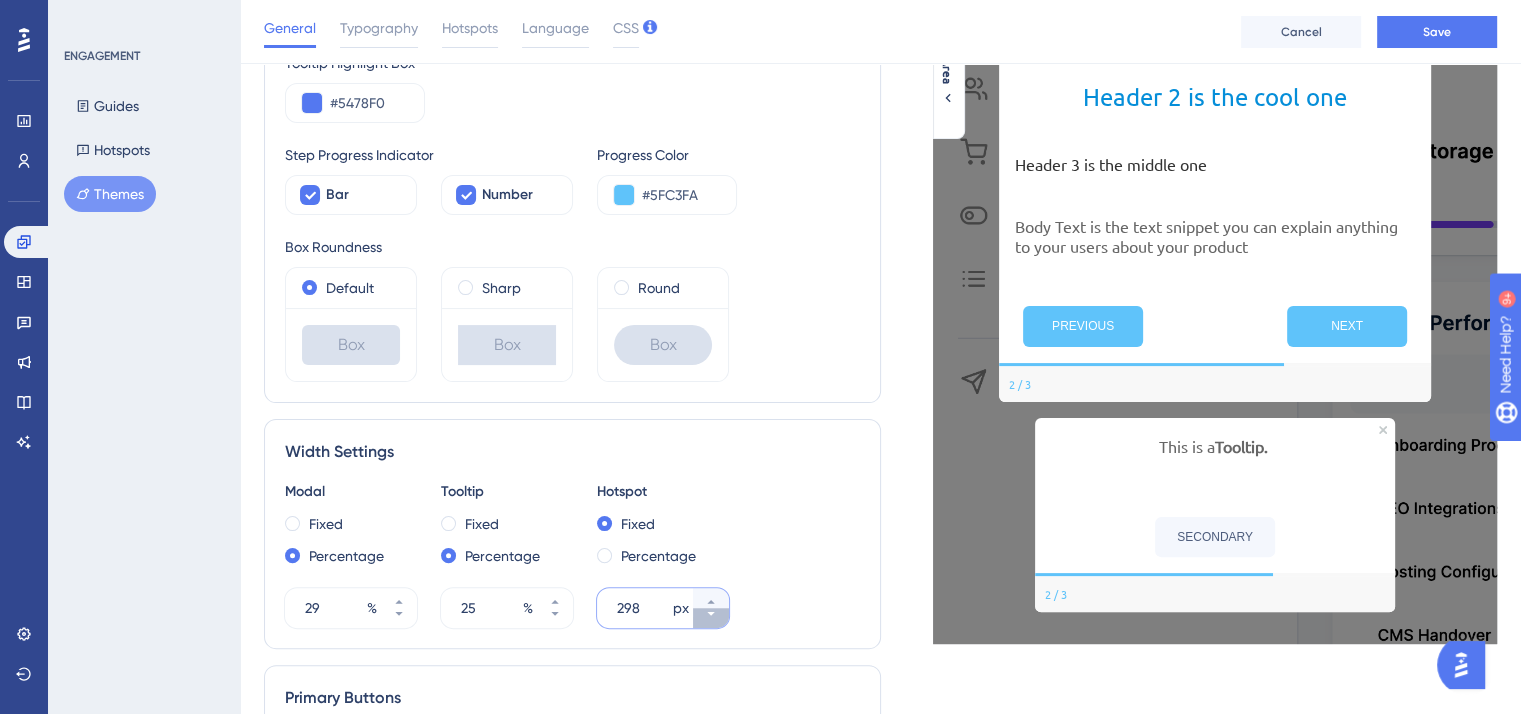click on "298 px" at bounding box center (711, 618) 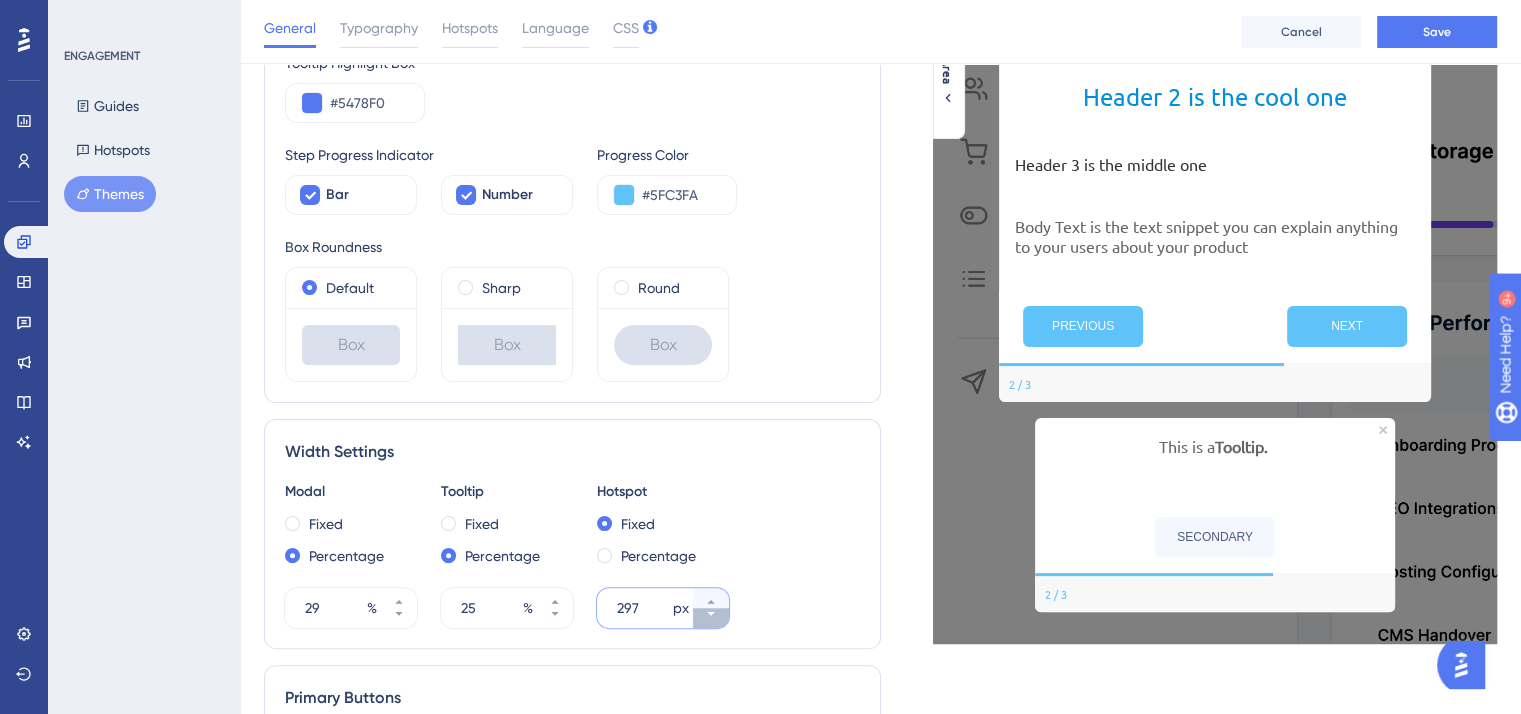 click on "297 px" at bounding box center (711, 618) 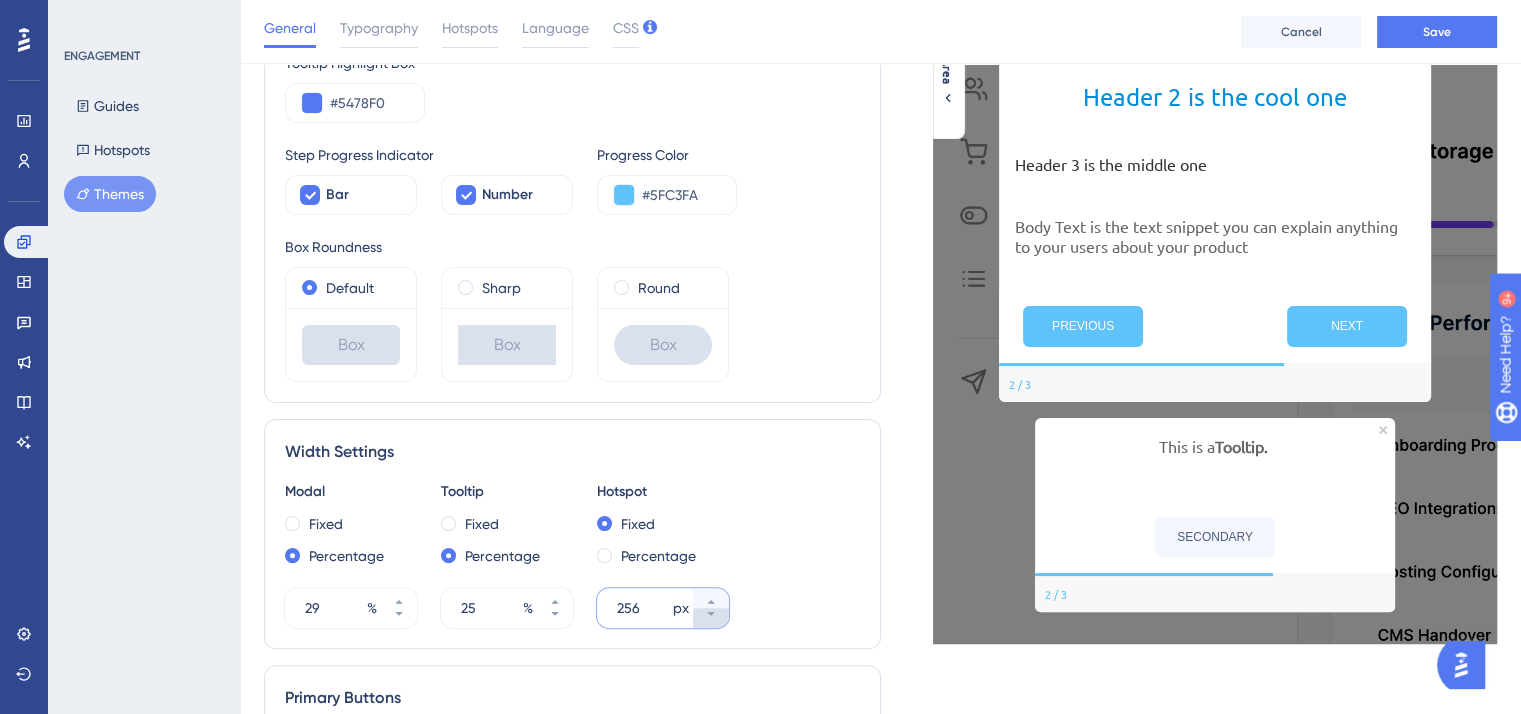 click on "256 px" at bounding box center (711, 618) 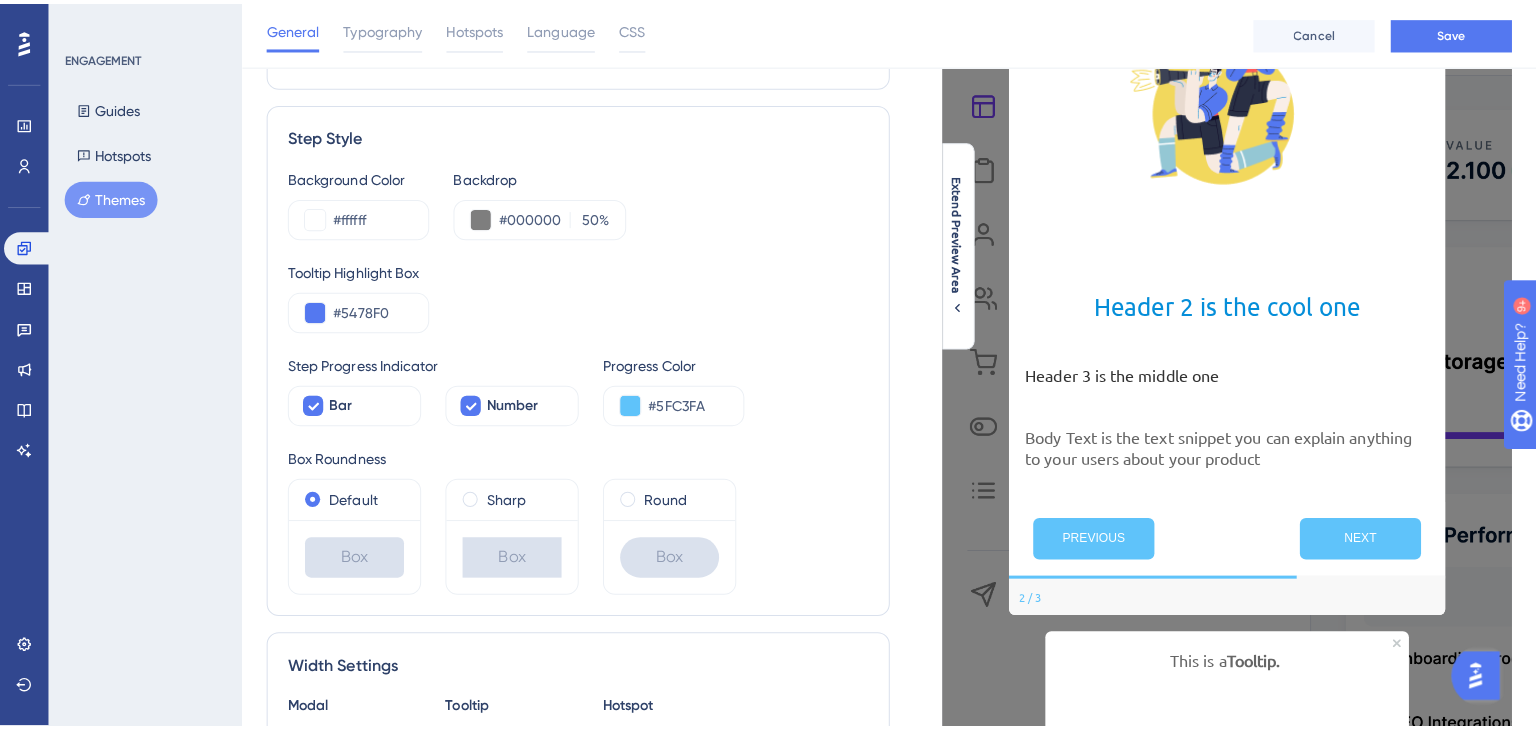 scroll, scrollTop: 500, scrollLeft: 0, axis: vertical 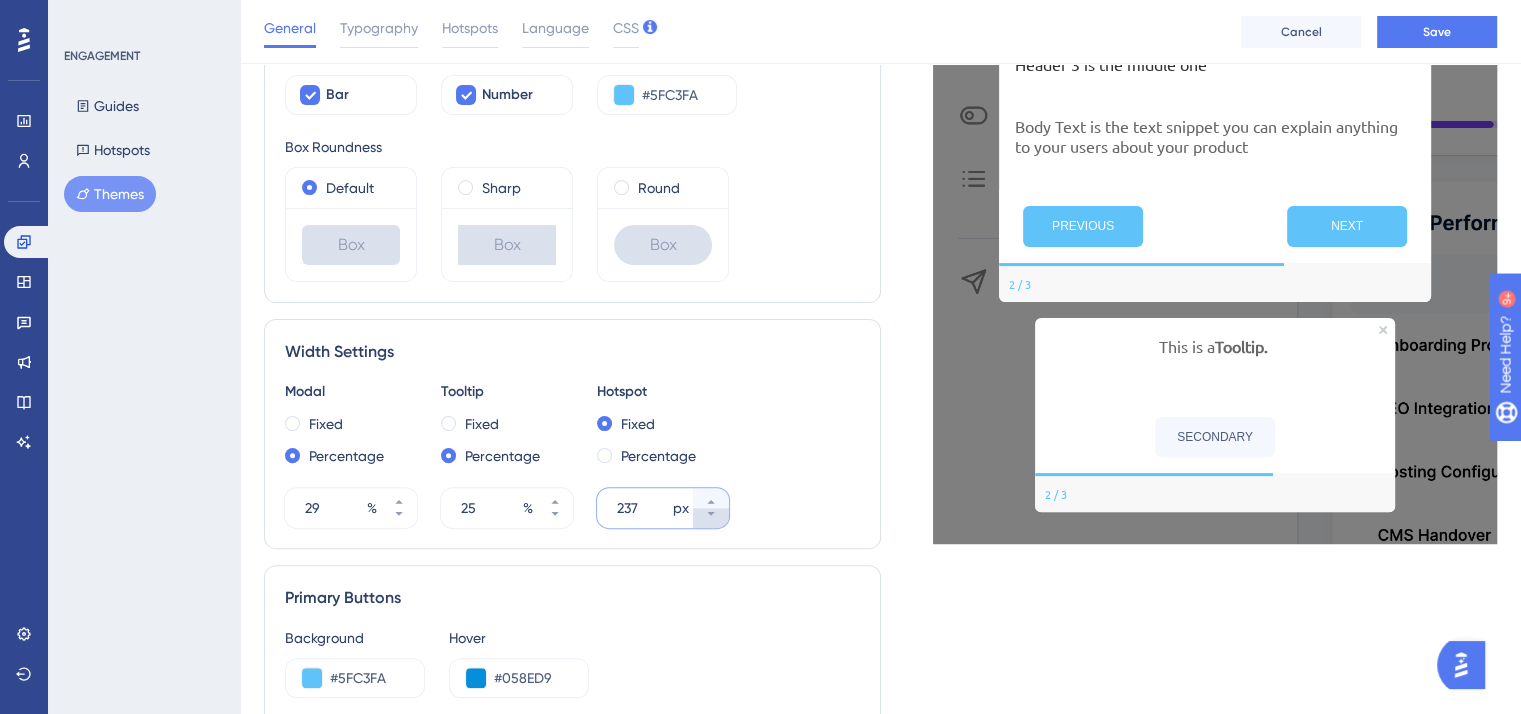 click 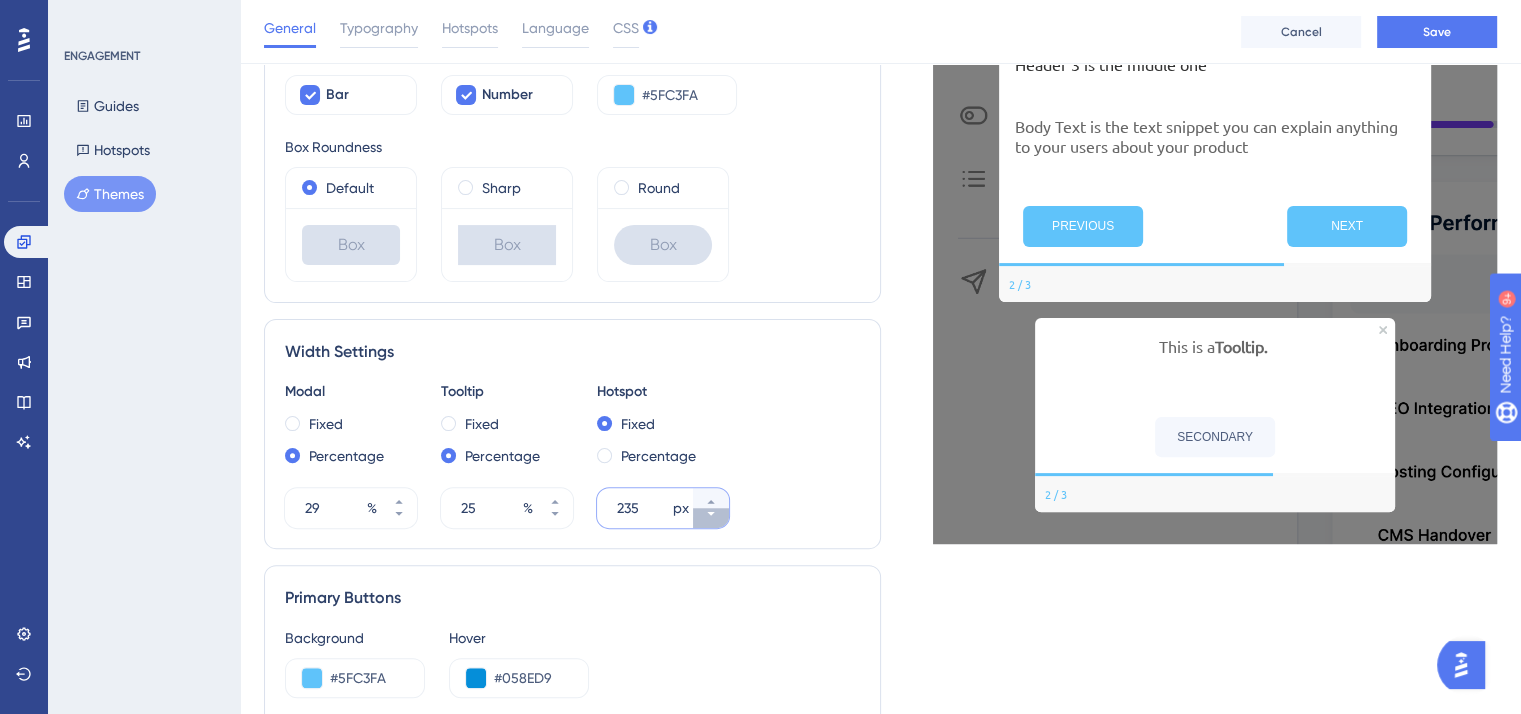 drag, startPoint x: 708, startPoint y: 509, endPoint x: 709, endPoint y: 519, distance: 10.049875 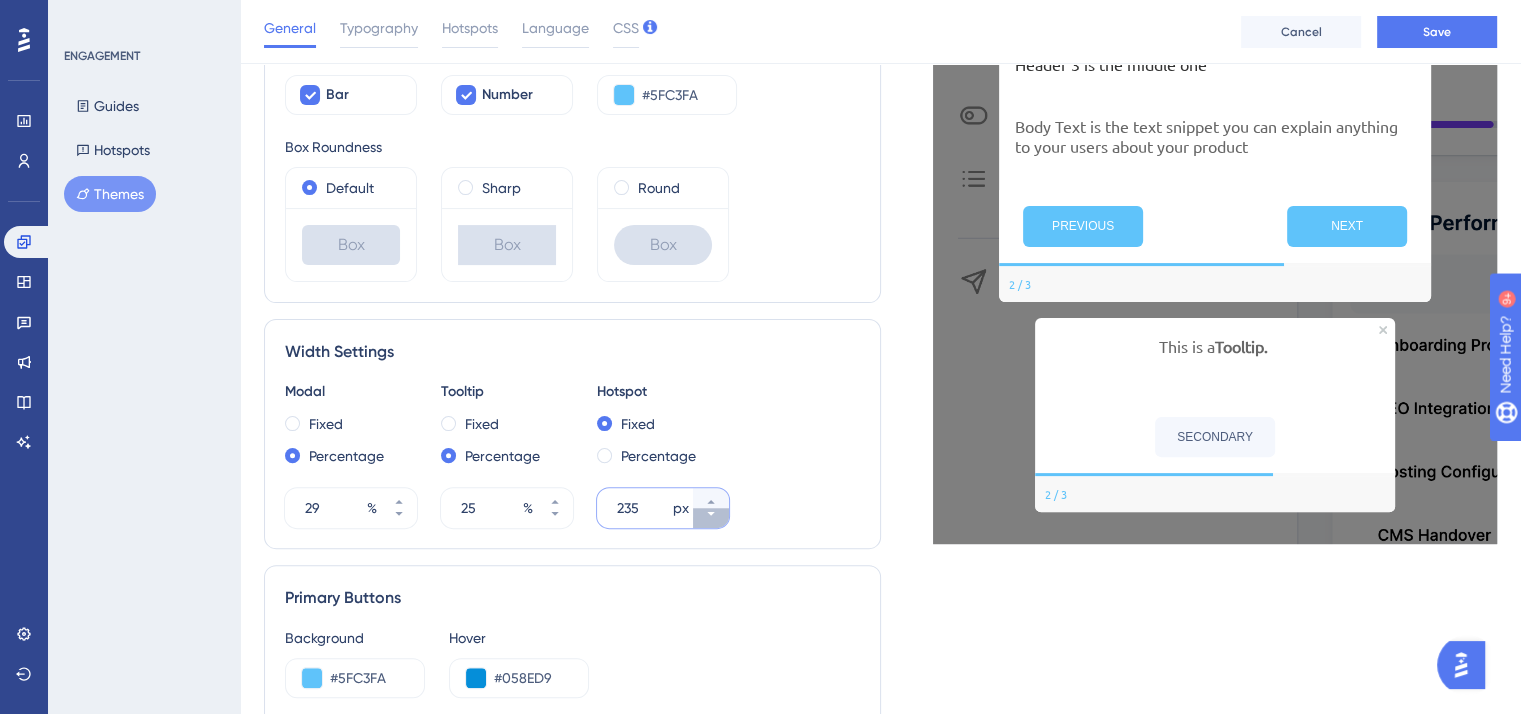 click on "235 px" at bounding box center [711, 518] 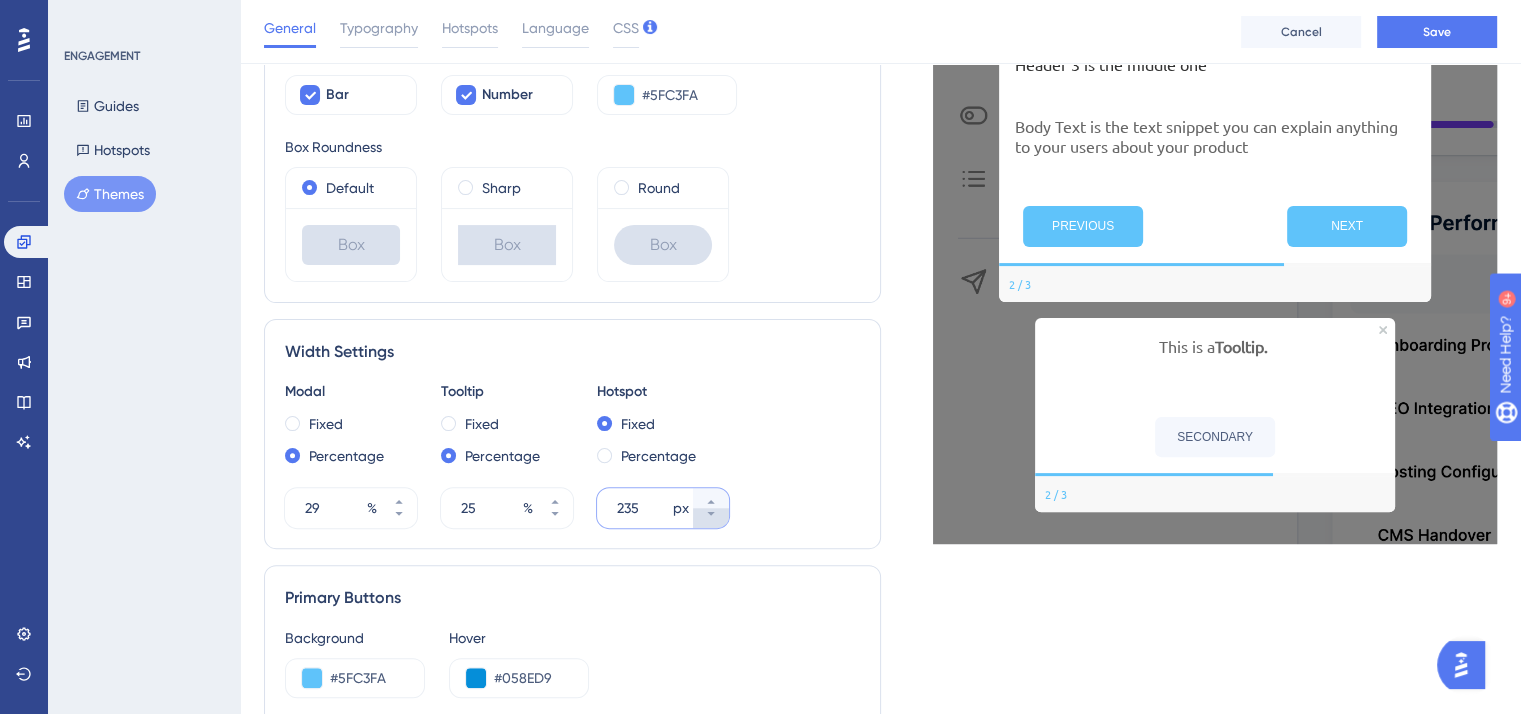 type on "234" 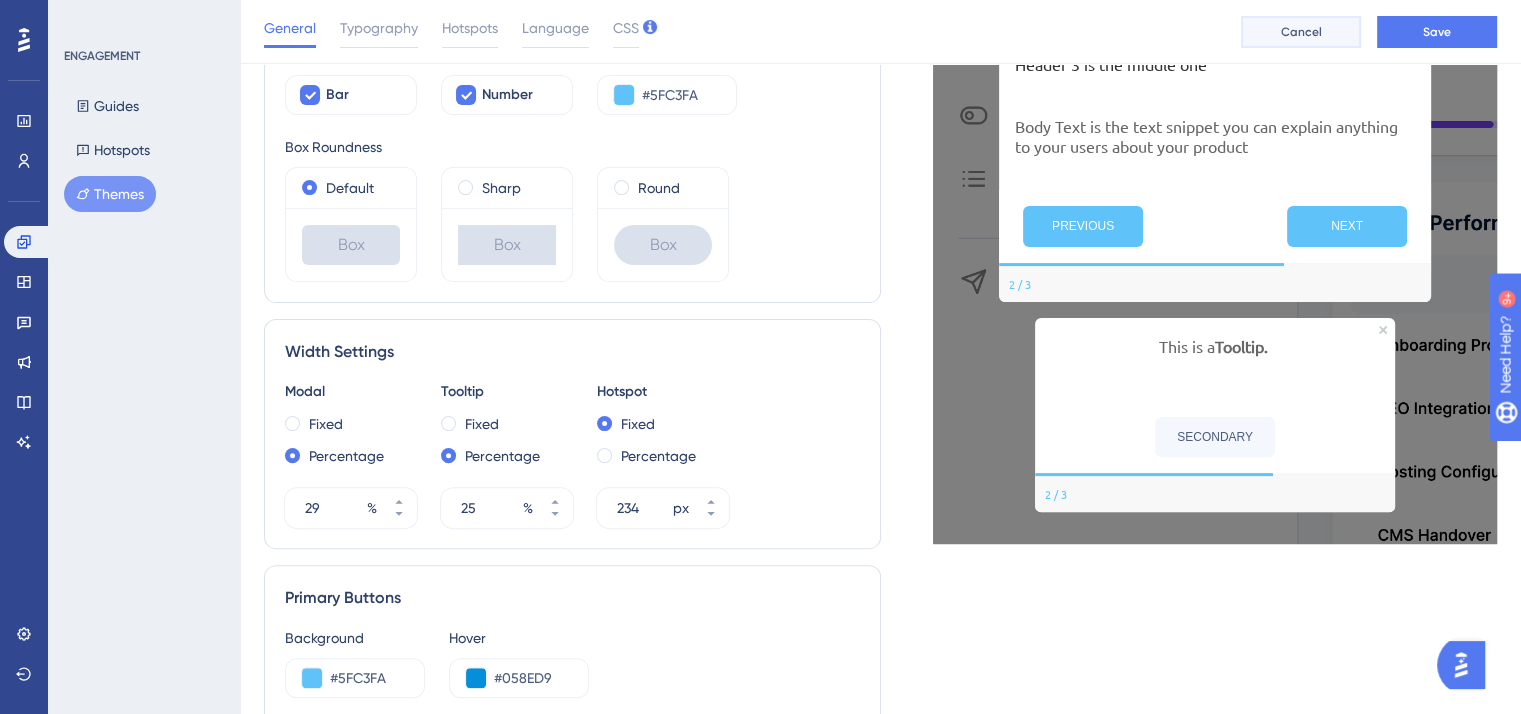 click on "Cancel" at bounding box center [1301, 32] 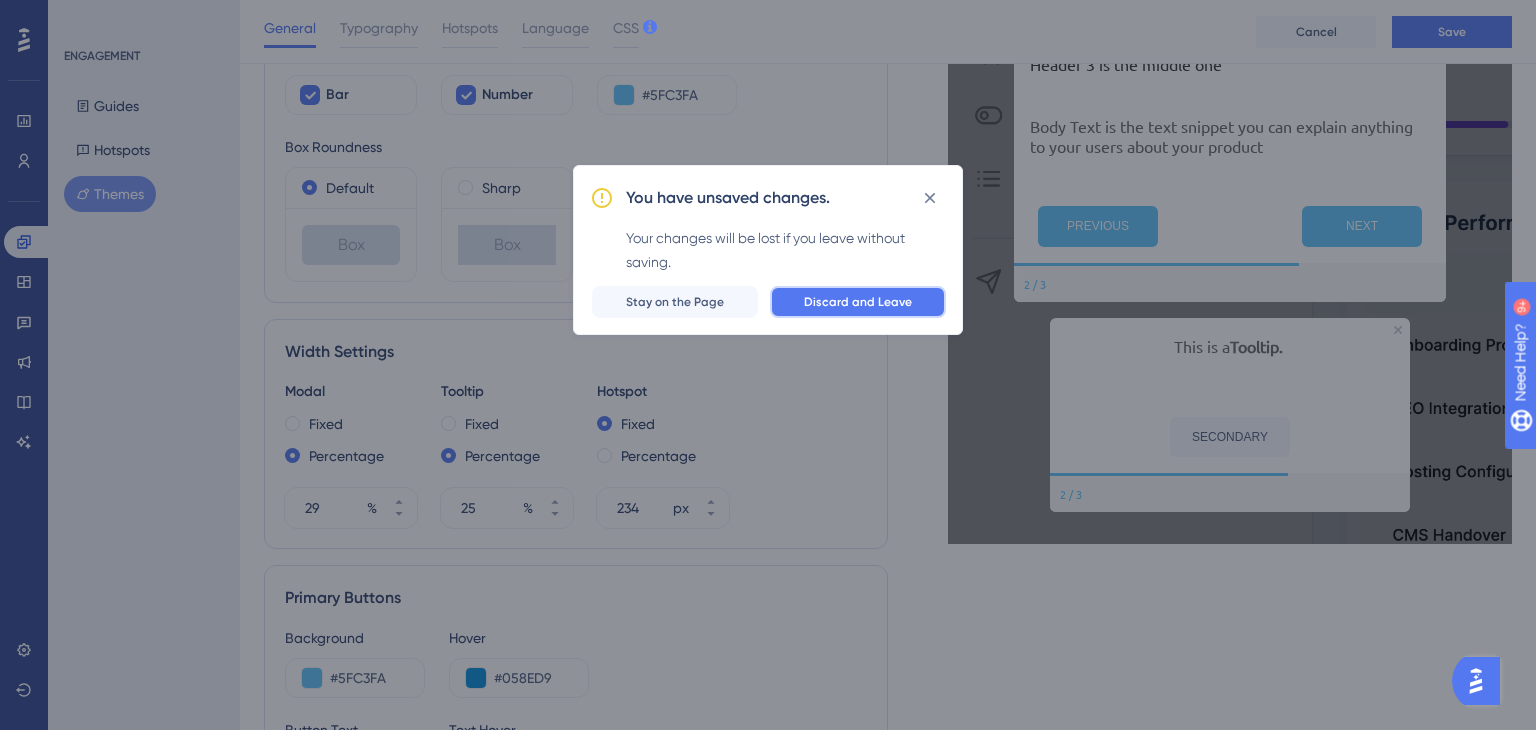 click on "Discard and Leave" at bounding box center (858, 302) 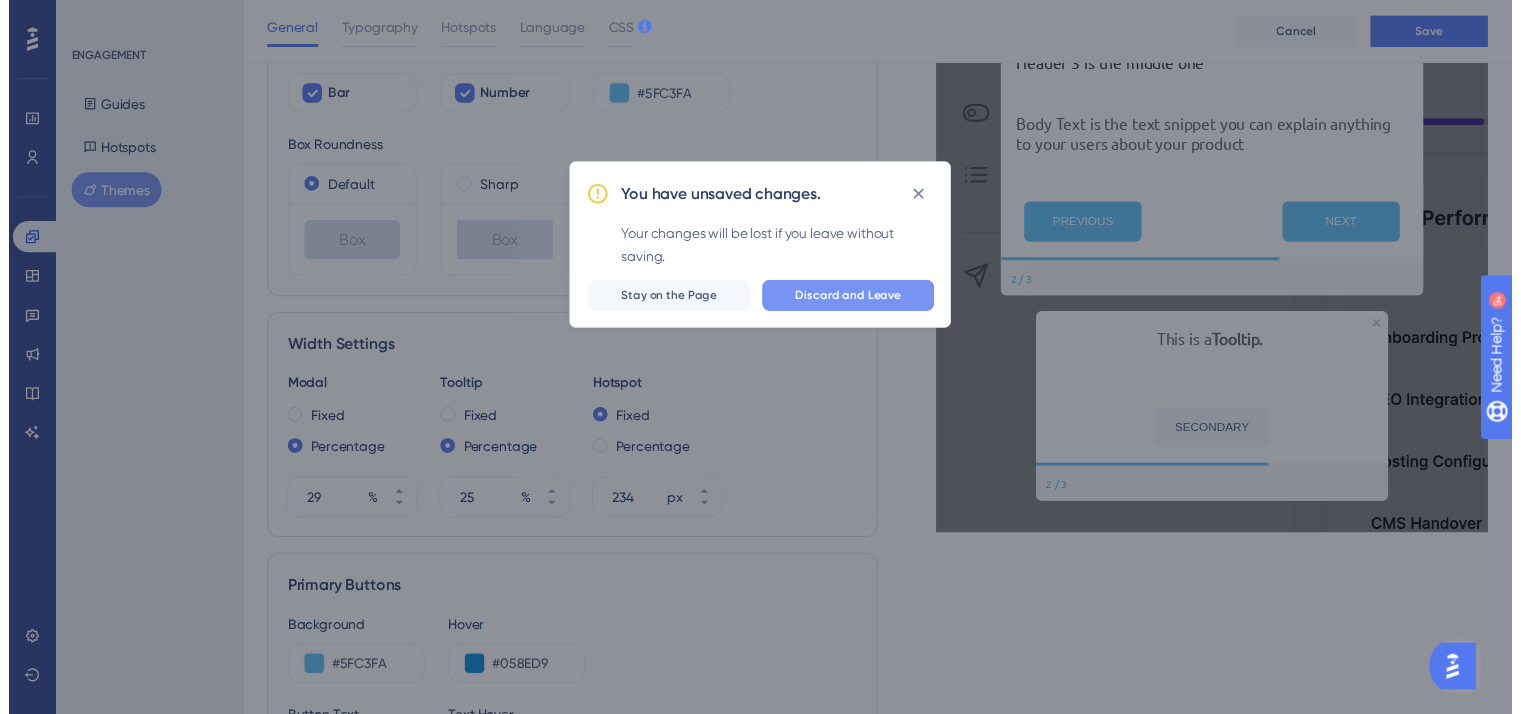 scroll, scrollTop: 0, scrollLeft: 0, axis: both 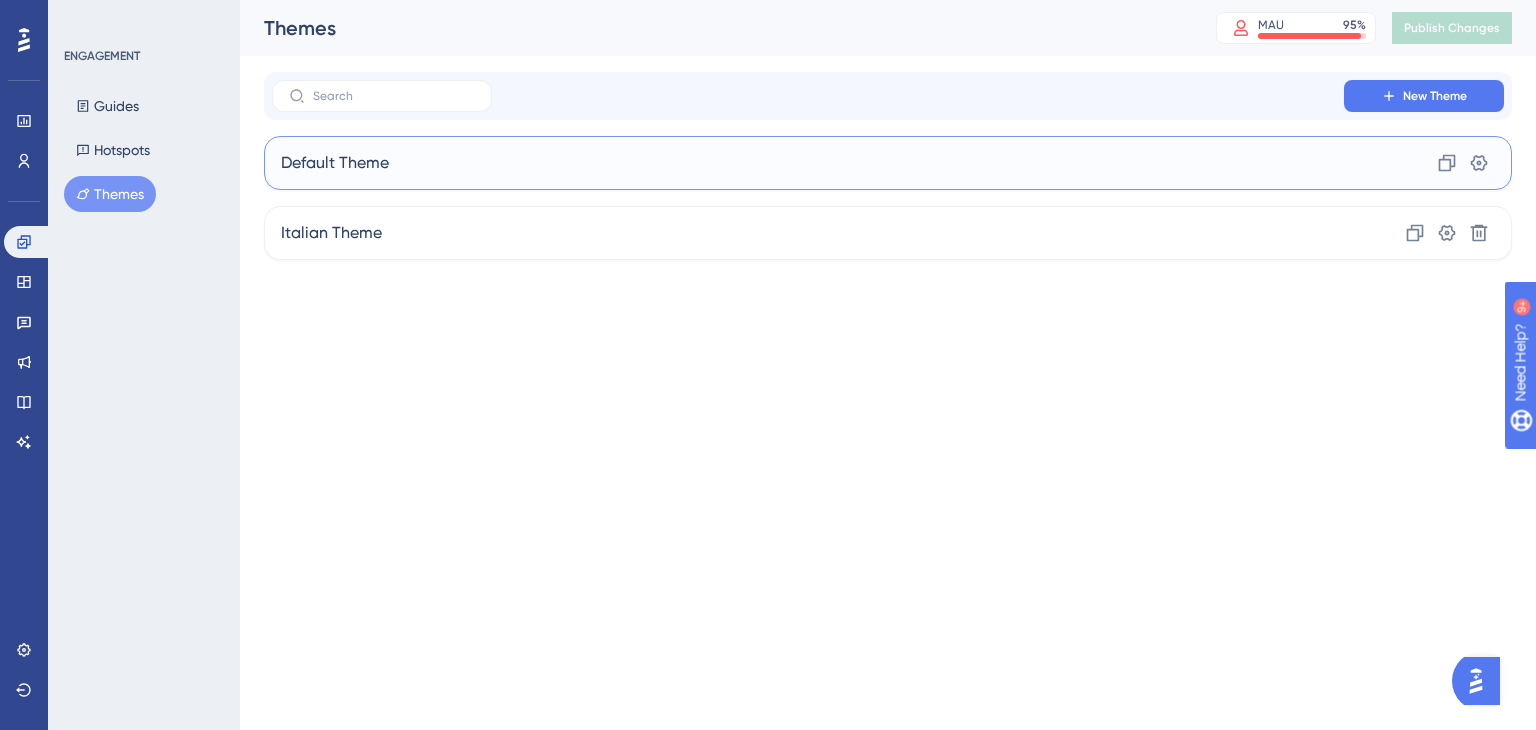 click on "Default Theme Clone Settings" at bounding box center (888, 163) 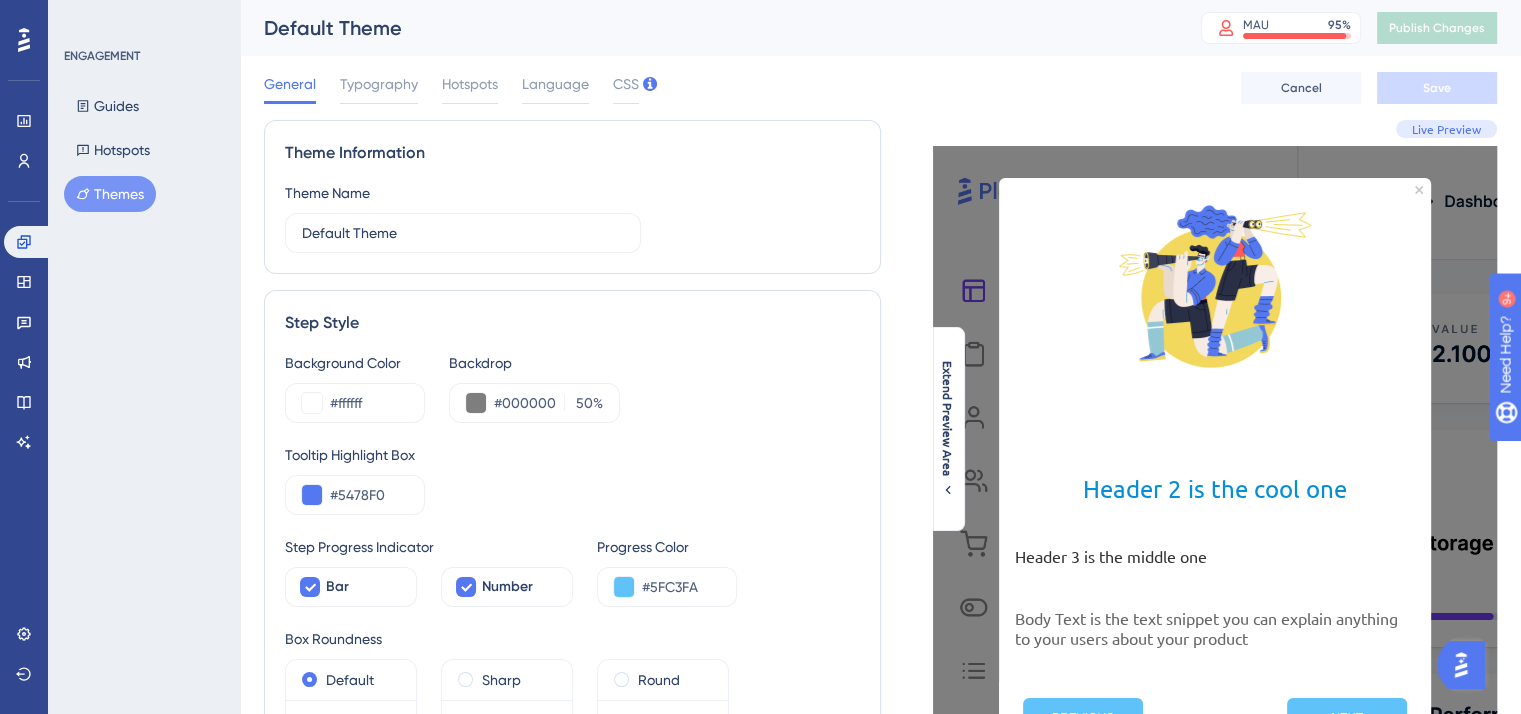 click on "Themes" at bounding box center [110, 194] 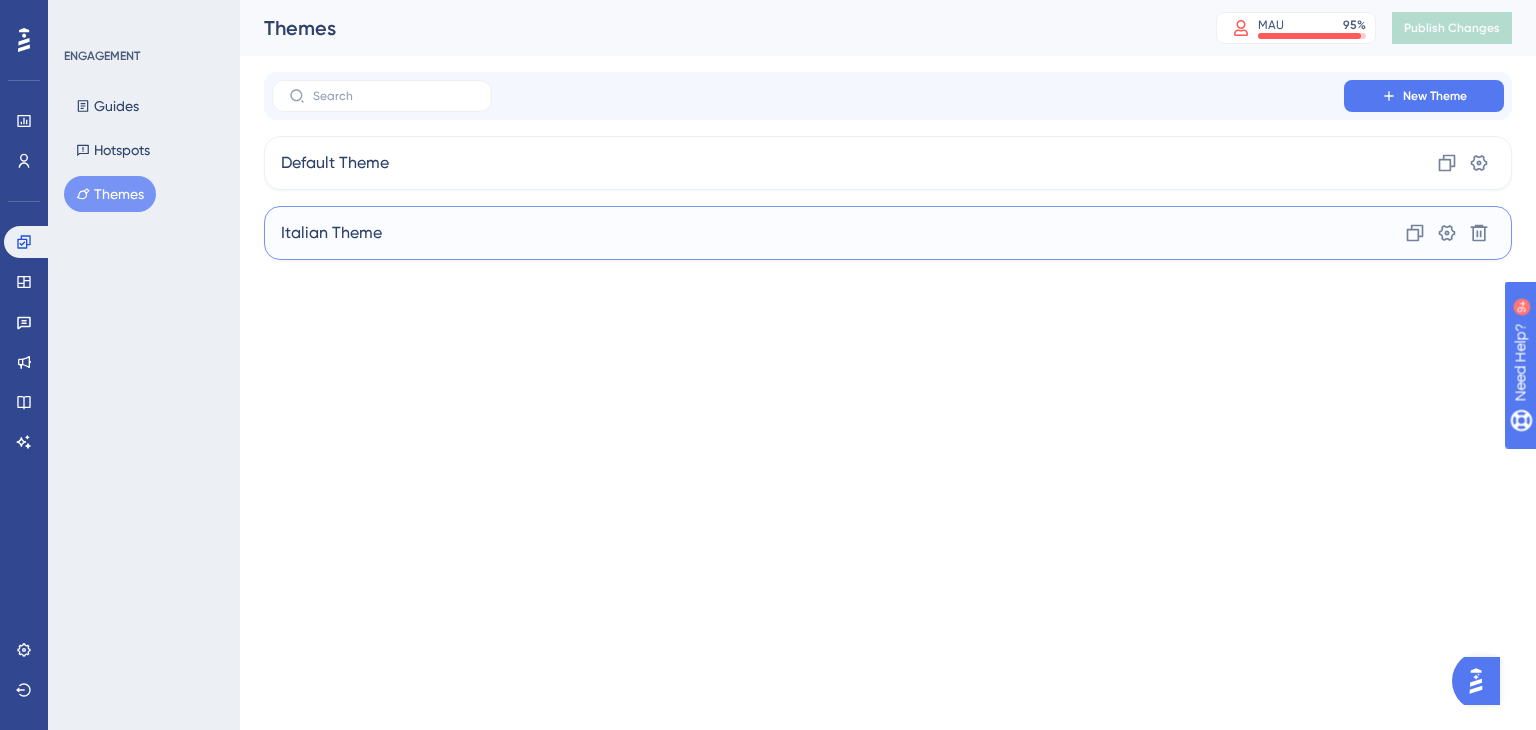 click on "Italian Theme Clone Settings Delete" at bounding box center [888, 233] 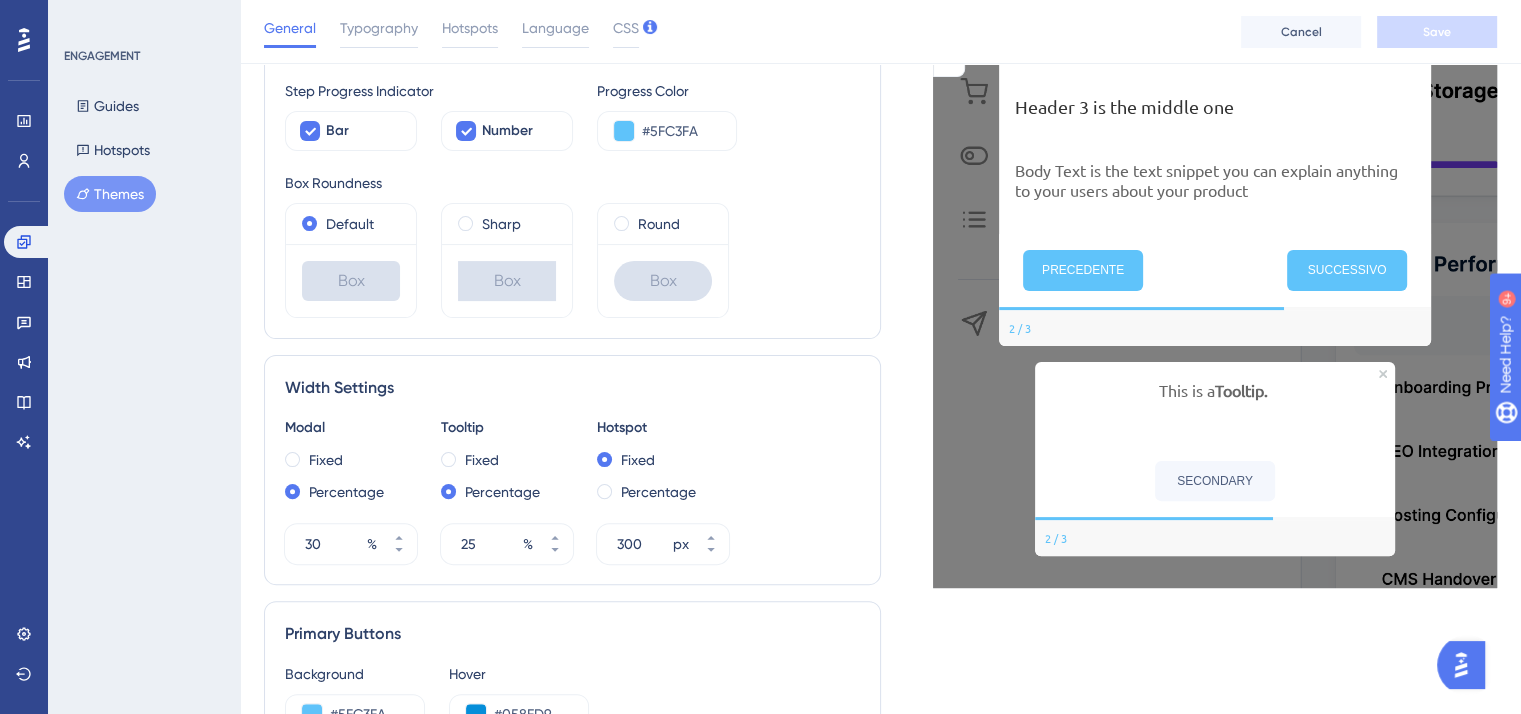 scroll, scrollTop: 500, scrollLeft: 0, axis: vertical 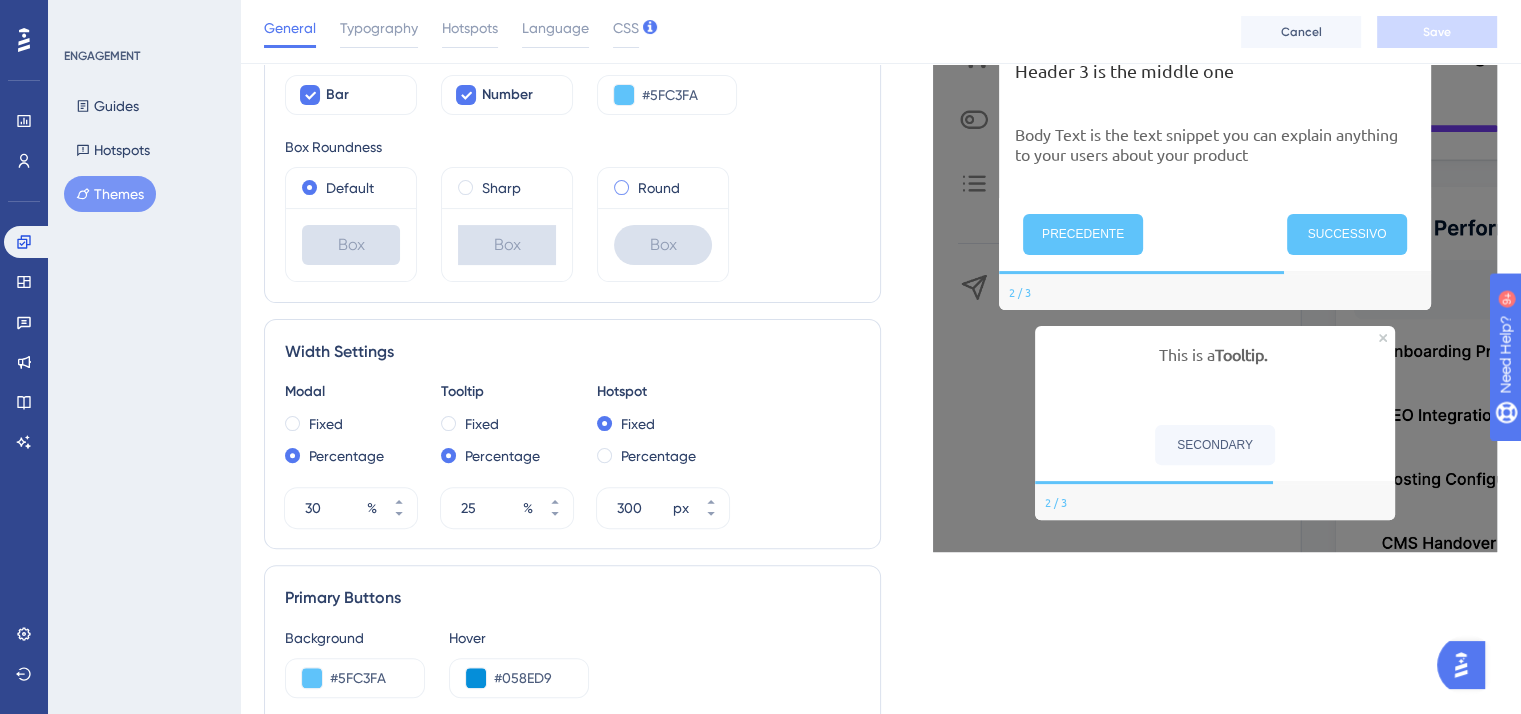 click at bounding box center [621, 187] 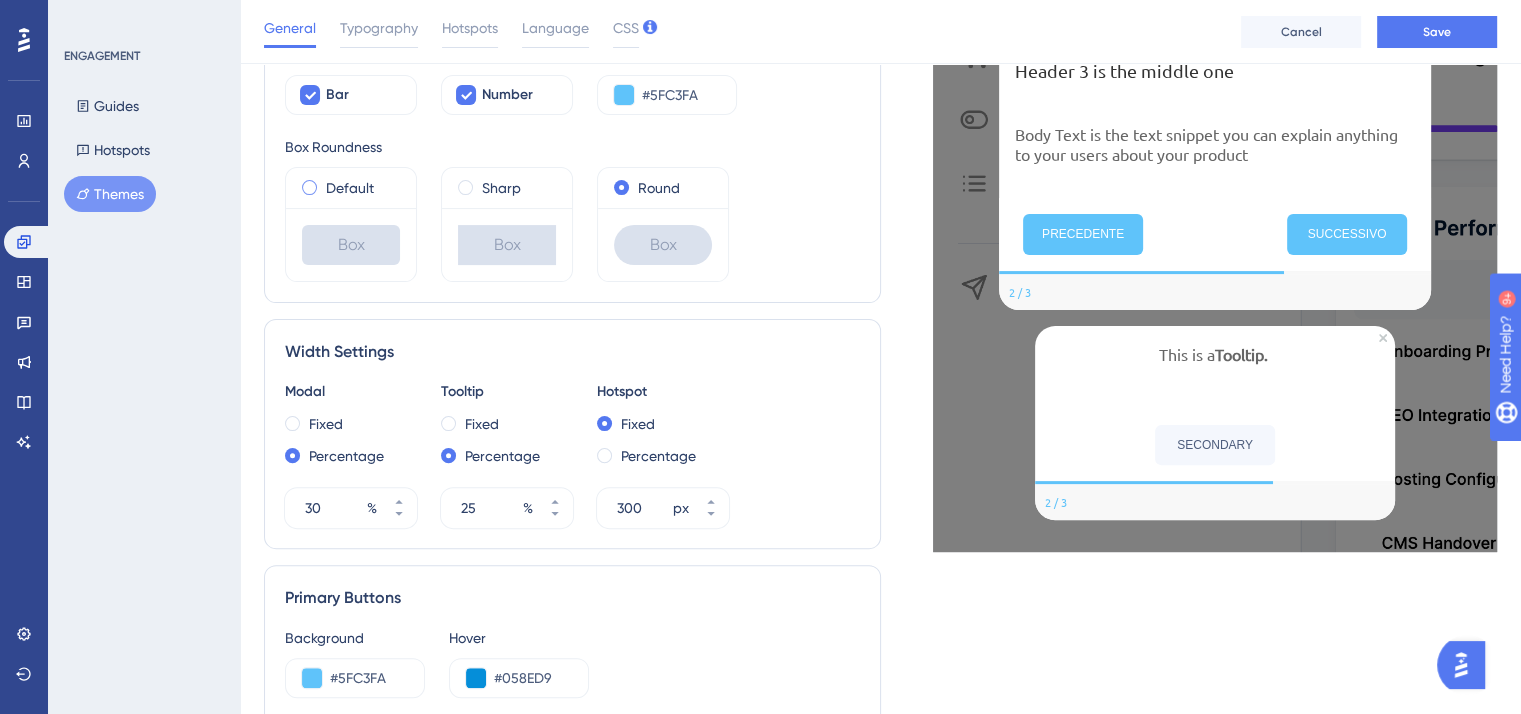 click on "Default" at bounding box center [350, 188] 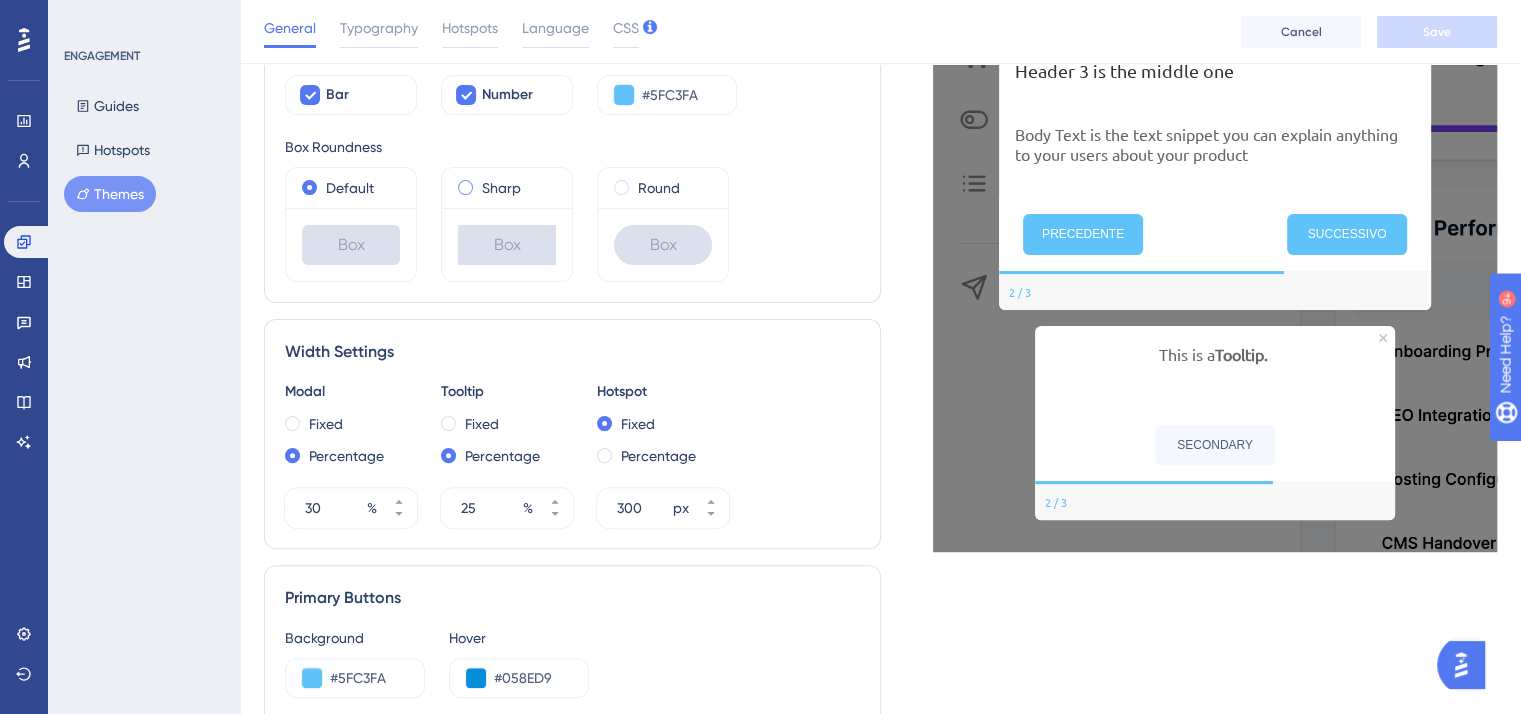 click on "Sharp" at bounding box center (501, 188) 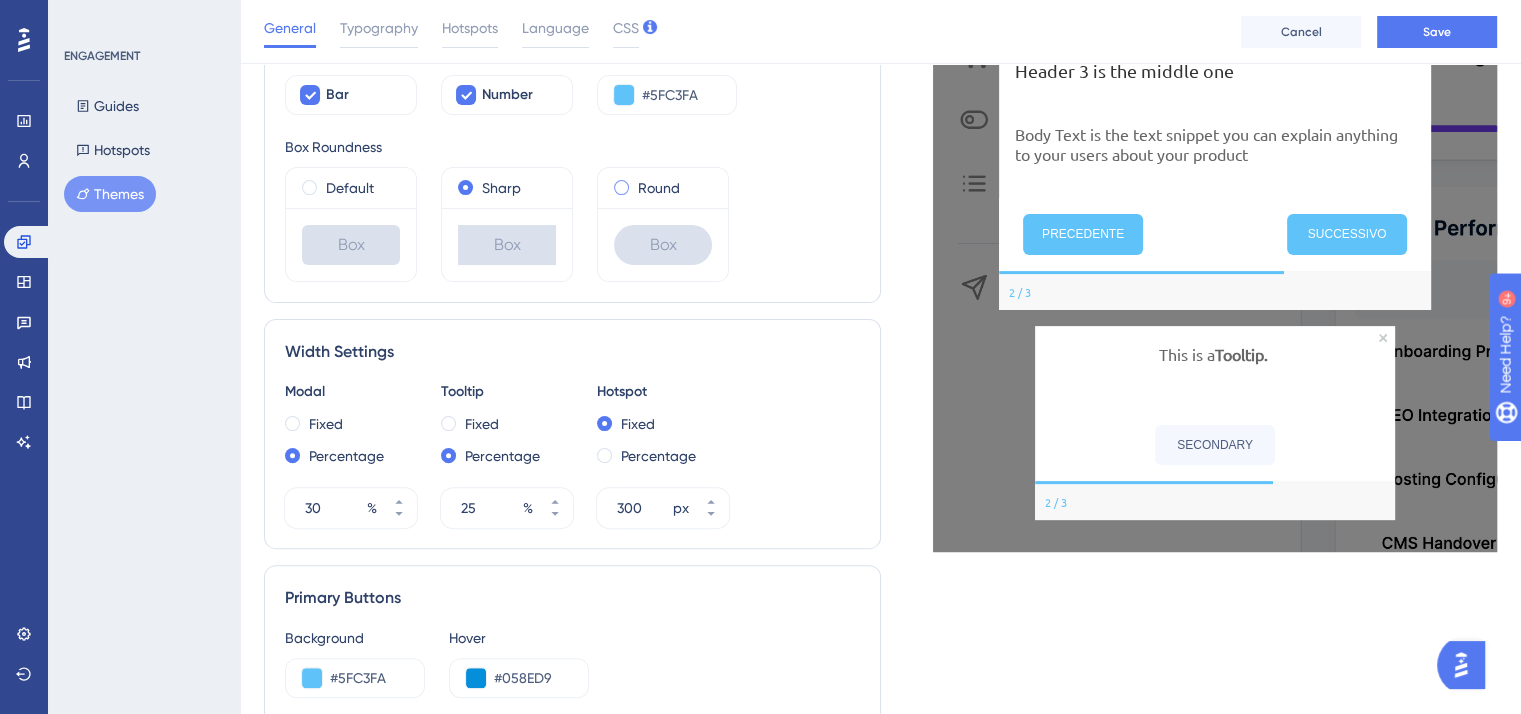click at bounding box center [621, 187] 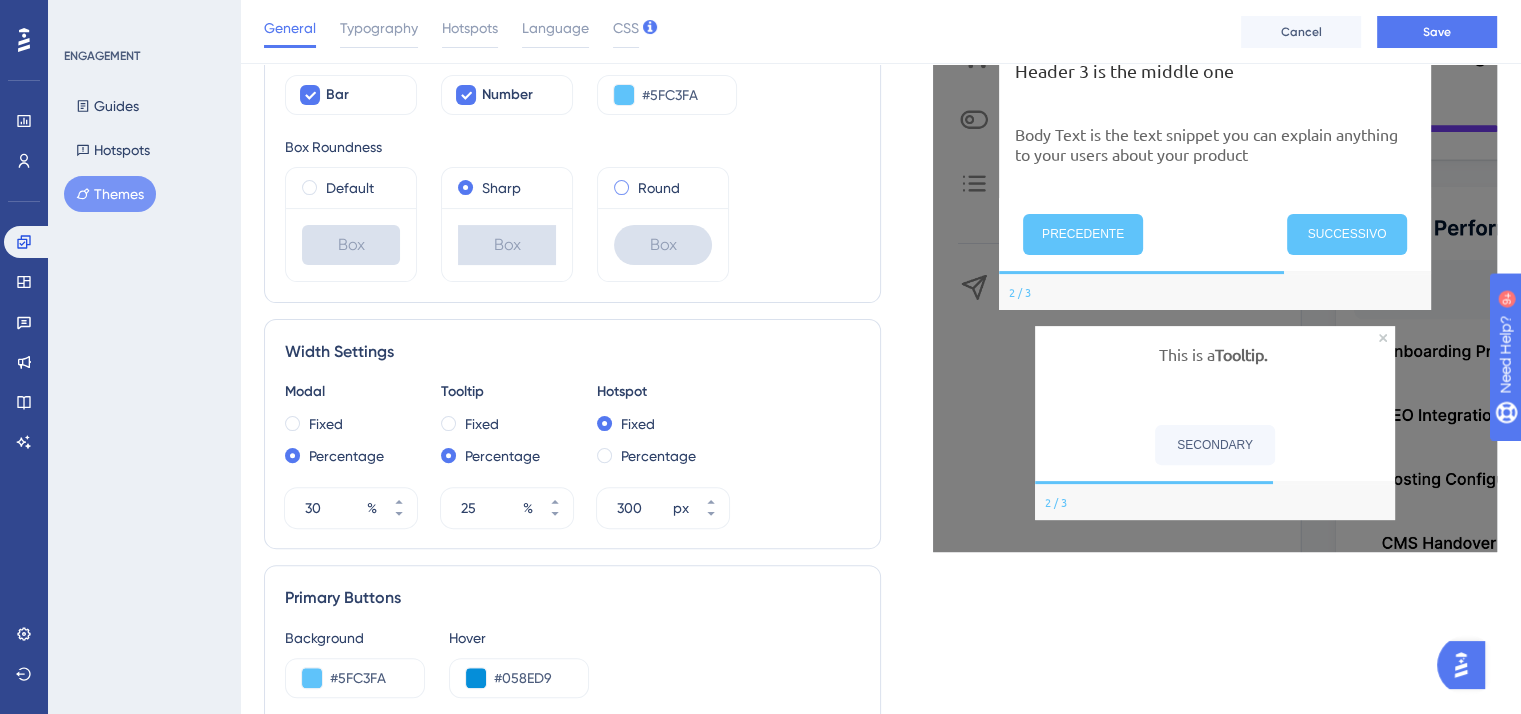click at bounding box center [635, 183] 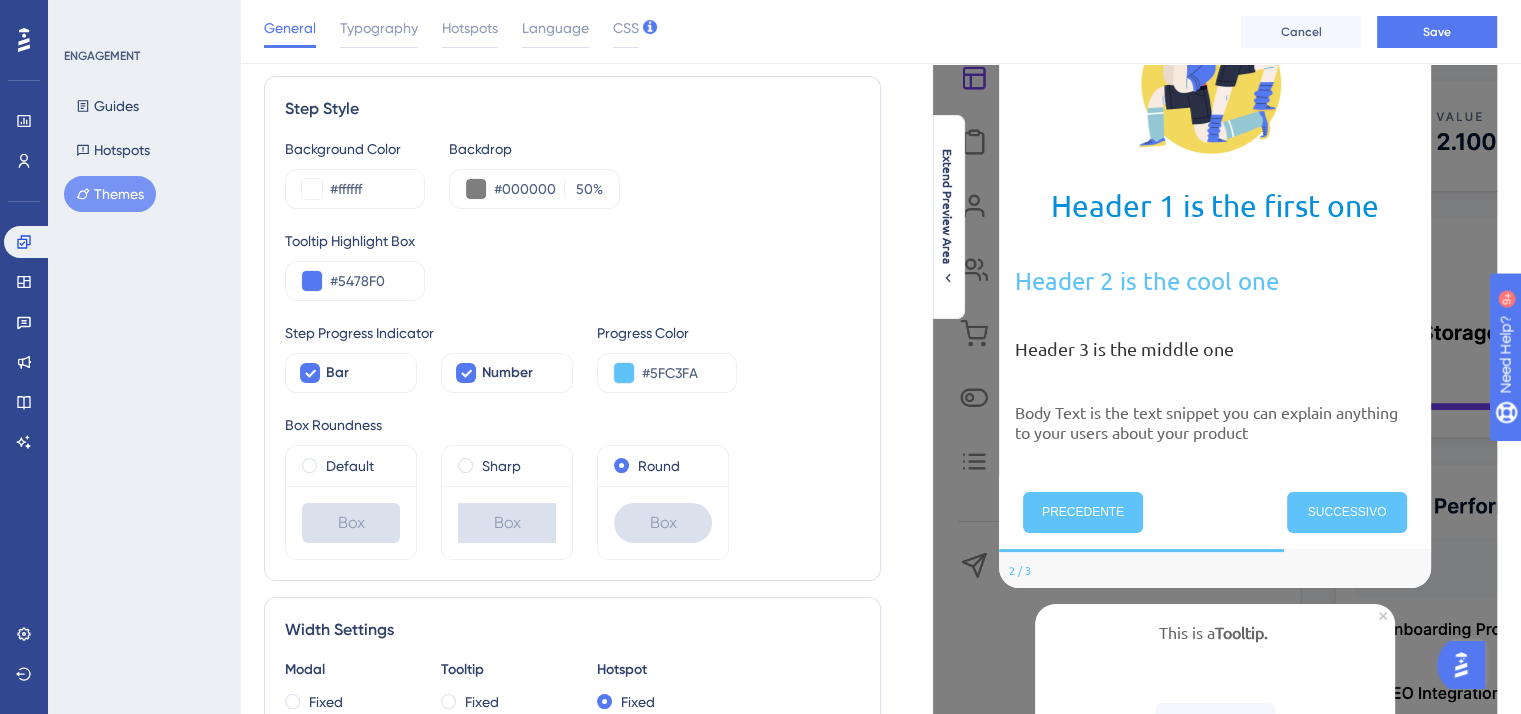 scroll, scrollTop: 200, scrollLeft: 0, axis: vertical 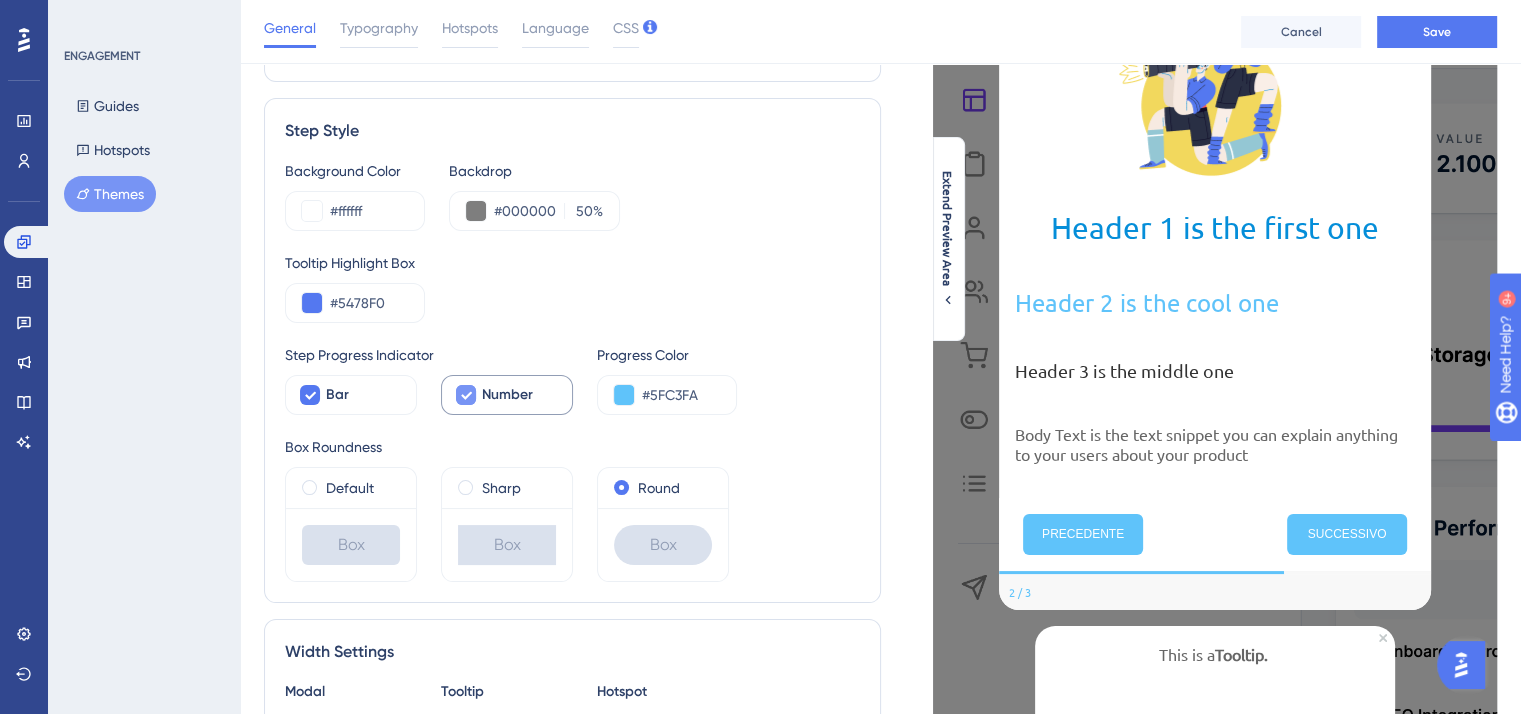 click 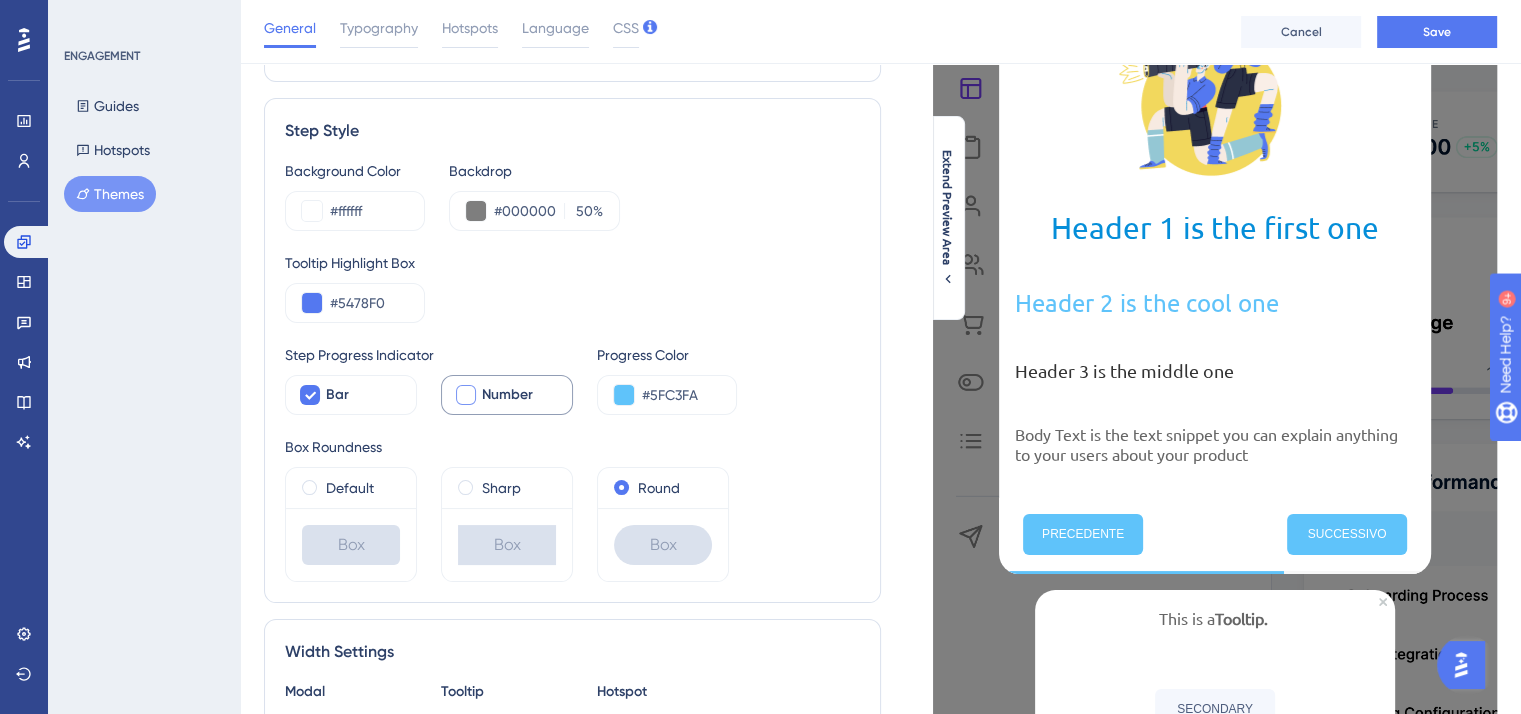 click at bounding box center [466, 395] 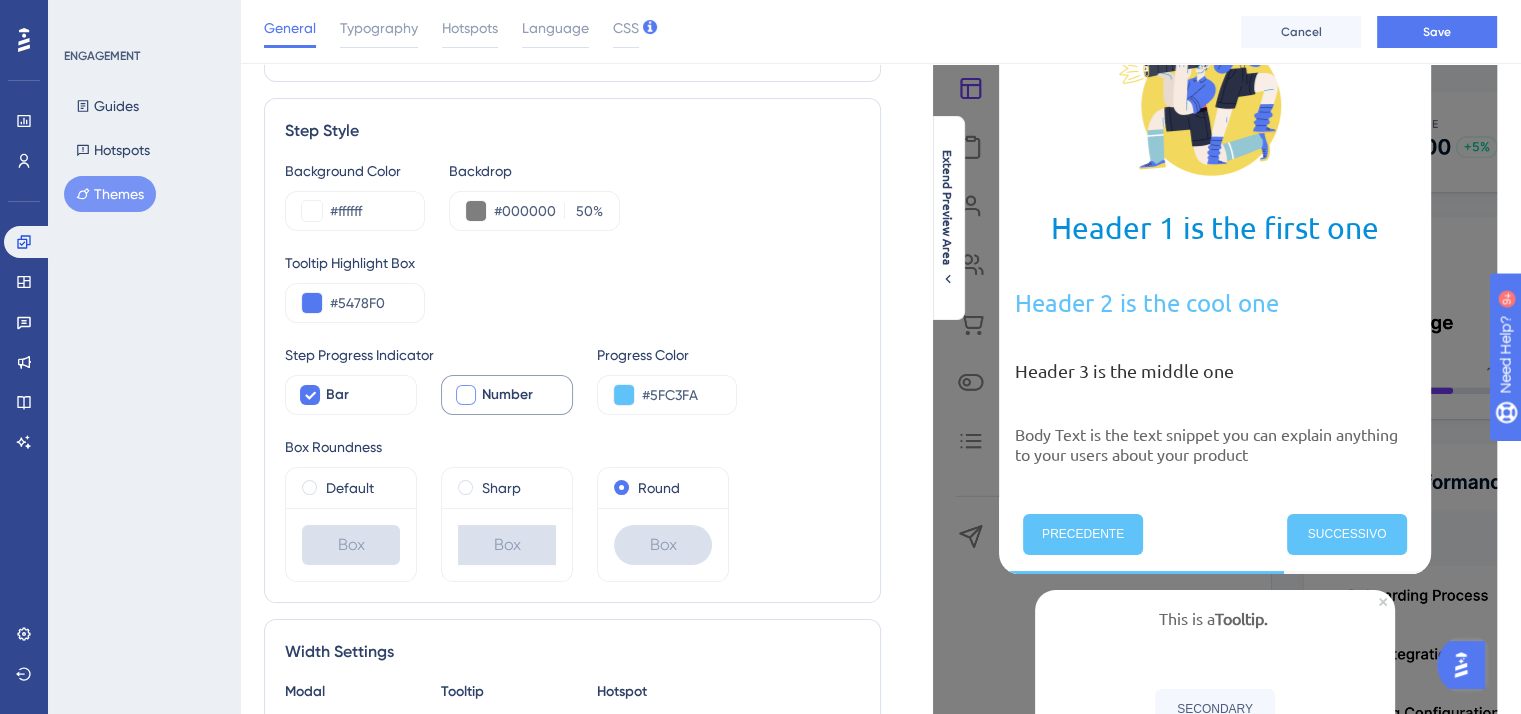 checkbox on "true" 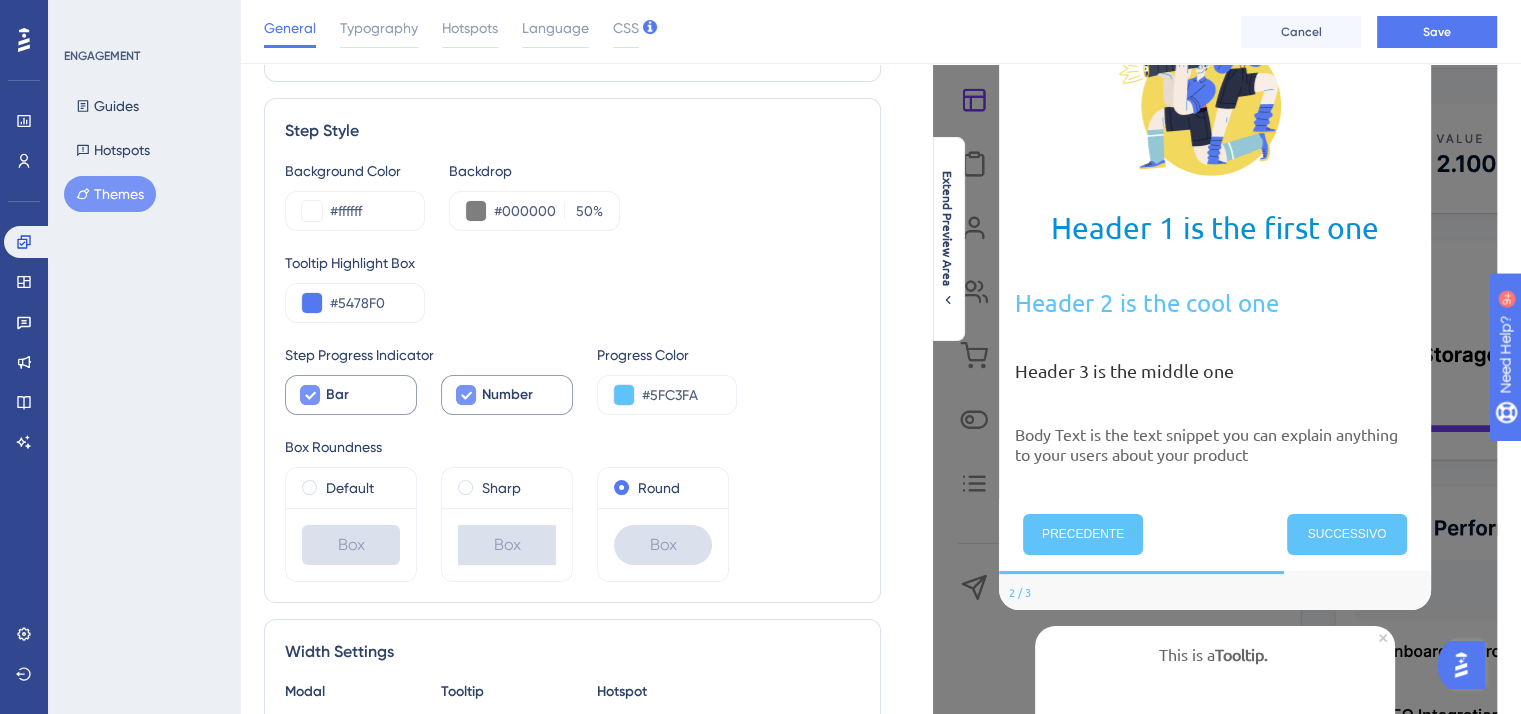 click 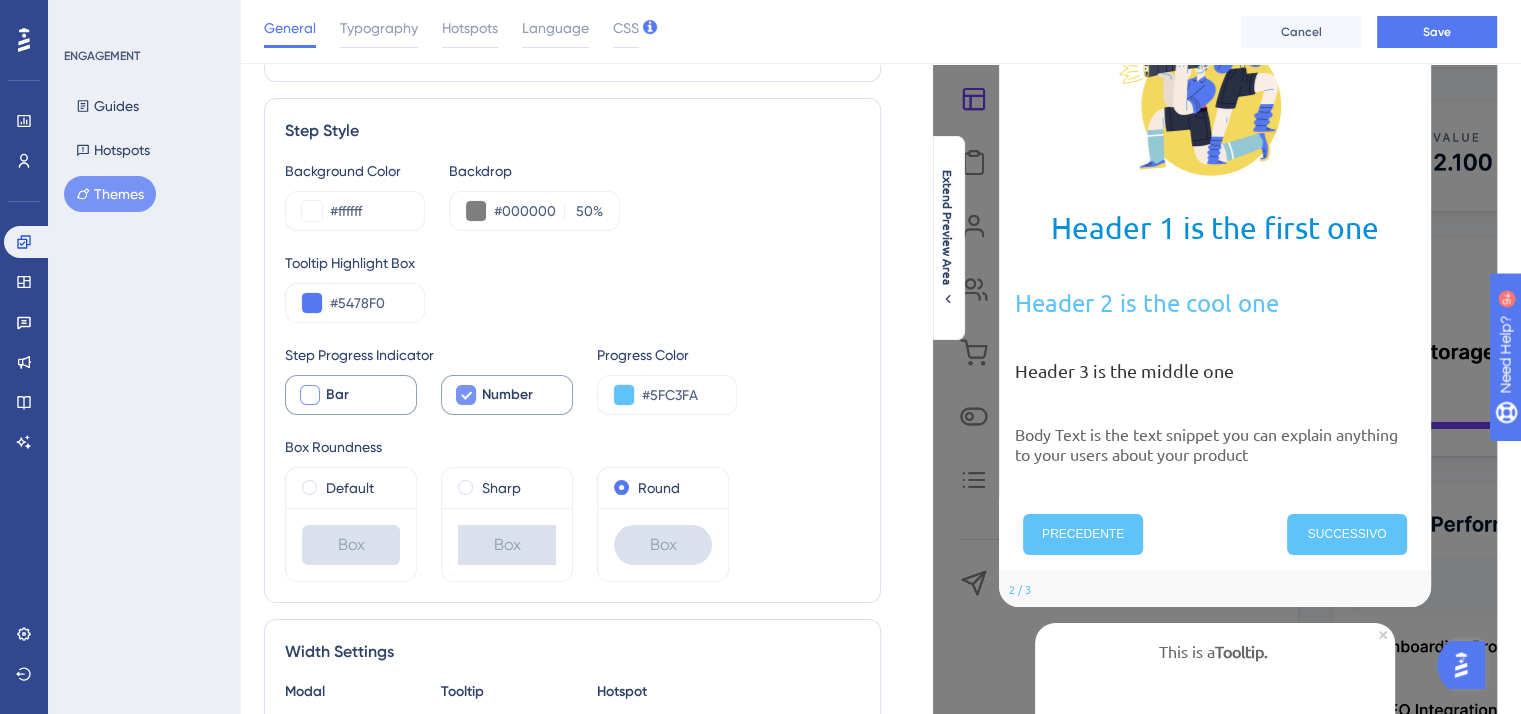 click at bounding box center (310, 395) 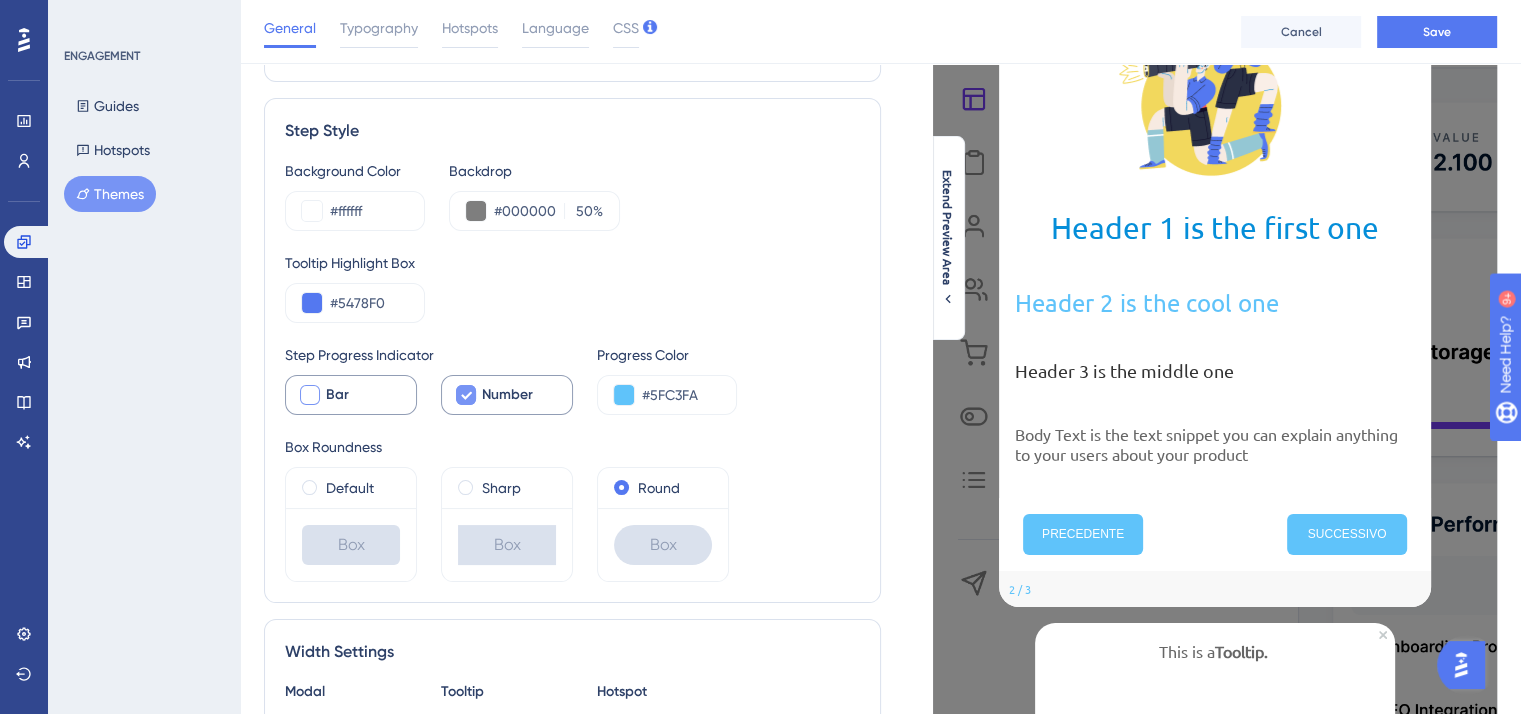 checkbox on "true" 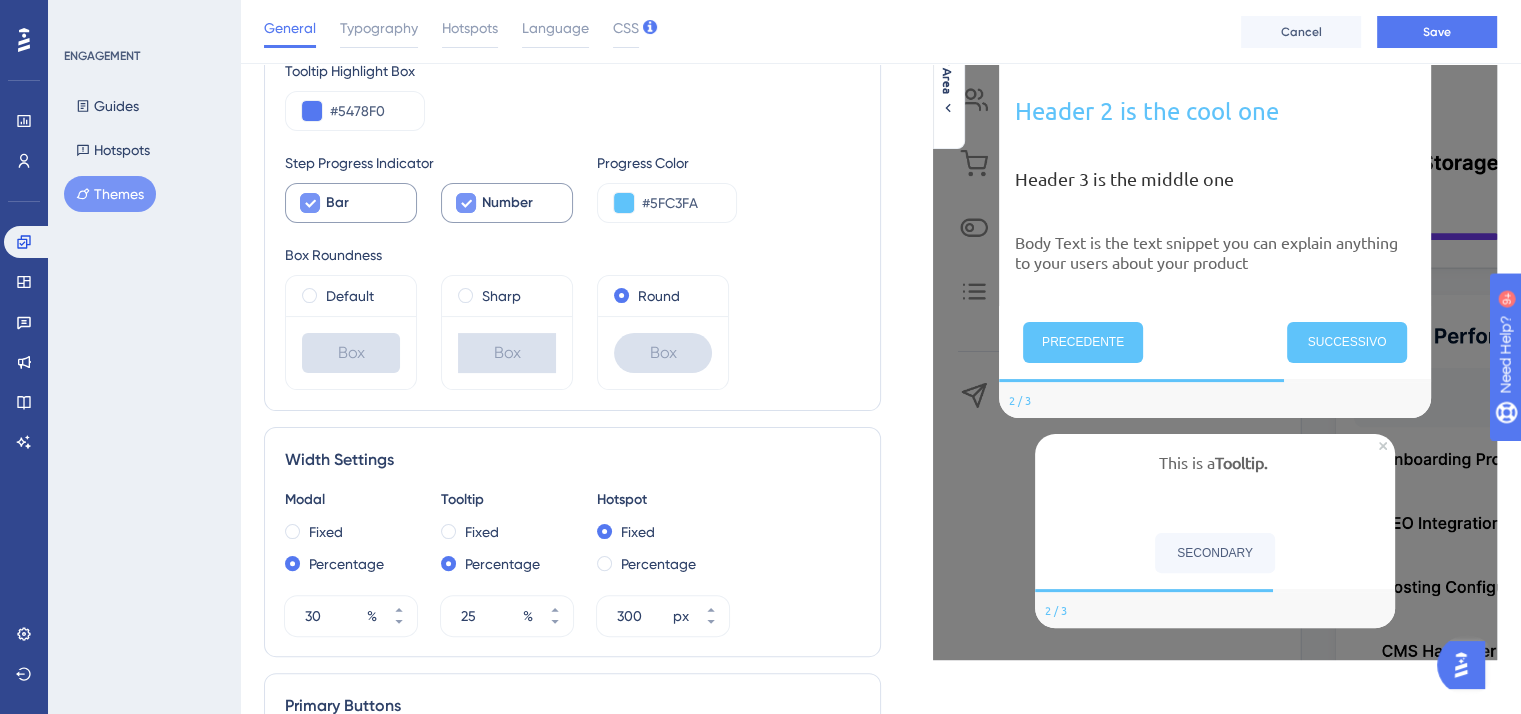 scroll, scrollTop: 500, scrollLeft: 0, axis: vertical 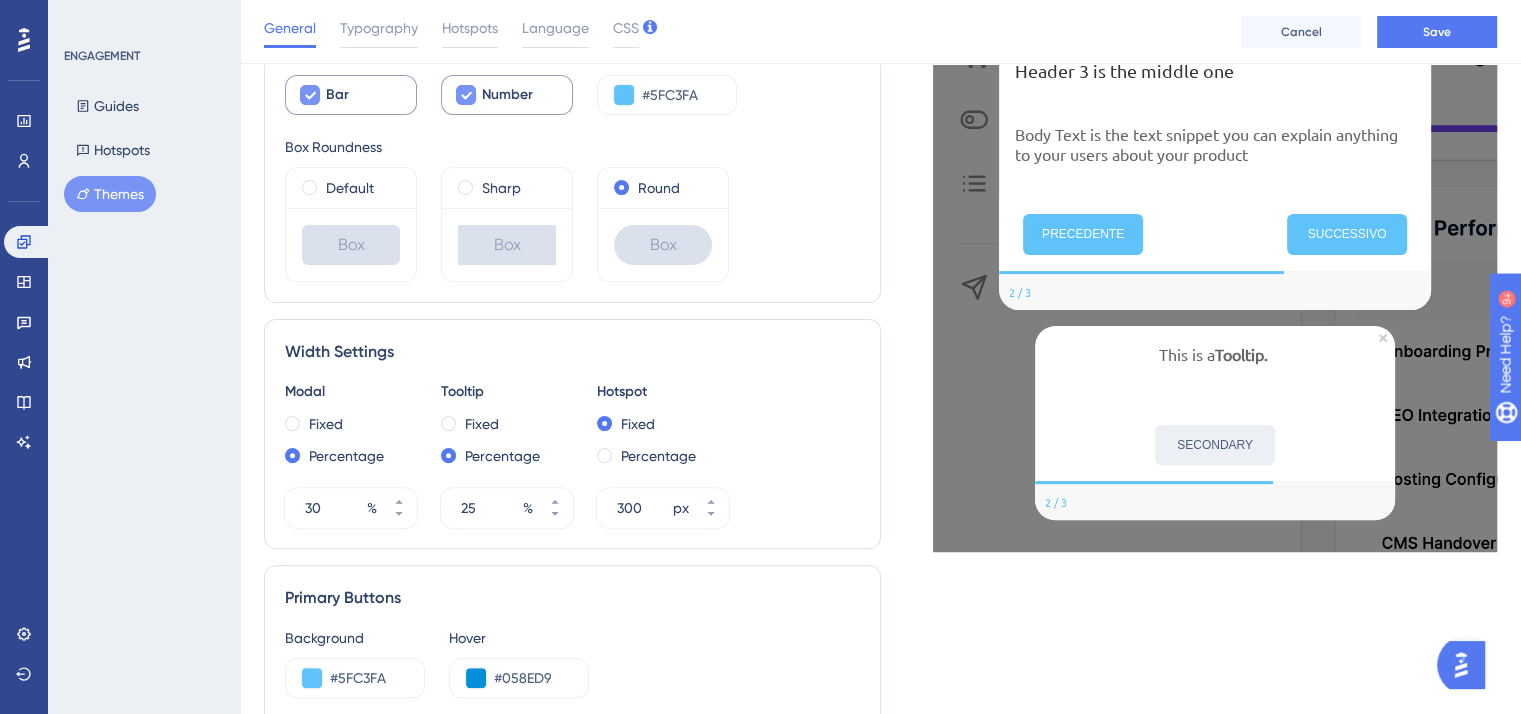 click on "SECONDARY" at bounding box center [1215, 445] 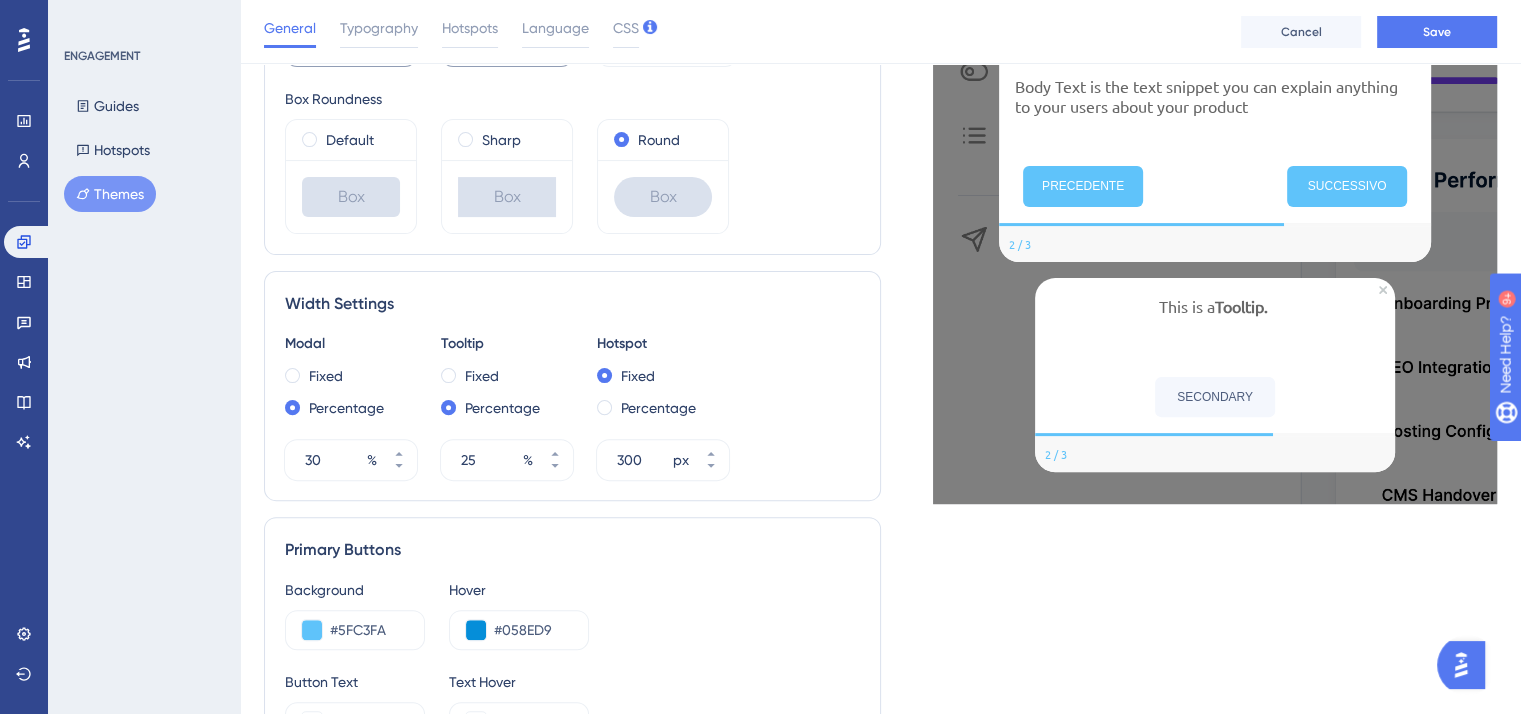 scroll, scrollTop: 448, scrollLeft: 0, axis: vertical 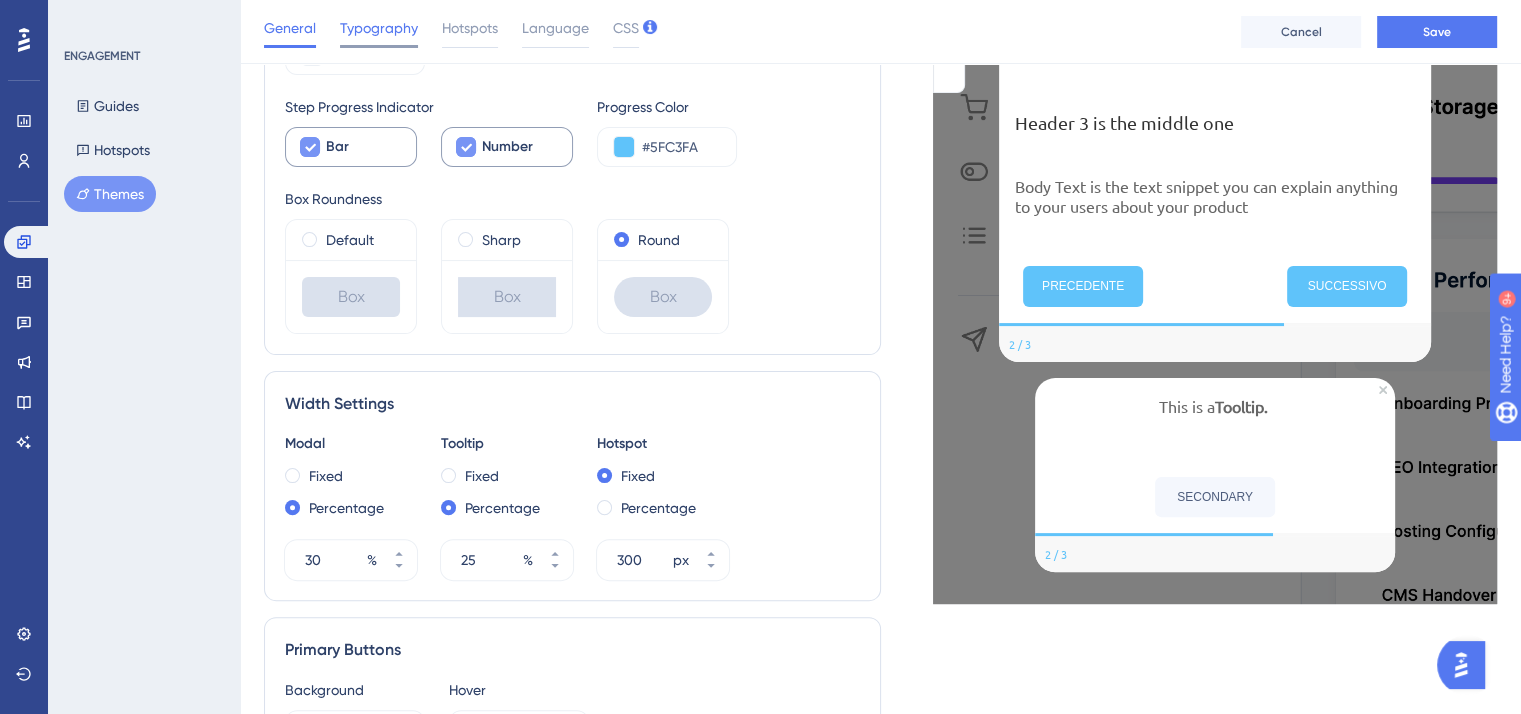 click on "Typography" at bounding box center (379, 28) 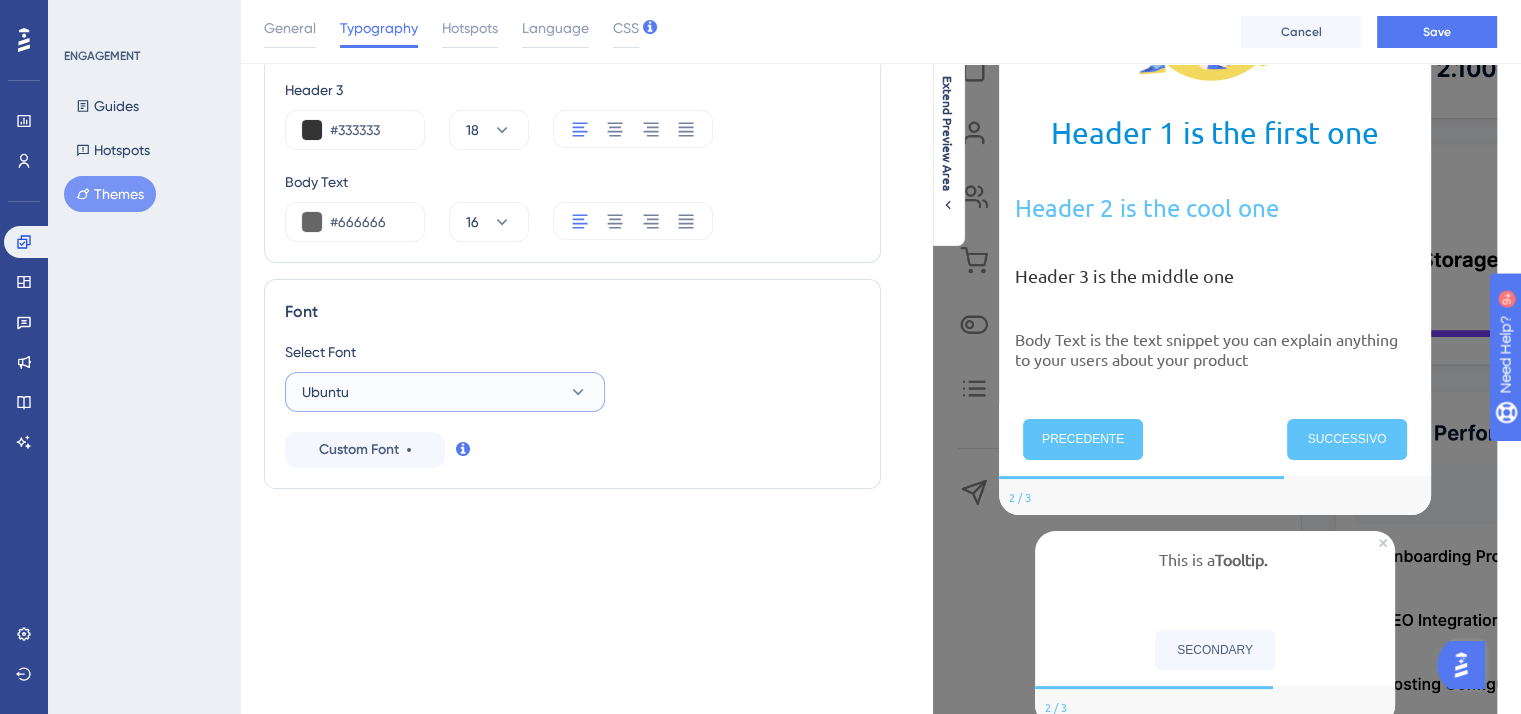 click on "Ubuntu" at bounding box center (445, 392) 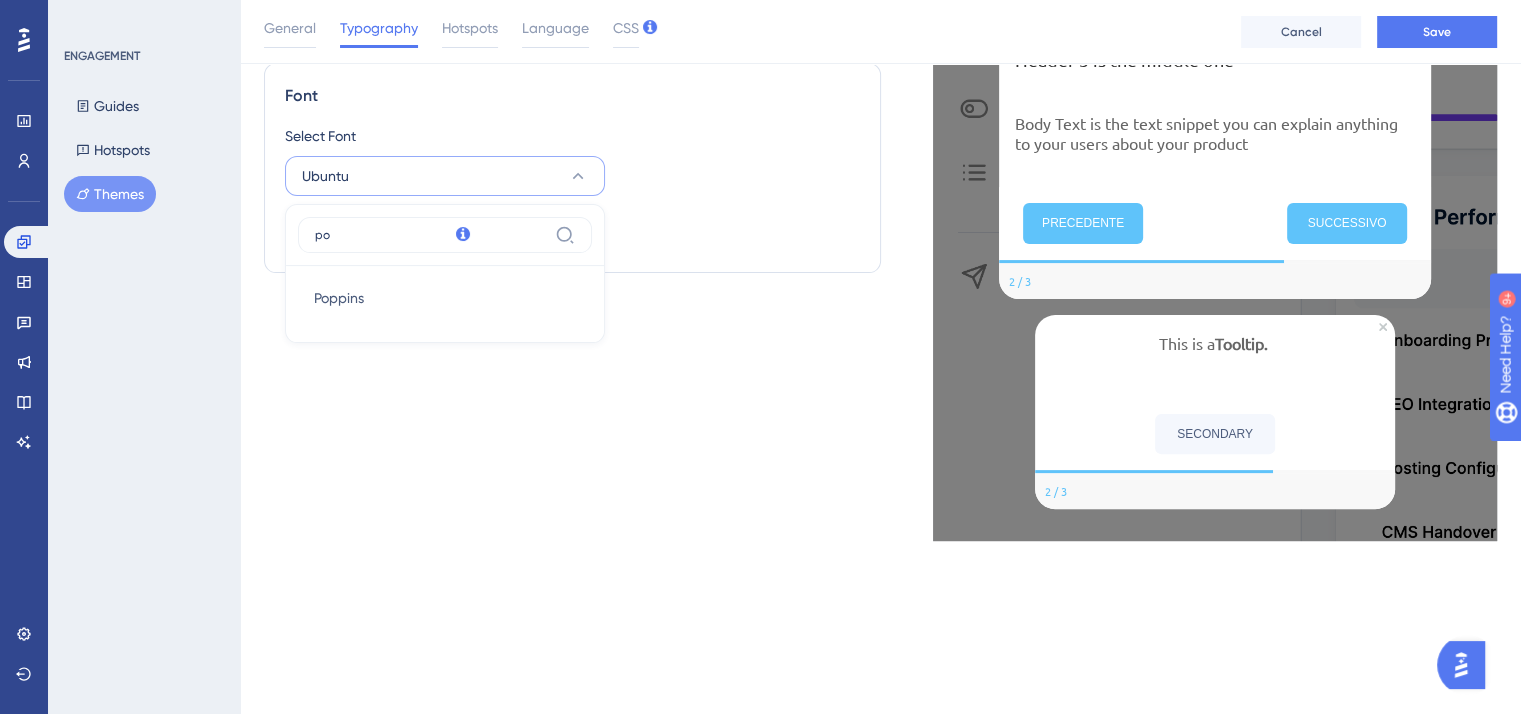 scroll, scrollTop: 510, scrollLeft: 0, axis: vertical 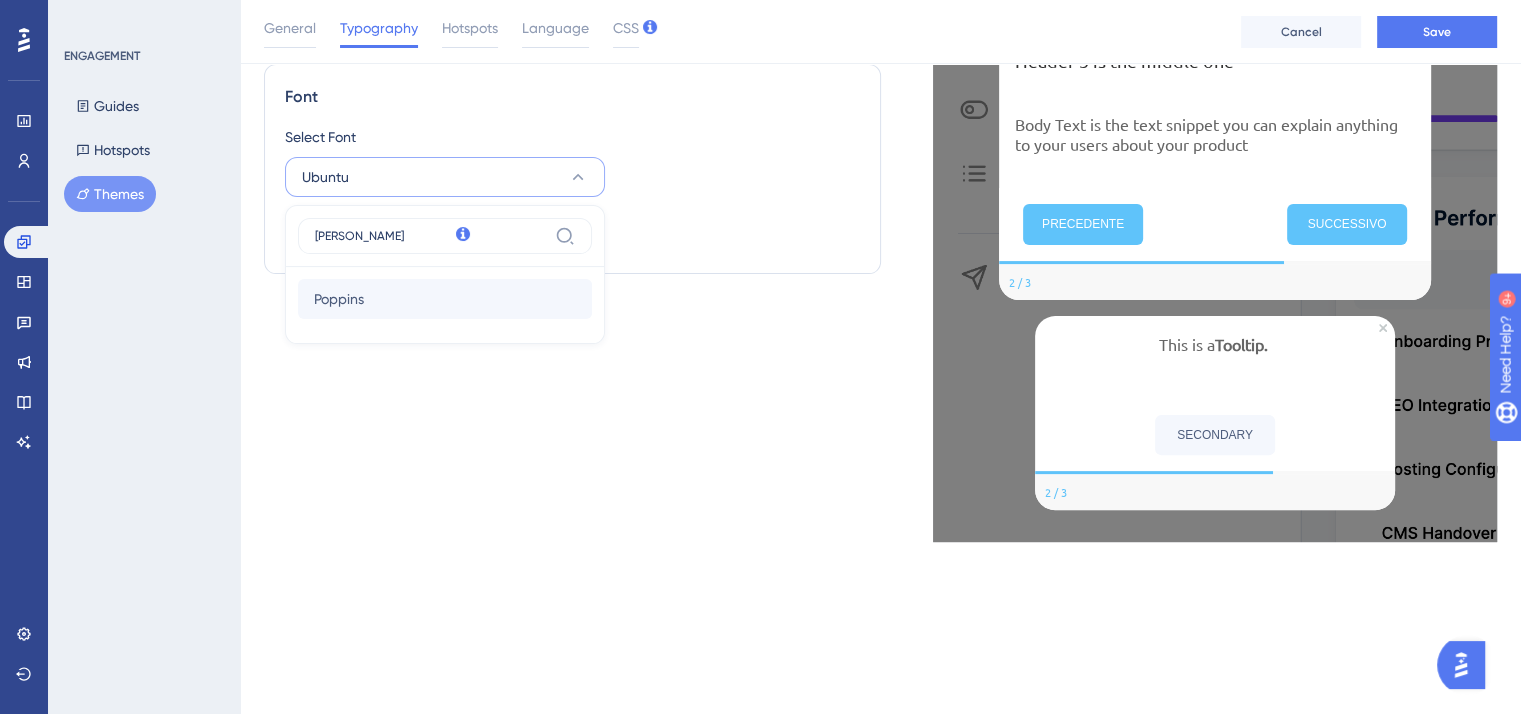 type on "[PERSON_NAME]" 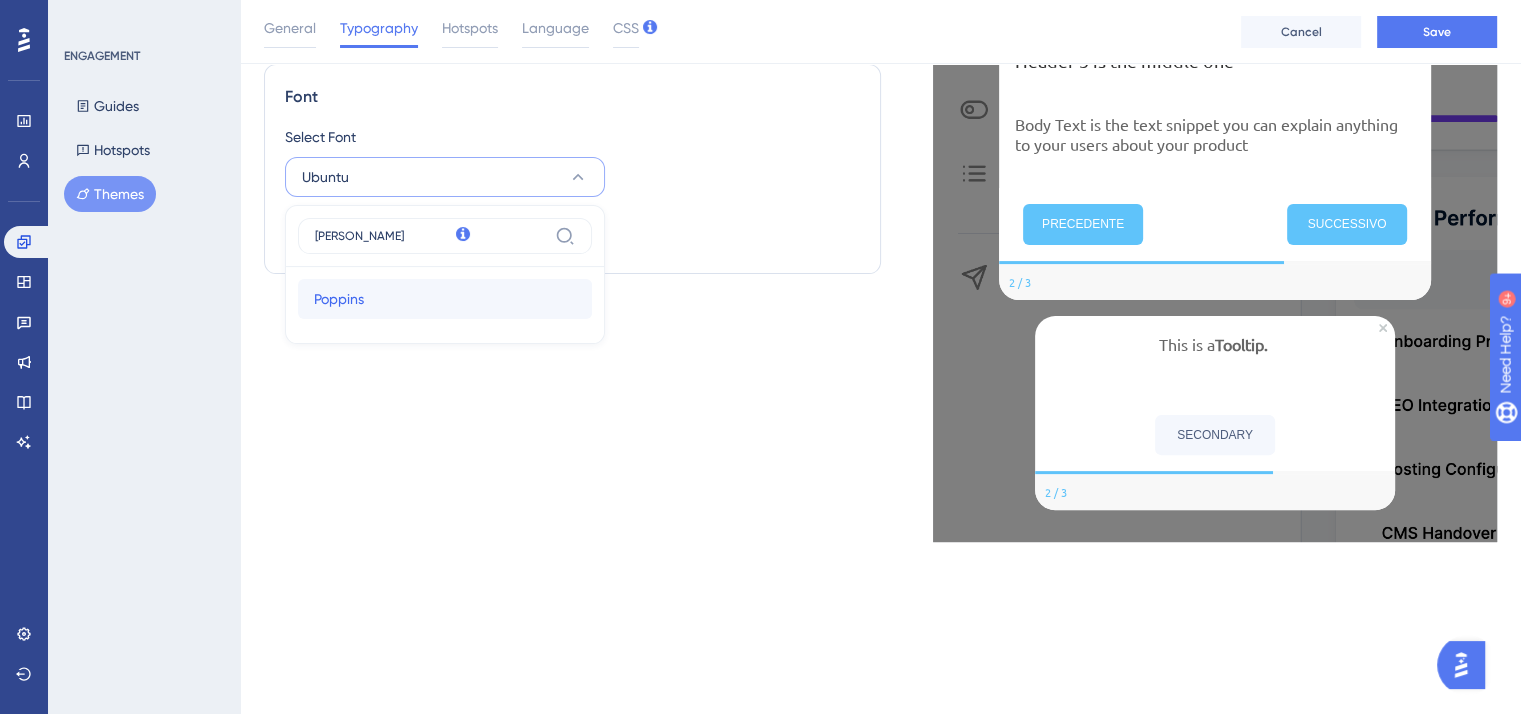 click on "Poppins Poppins" at bounding box center [445, 299] 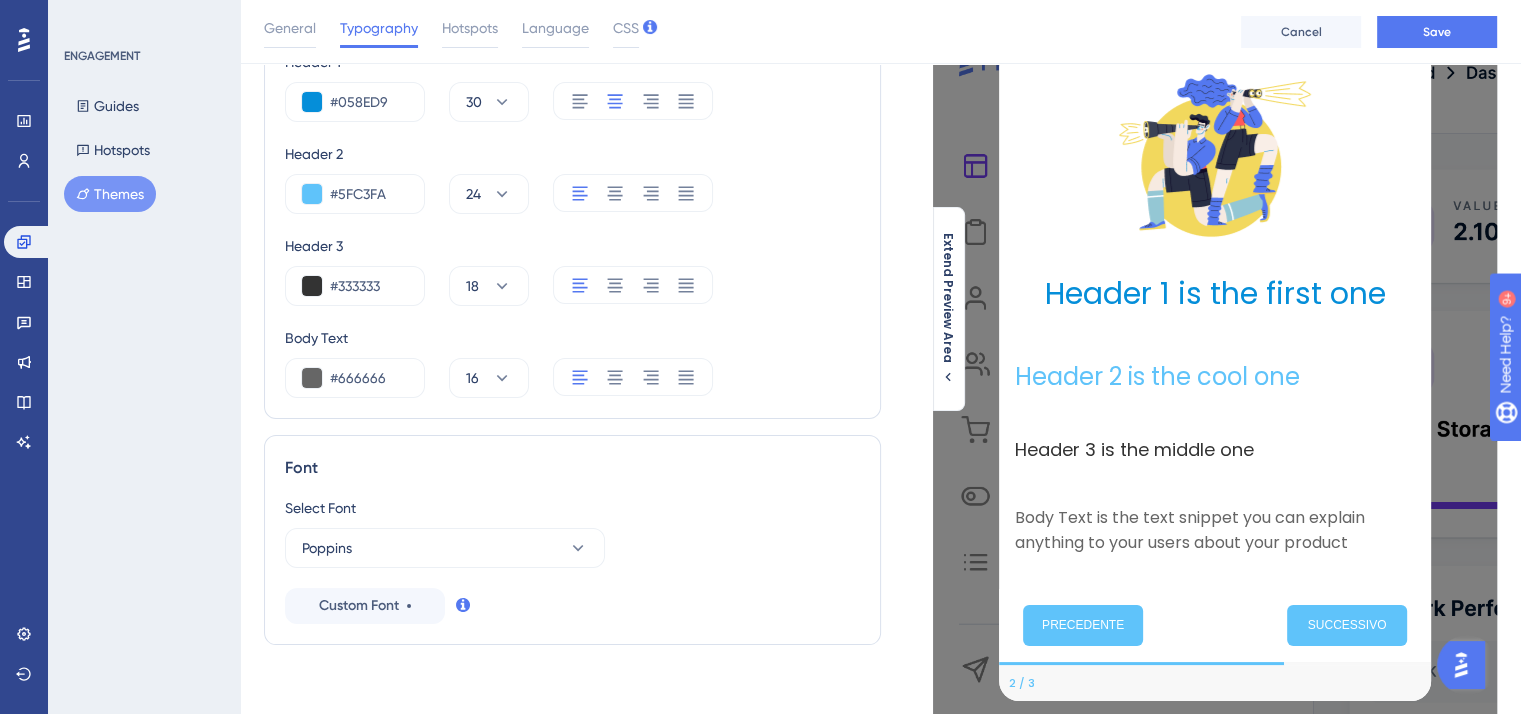 scroll, scrollTop: 30, scrollLeft: 0, axis: vertical 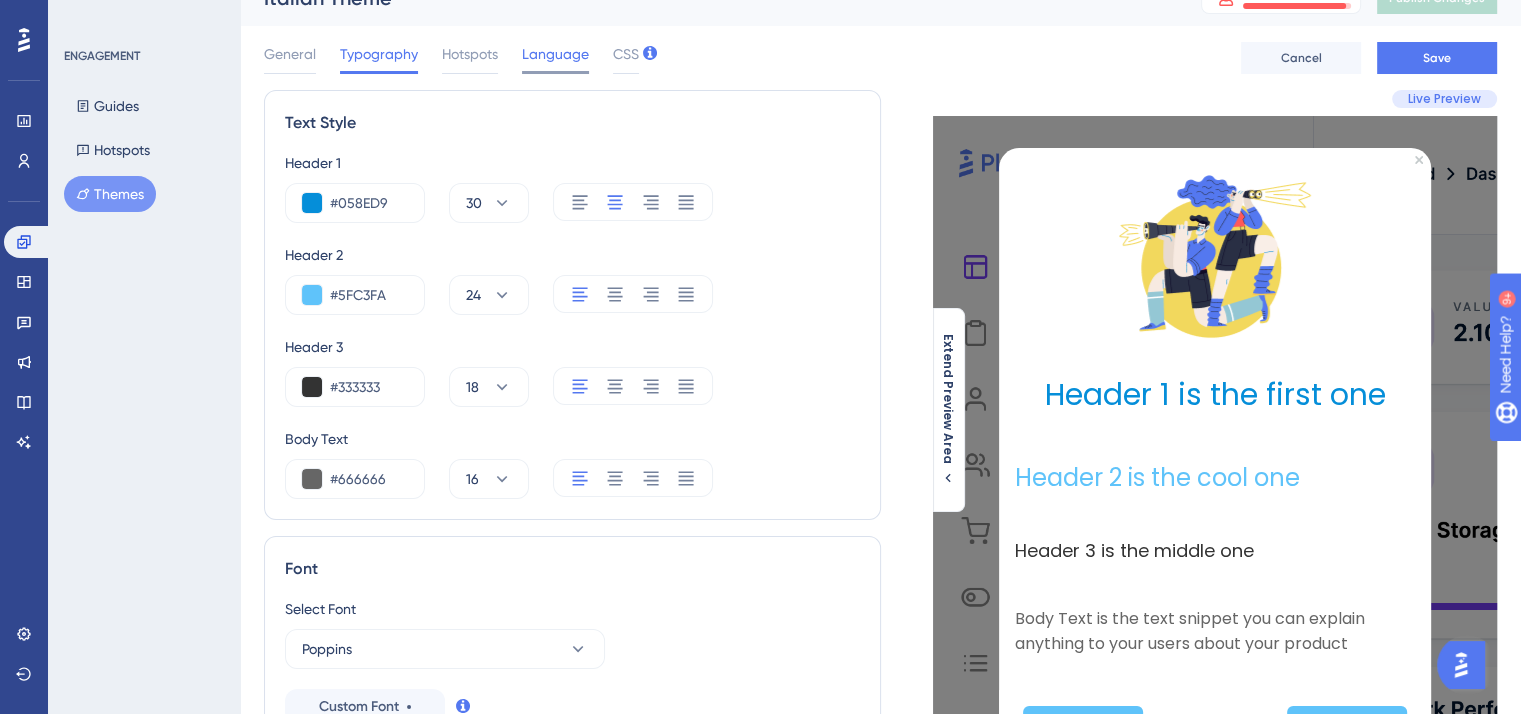 click on "Language" at bounding box center [555, 54] 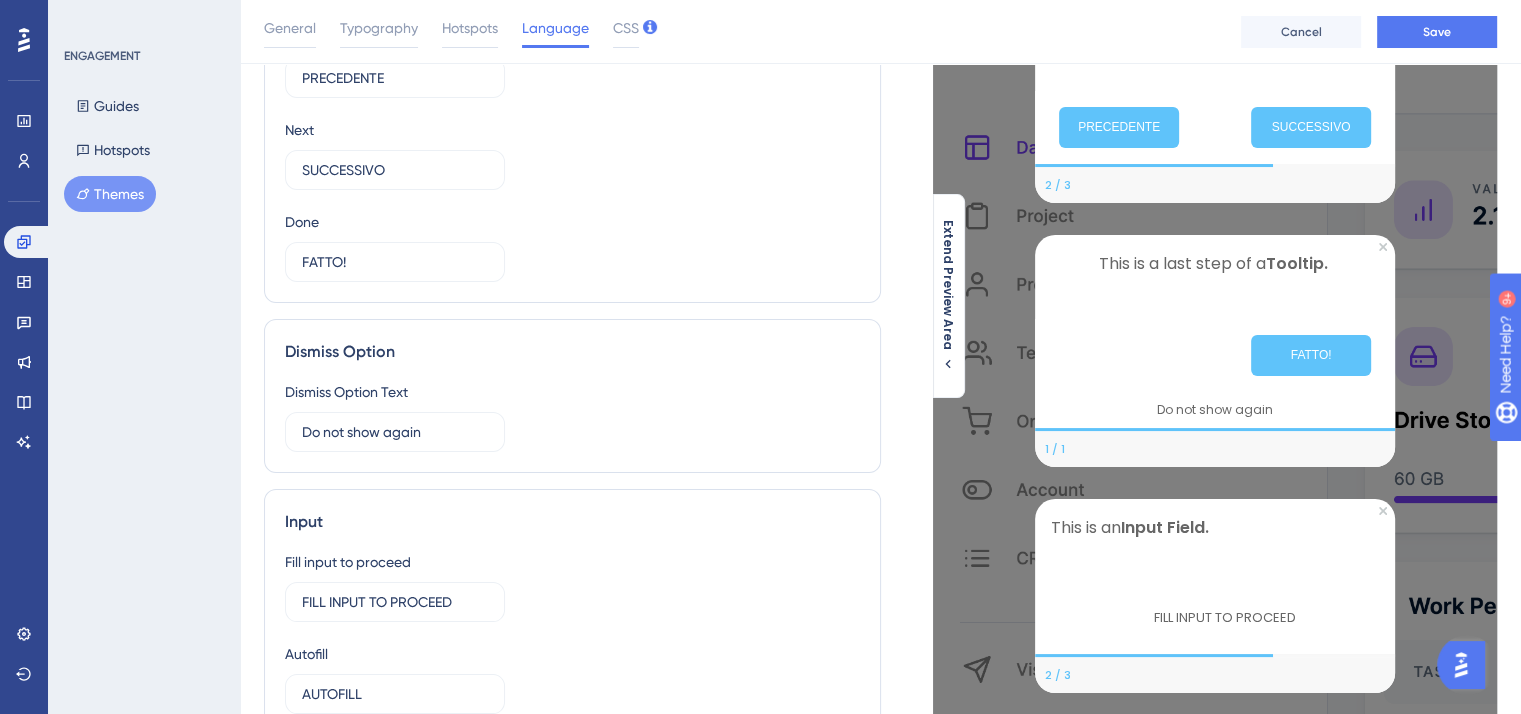 scroll, scrollTop: 130, scrollLeft: 0, axis: vertical 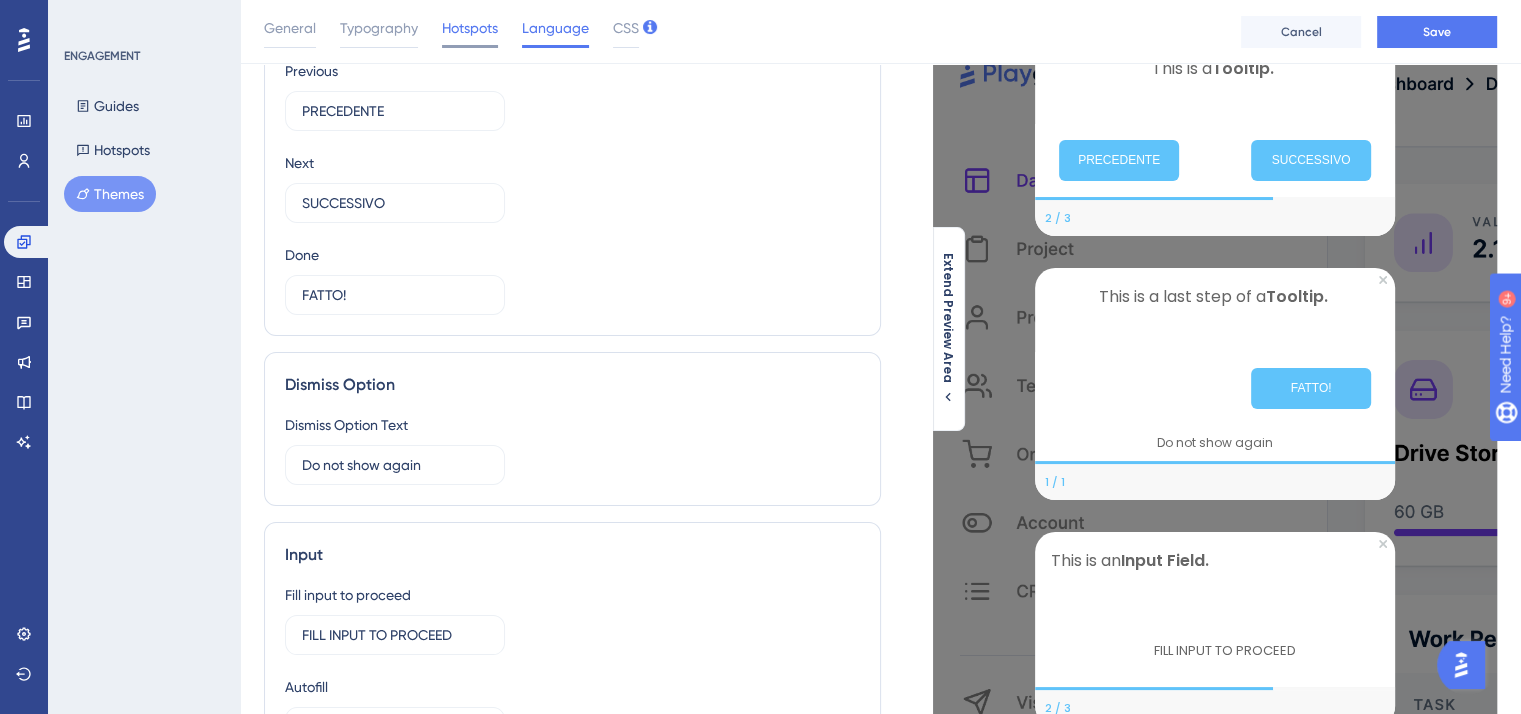 click on "Hotspots" at bounding box center [470, 28] 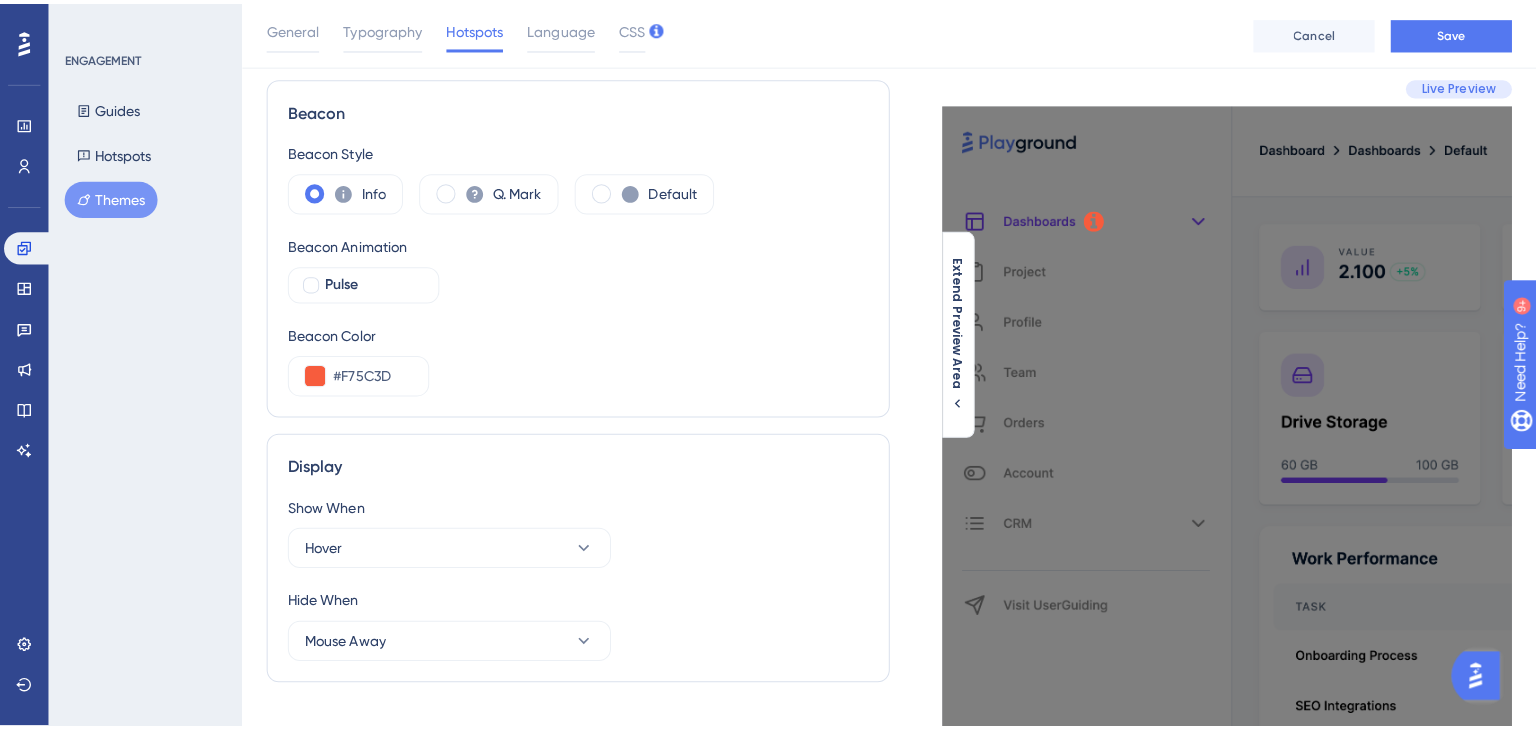 scroll, scrollTop: 0, scrollLeft: 0, axis: both 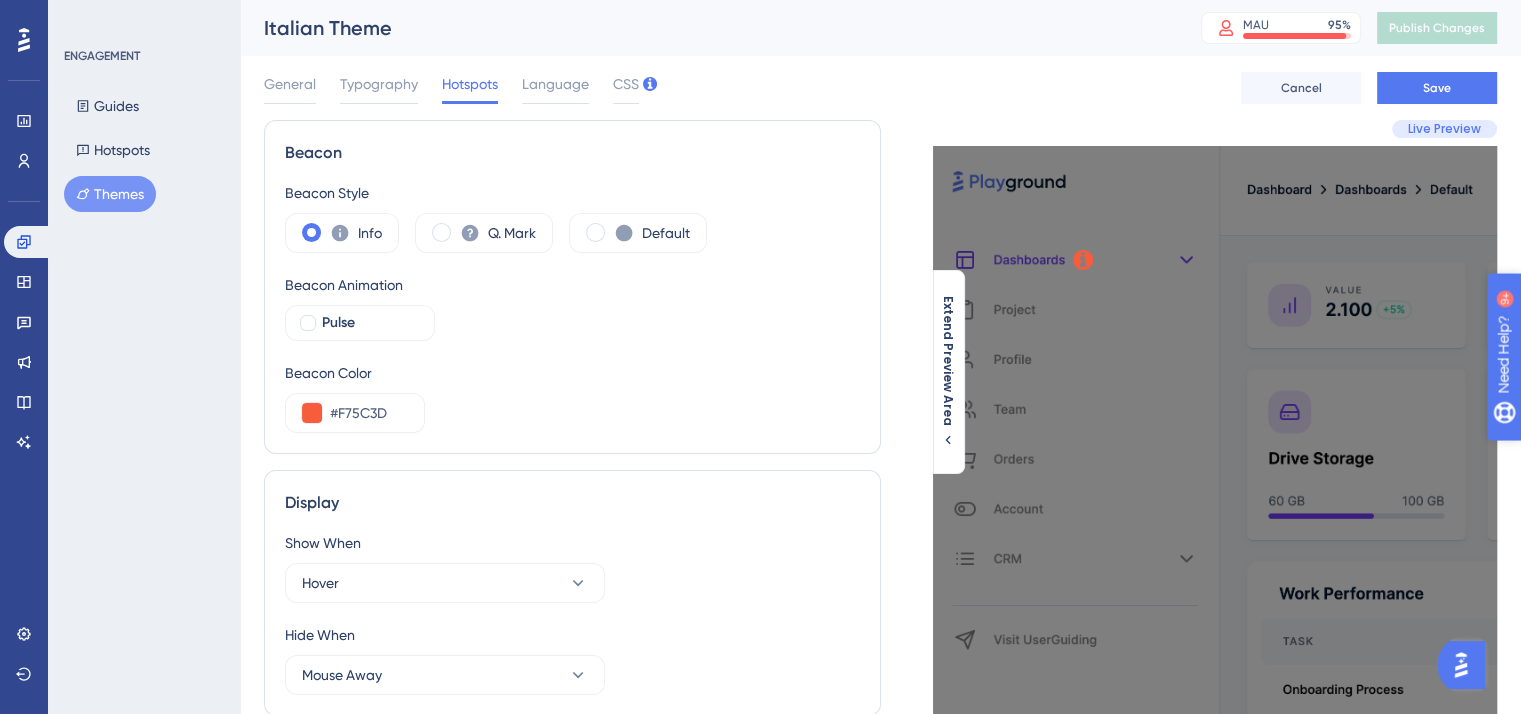 click on "Need Help?" at bounding box center (1573, 457) 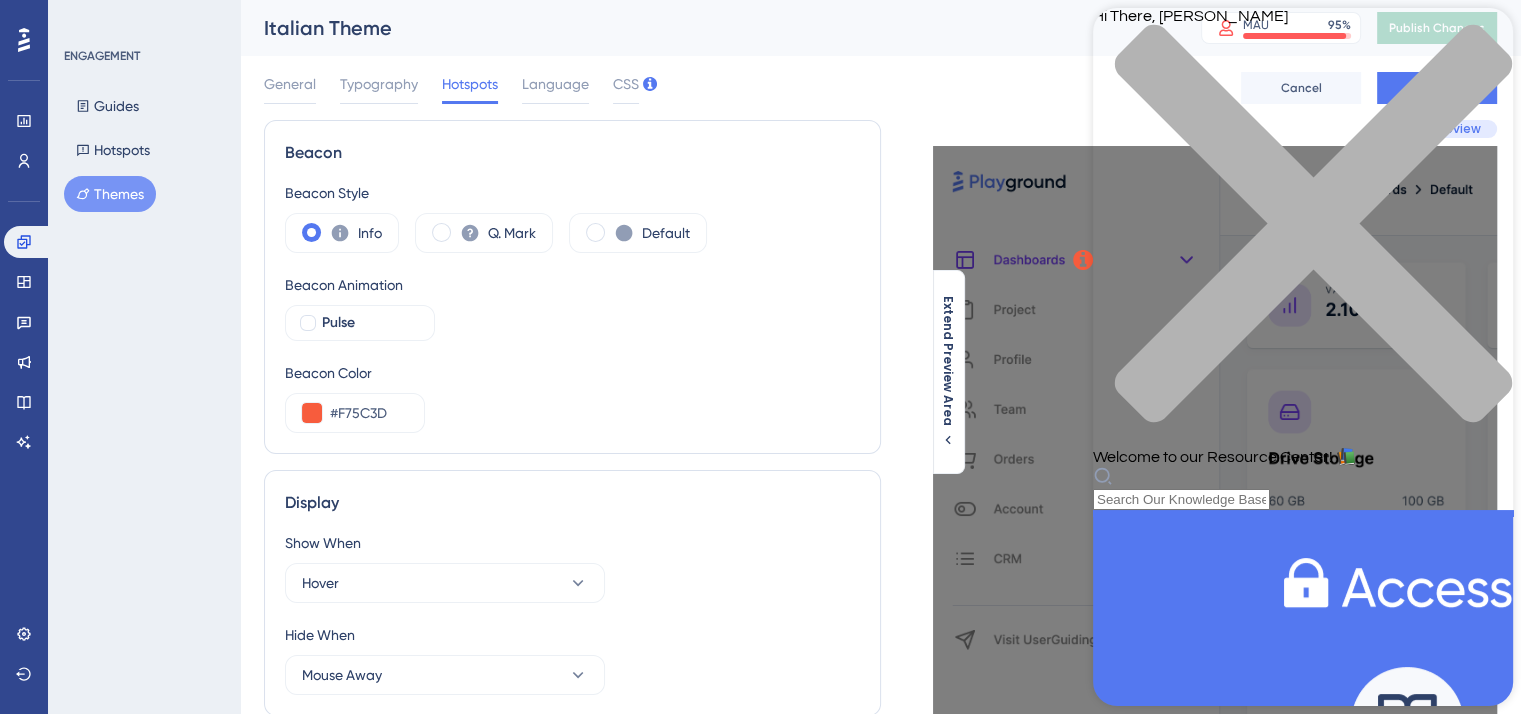 click at bounding box center (1303, 235) 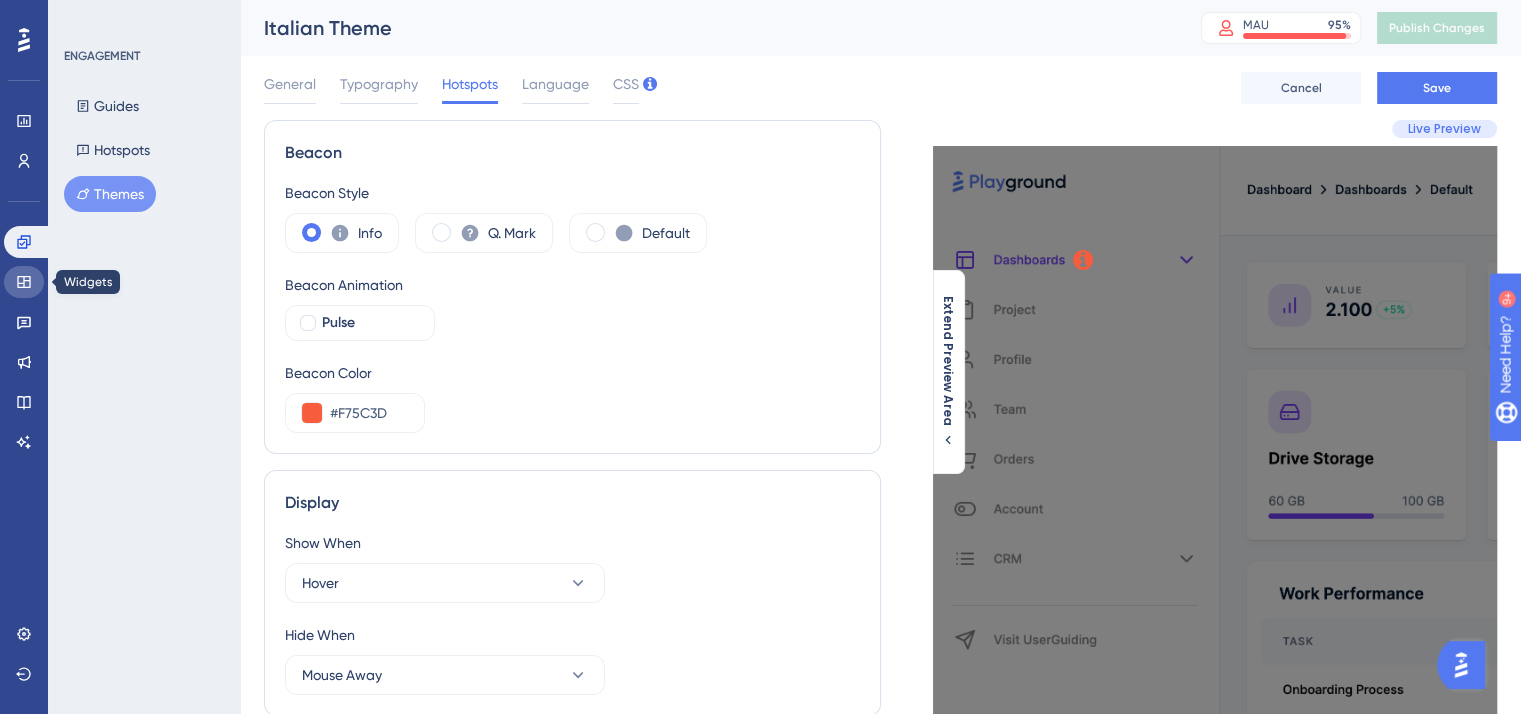 click 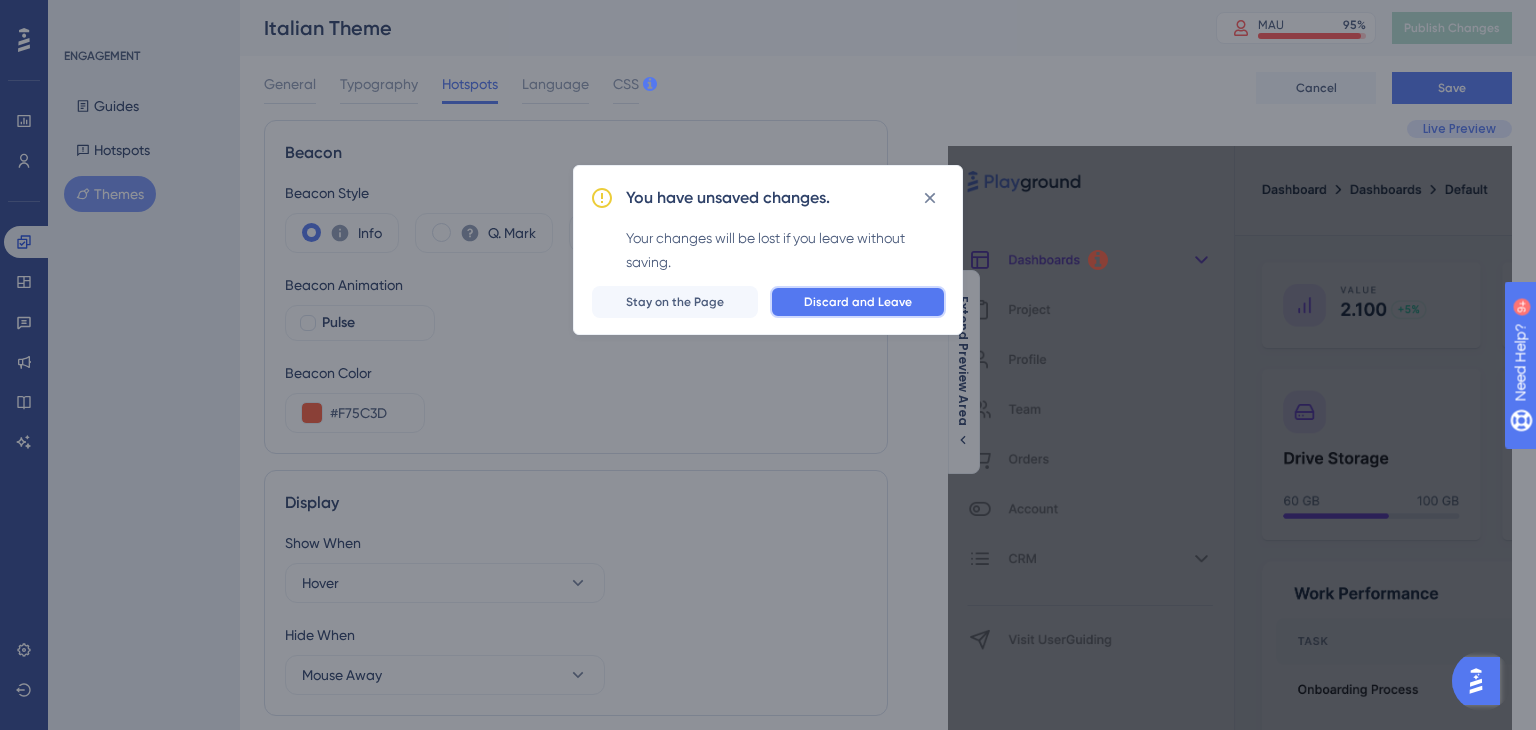 click on "Discard and Leave" at bounding box center [858, 302] 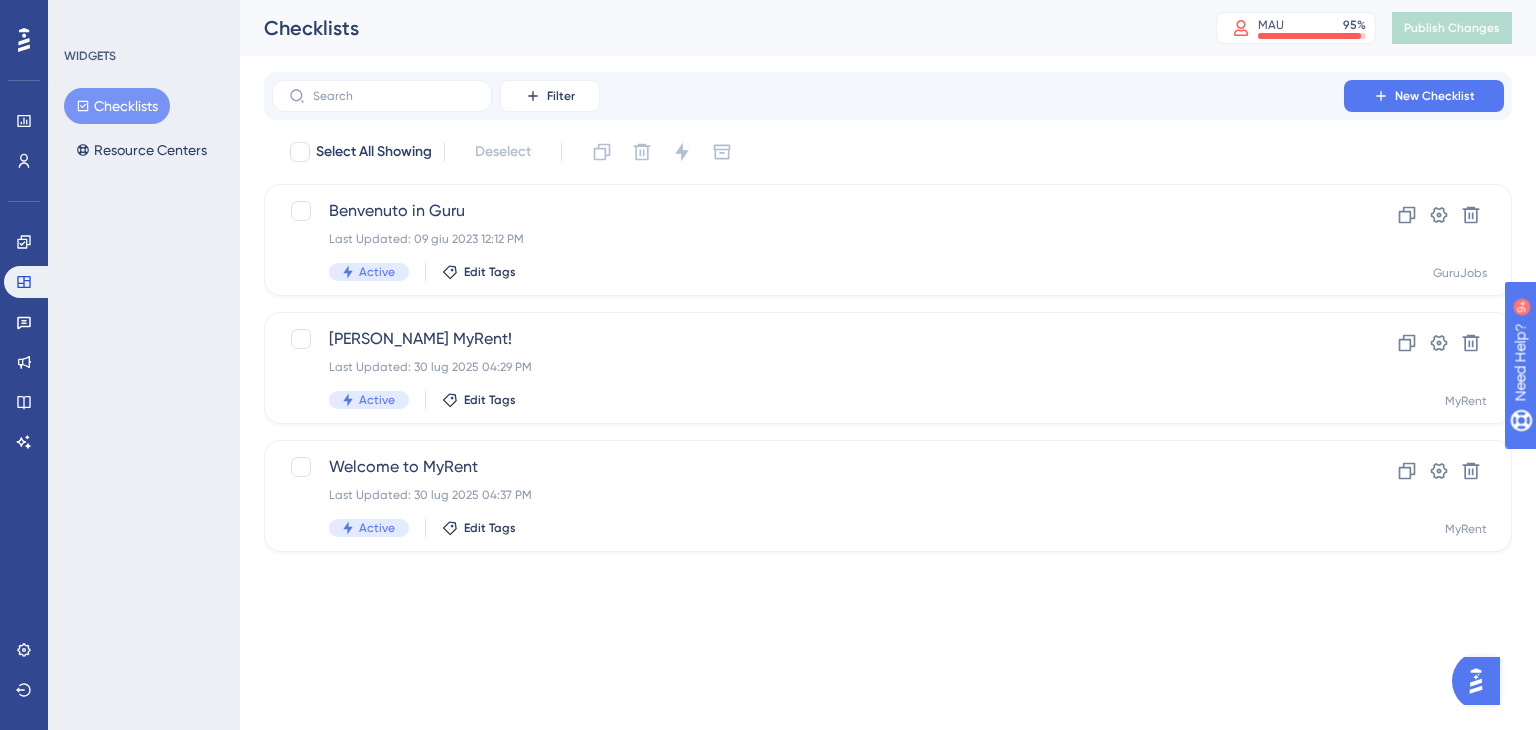 click on "Feedback" at bounding box center (24, 322) 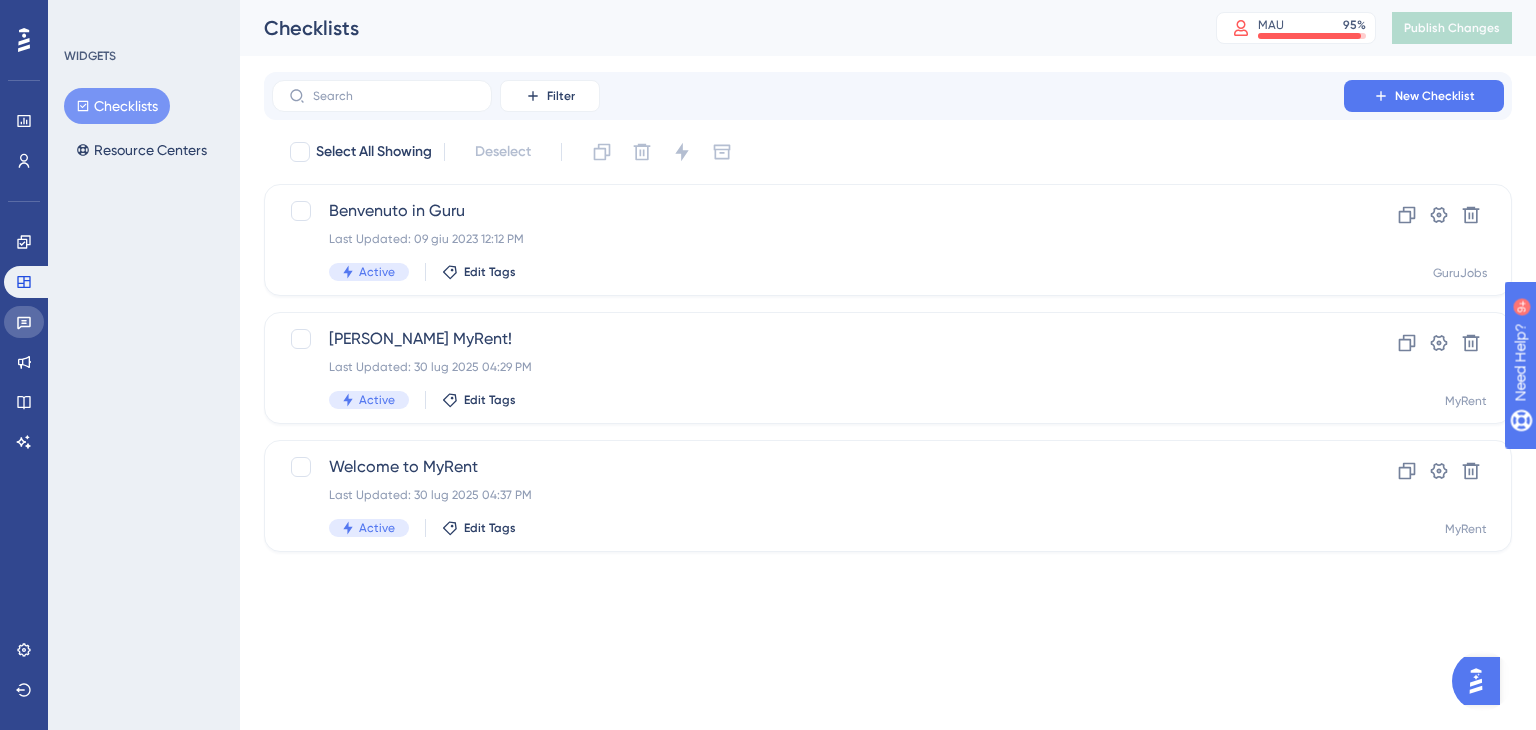 click at bounding box center (24, 322) 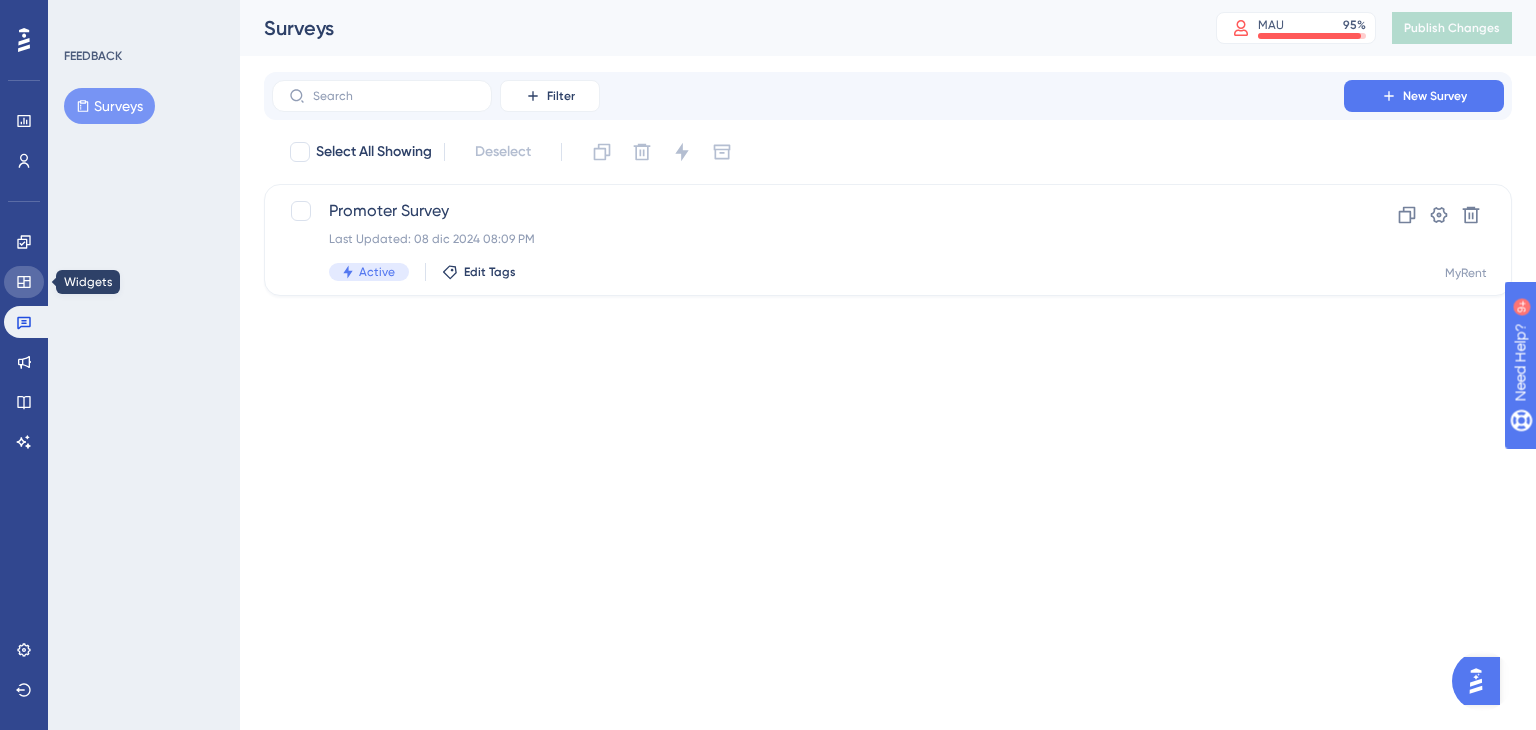 click 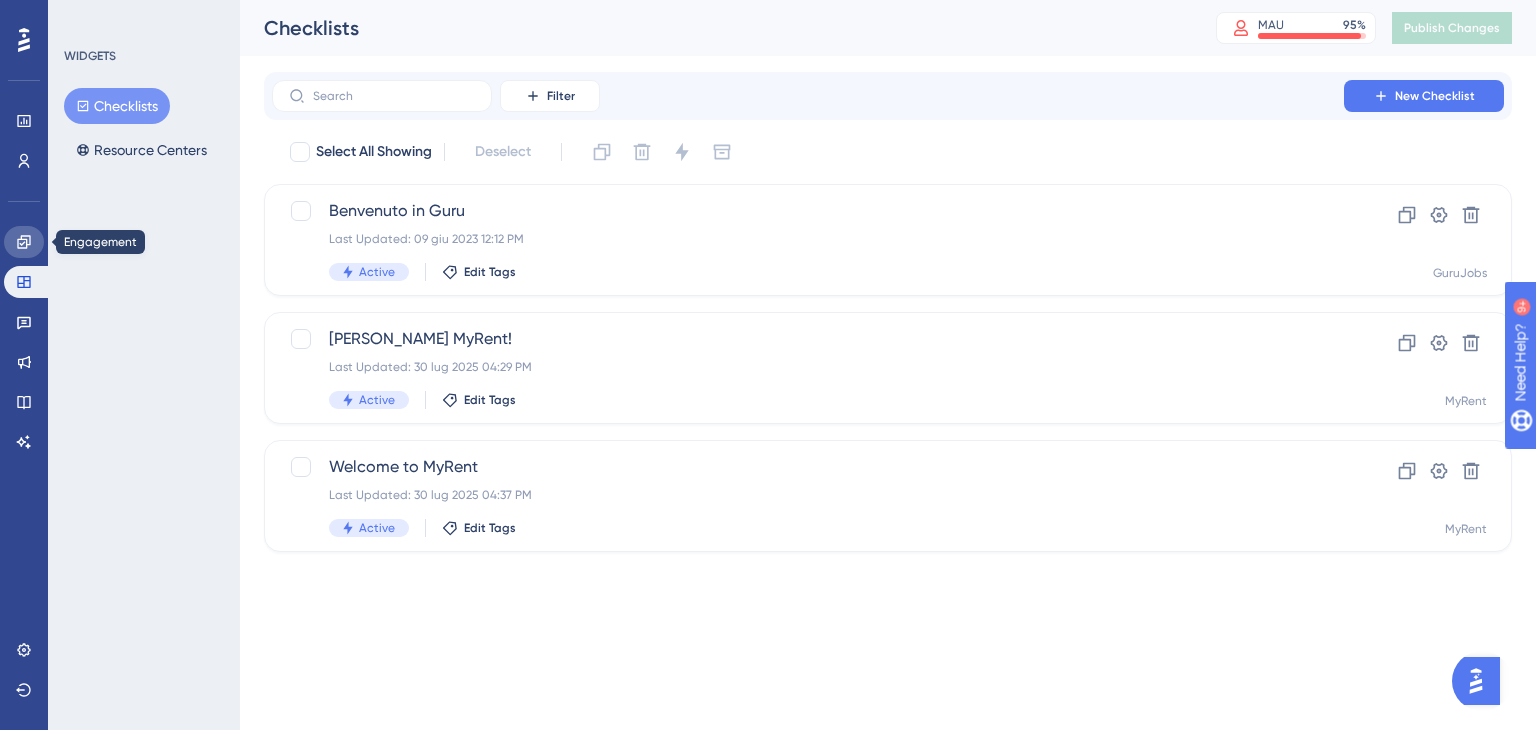 click 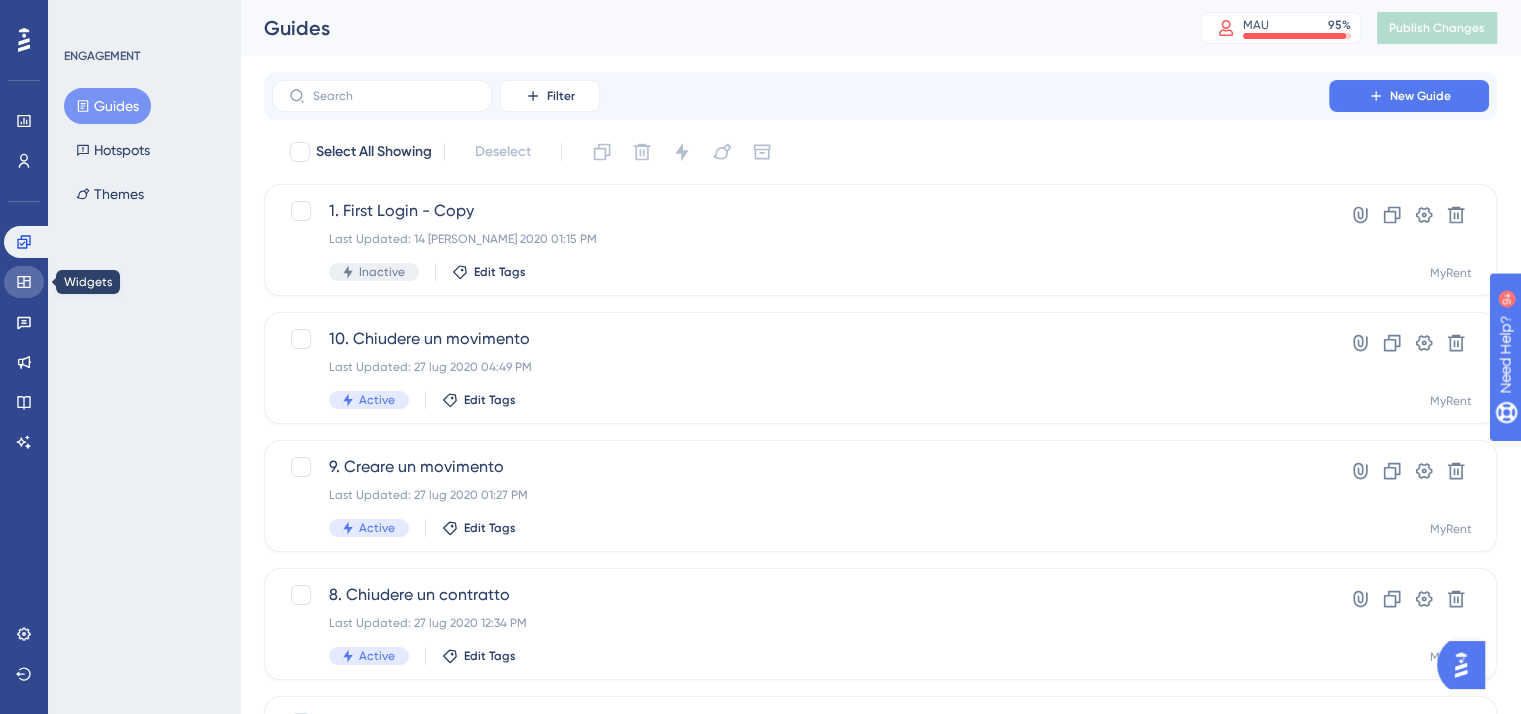 click 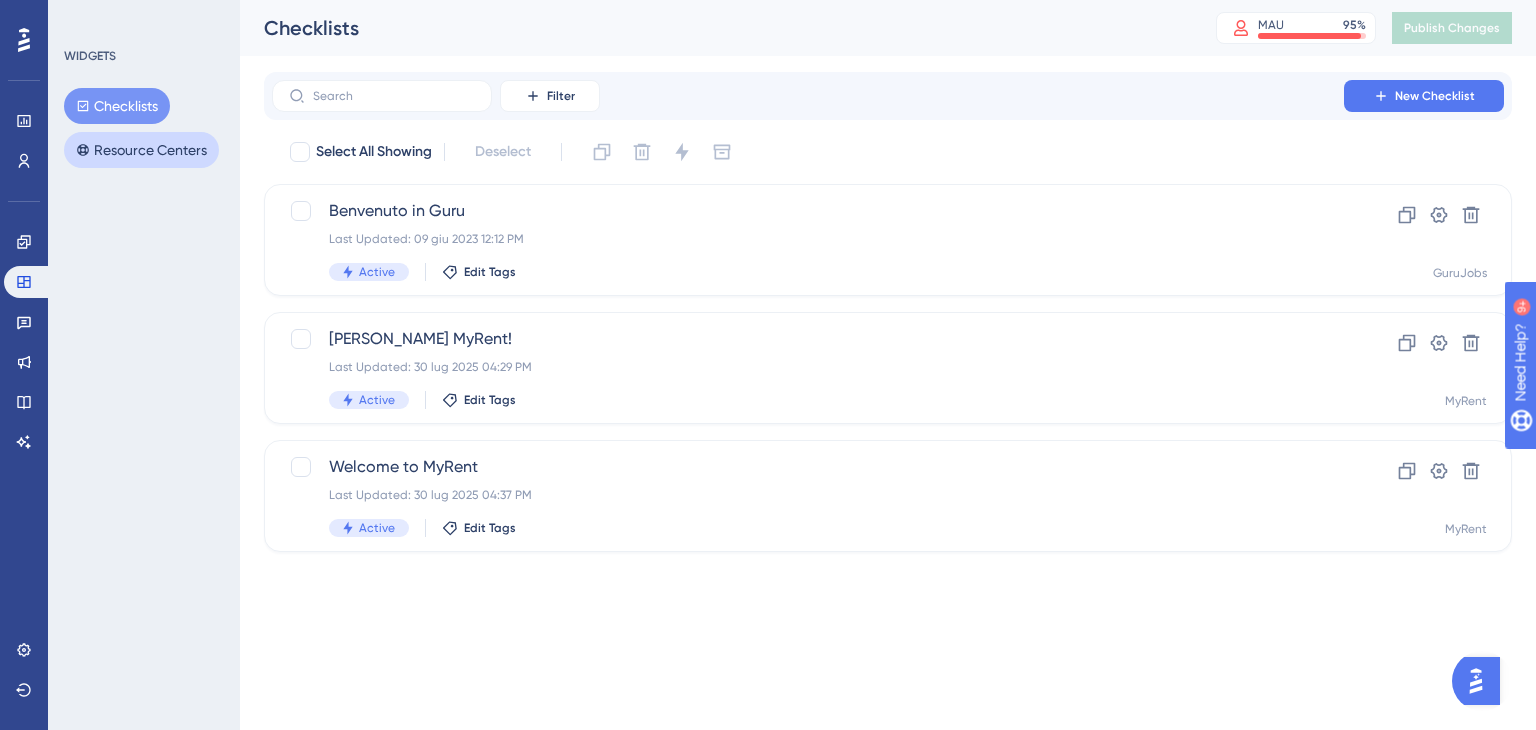 click on "Resource Centers" at bounding box center [141, 150] 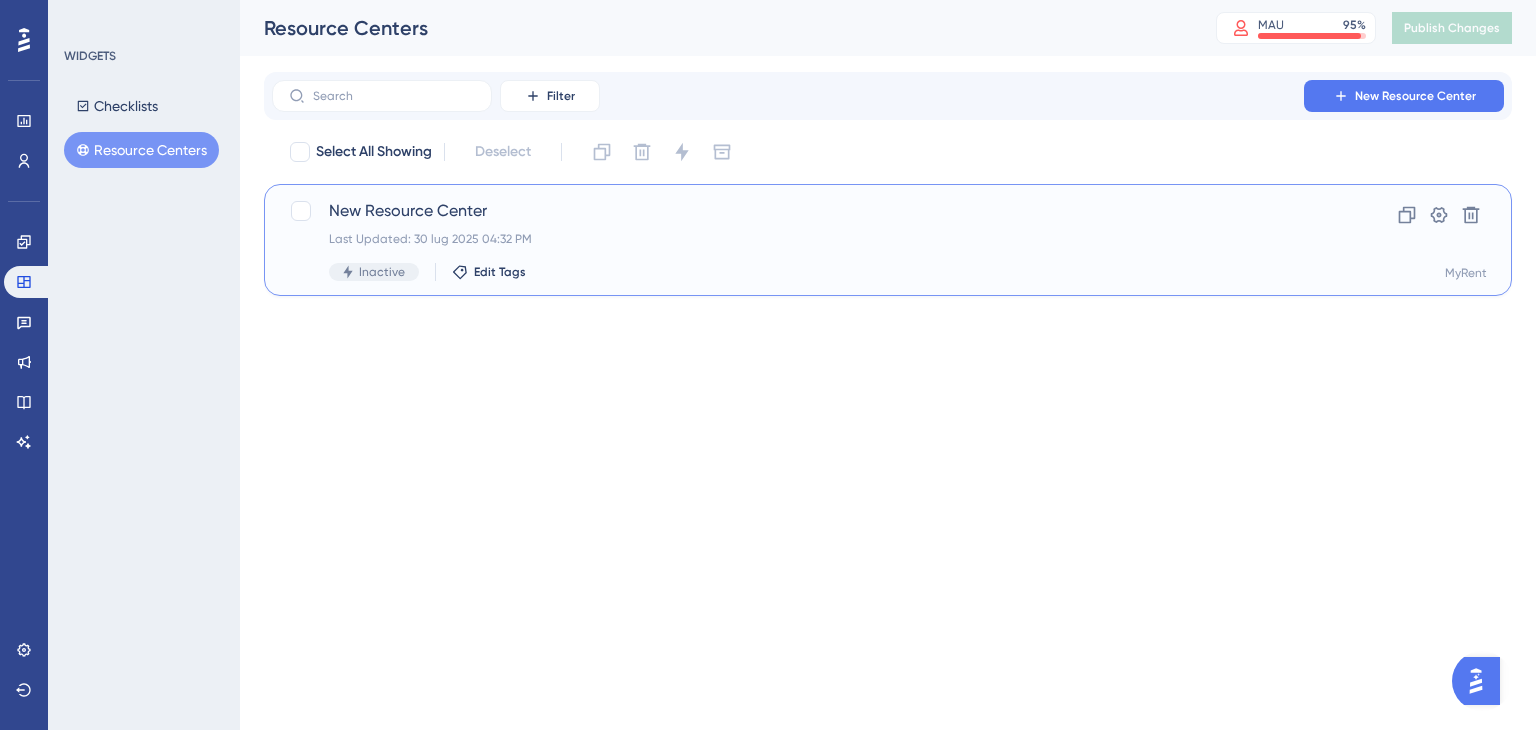 click on "Last Updated: 30 lug 2025 04:32 PM" at bounding box center [808, 239] 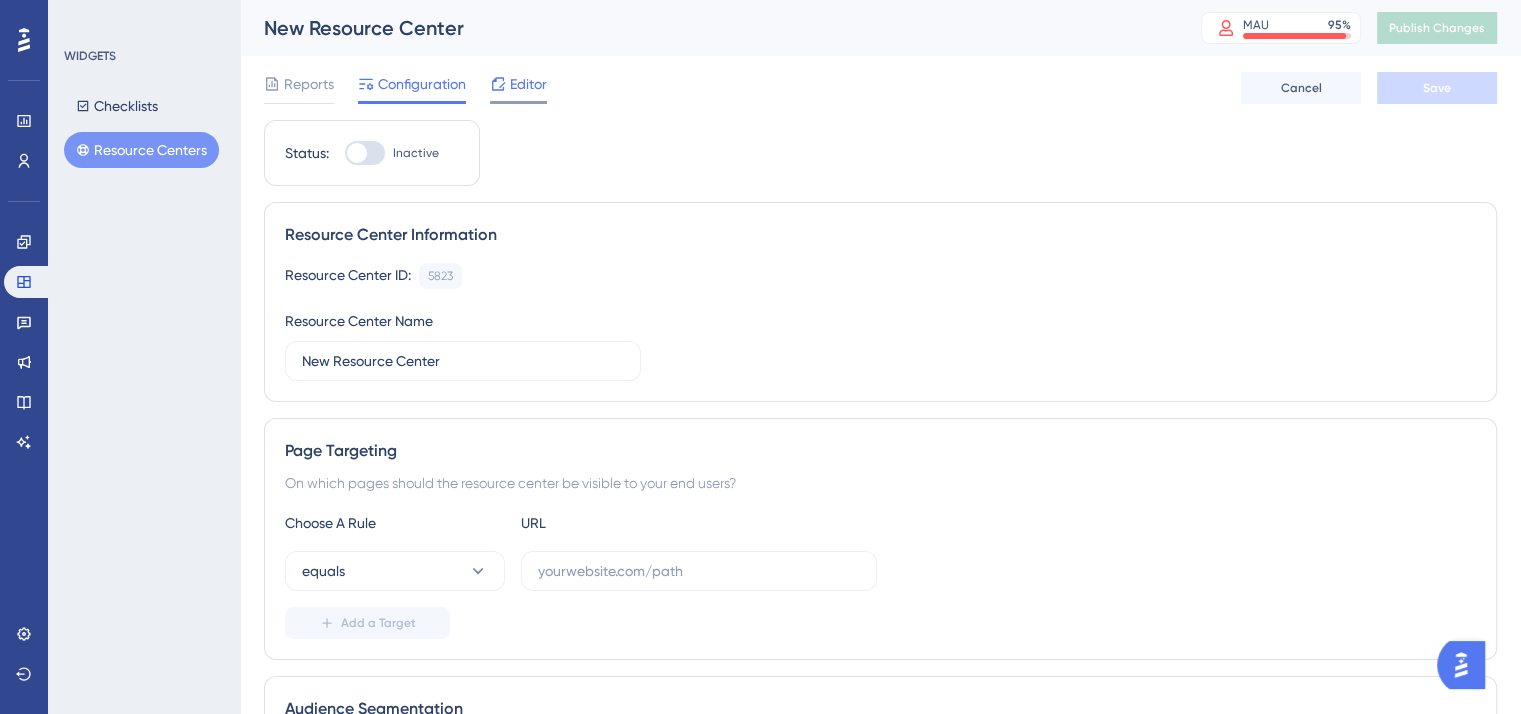 click on "Editor" at bounding box center [528, 84] 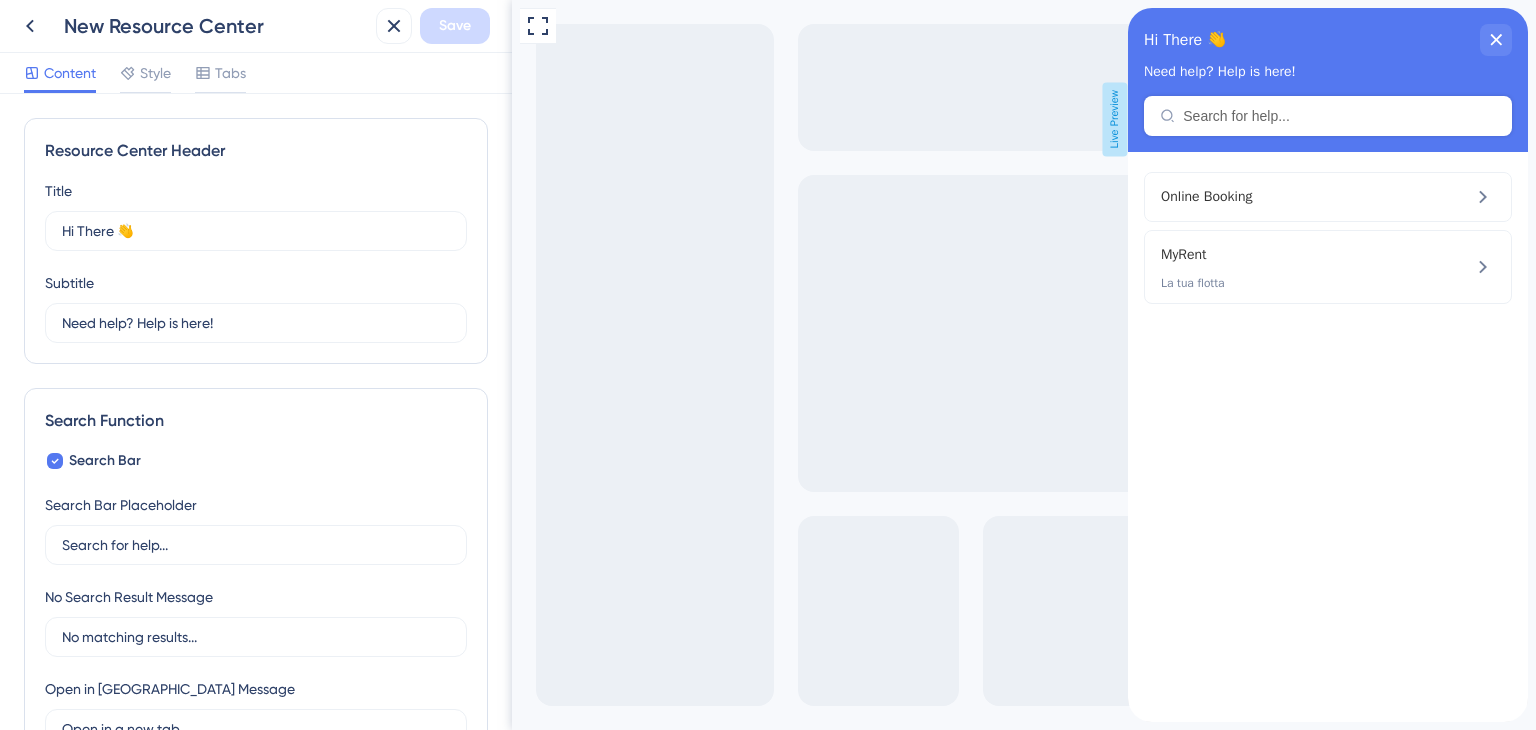scroll, scrollTop: 0, scrollLeft: 0, axis: both 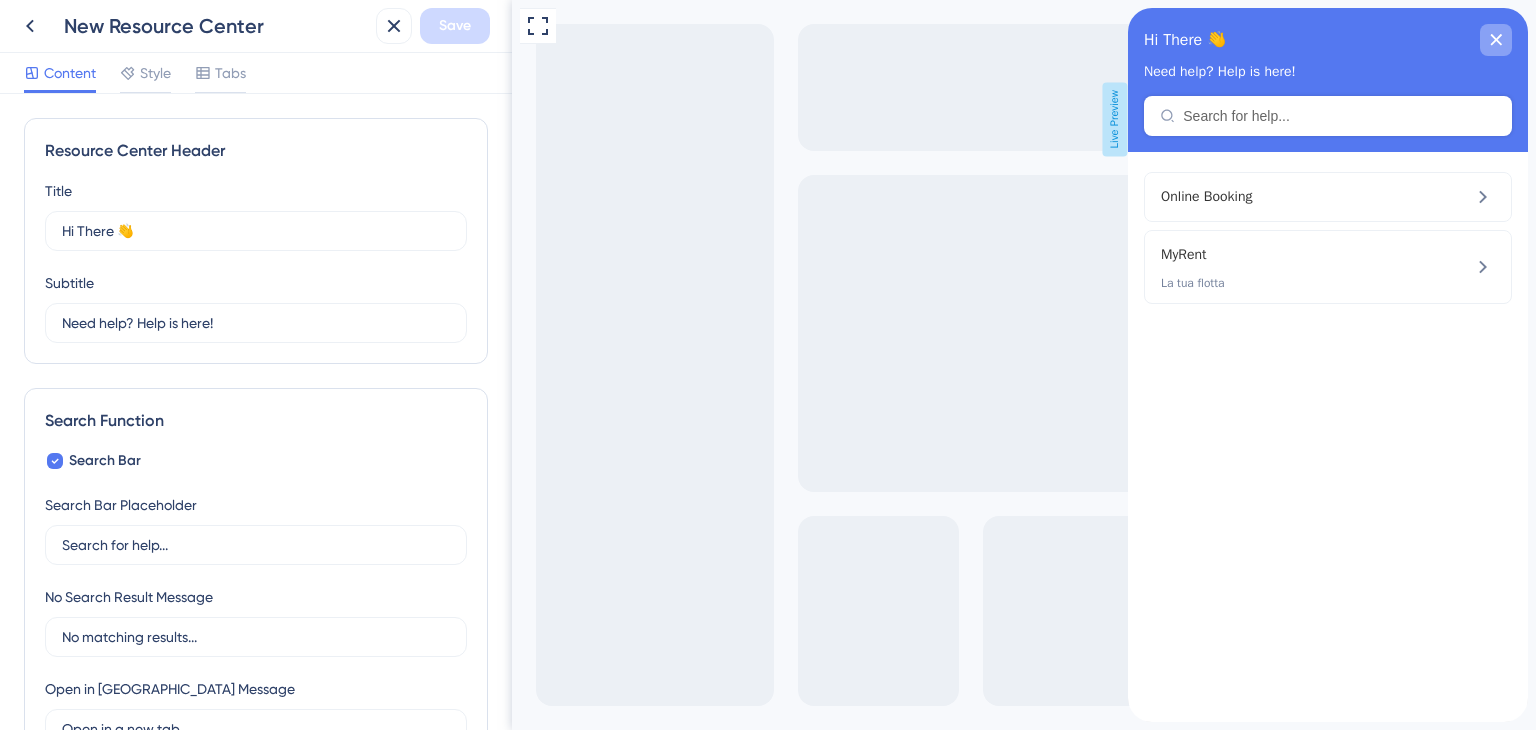 click 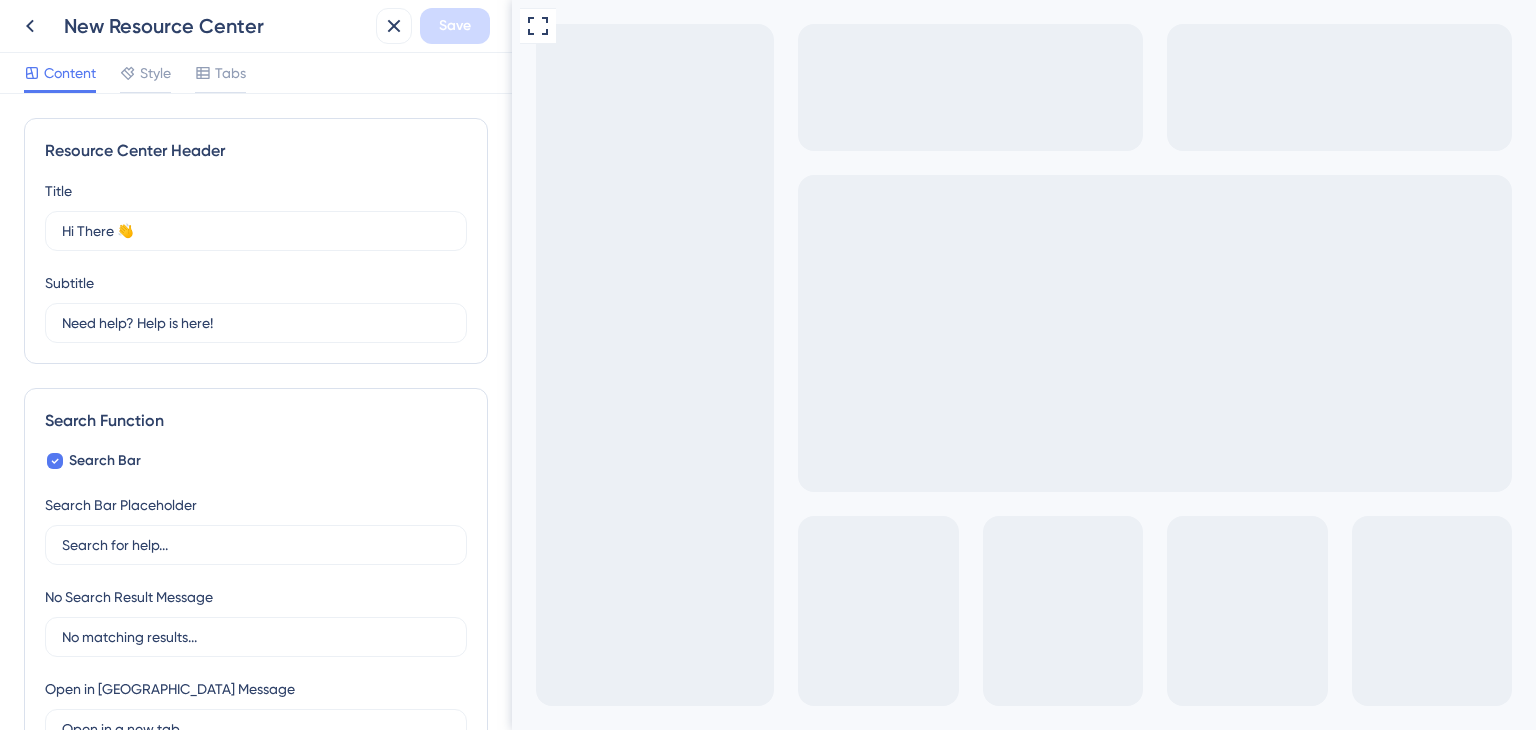 click on "Get Started 3" at bounding box center (967, 863) 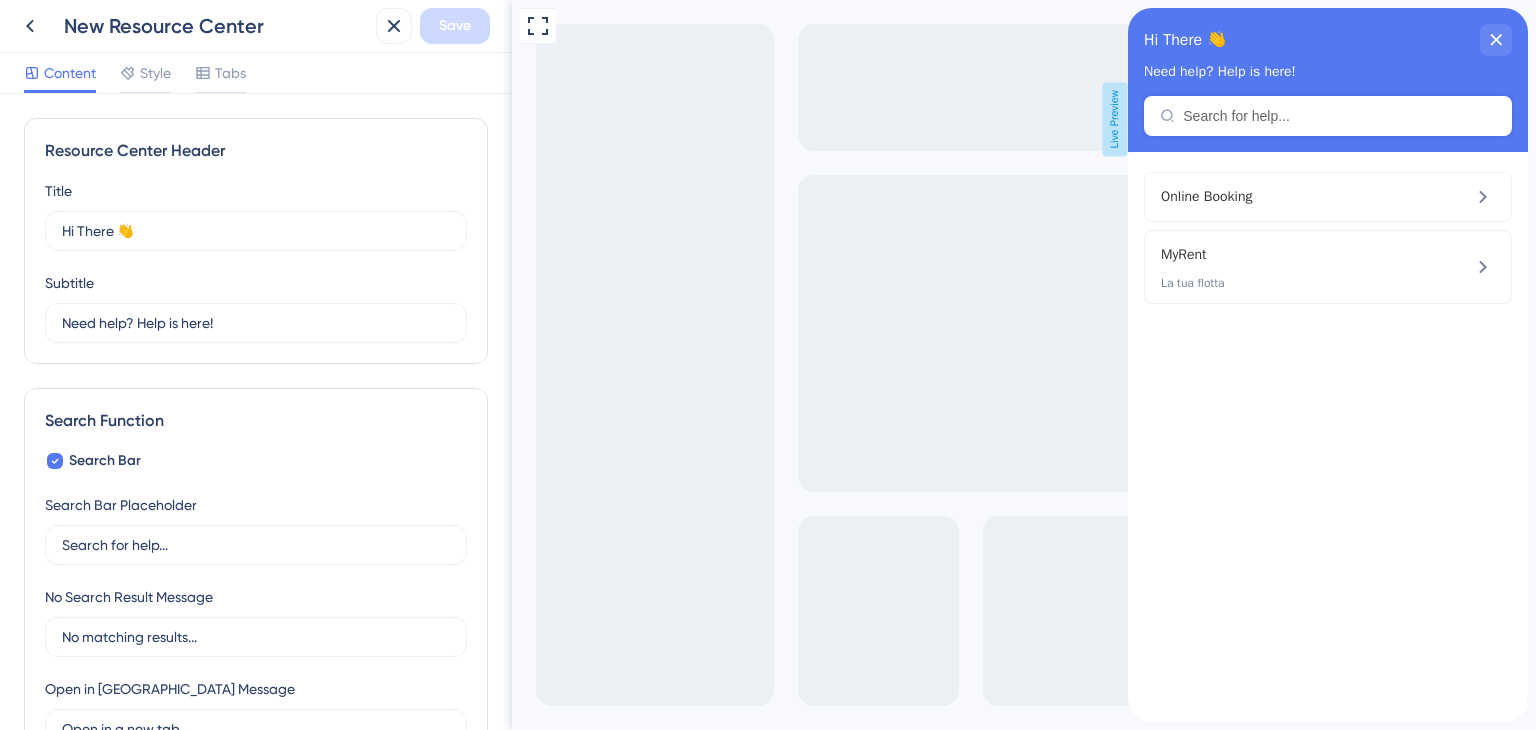 click on "Hi There 👋 Need help? Help is here!" at bounding box center (1328, 80) 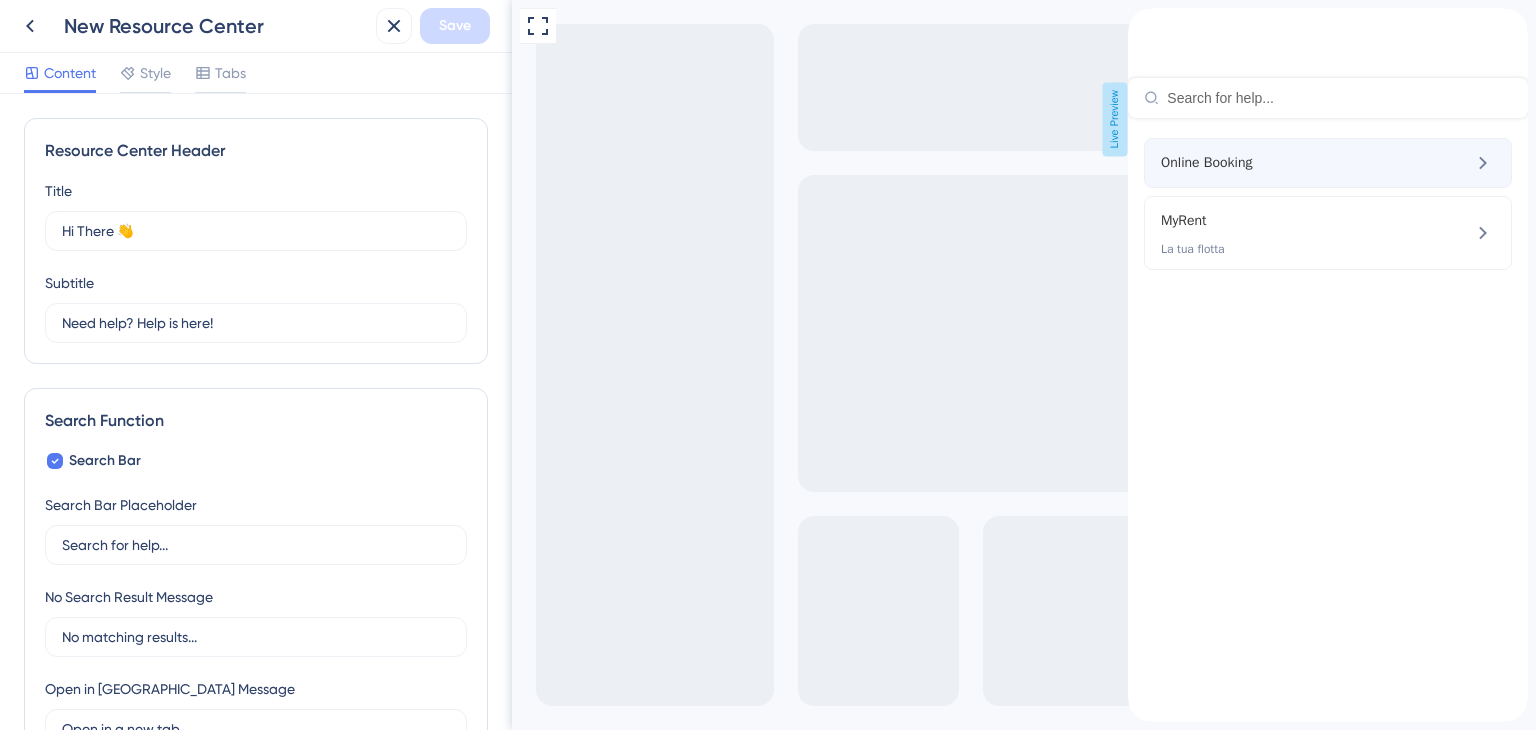 click on "Online Booking" at bounding box center [1278, 163] 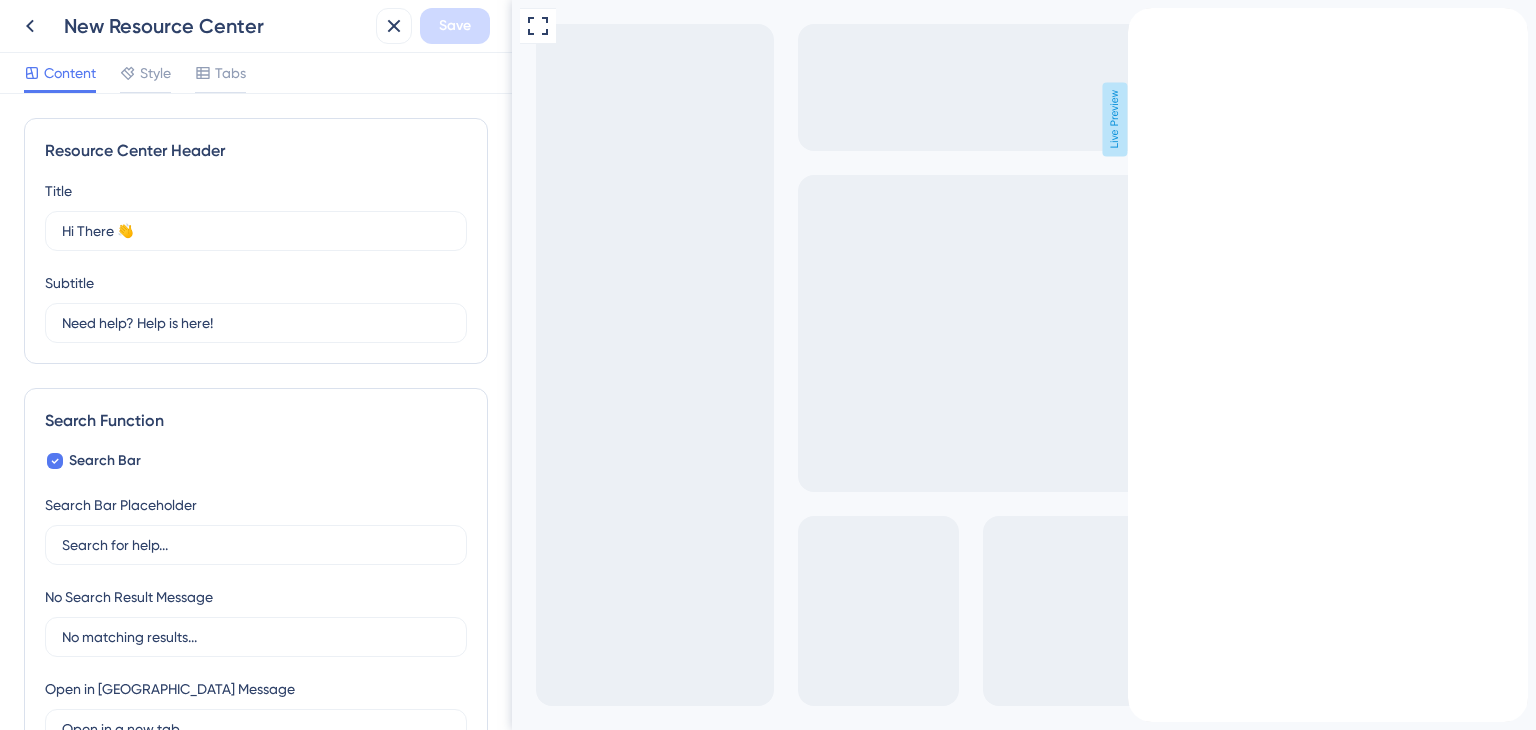 drag, startPoint x: 1155, startPoint y: 56, endPoint x: 1164, endPoint y: 64, distance: 12.0415945 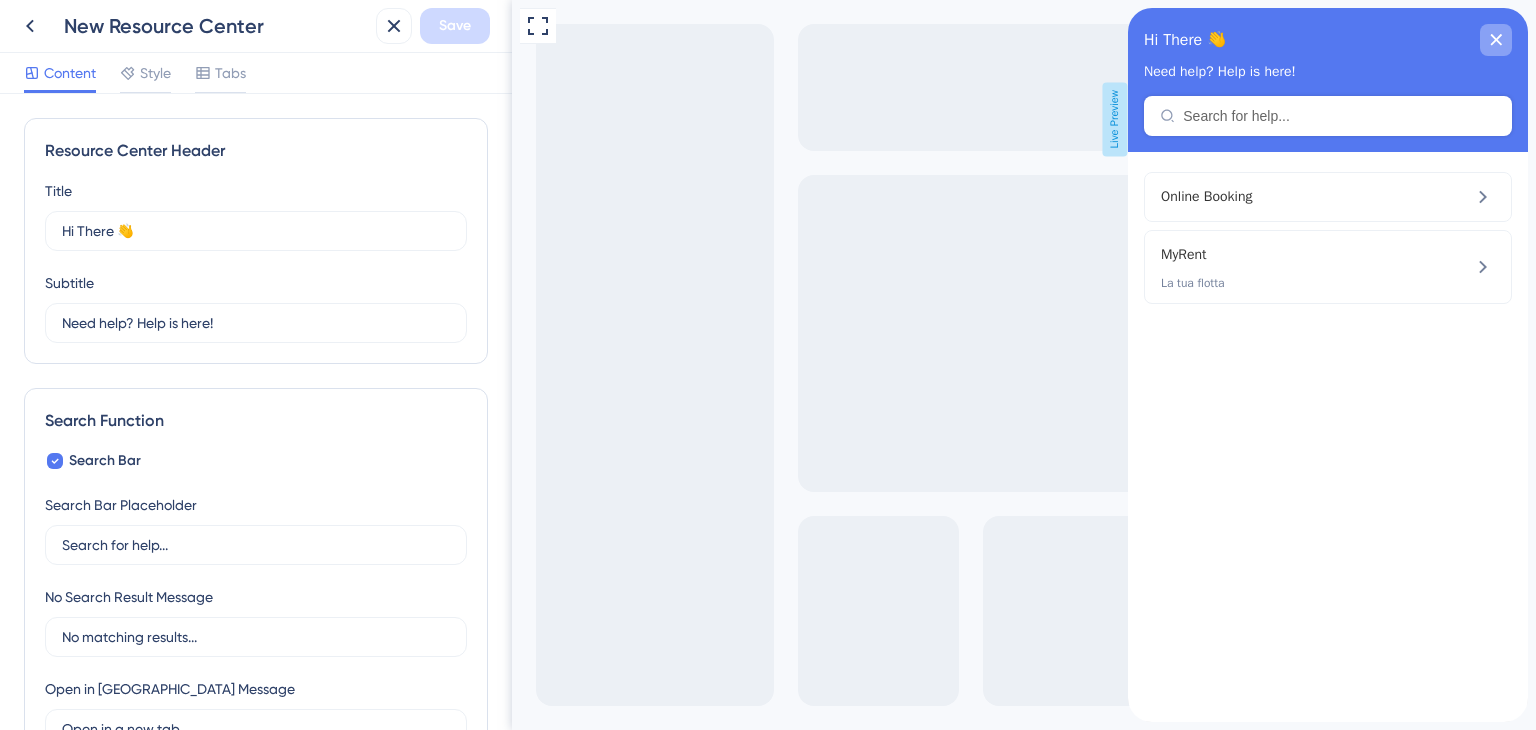 click 